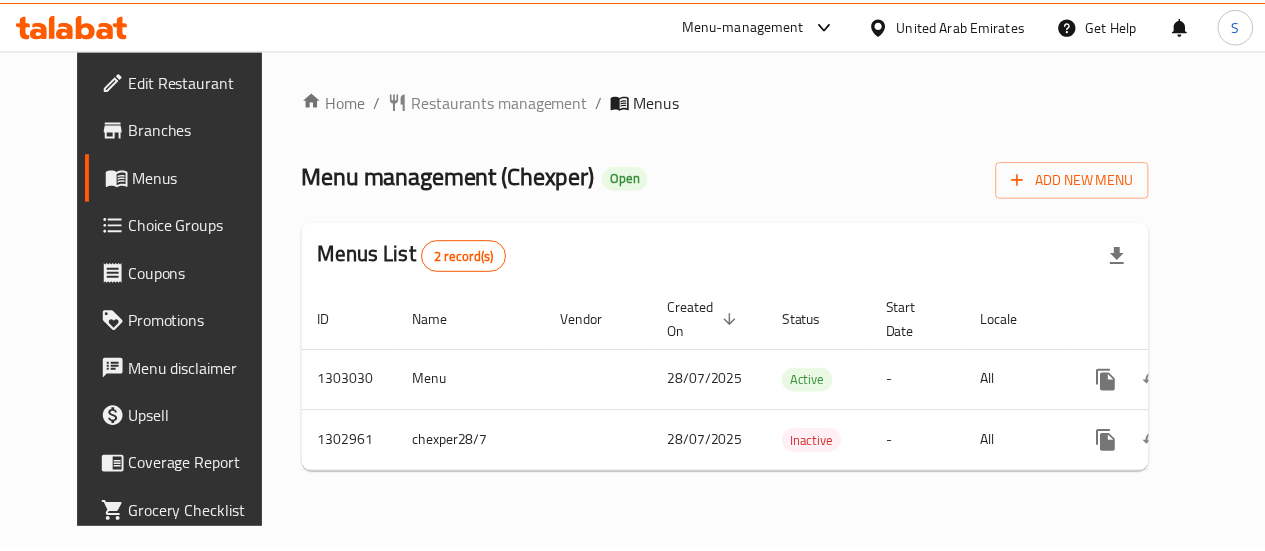 scroll, scrollTop: 0, scrollLeft: 0, axis: both 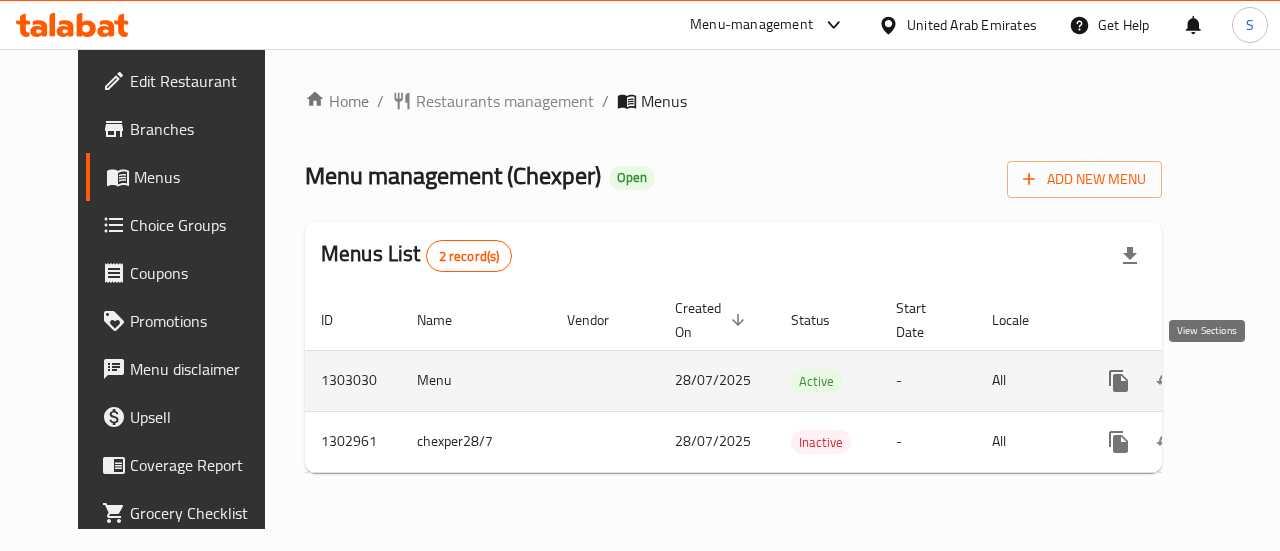 click at bounding box center (1263, 381) 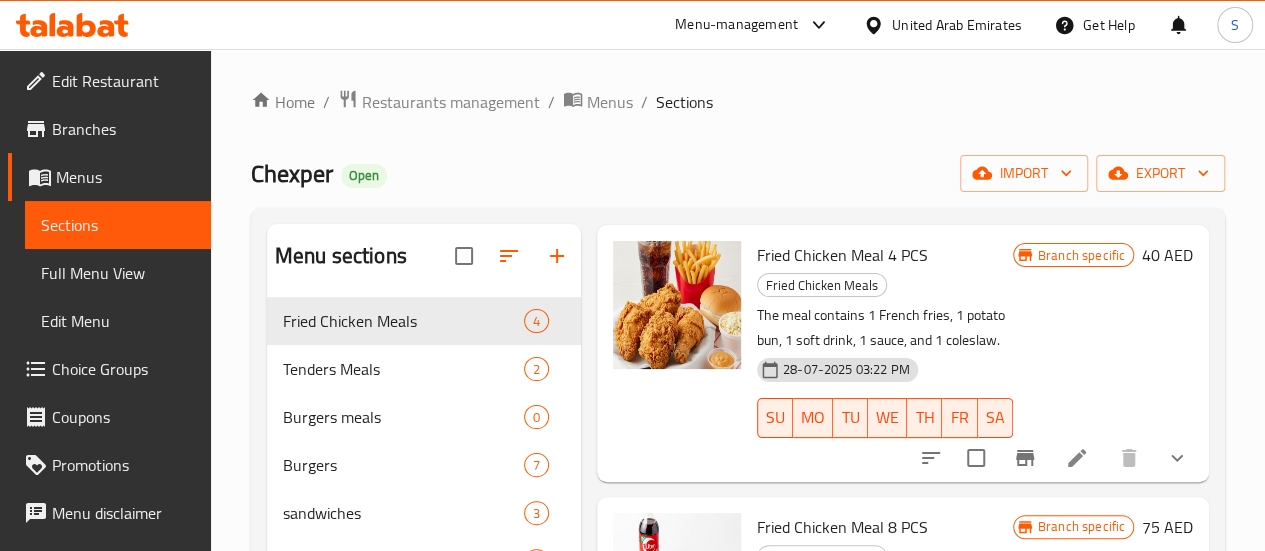scroll, scrollTop: 502, scrollLeft: 0, axis: vertical 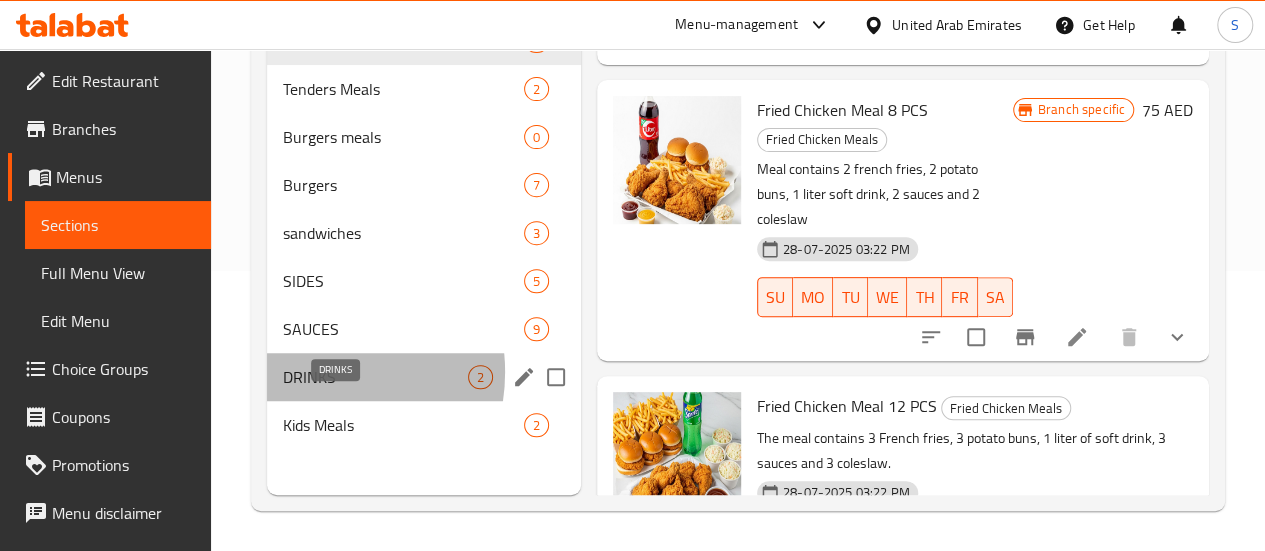 click on "DRINKS" at bounding box center (375, 377) 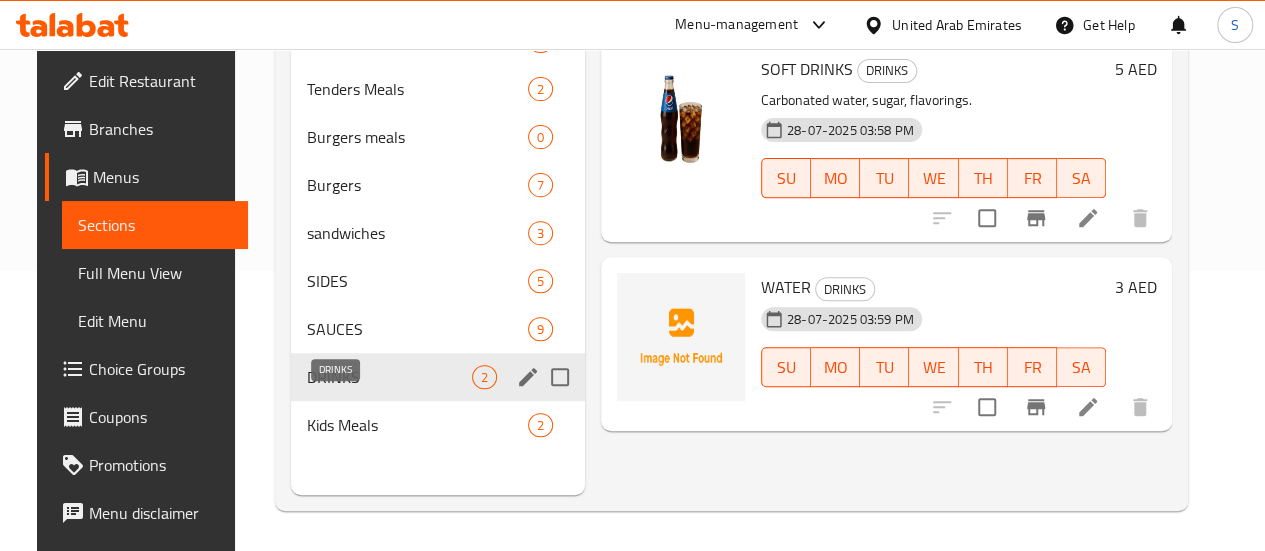 scroll, scrollTop: 0, scrollLeft: 0, axis: both 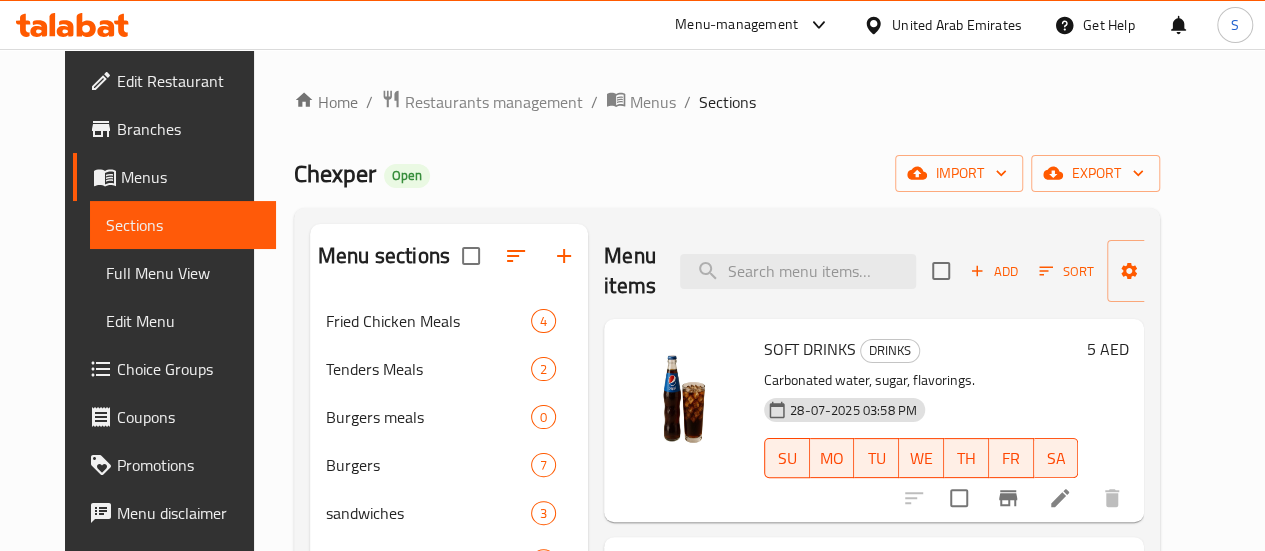 click on "Choice Groups" at bounding box center [188, 369] 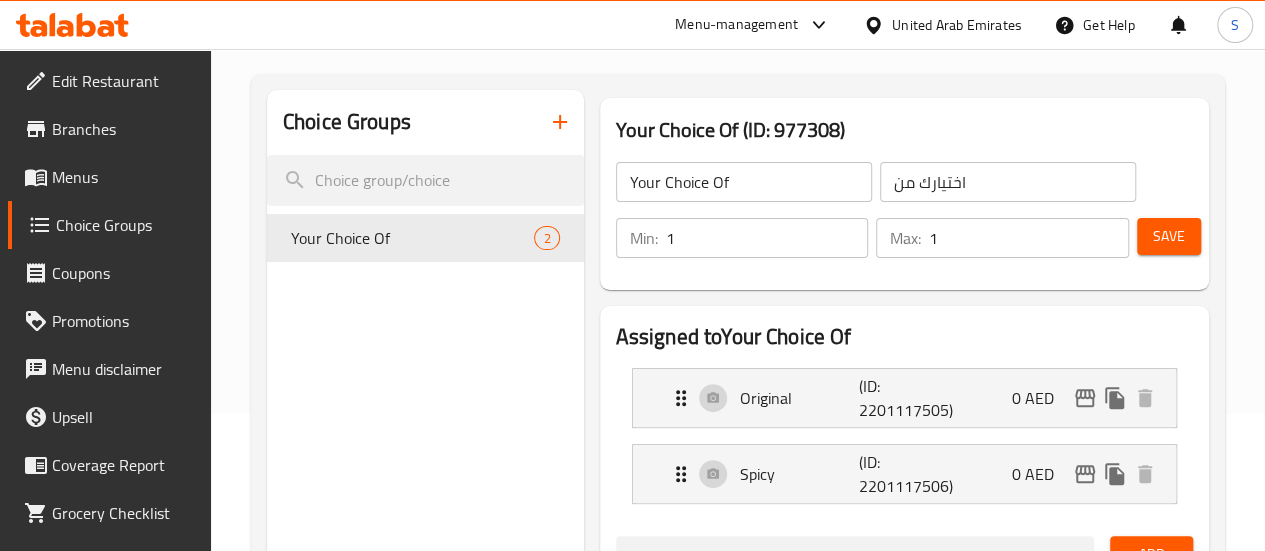 scroll, scrollTop: 46, scrollLeft: 0, axis: vertical 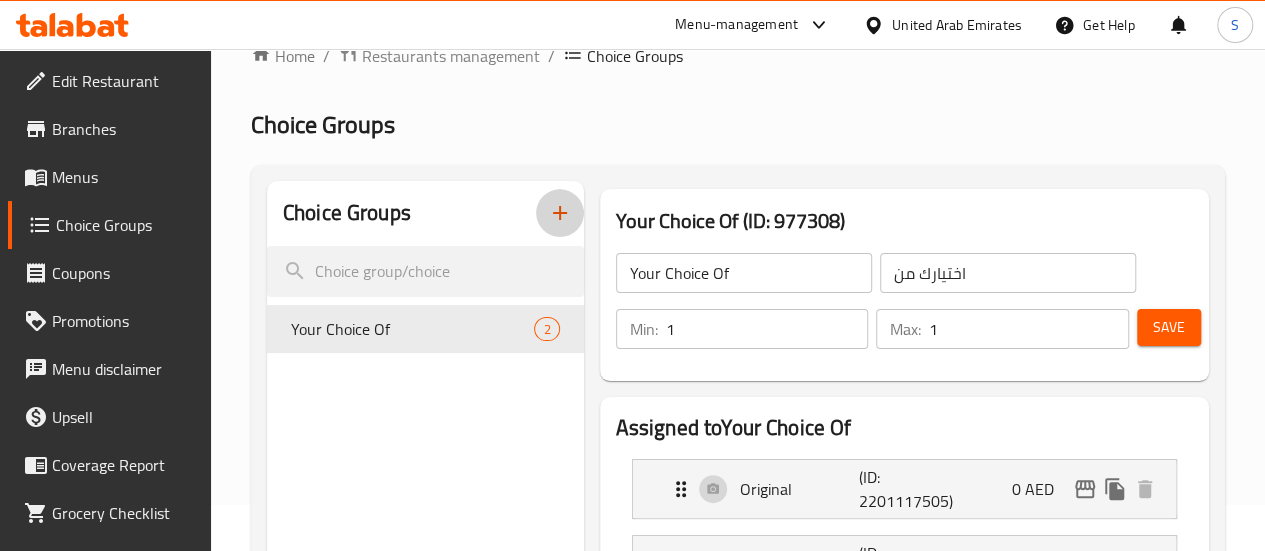 click 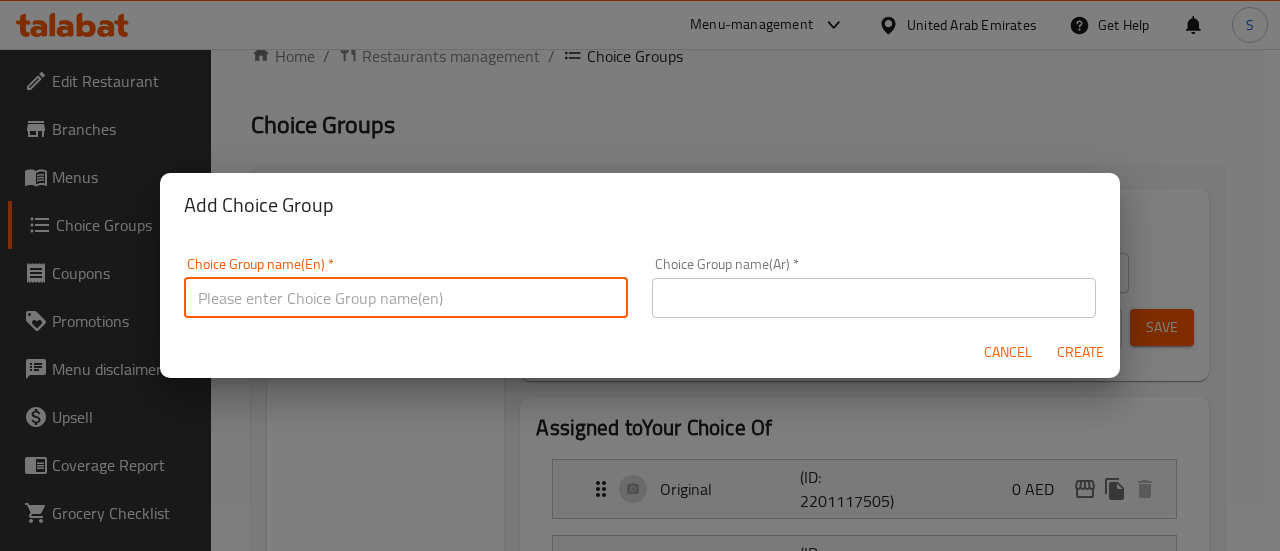 click at bounding box center [406, 298] 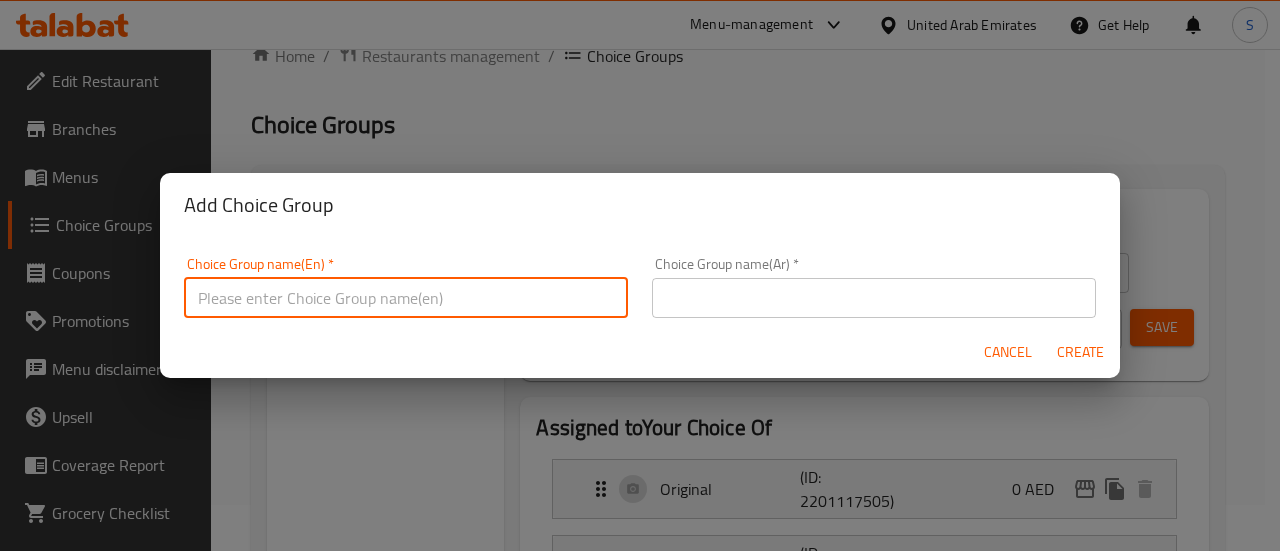type on "ٍ" 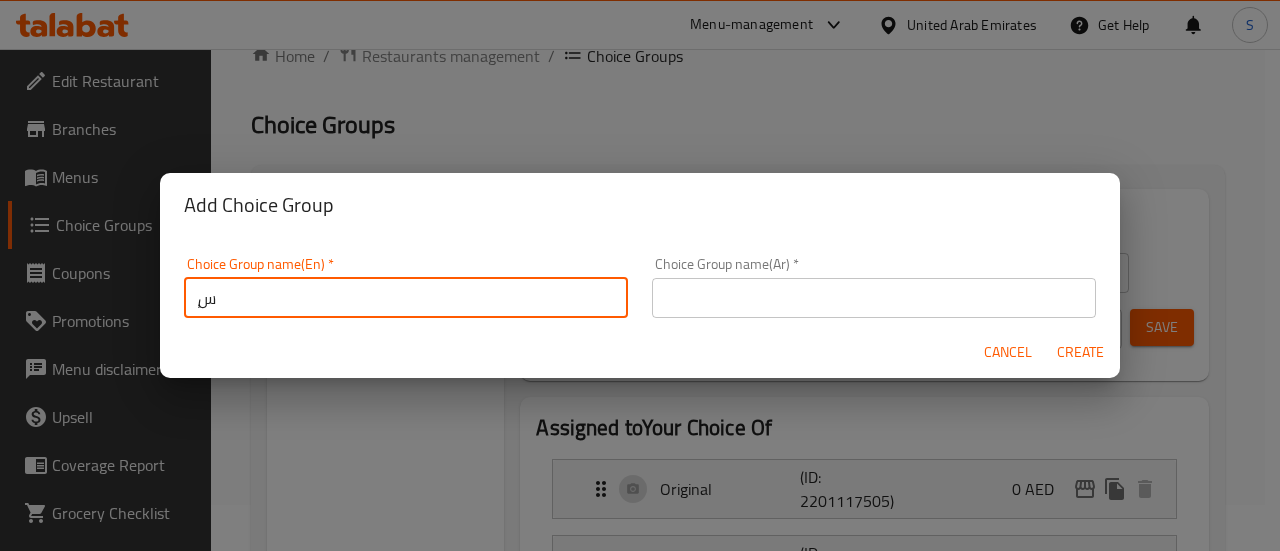 type on "ٍ" 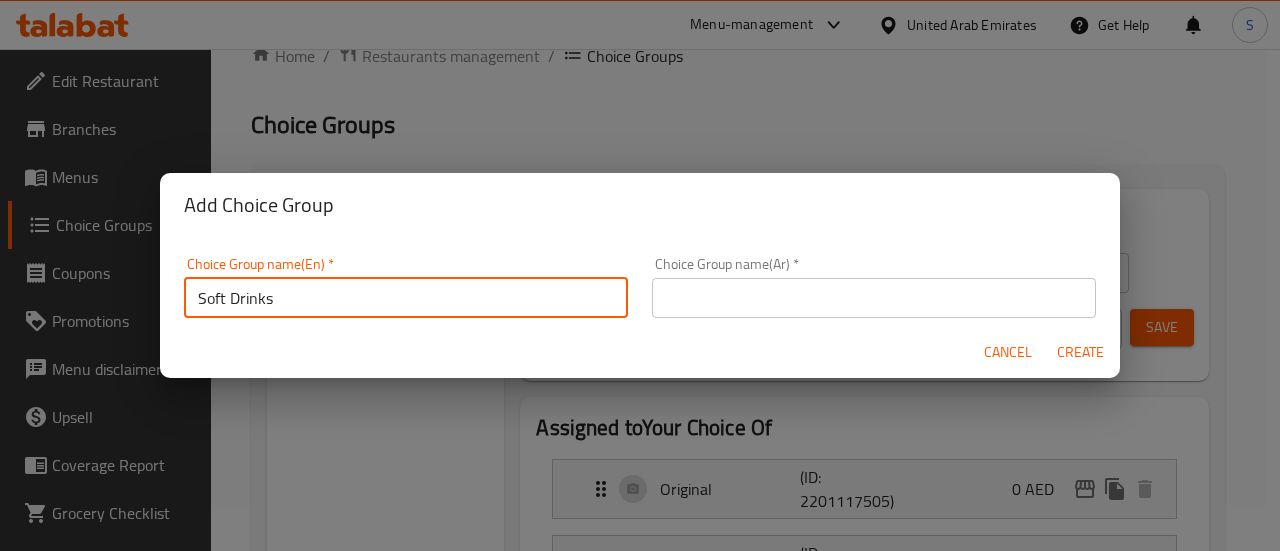 type on "Soft Drinks" 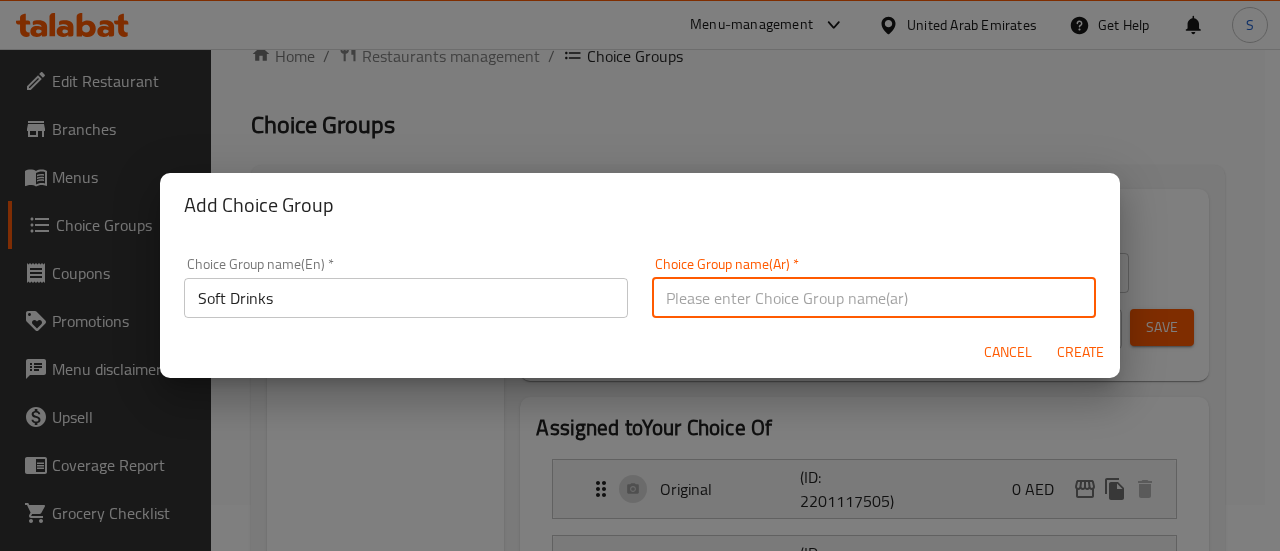 click at bounding box center [874, 298] 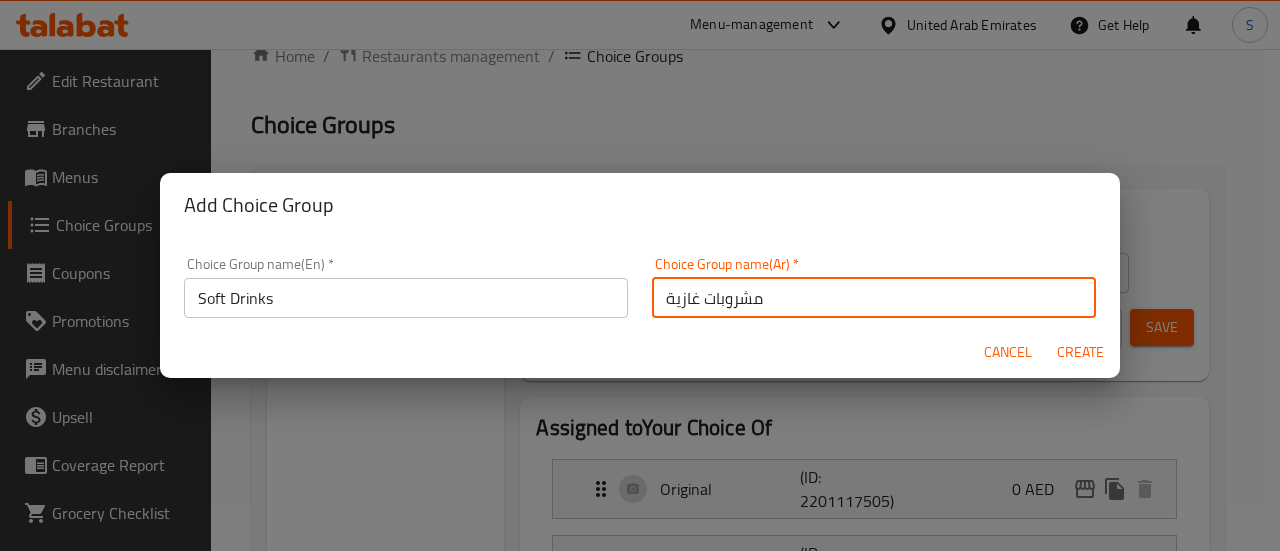 type on "مشروبات غازية" 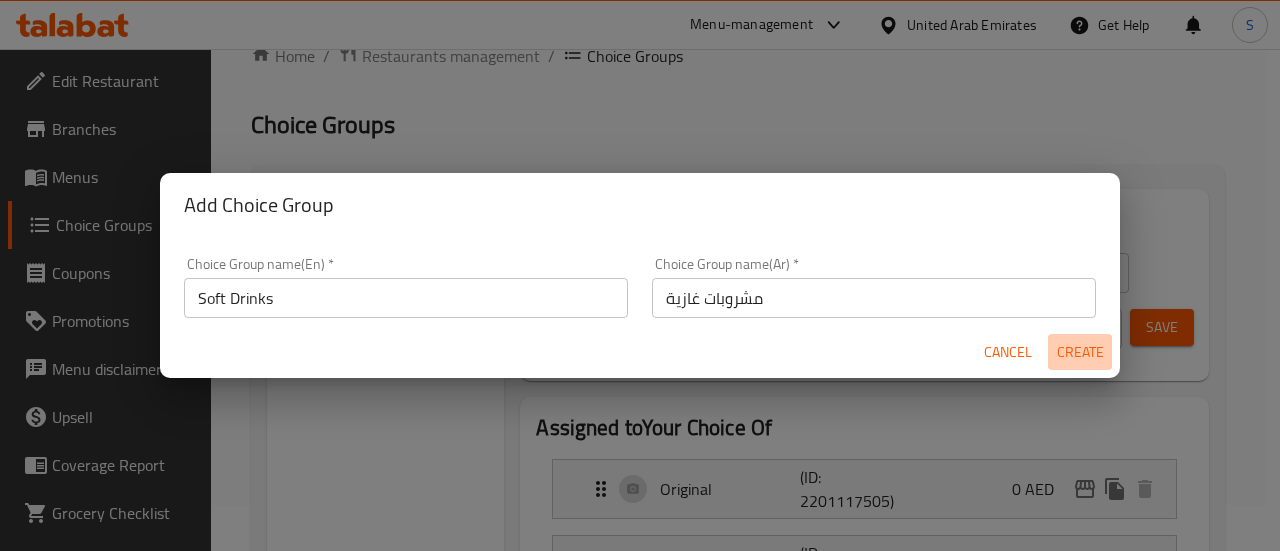 click on "Create" at bounding box center [1080, 352] 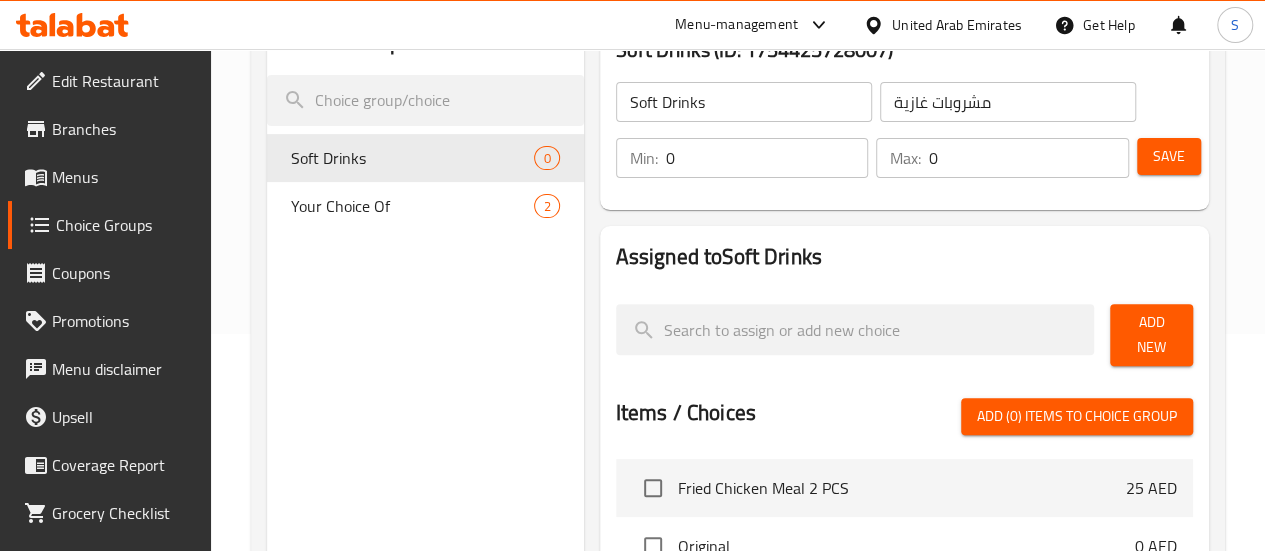 scroll, scrollTop: 218, scrollLeft: 0, axis: vertical 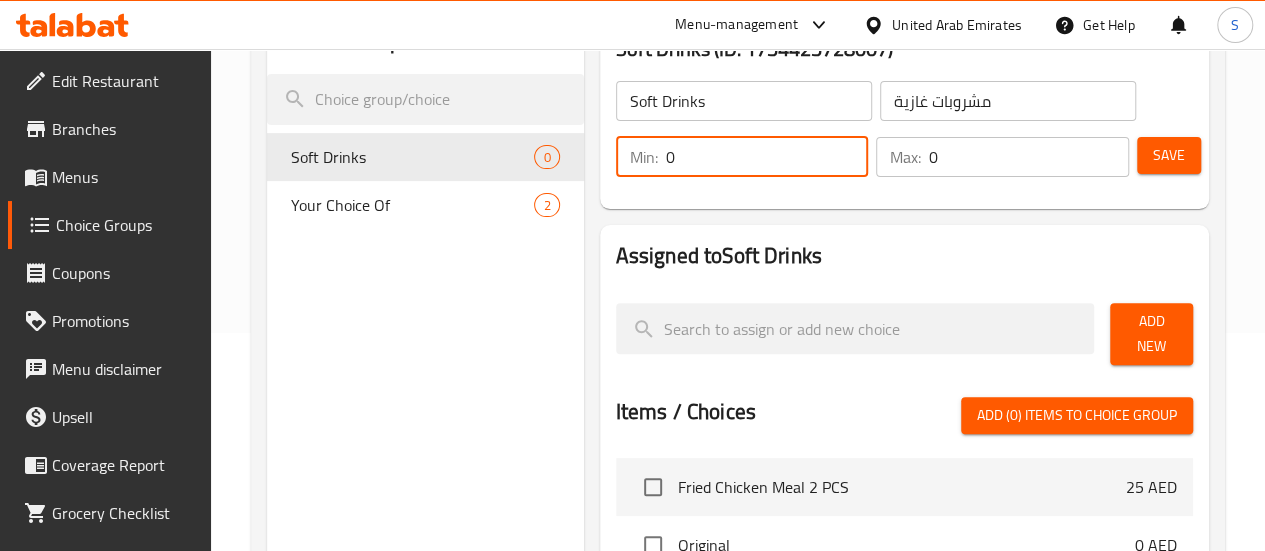 click on "0" at bounding box center (767, 157) 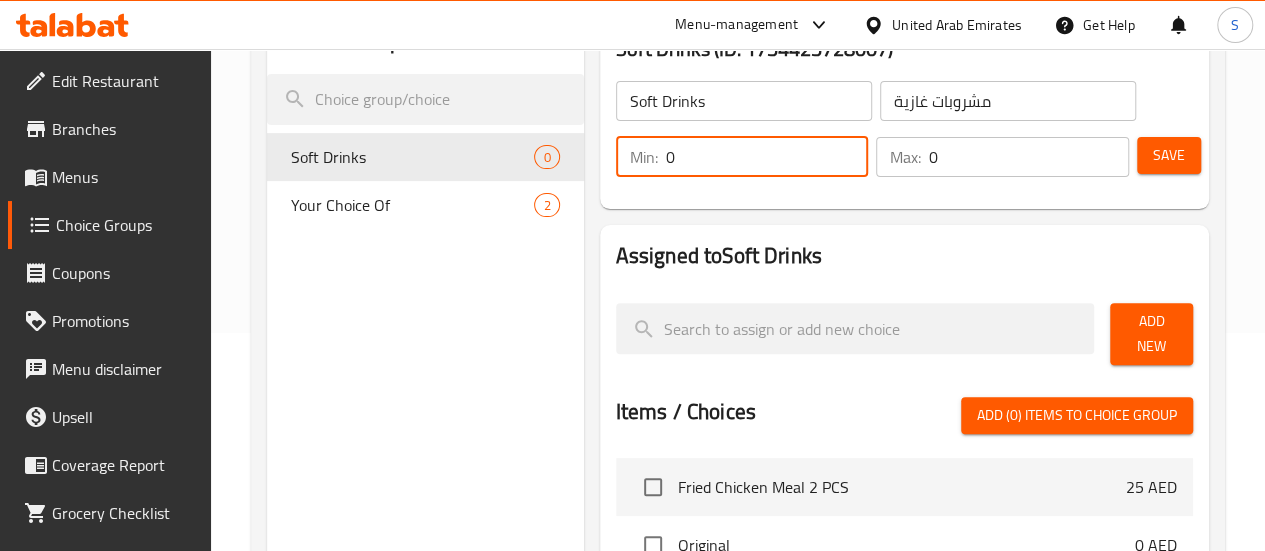click on "0" at bounding box center [767, 157] 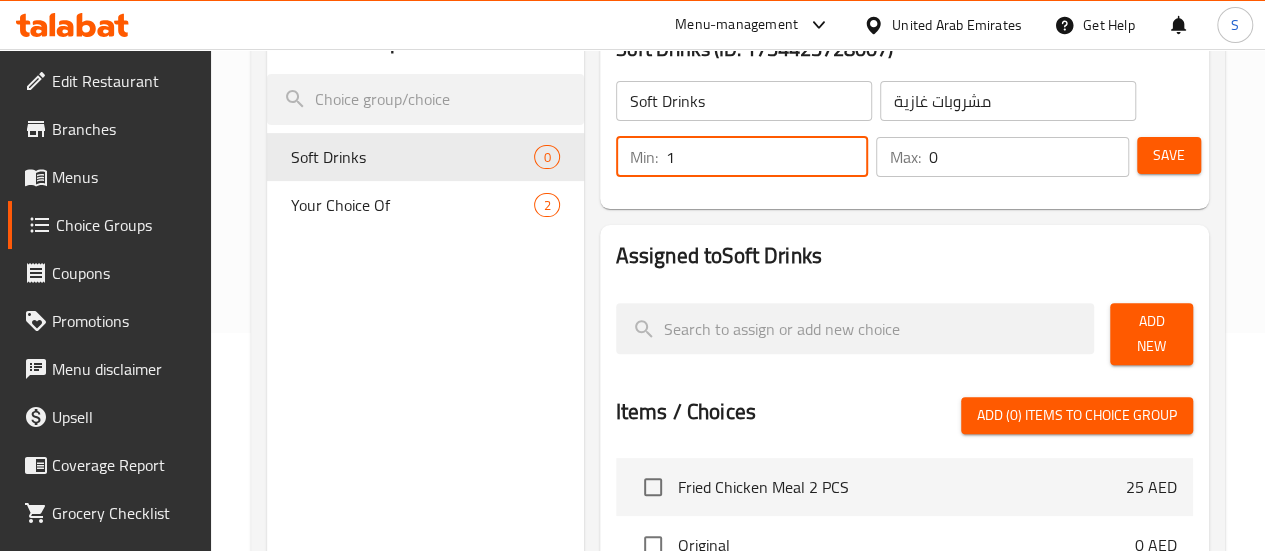 type on "1" 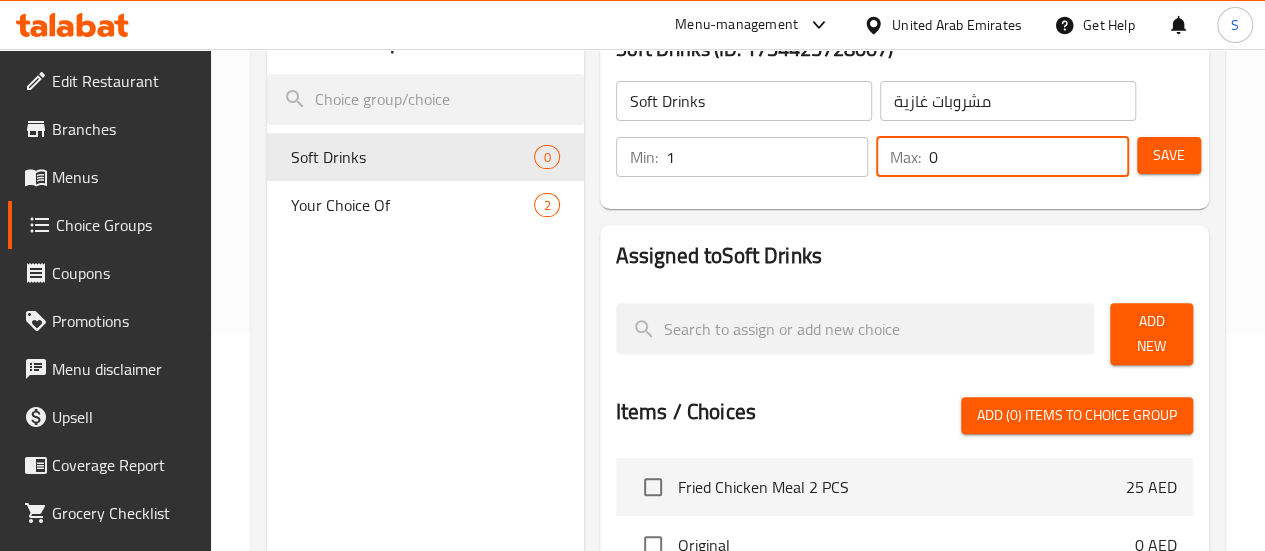 click on "0" at bounding box center [1029, 157] 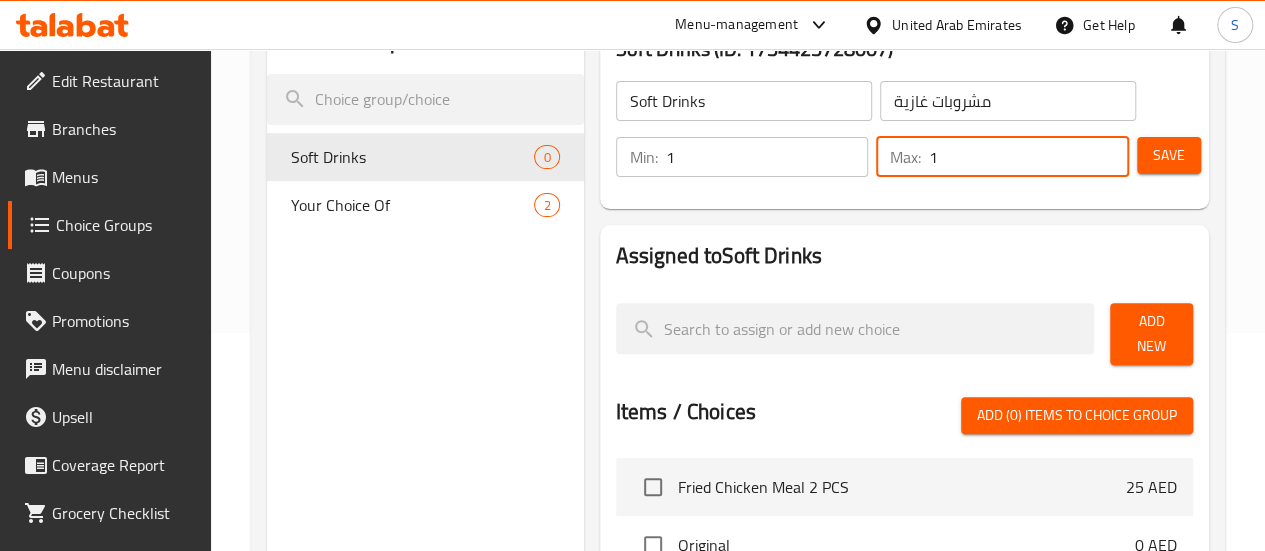 type on "1" 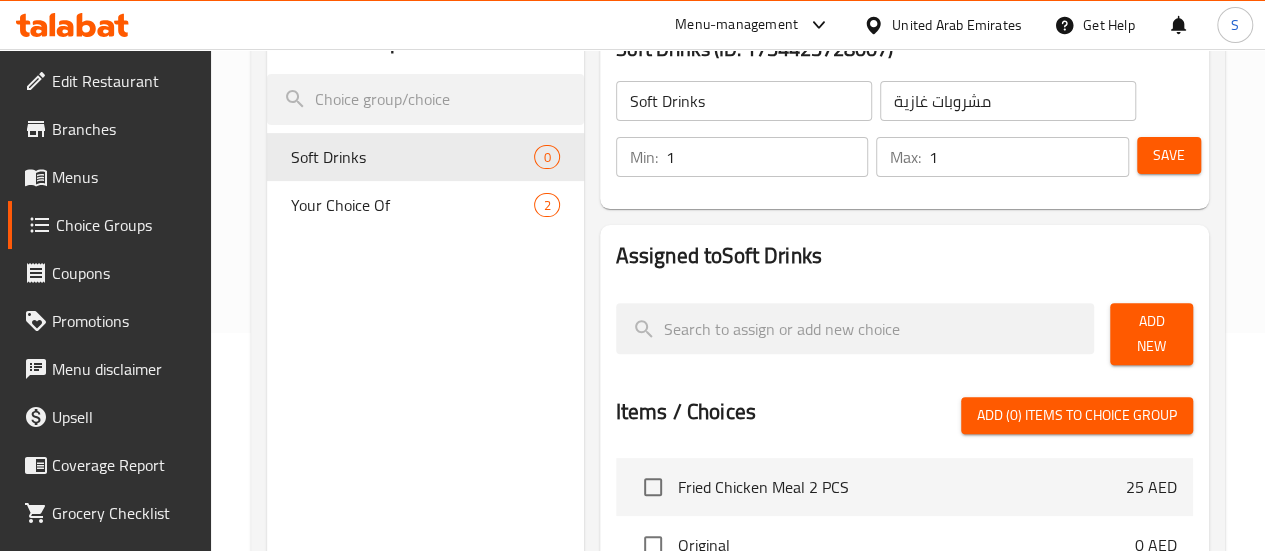 click at bounding box center [904, 279] 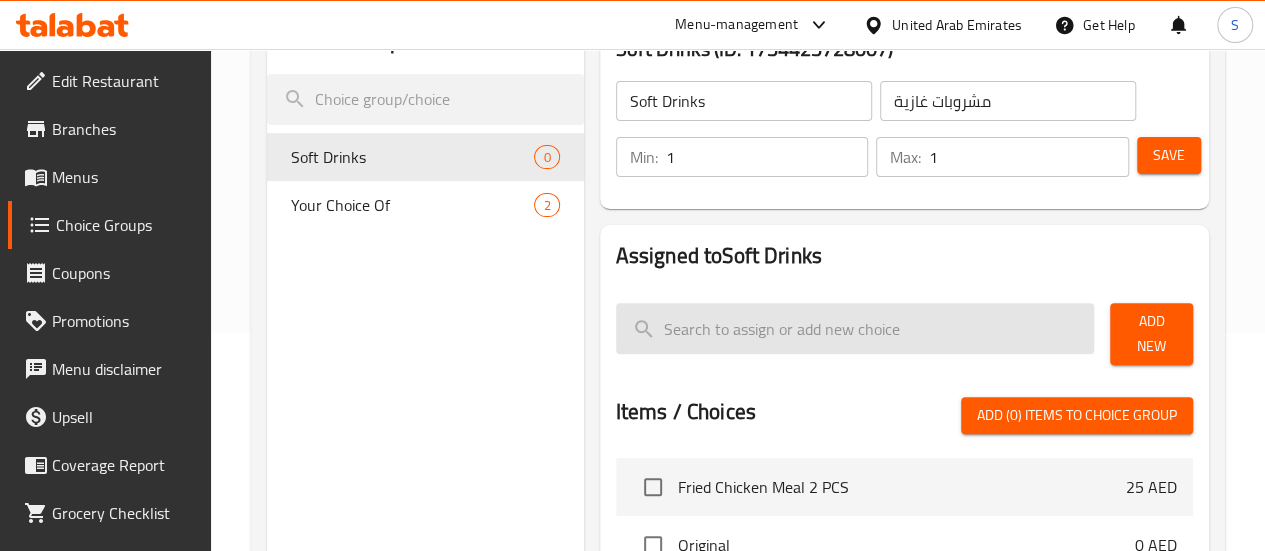 click at bounding box center (855, 328) 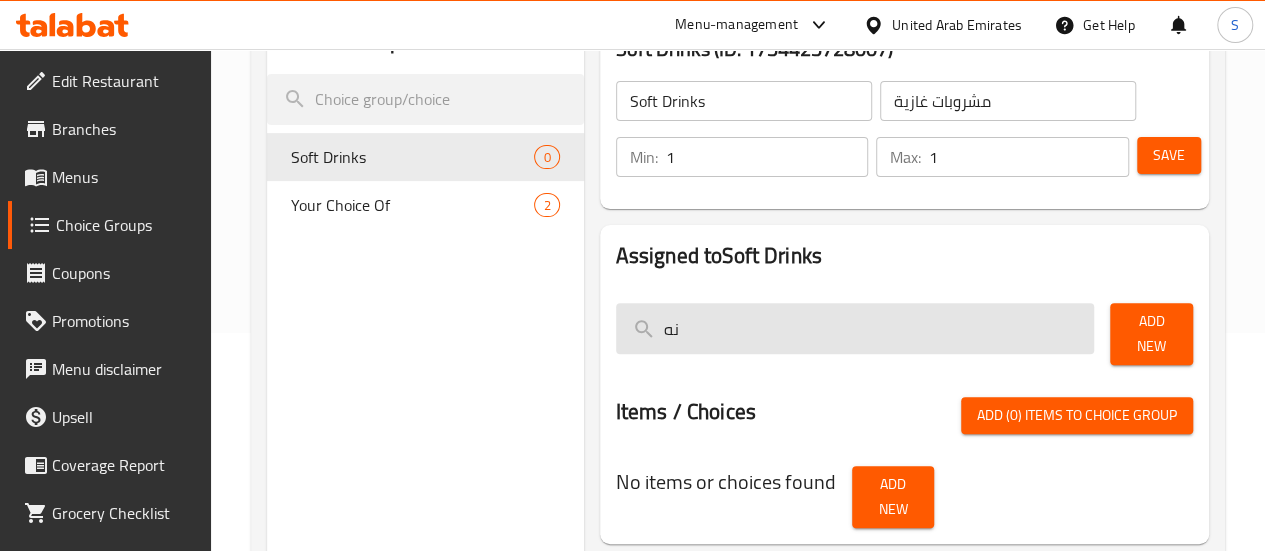 type on "ن" 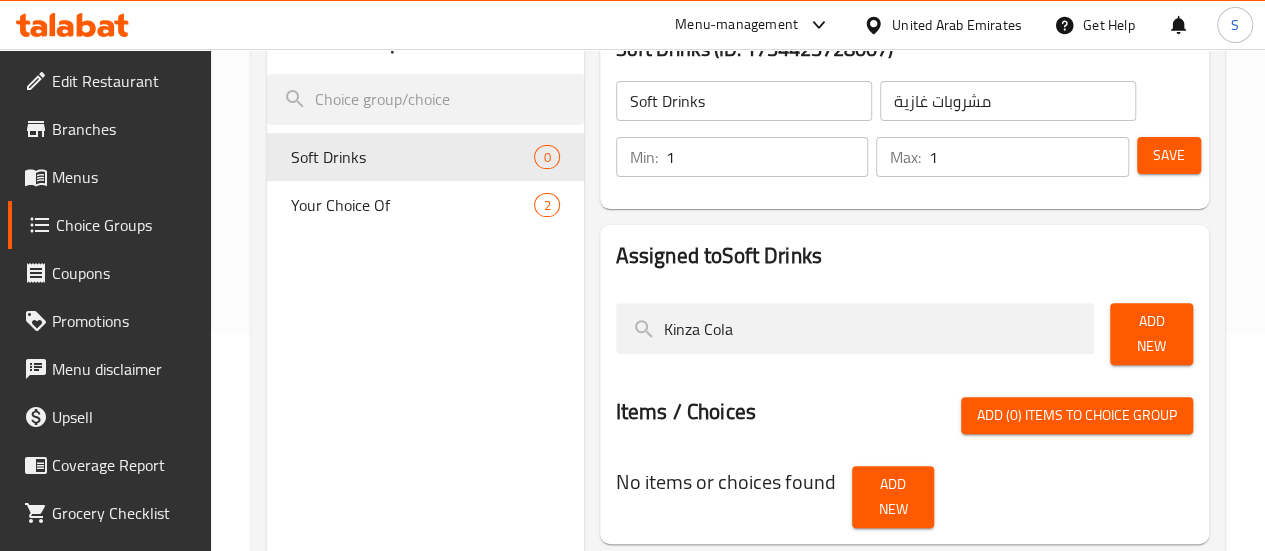 type on "Kinza Cola" 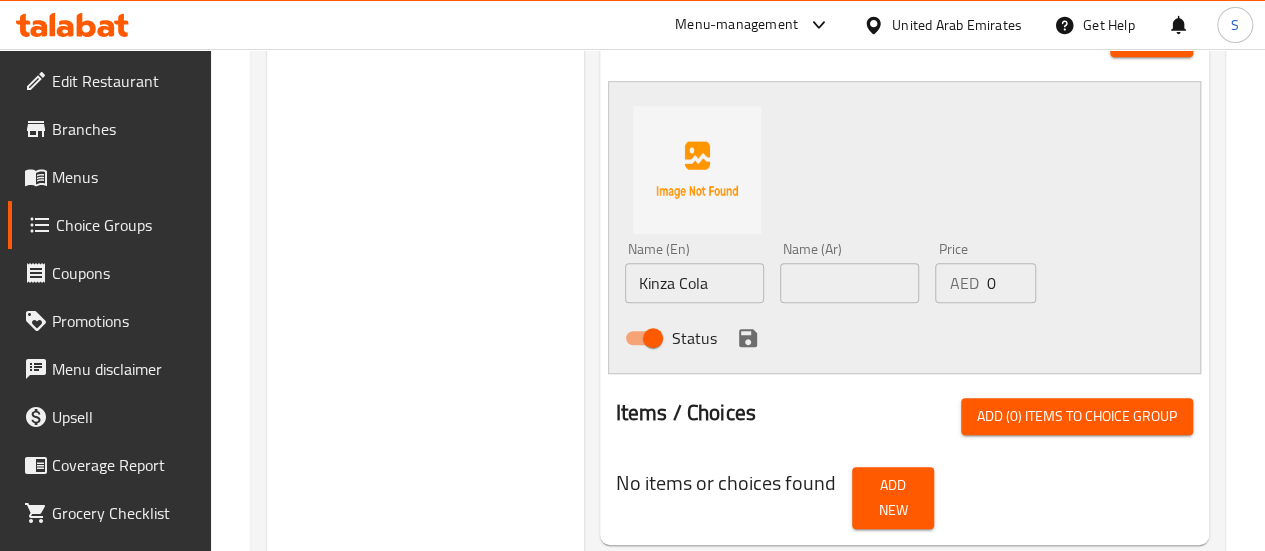 scroll, scrollTop: 528, scrollLeft: 0, axis: vertical 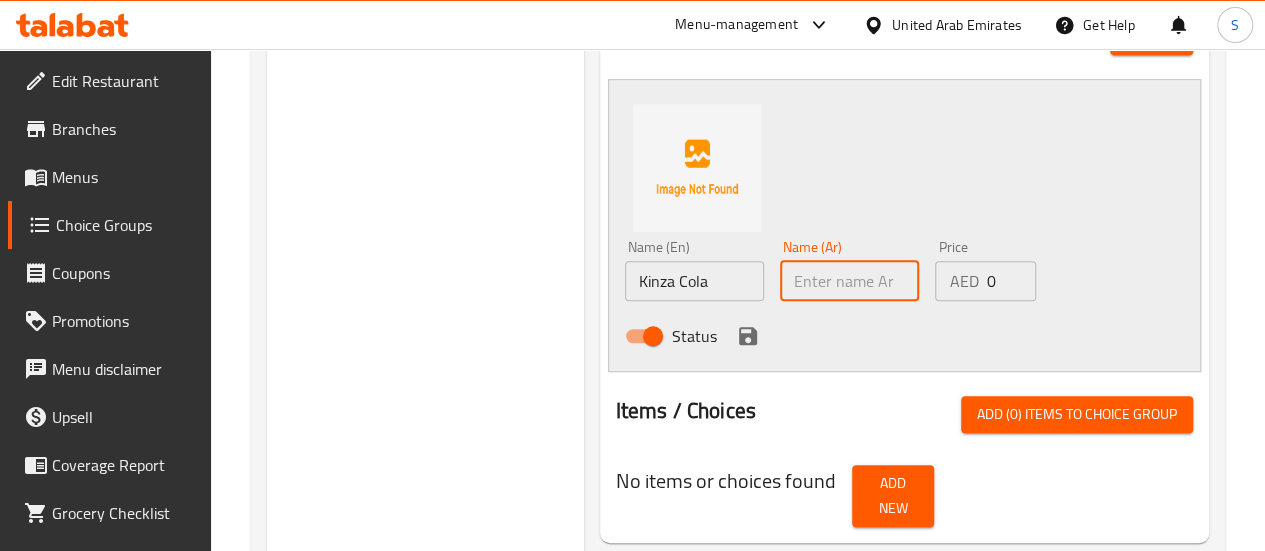 click at bounding box center [849, 281] 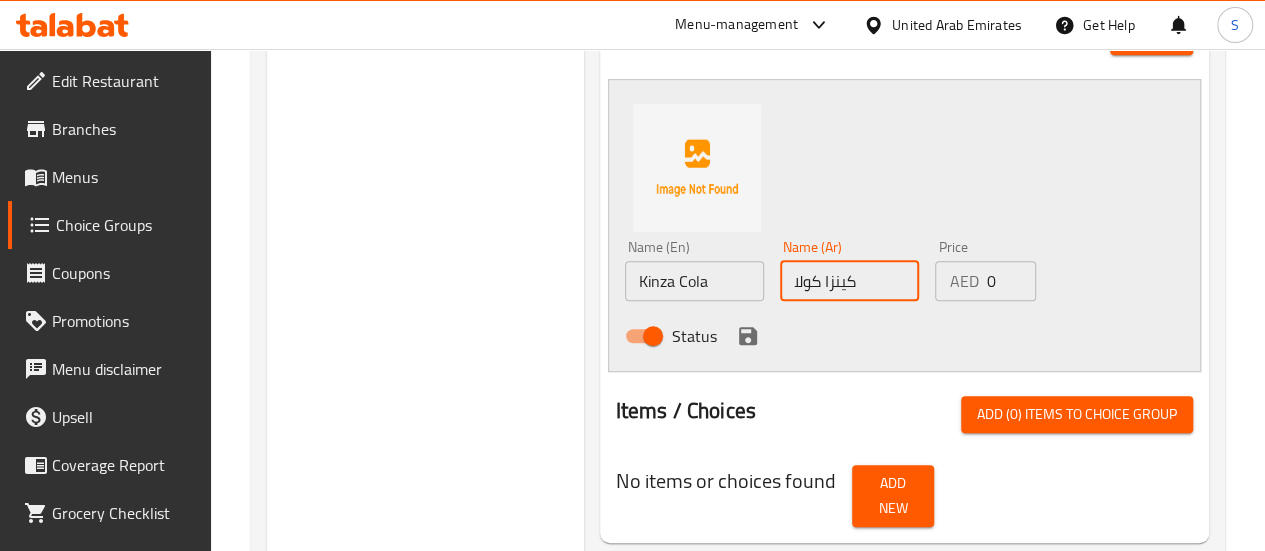 type on "كينزا كولا" 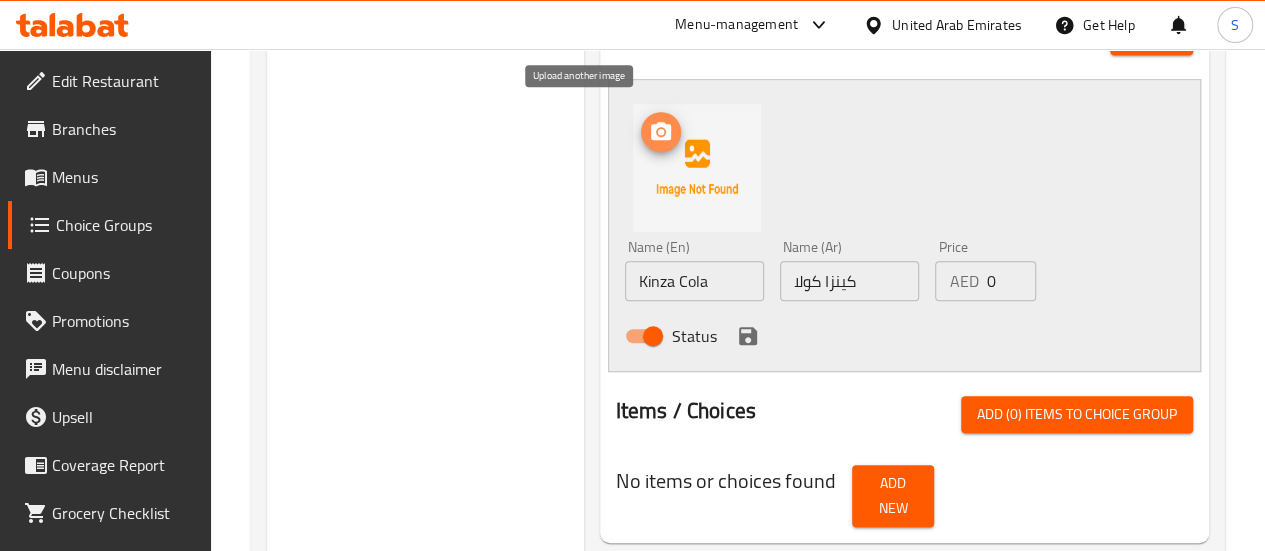 click 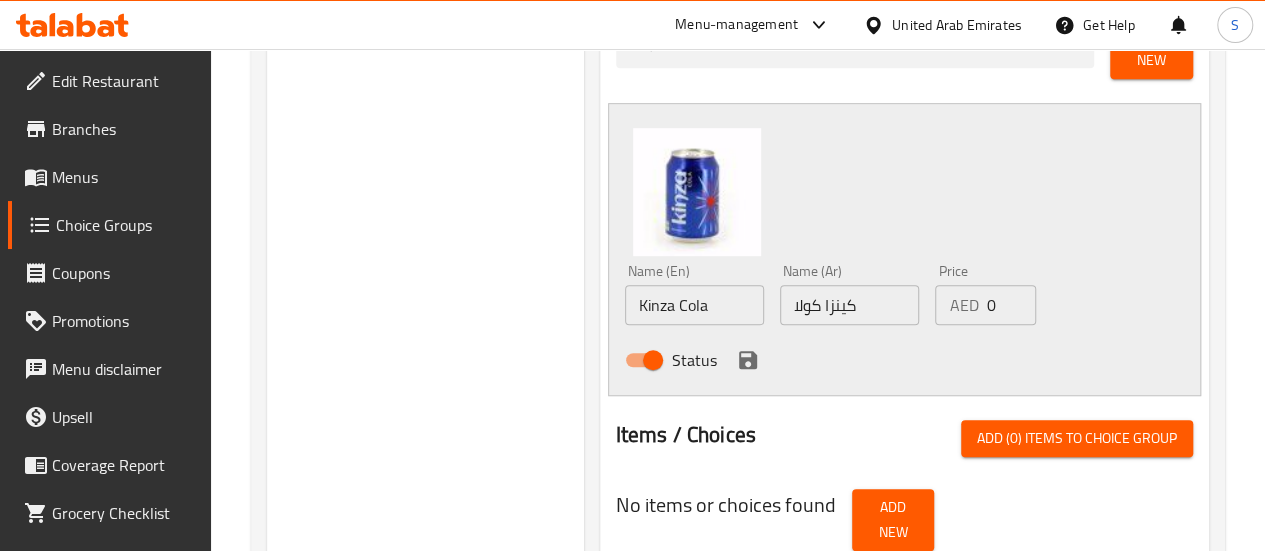scroll, scrollTop: 506, scrollLeft: 0, axis: vertical 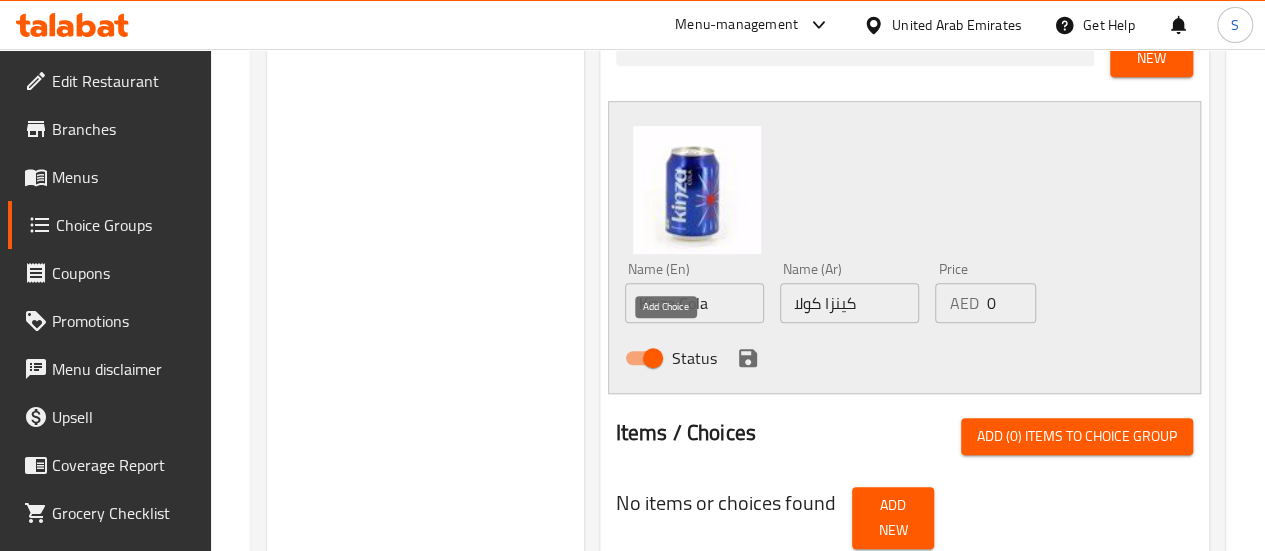 click 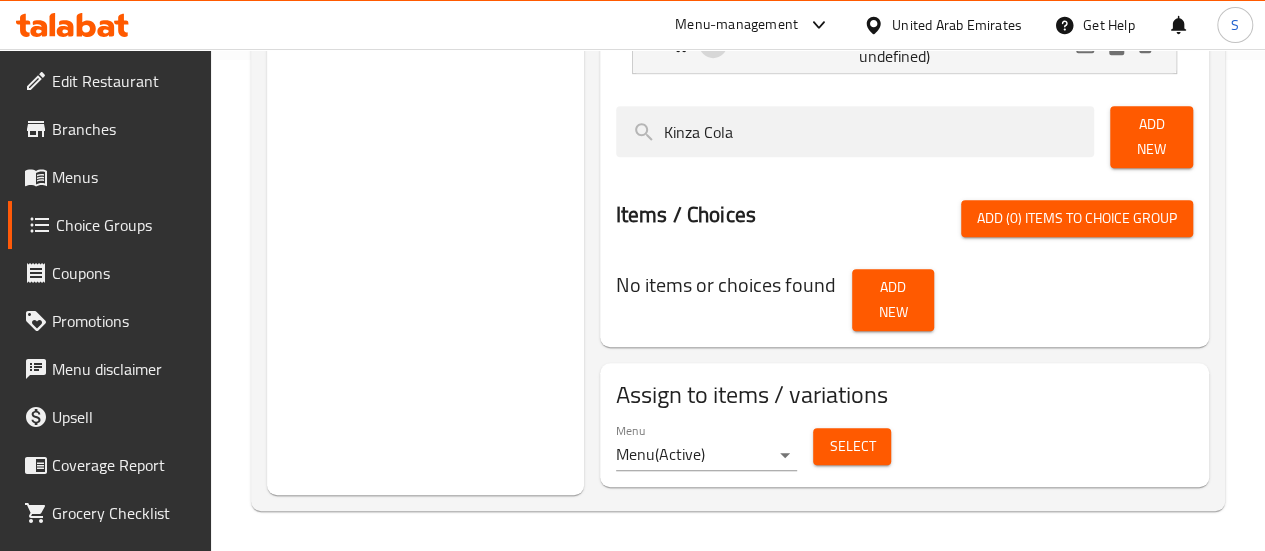 scroll, scrollTop: 454, scrollLeft: 0, axis: vertical 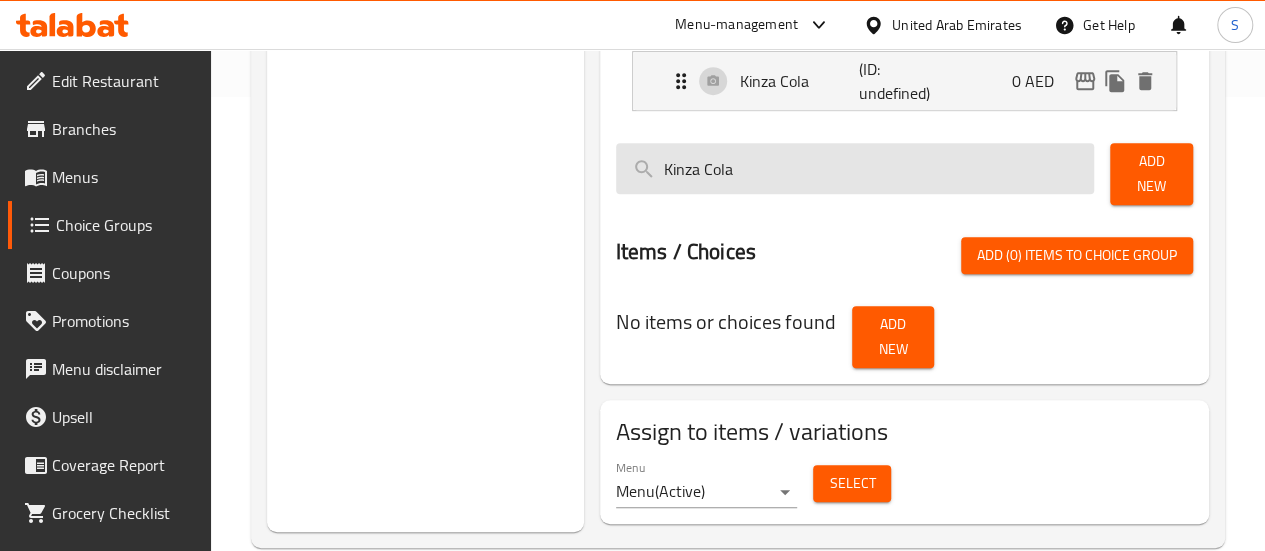 click on "Kinza Cola" at bounding box center [855, 168] 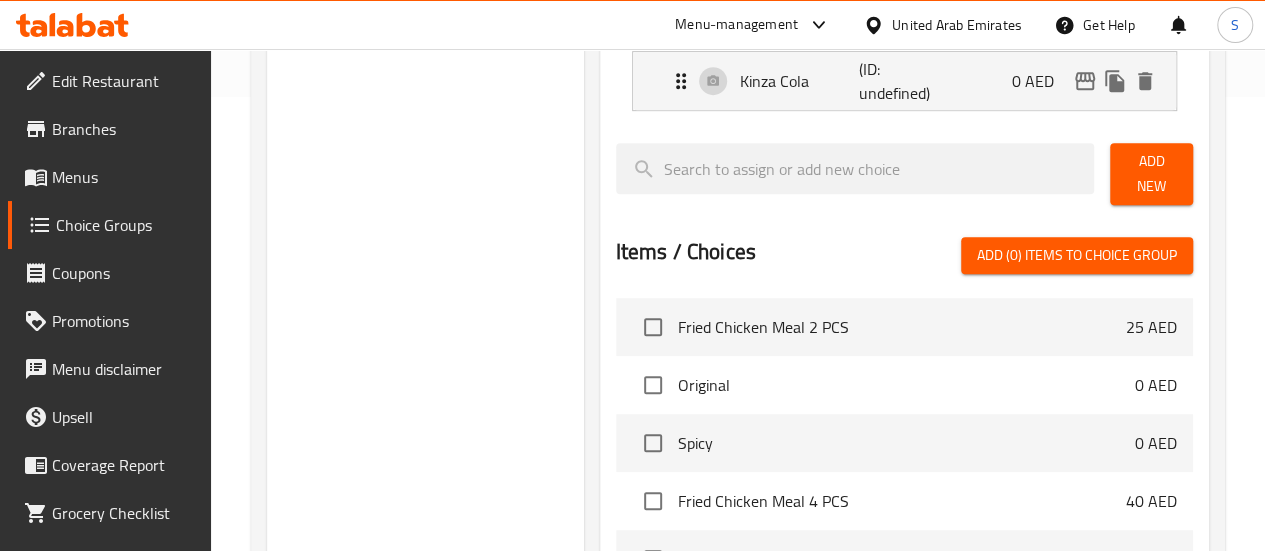 type 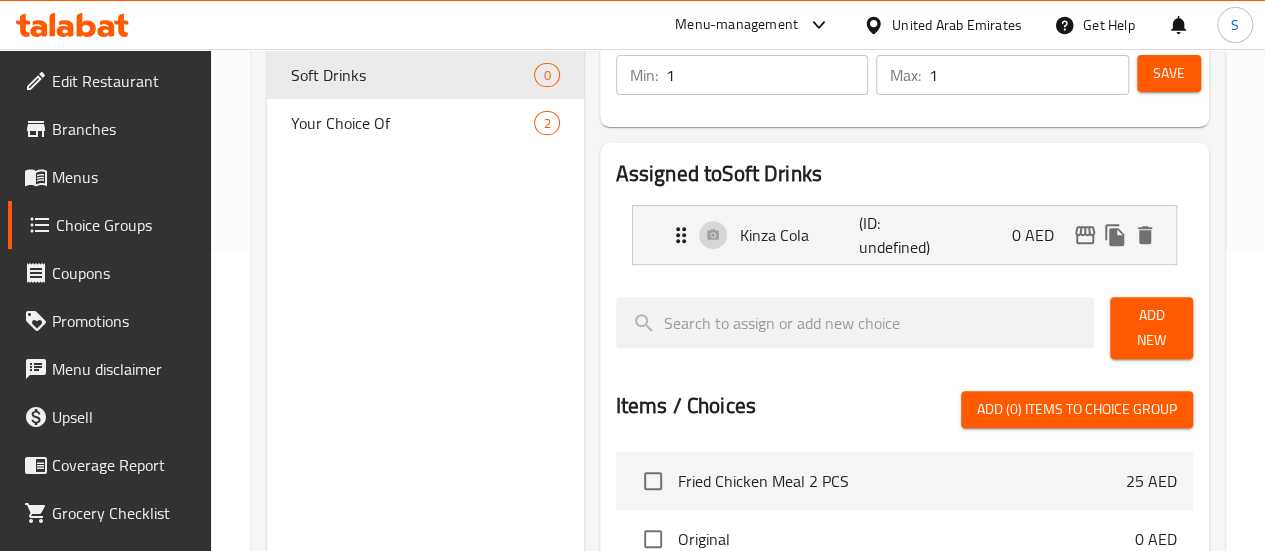 scroll, scrollTop: 296, scrollLeft: 0, axis: vertical 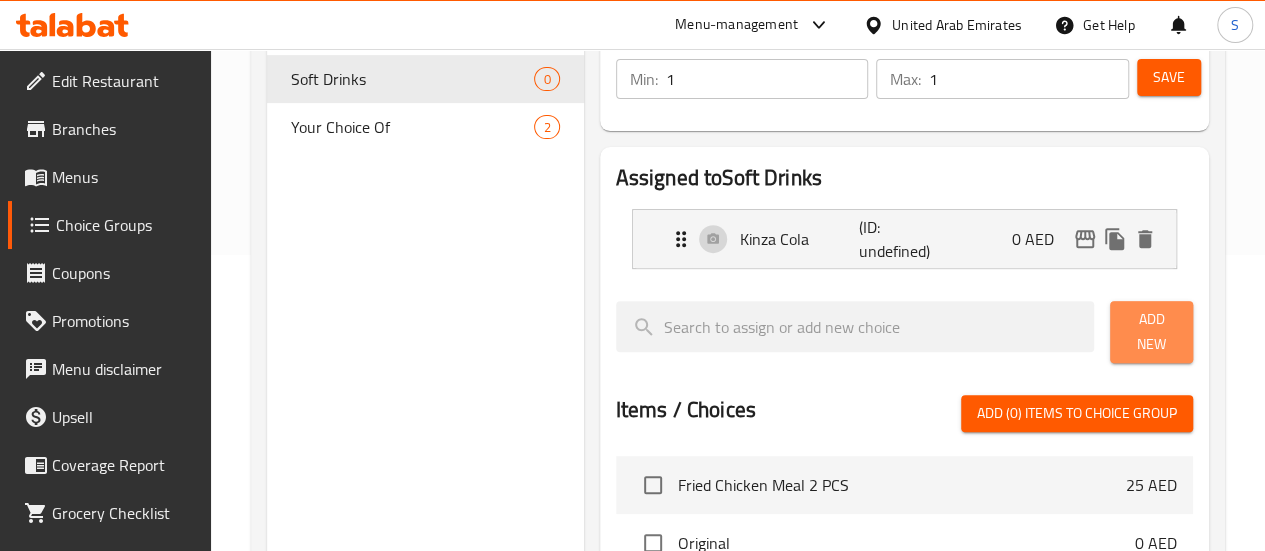 click on "Add New" at bounding box center (1151, 332) 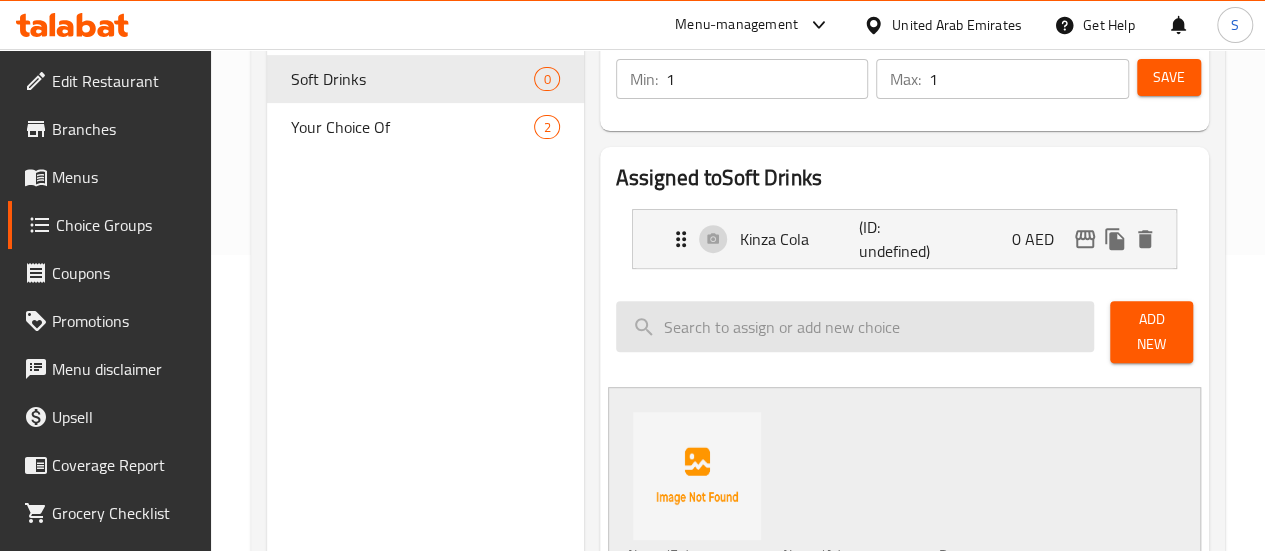 click at bounding box center [855, 326] 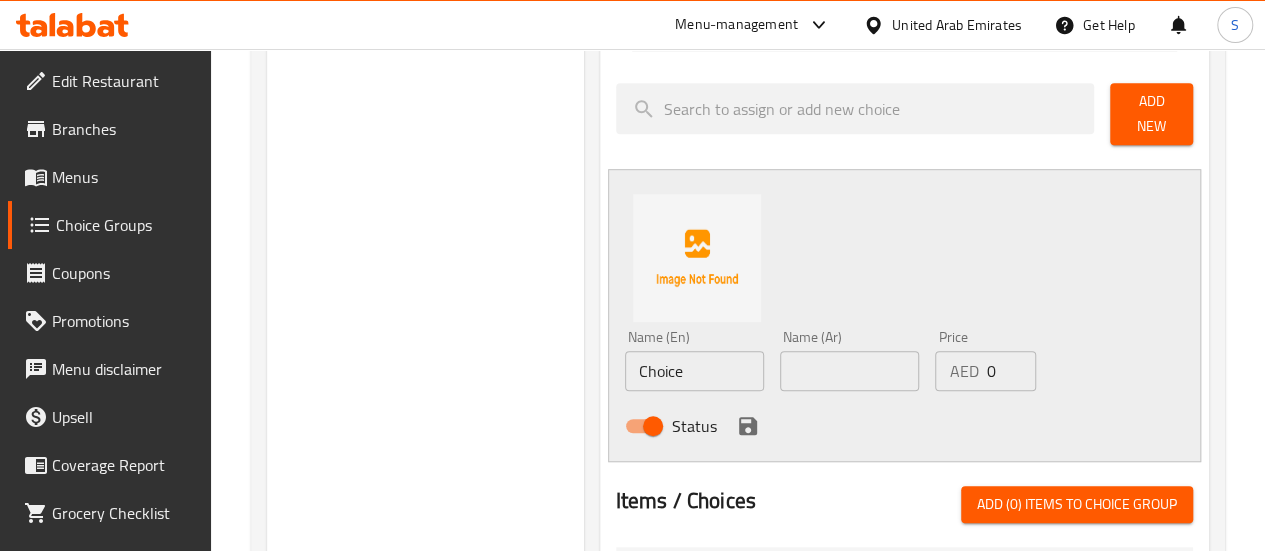 scroll, scrollTop: 520, scrollLeft: 0, axis: vertical 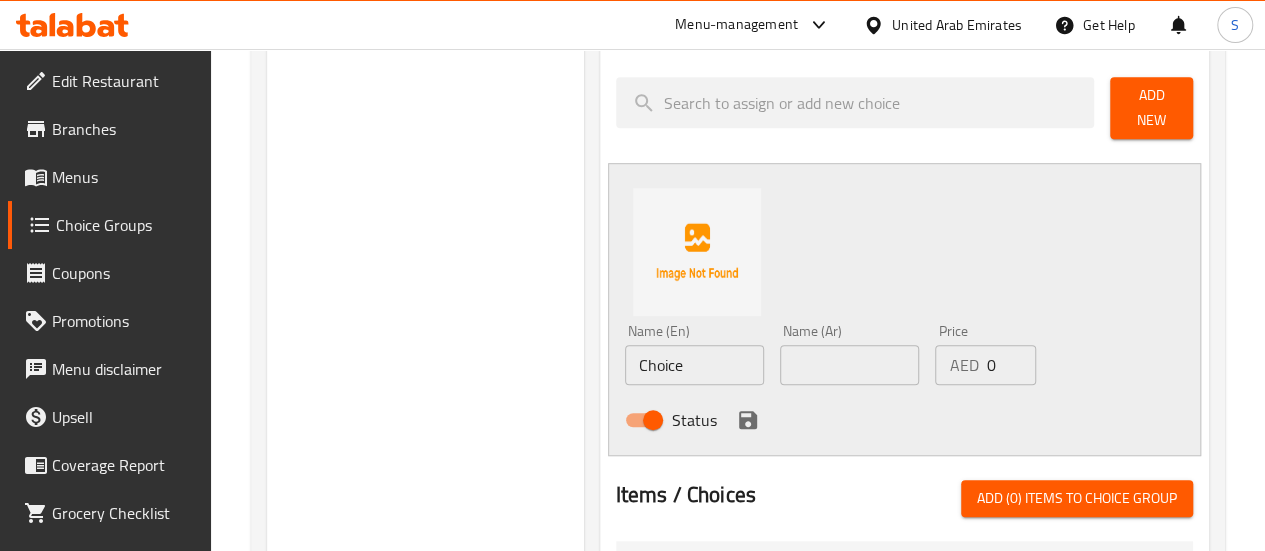click on "Choice" at bounding box center (694, 365) 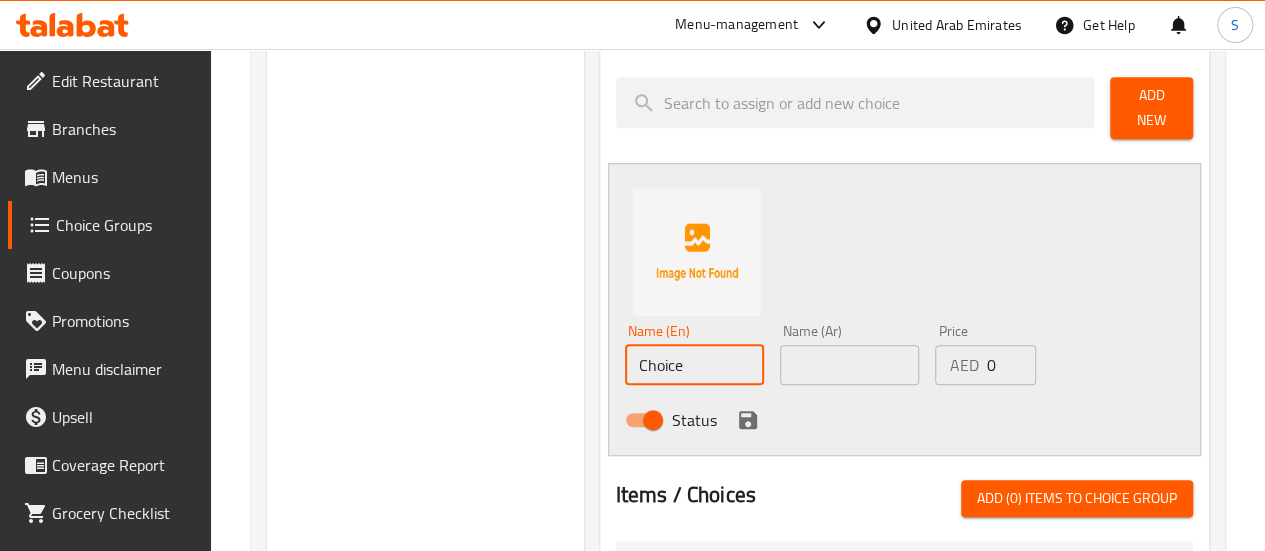 click on "Choice" at bounding box center (694, 365) 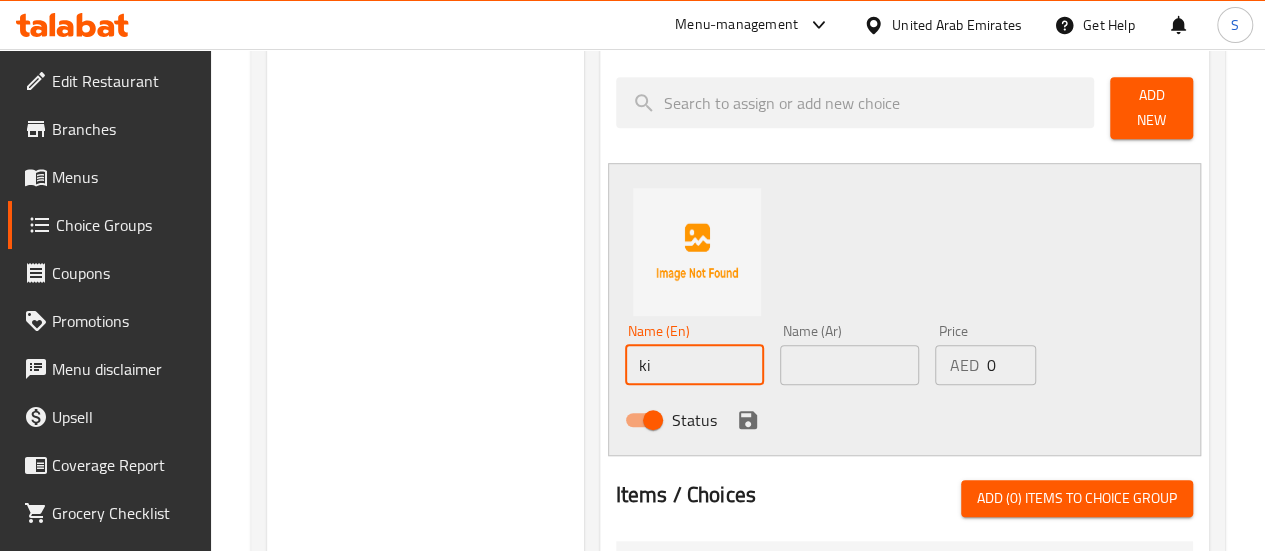 type on "k" 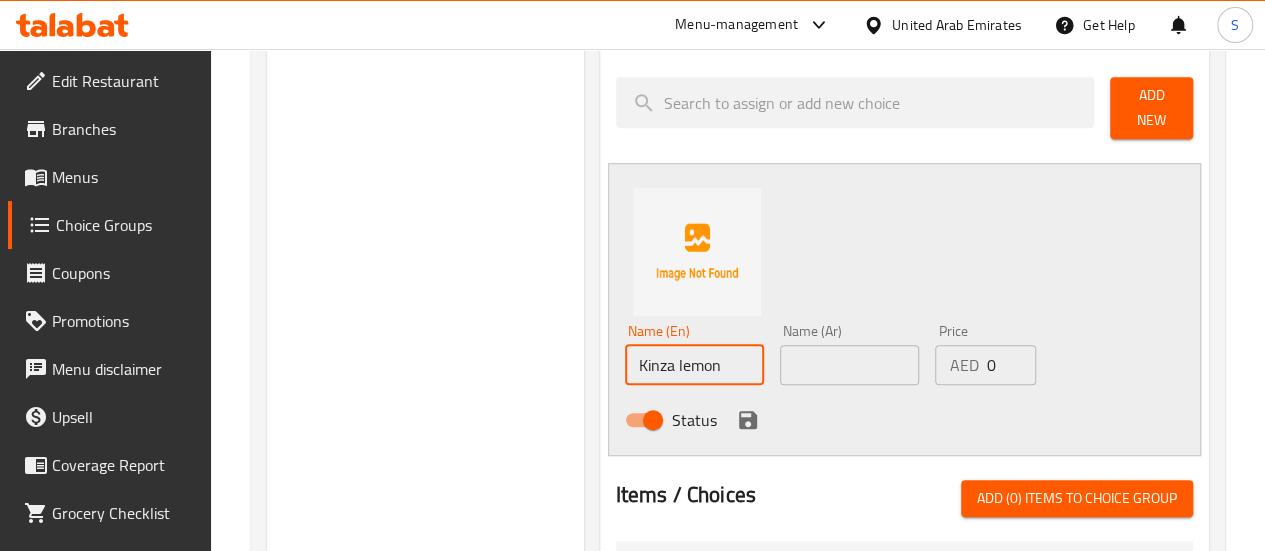type on "Kinza lemon" 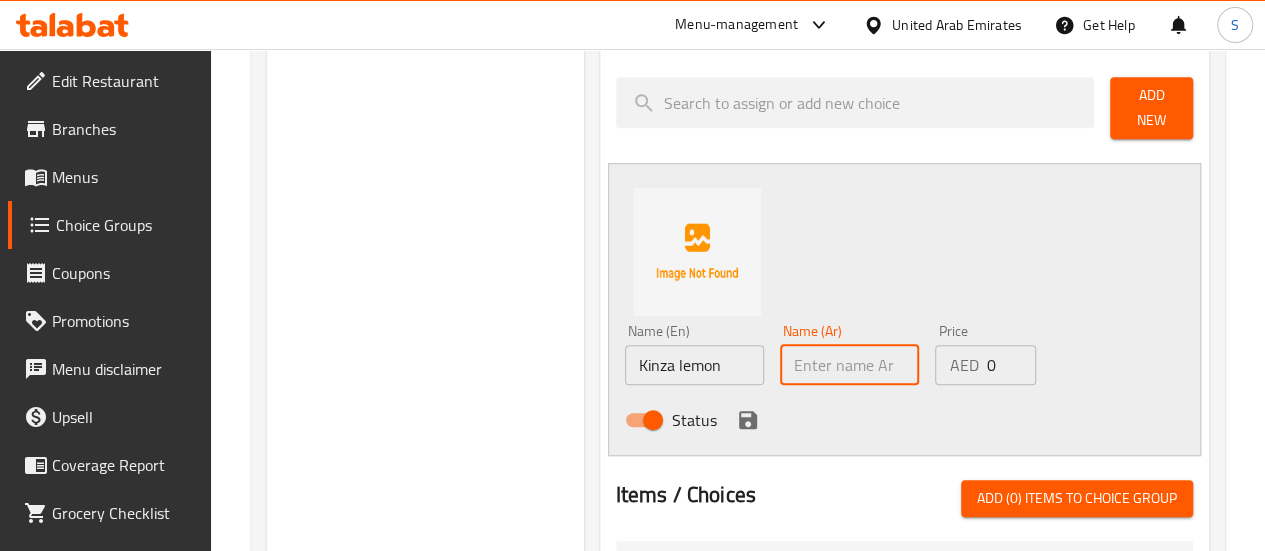 click at bounding box center [849, 365] 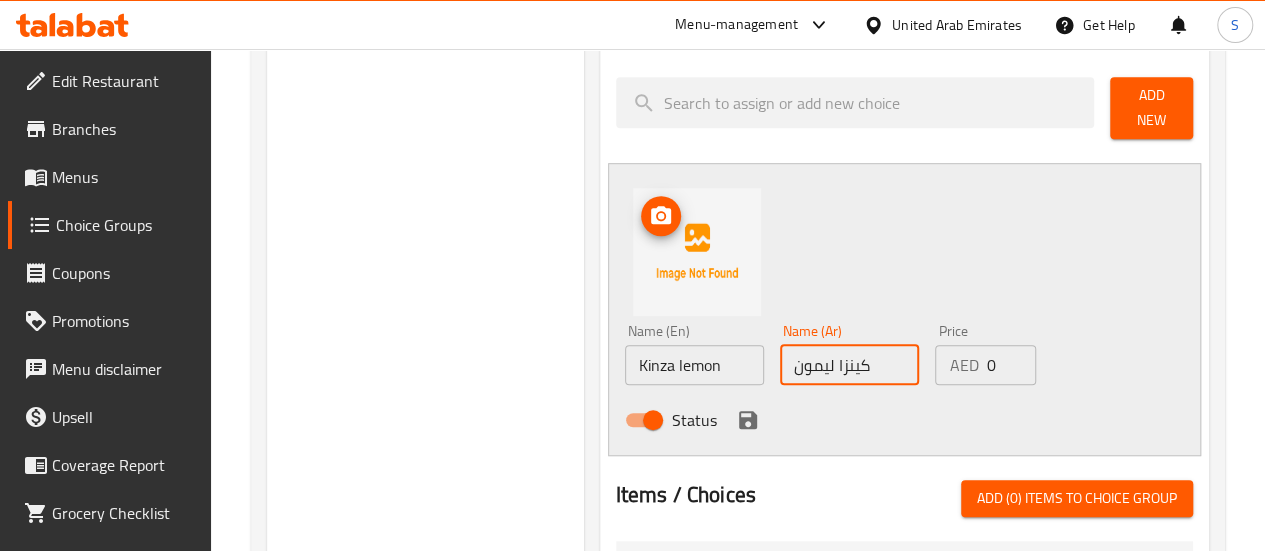 type on "كينزا ليمون" 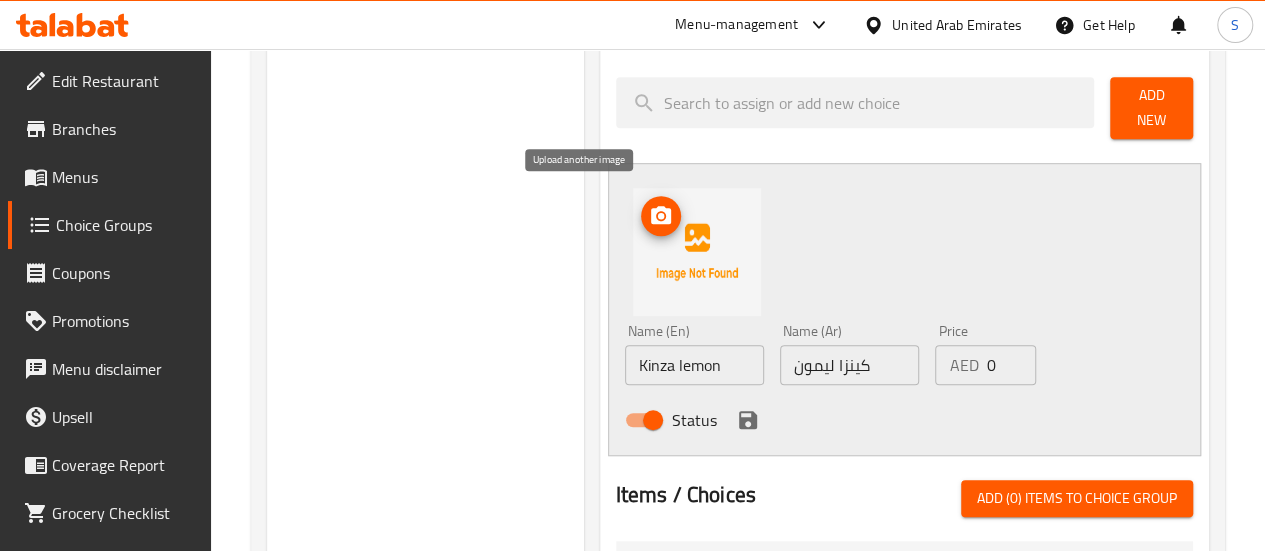 click 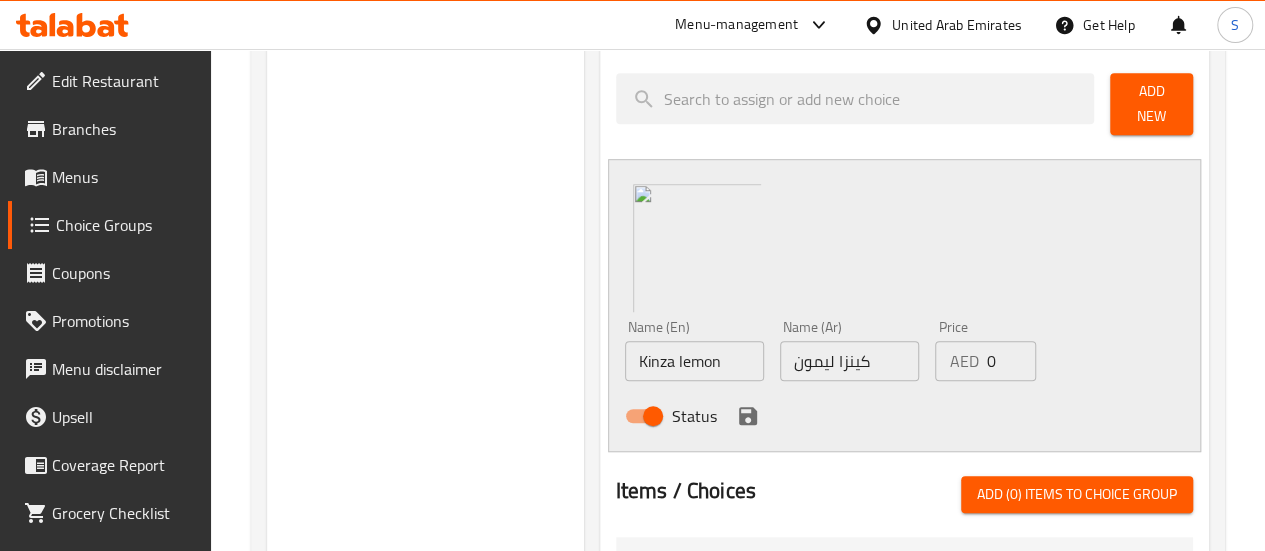 scroll, scrollTop: 540, scrollLeft: 0, axis: vertical 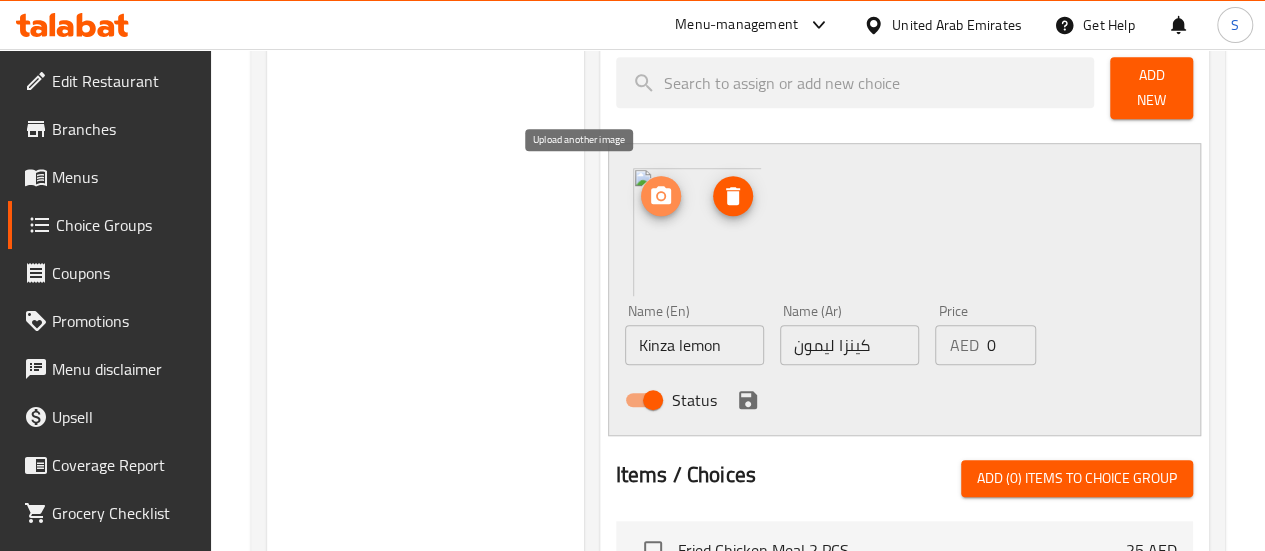 click 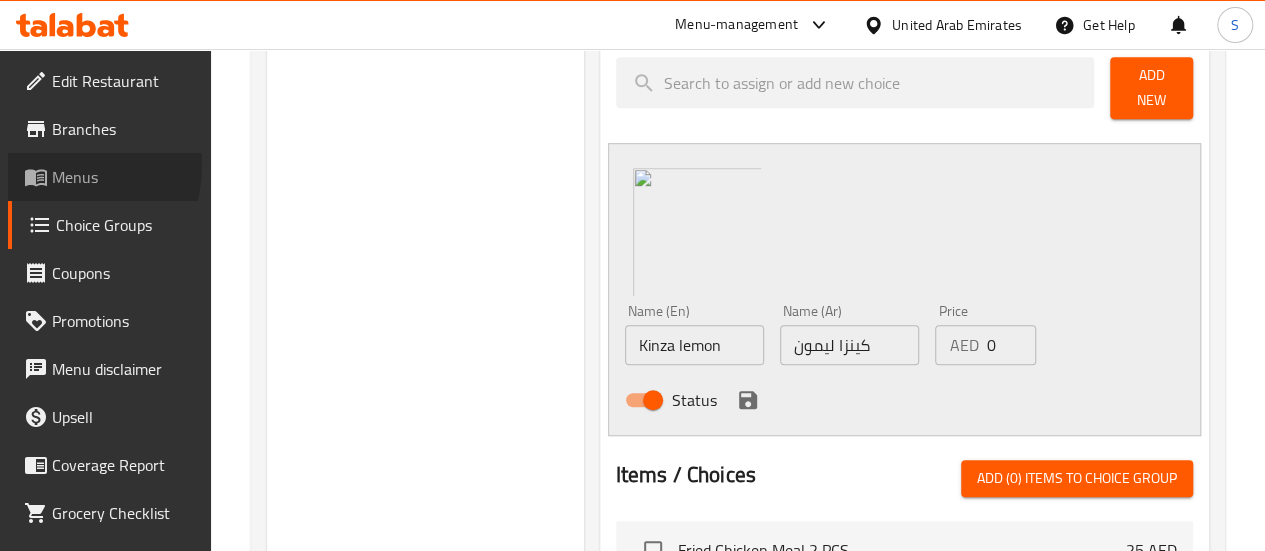 click on "Menus" at bounding box center [123, 177] 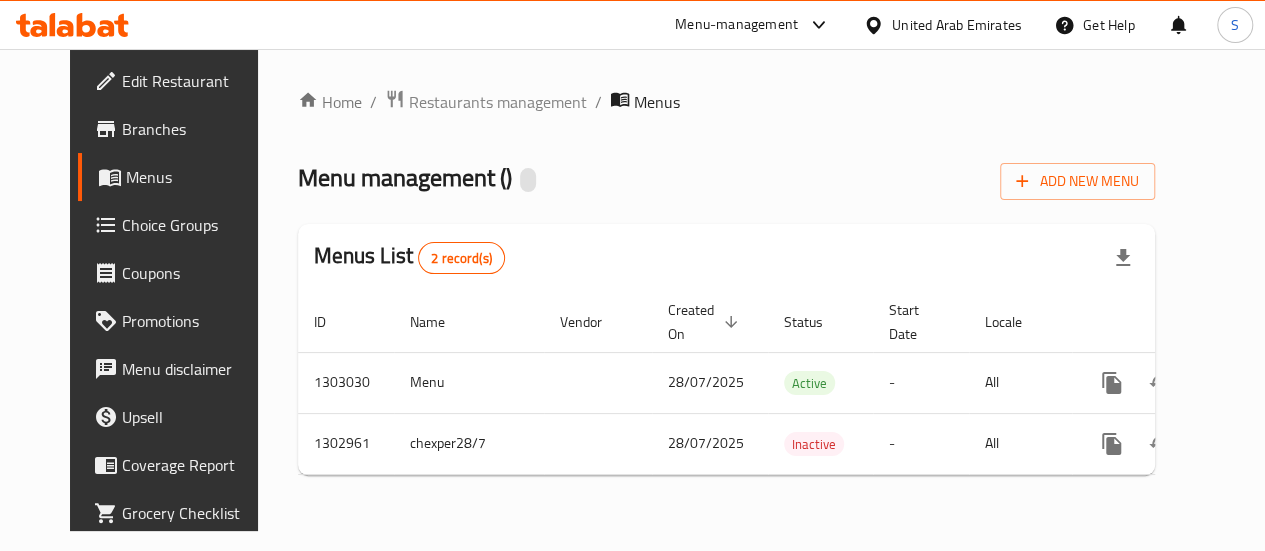 scroll, scrollTop: 0, scrollLeft: 0, axis: both 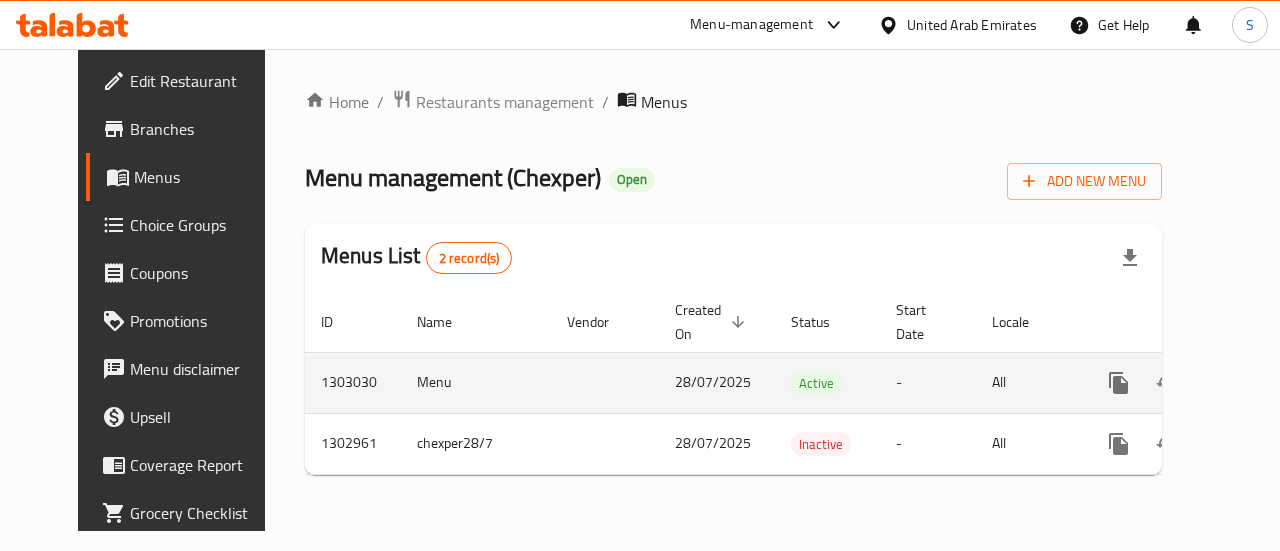 click on "Menu" at bounding box center [476, 382] 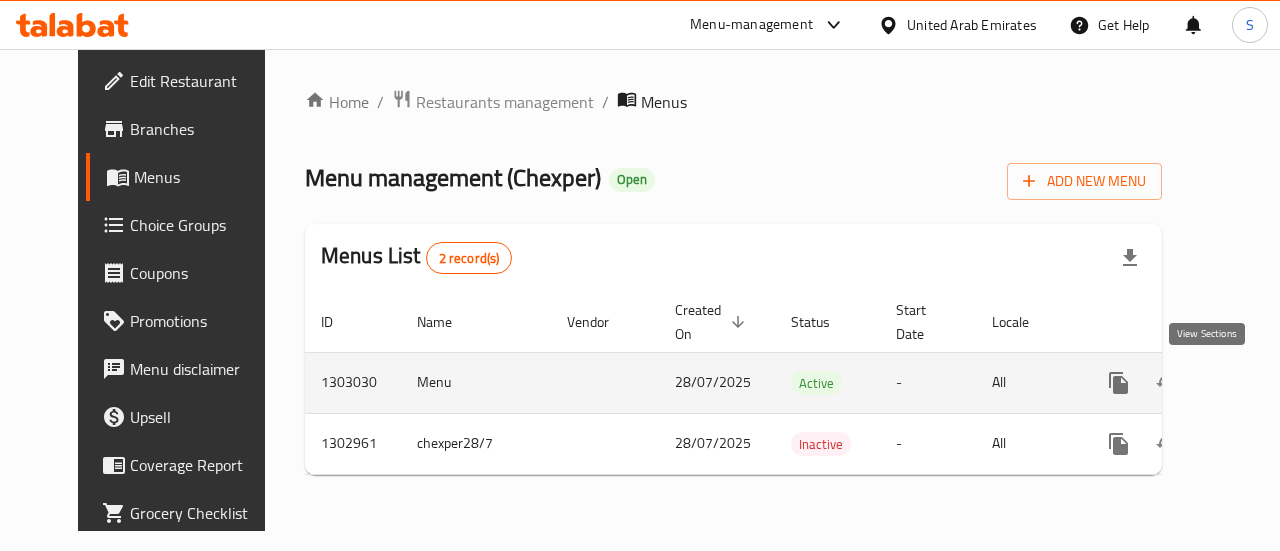 click 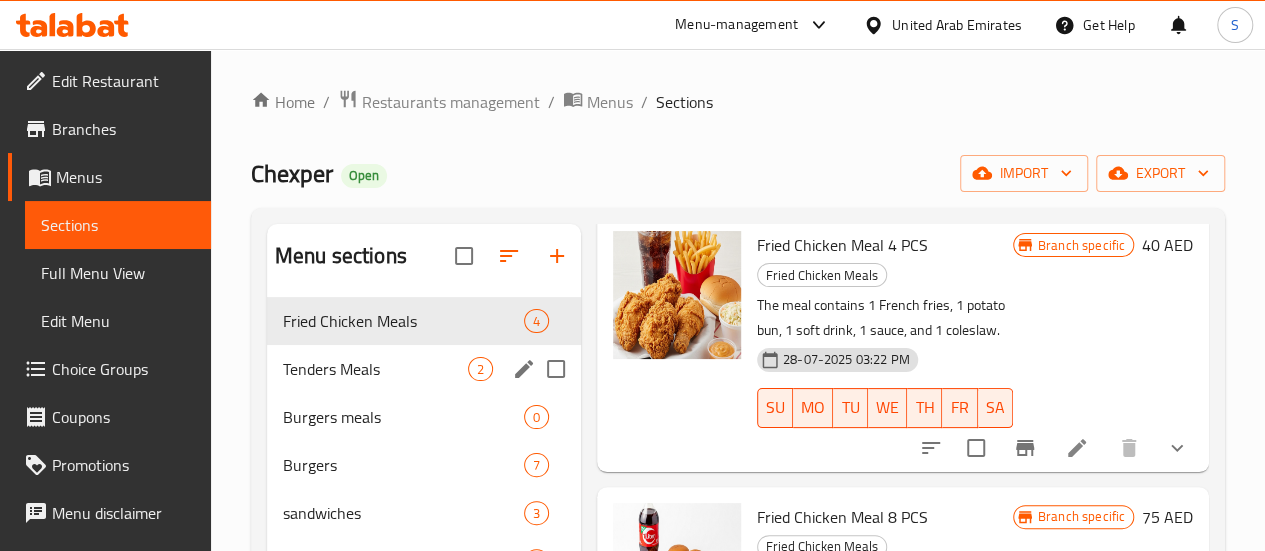 scroll, scrollTop: 376, scrollLeft: 0, axis: vertical 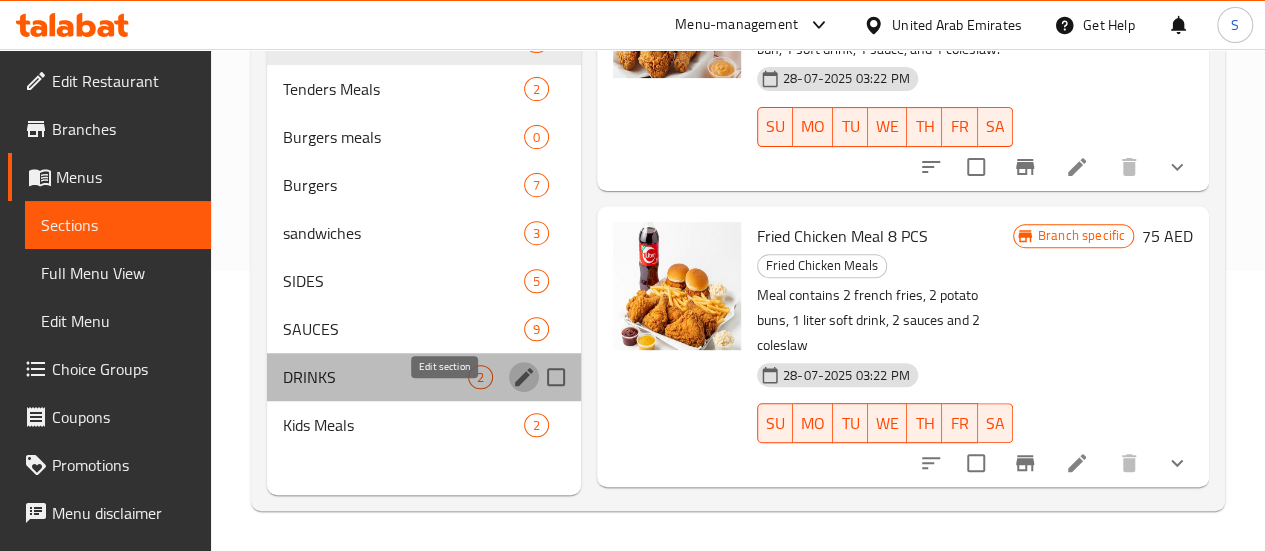 click 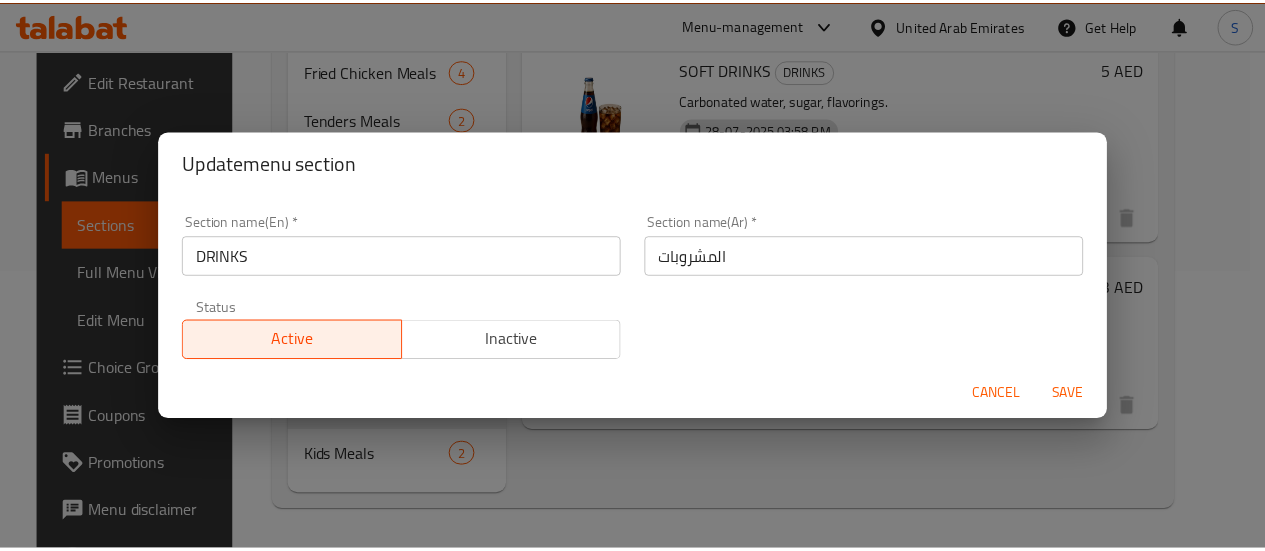 scroll, scrollTop: 0, scrollLeft: 0, axis: both 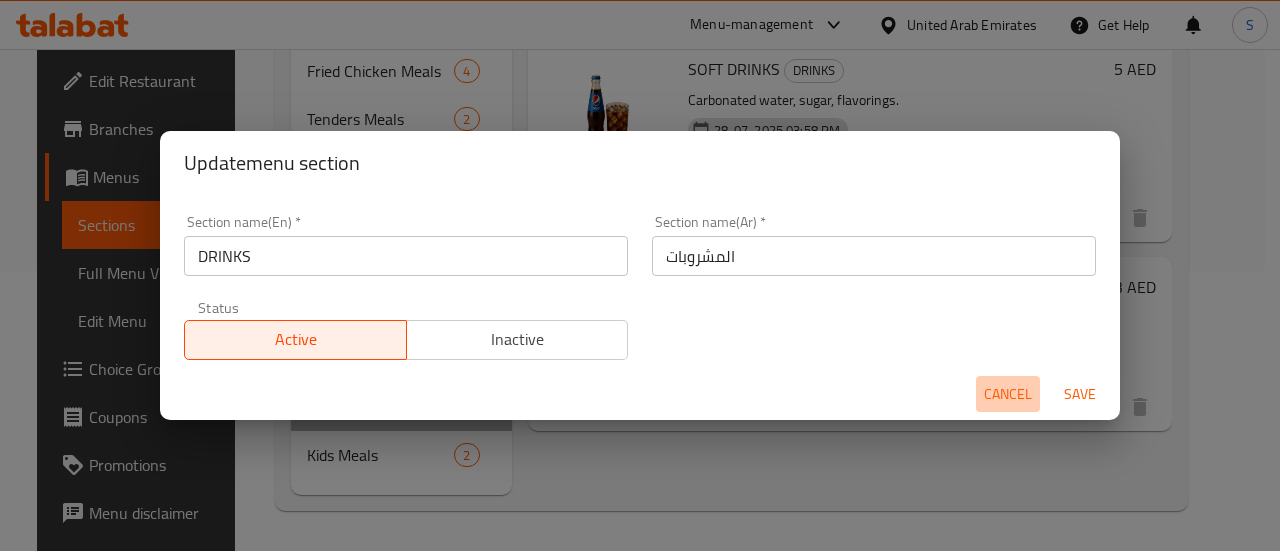 click on "Cancel" at bounding box center [1008, 394] 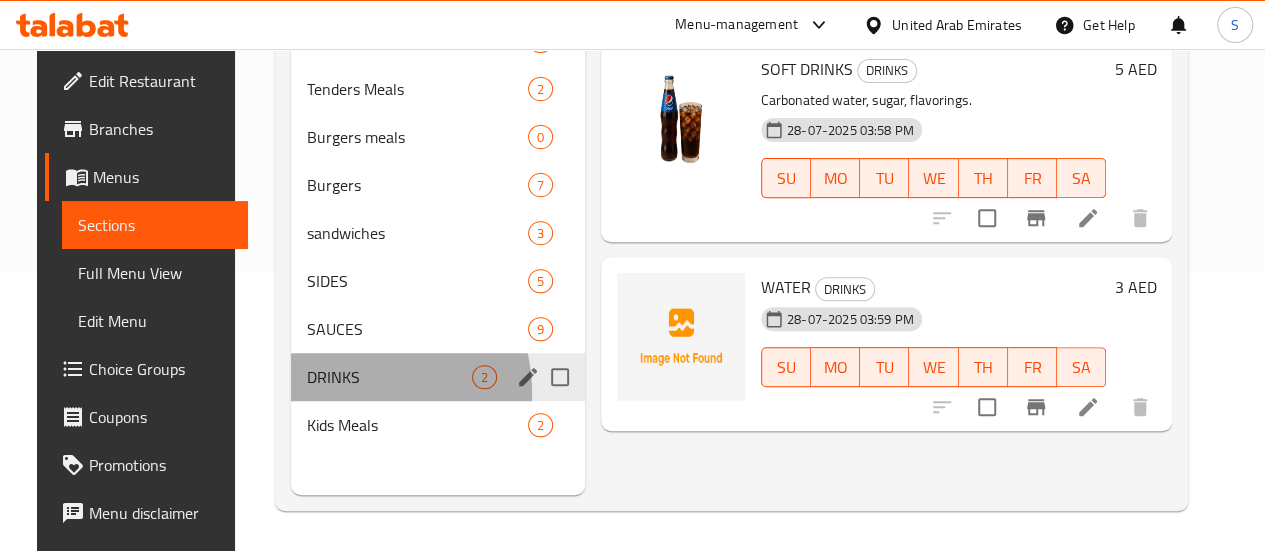 click on "DRINKS 2" at bounding box center [438, 377] 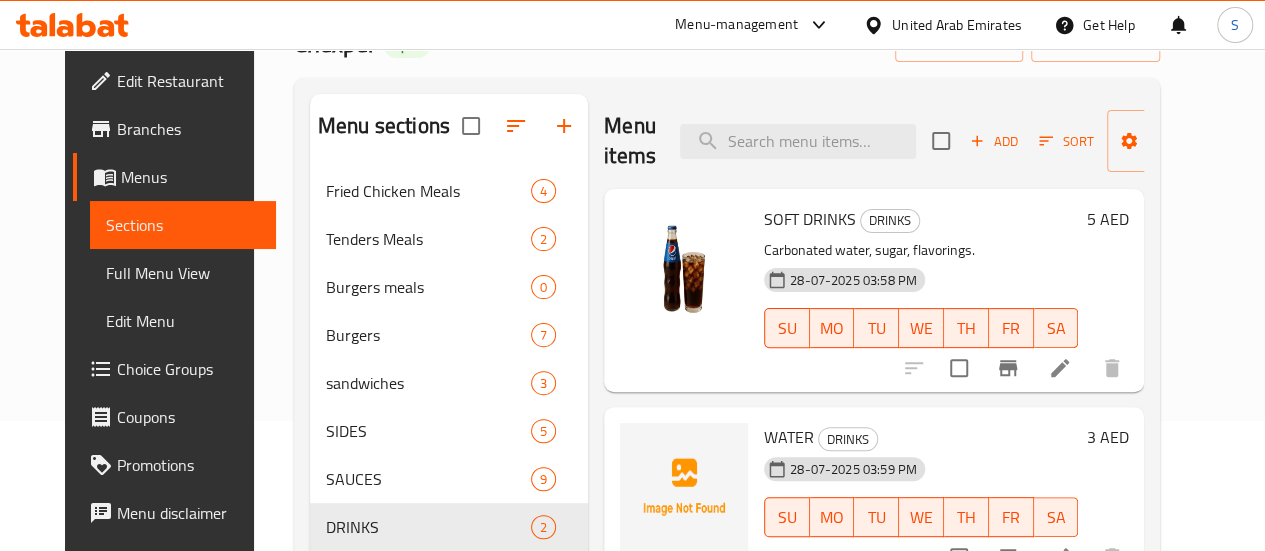 scroll, scrollTop: 129, scrollLeft: 0, axis: vertical 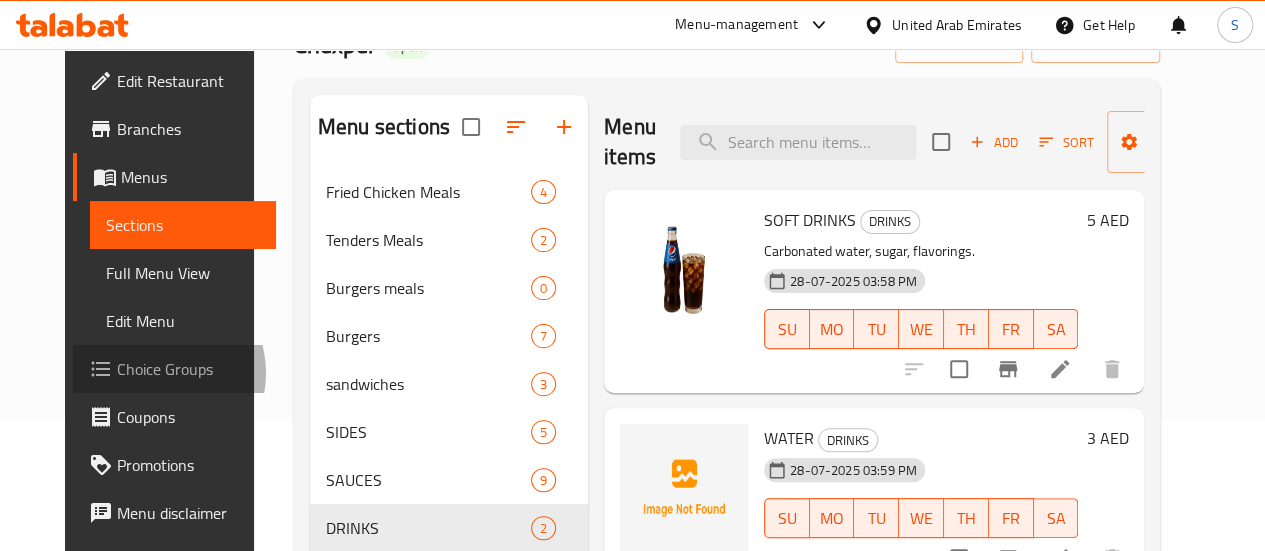 click on "Choice Groups" at bounding box center (188, 369) 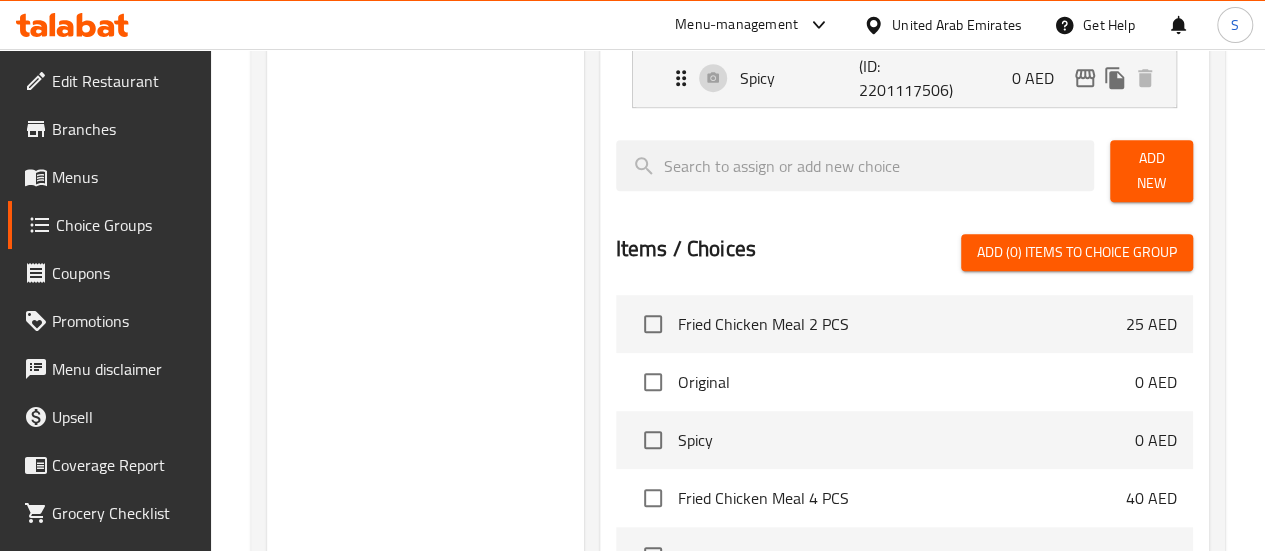 scroll, scrollTop: 808, scrollLeft: 0, axis: vertical 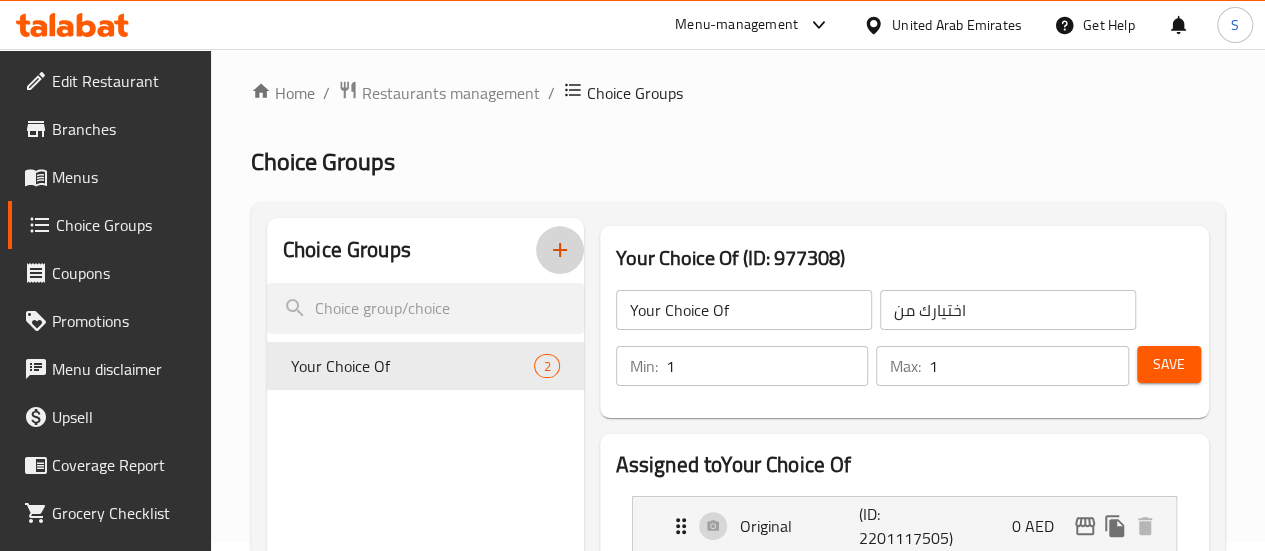 click 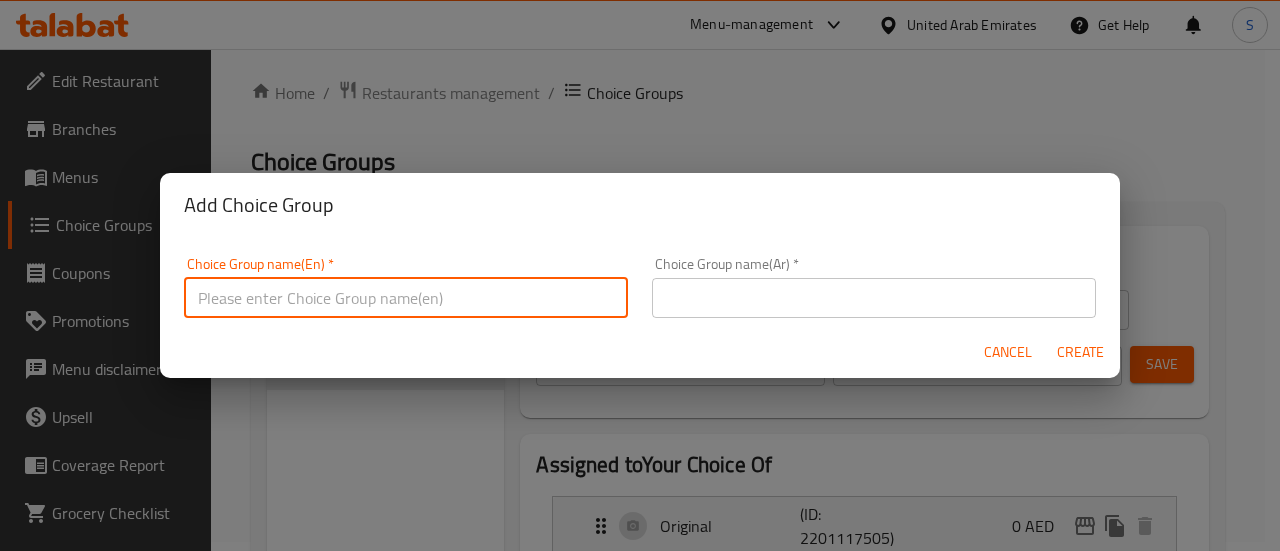 click at bounding box center (406, 298) 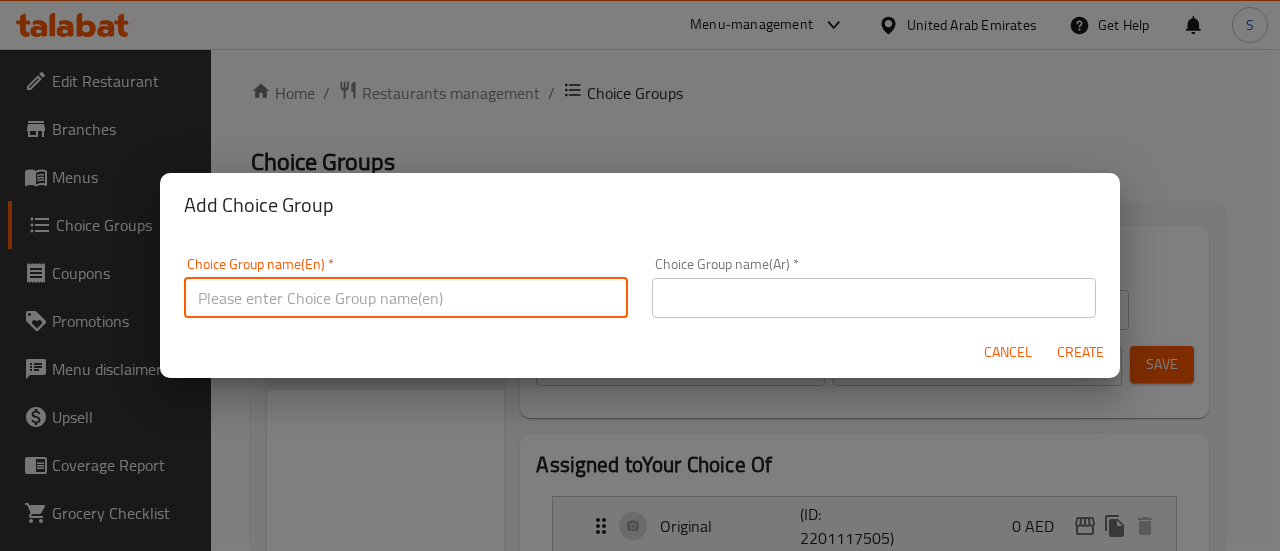 type on "س" 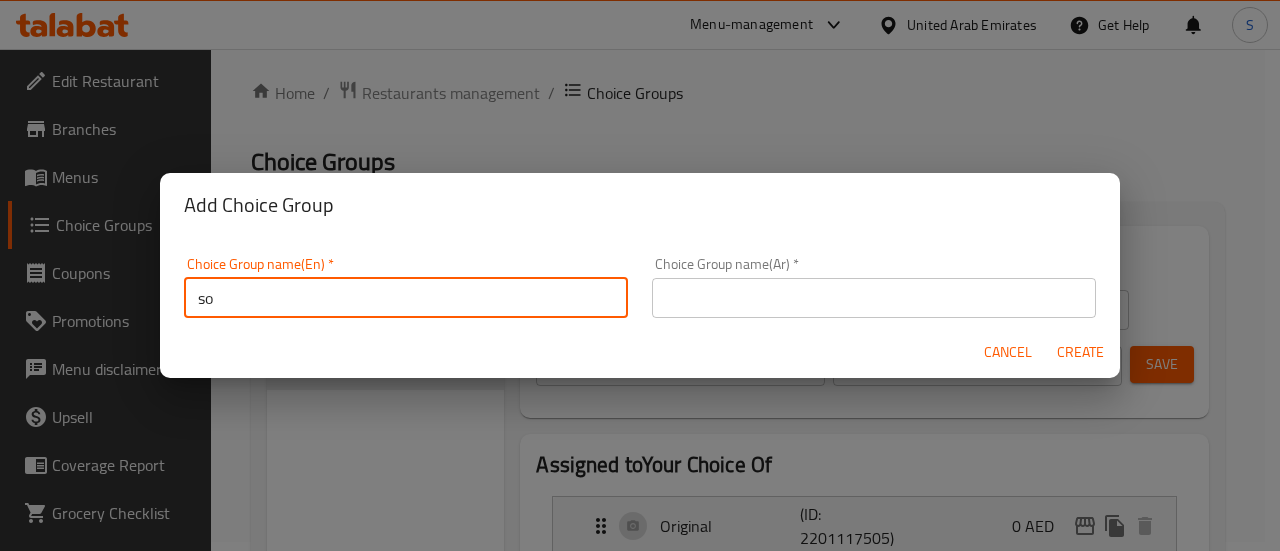 type on "Soft Drinks" 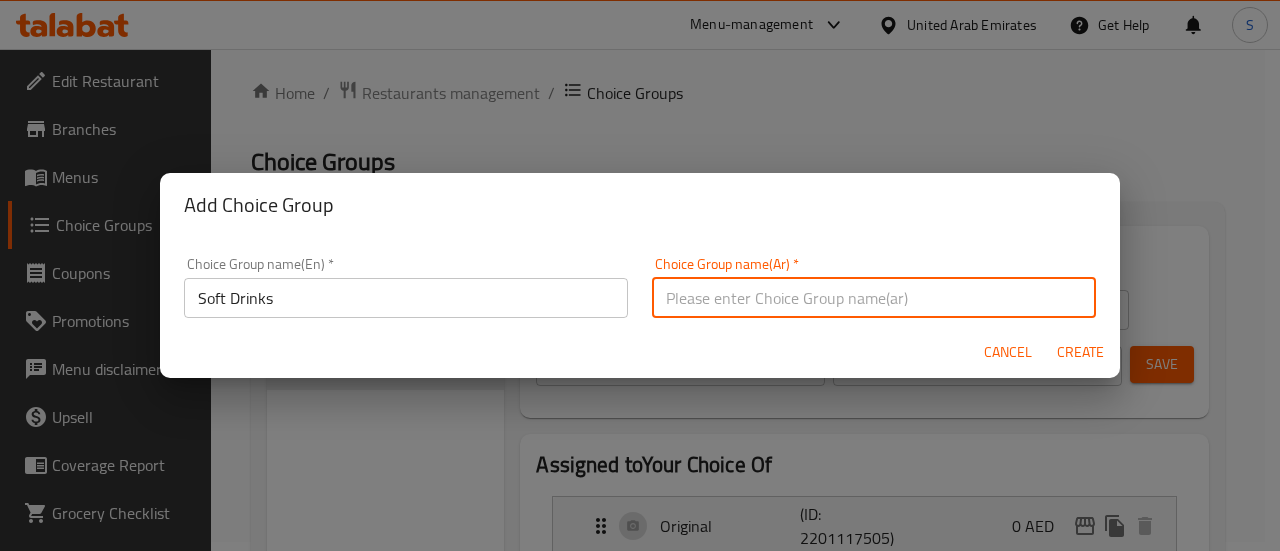 click at bounding box center [874, 298] 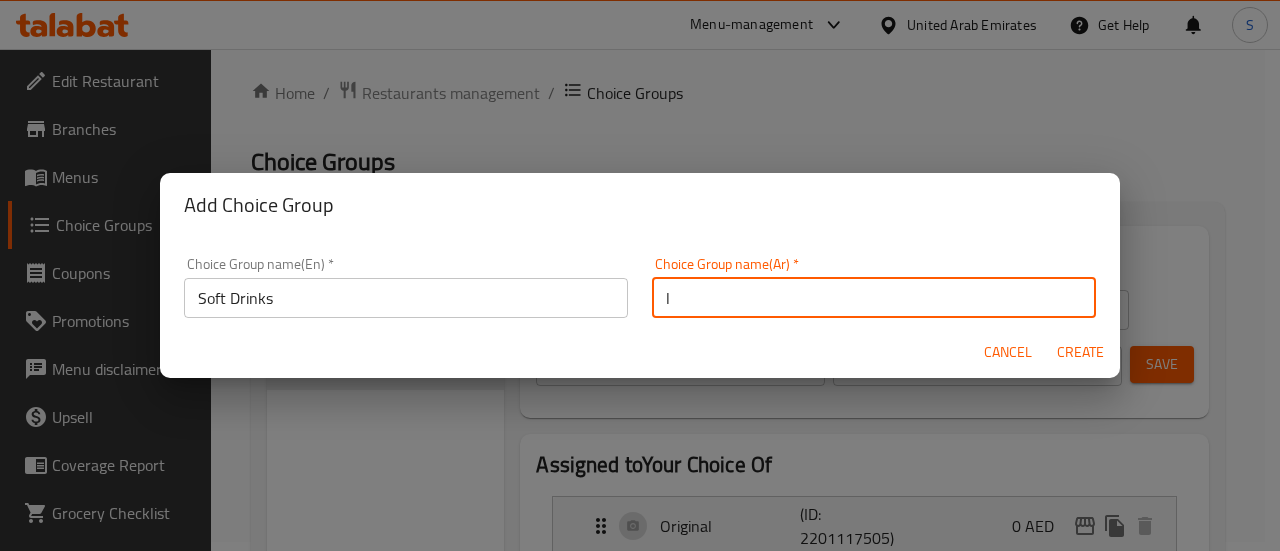 type on "l" 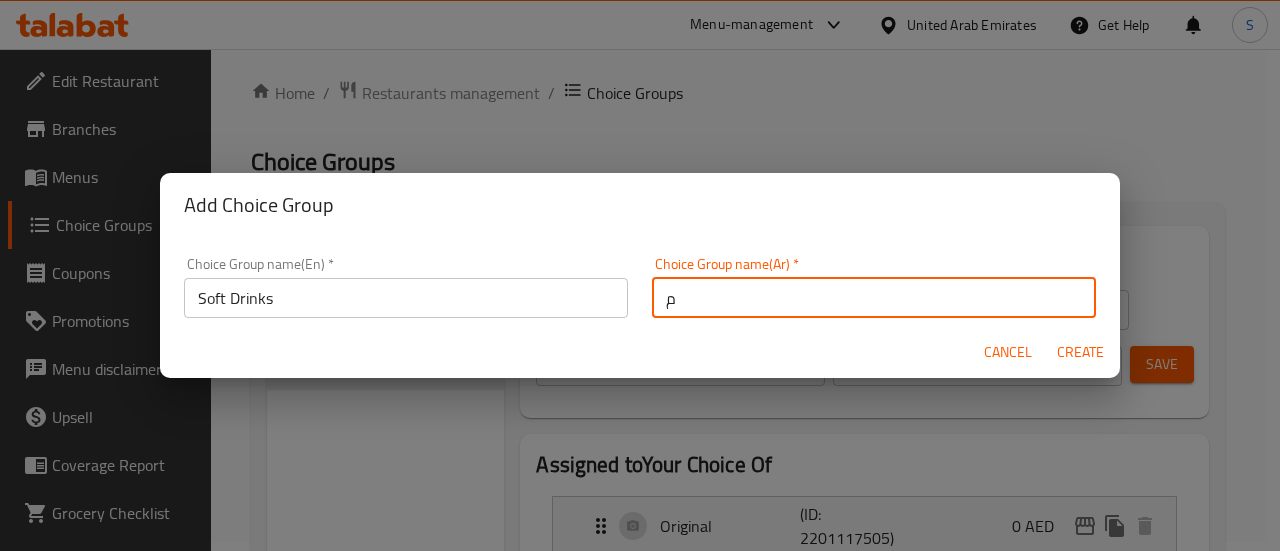 type on "مشروبات غازية" 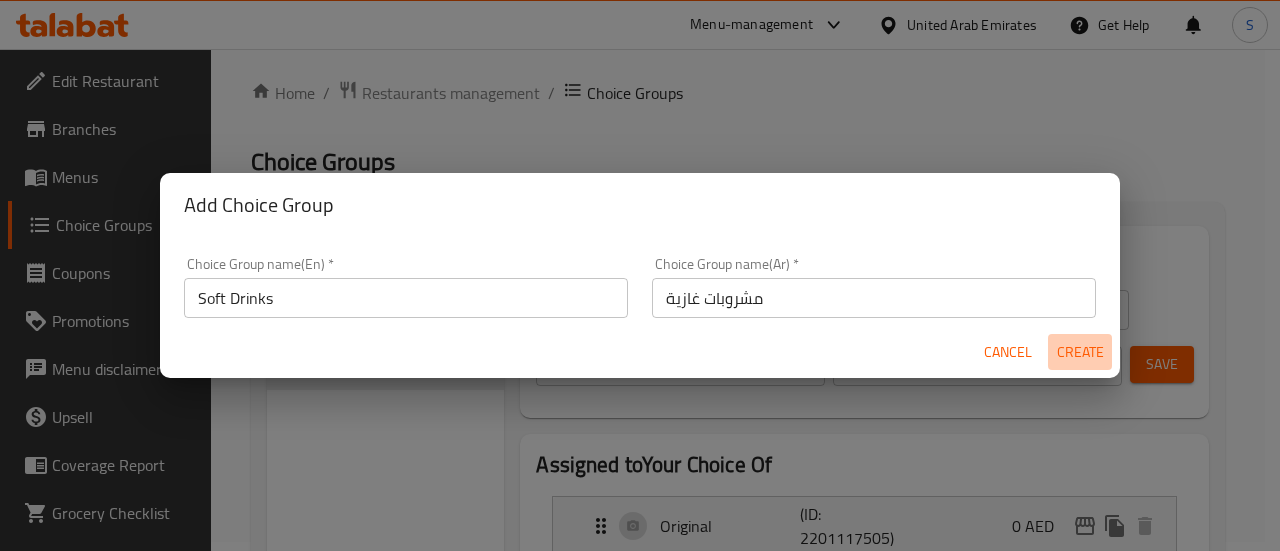 click on "Create" at bounding box center (1080, 352) 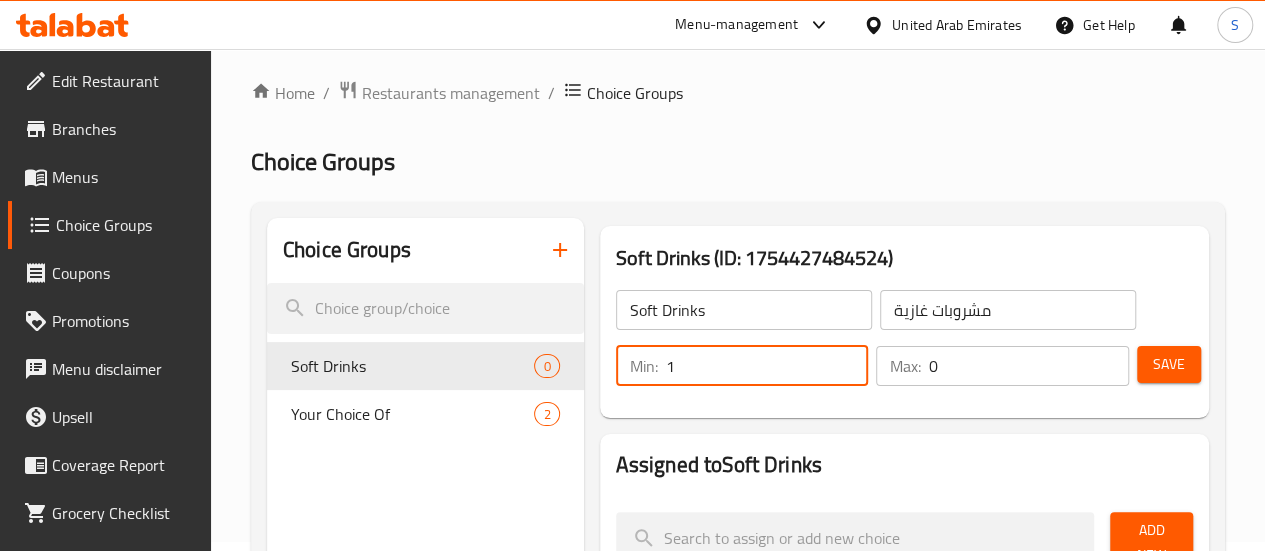 type on "1" 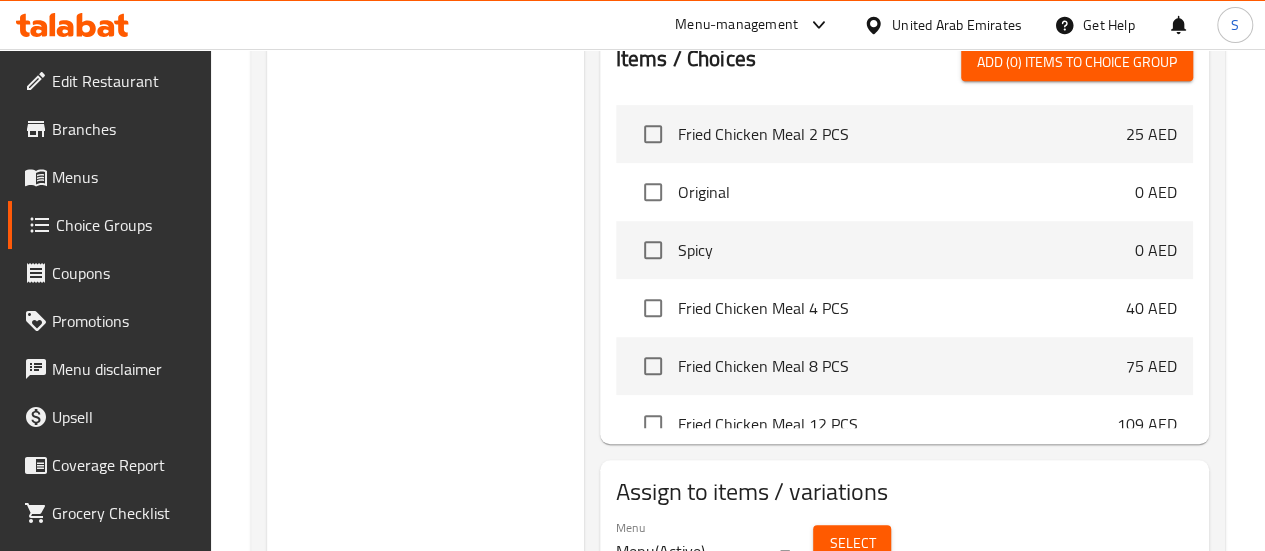 scroll, scrollTop: 572, scrollLeft: 0, axis: vertical 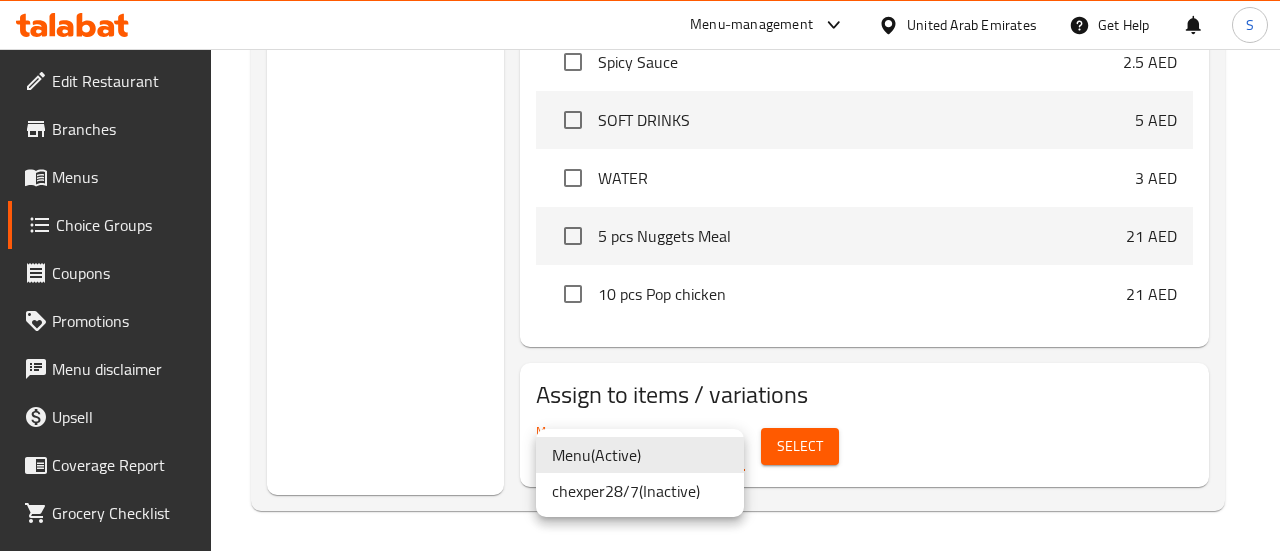 click on "​ Menu-management United Arab Emirates Get Help S   Edit Restaurant   Branches   Menus   Choice Groups   Coupons   Promotions   Menu disclaimer   Upsell   Coverage Report   Grocery Checklist  Version:    1.0.0  Get support on:    Support.OpsPlatform Home / Restaurants management / Choice Groups Choice Groups Choice Groups Soft Drinks 0 Your Choice Of 2 Soft Drinks (ID: 1754427484524) Soft Drinks ​ مشروبات غازية ​ Min: 1 ​ Max: 0 ​ Save Assigned to  Soft Drinks Add New Items / Choices Add (0) items to choice group Fried Chicken Meal 2 PCS 25 AED Original 0 AED Spicy 0 AED Fried Chicken Meal 4 PCS 40 AED Fried Chicken Meal 8 PCS 75 AED Fried Chicken Meal 12 PCS 109 AED Tenders Meal 3 PCS 26 AED Tenders Meal 5 PCS 40 AED Chex Burger 0 AED Sandwich 18 AED Meal 28 AED Big Chex Burger 0 AED Sandwich 23 AED Meal 33 AED Classic Chicken Burger 0 AED Sandwich 18 AED Meal 28 AED Xl Classic Chicken Burger 0 AED Sandwich 28 AED Meal 38 AED BBQ Chicken Burger 0 AED Sandwich 18 AED Meal 28 AED 0 AED  (" at bounding box center [640, -357] 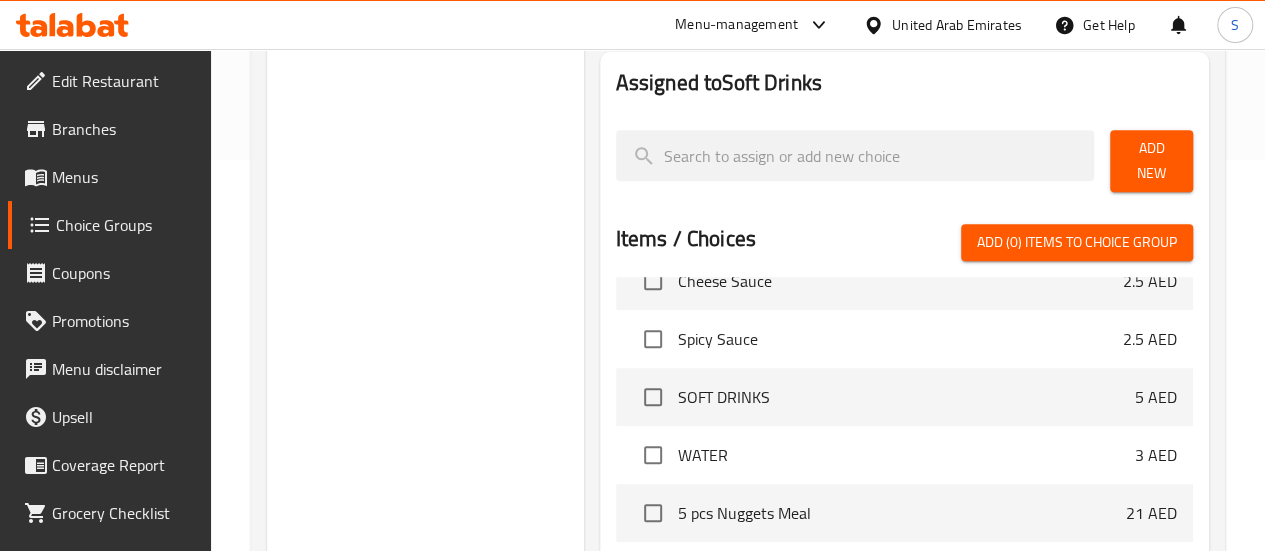 scroll, scrollTop: 389, scrollLeft: 0, axis: vertical 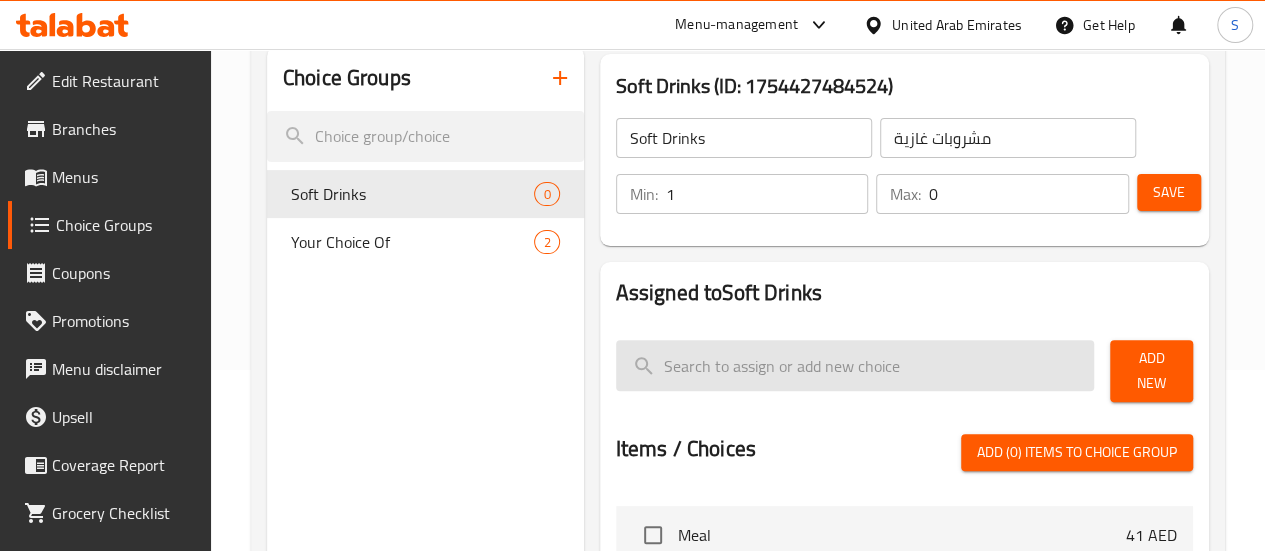 click at bounding box center [855, 365] 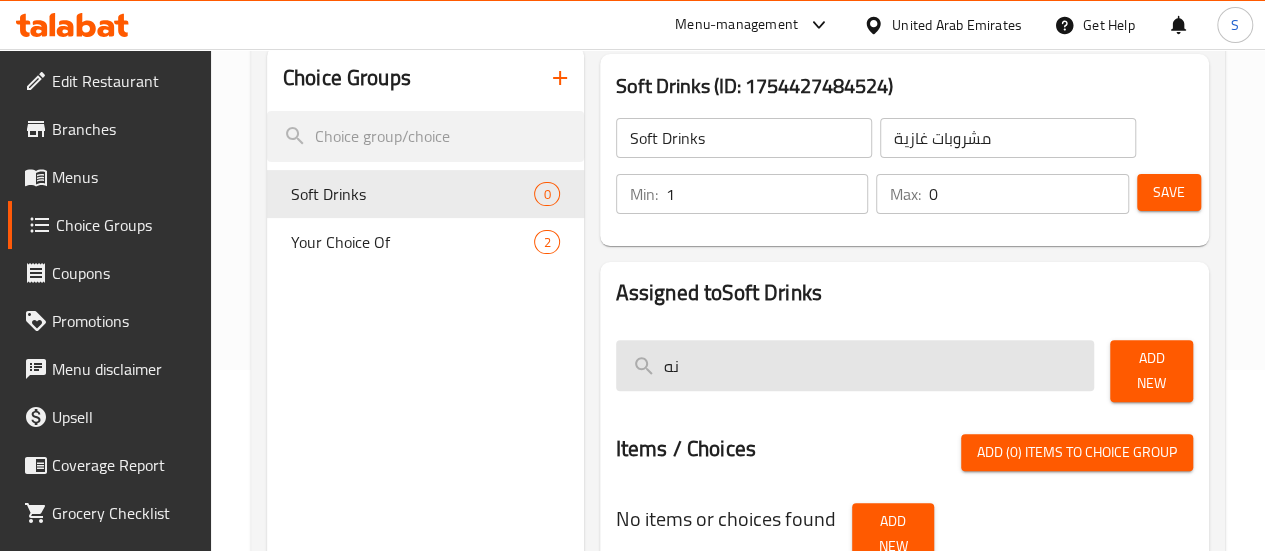 scroll, scrollTop: 0, scrollLeft: 0, axis: both 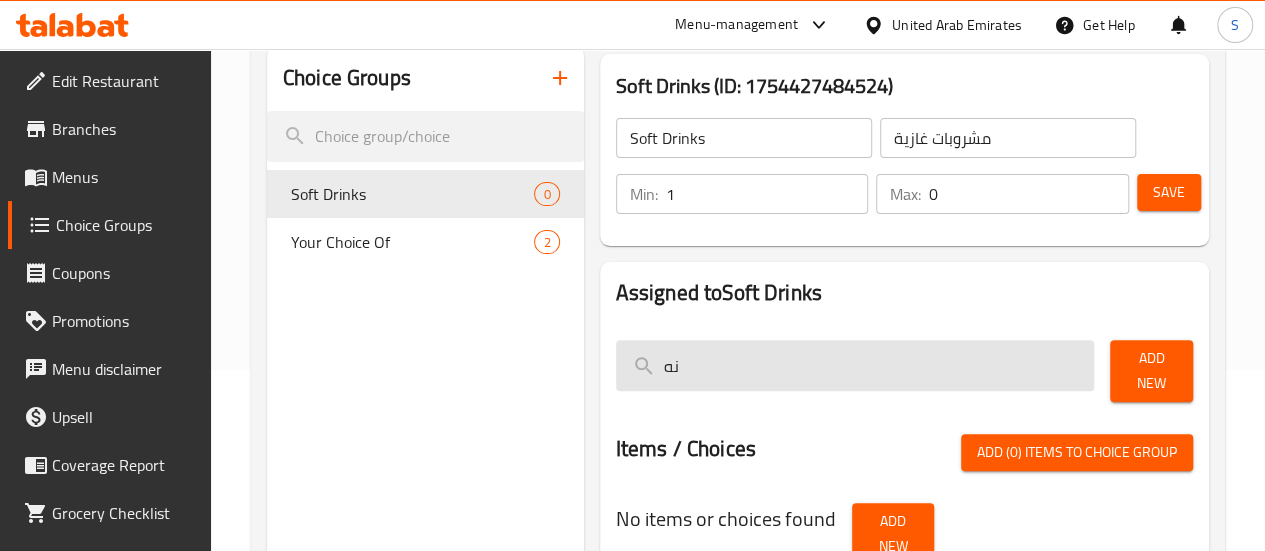 type on "ن" 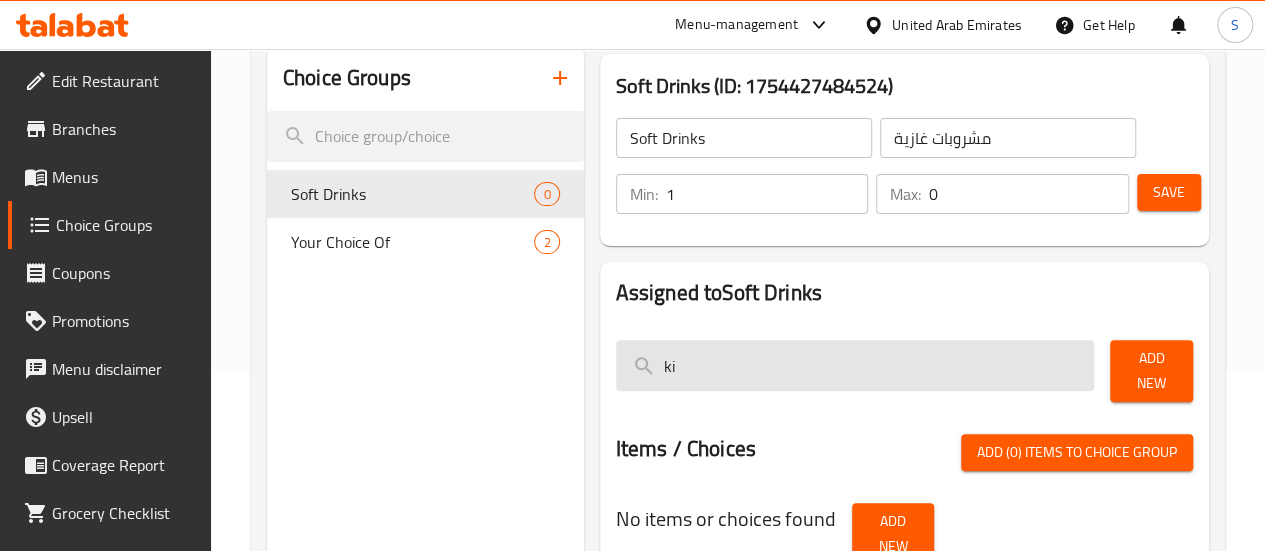 type on "k" 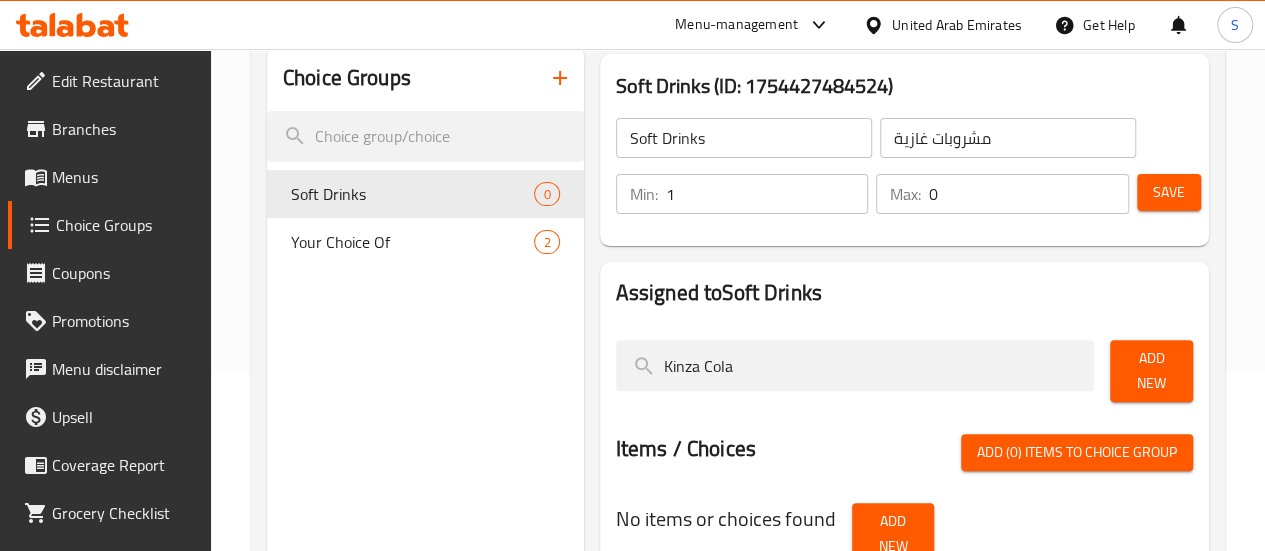type on "Kinza Cola" 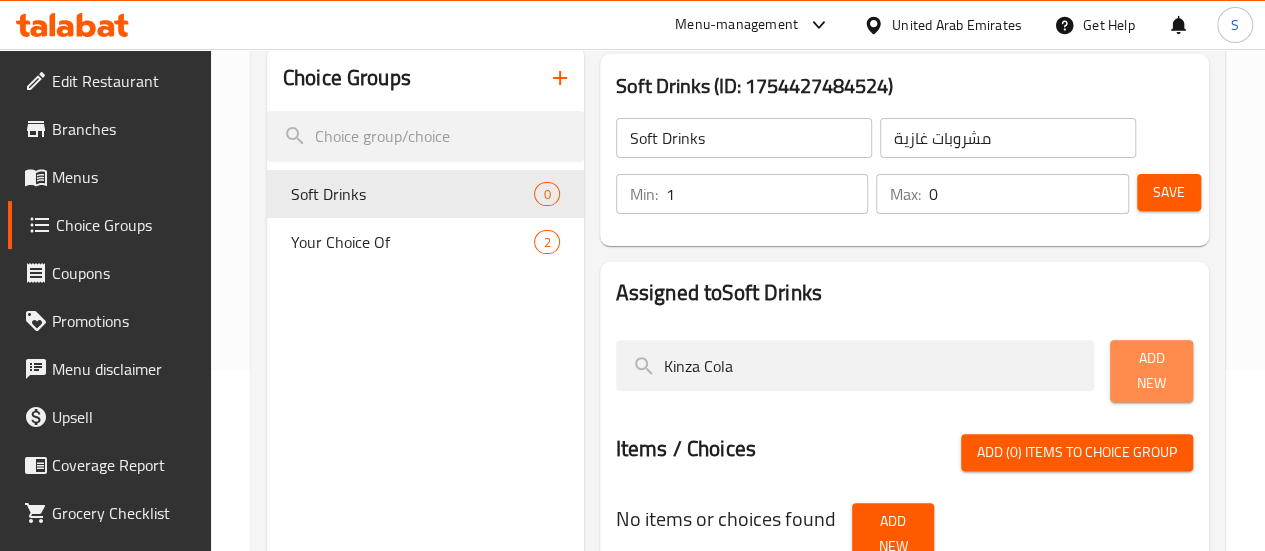 click on "Add New" at bounding box center (1151, 371) 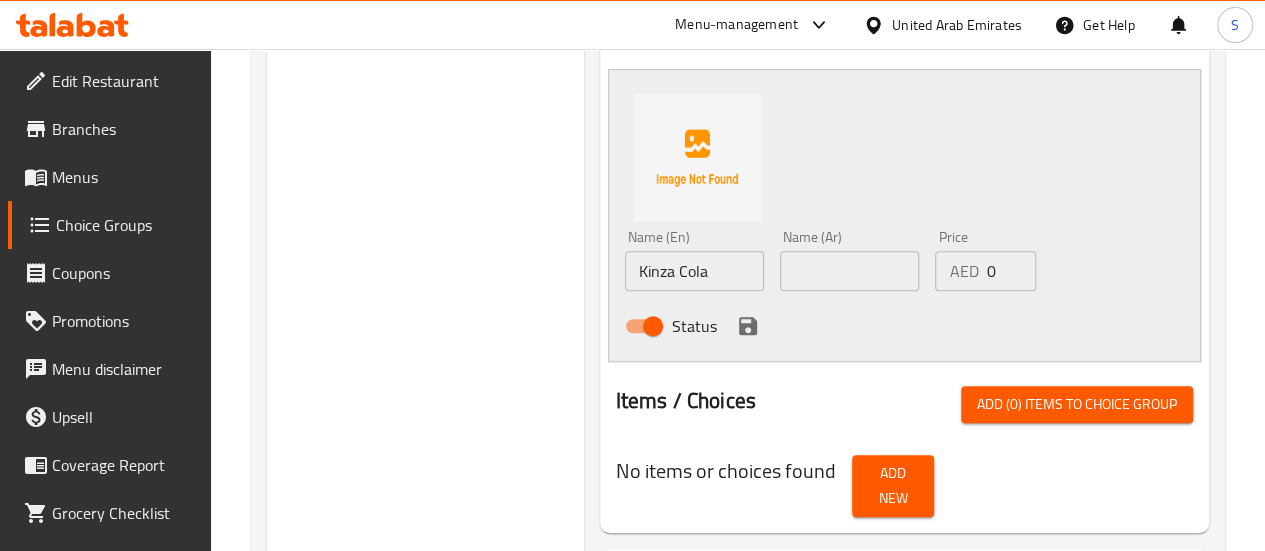 scroll, scrollTop: 634, scrollLeft: 0, axis: vertical 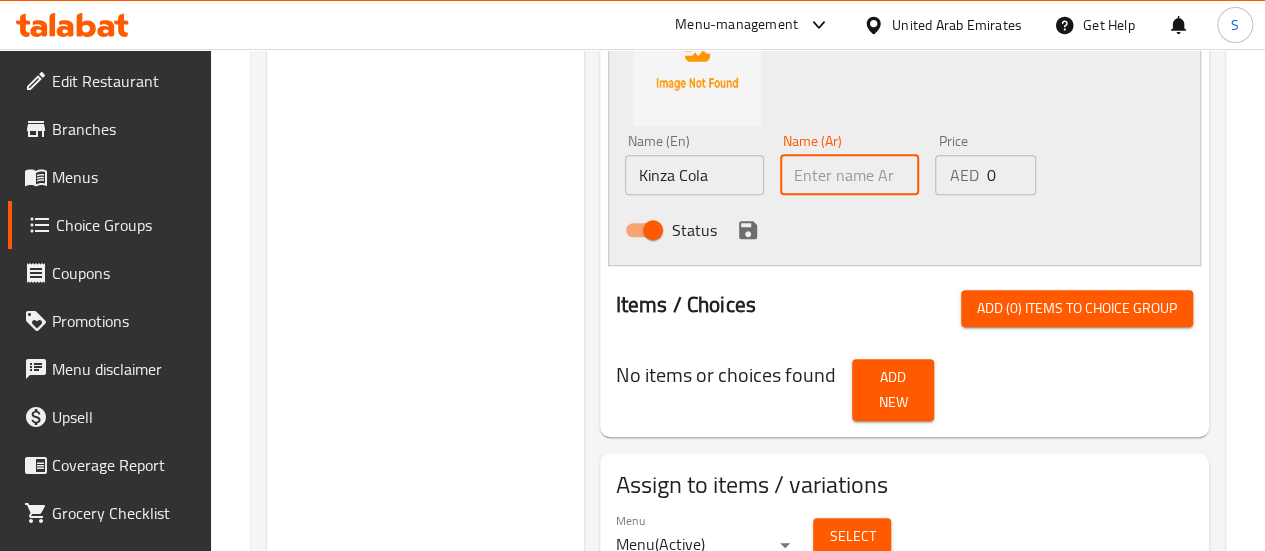 click at bounding box center [849, 175] 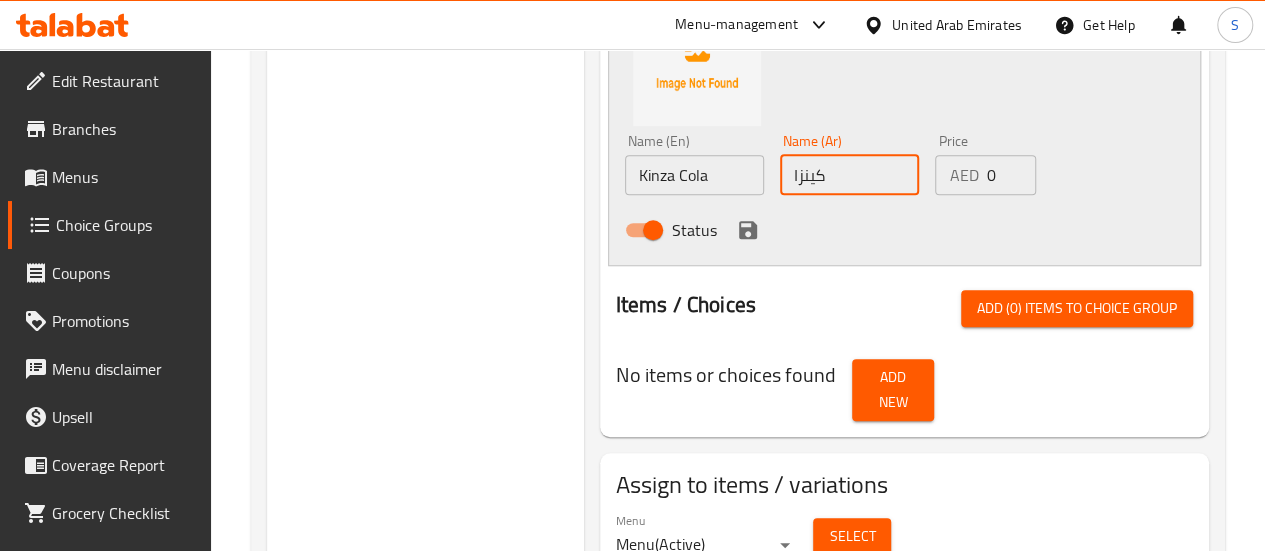 type on "كينزا كولا" 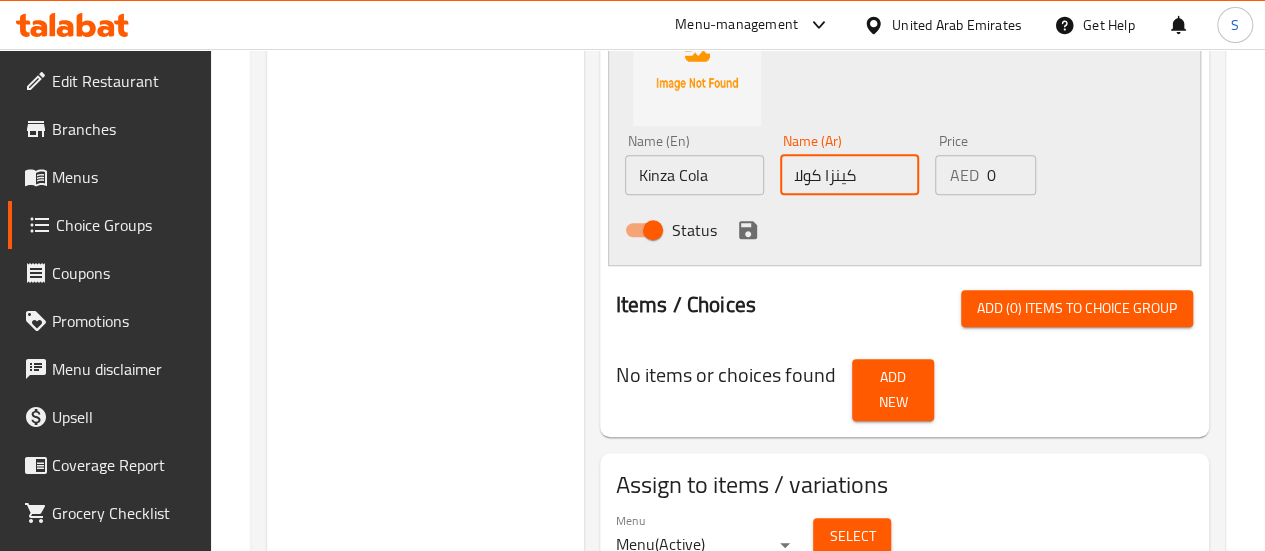 click on "Status" at bounding box center [850, 230] 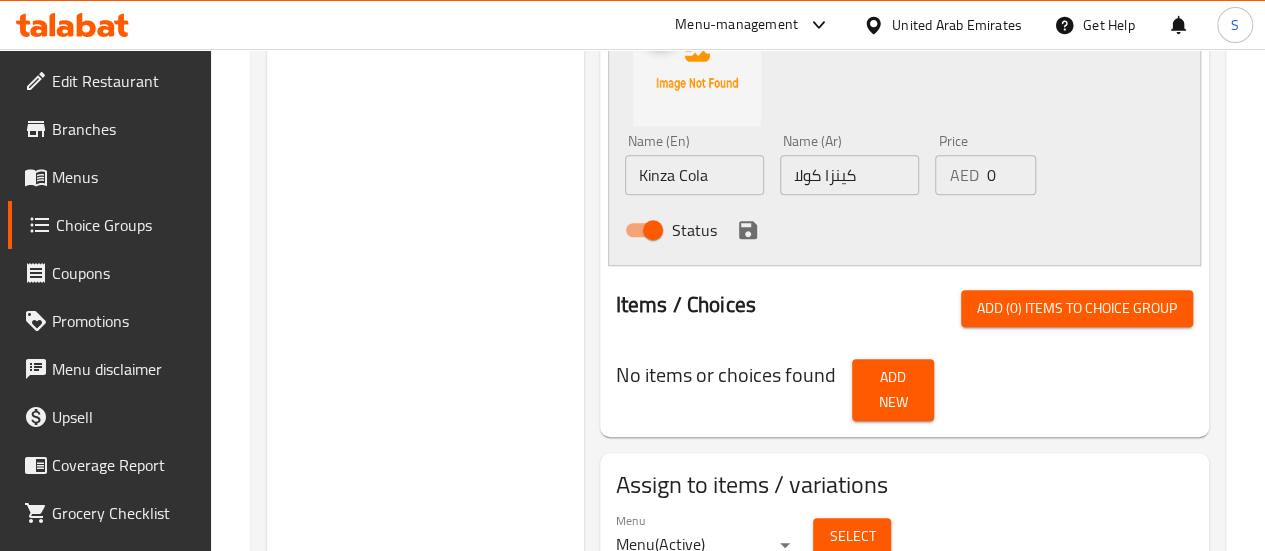 click at bounding box center (697, 62) 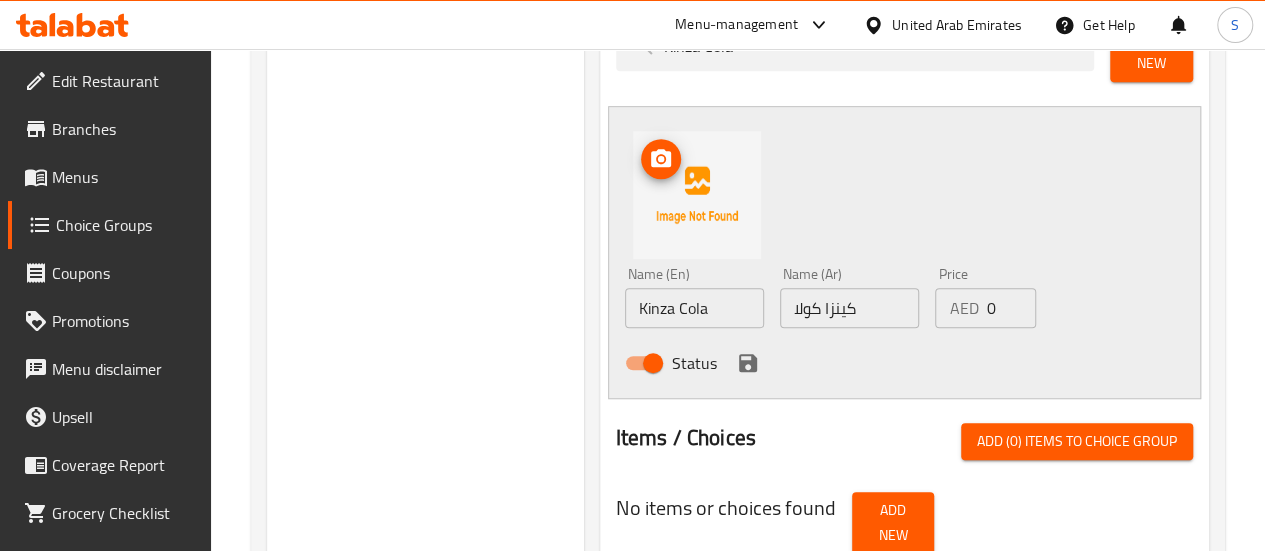 scroll, scrollTop: 500, scrollLeft: 0, axis: vertical 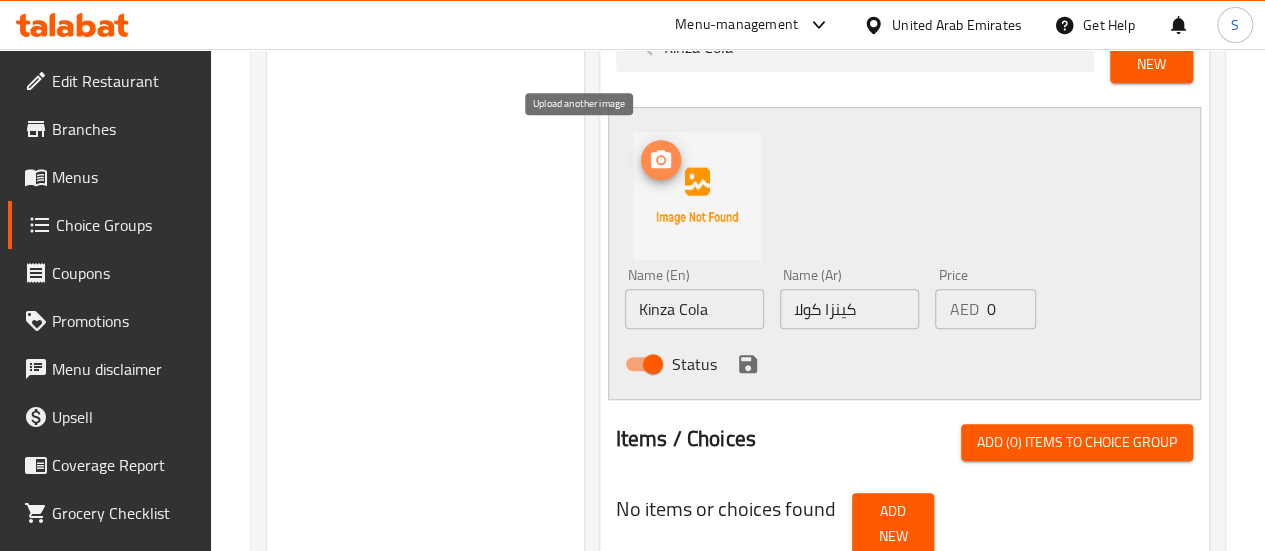 click 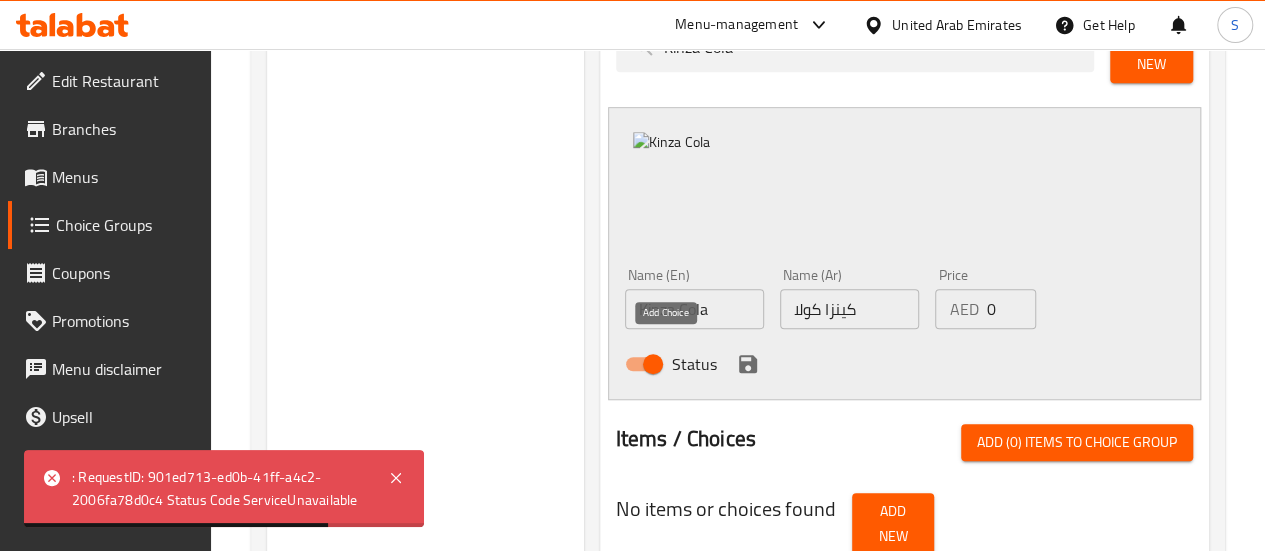 click 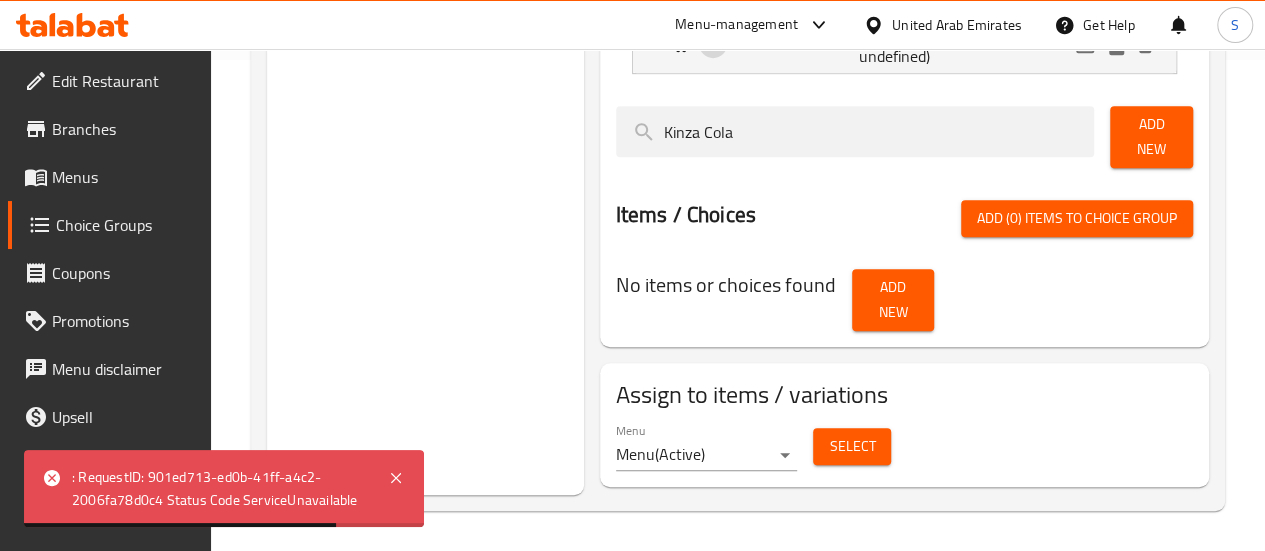 scroll, scrollTop: 454, scrollLeft: 0, axis: vertical 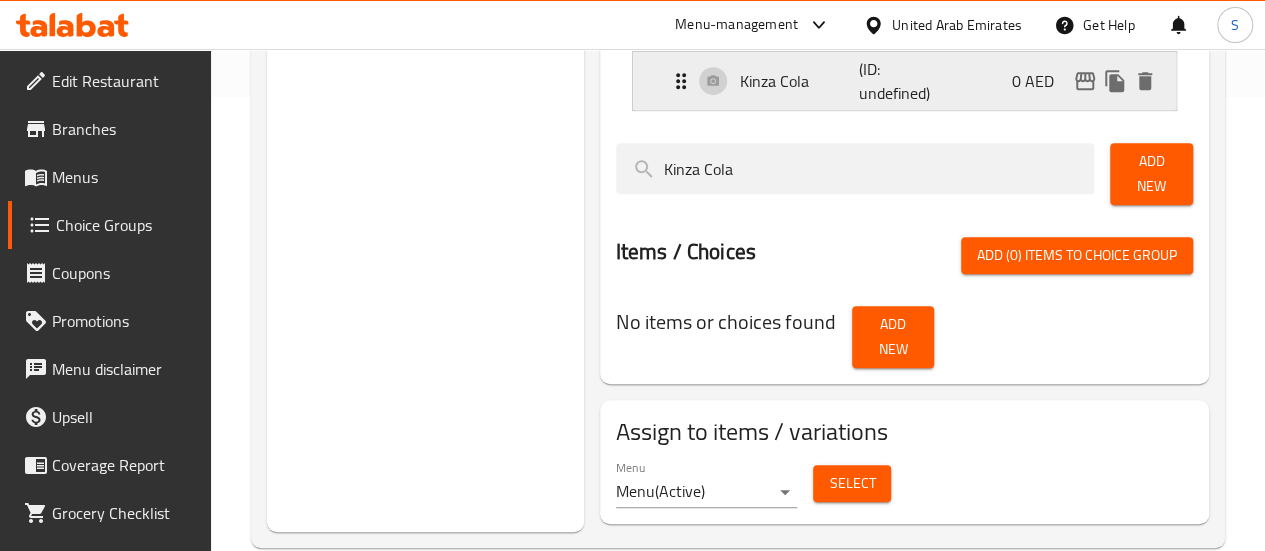 click on "Kinza Cola (ID: undefined) 0 AED" at bounding box center (910, 81) 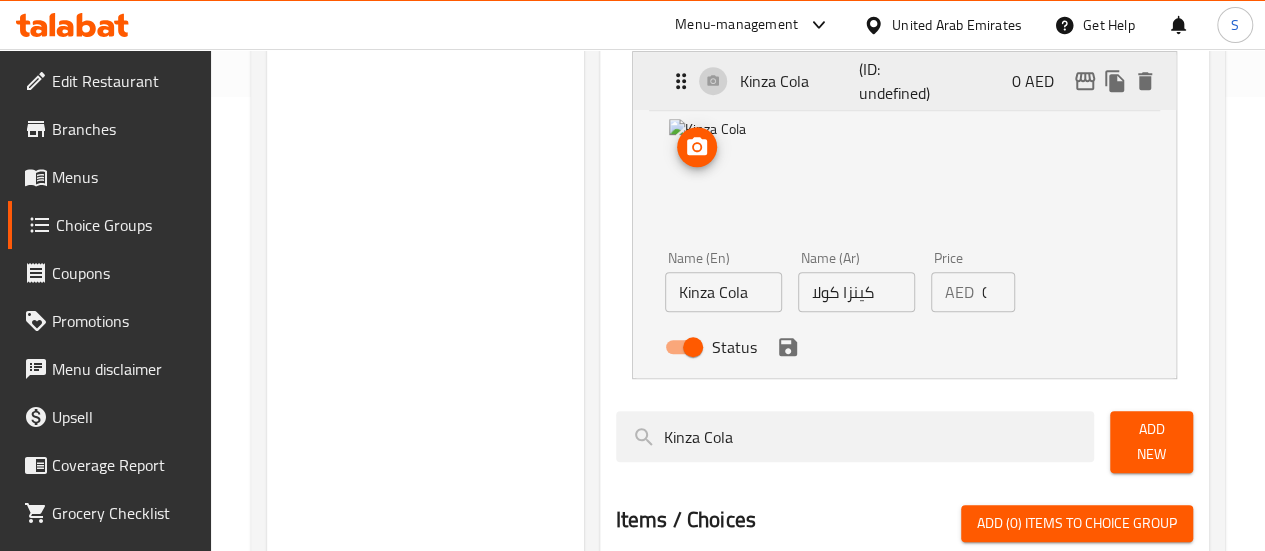 scroll, scrollTop: 500, scrollLeft: 0, axis: vertical 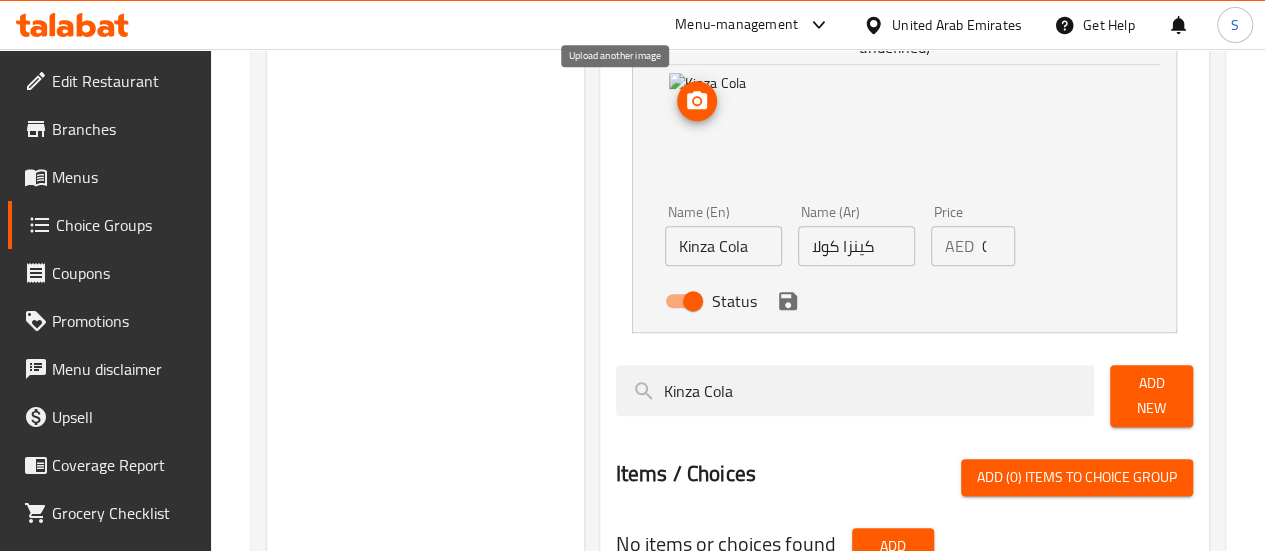 click 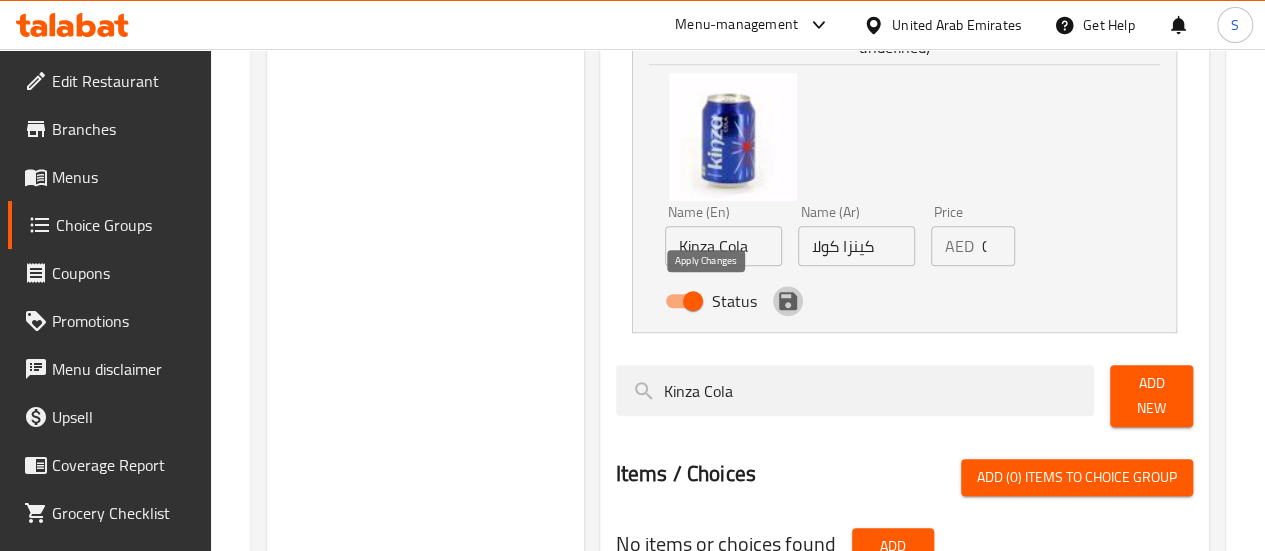 click 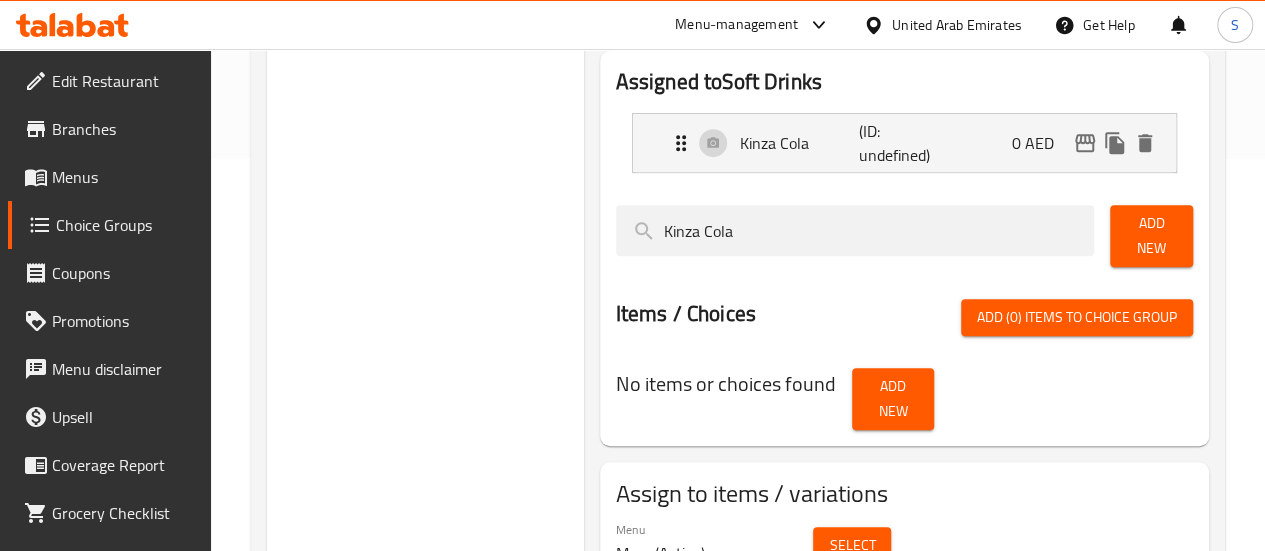 scroll, scrollTop: 390, scrollLeft: 0, axis: vertical 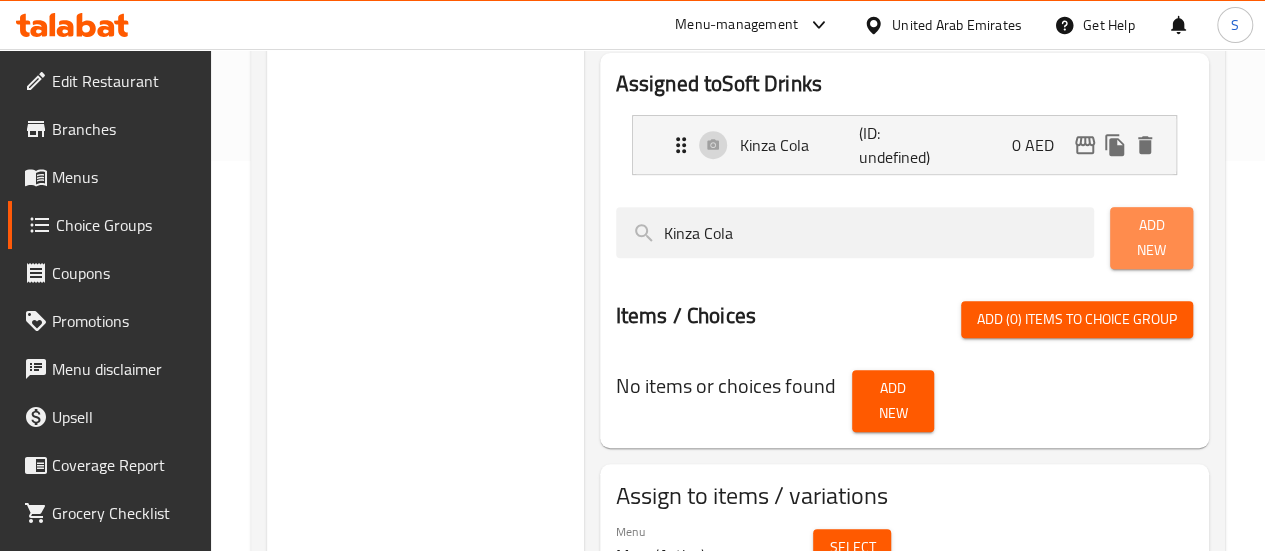 click on "Add New" at bounding box center (1151, 238) 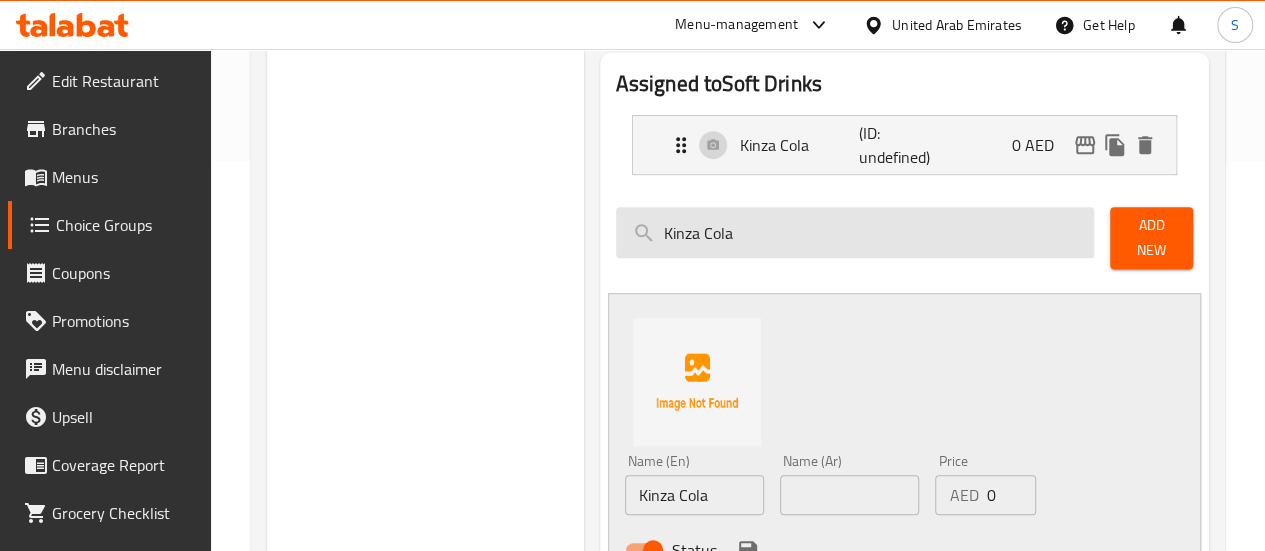 click on "Kinza Cola" at bounding box center [855, 232] 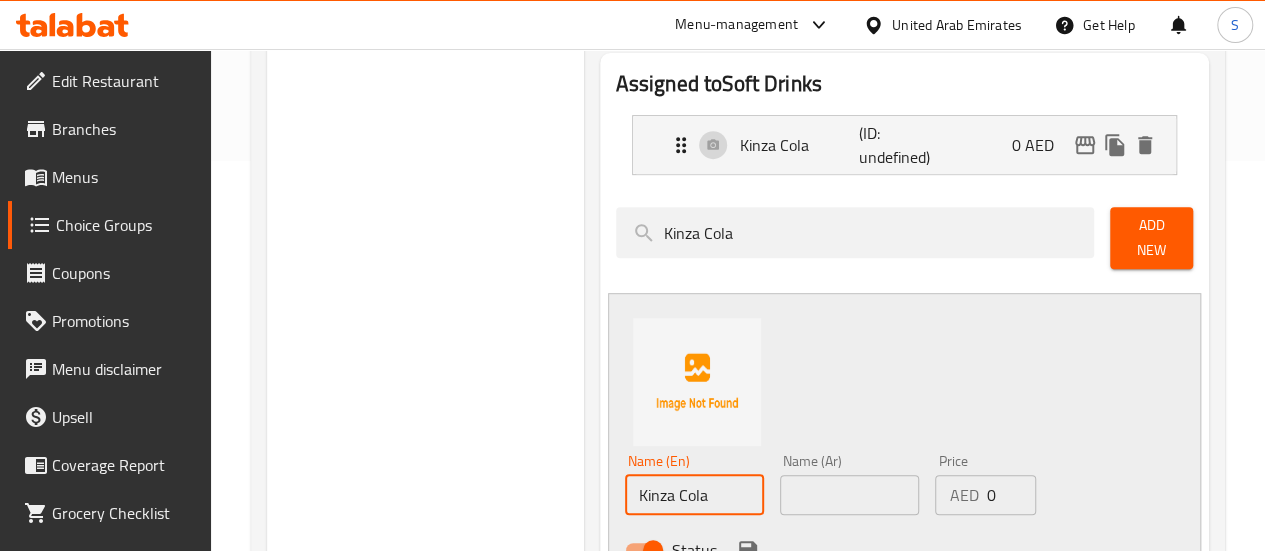 click on "Kinza Cola" at bounding box center (694, 495) 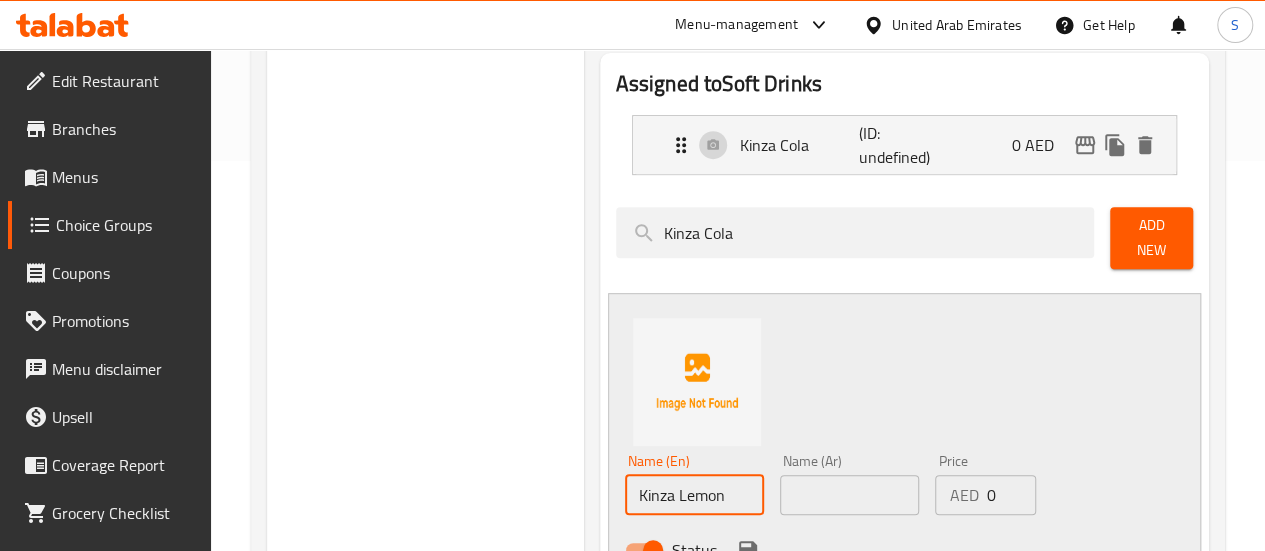 type on "Kinza Lemon" 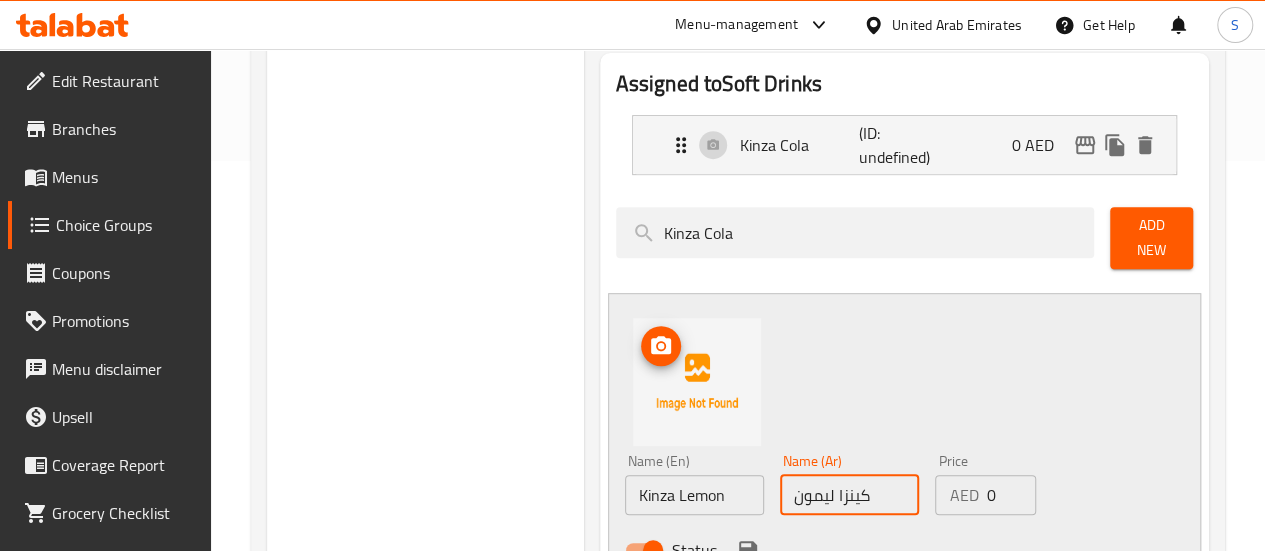 type on "كينزا ليمون" 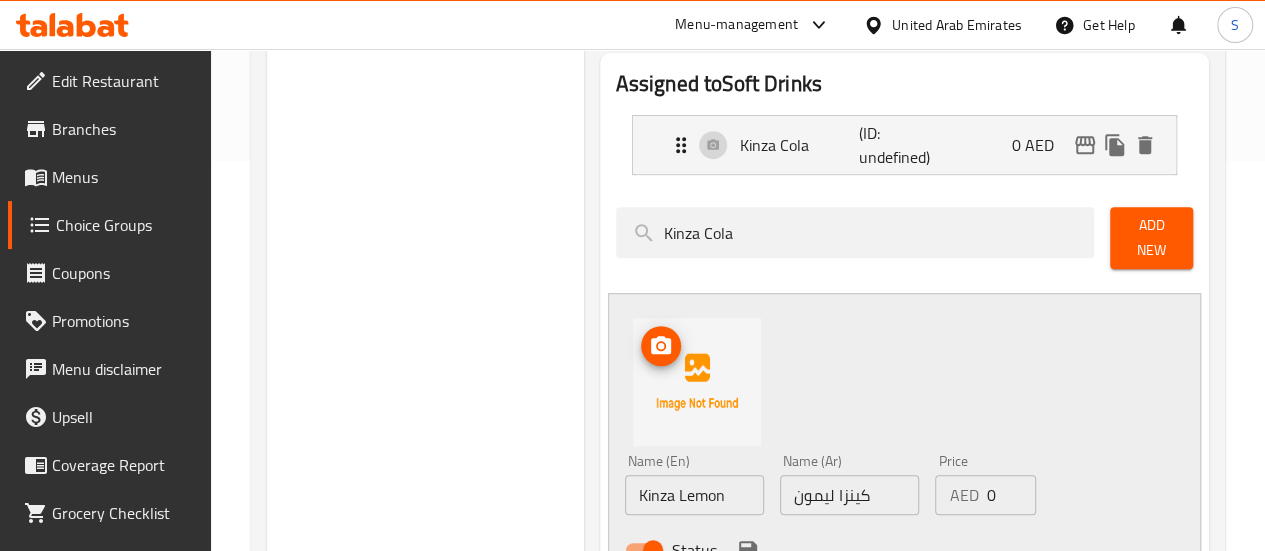 click at bounding box center (697, 382) 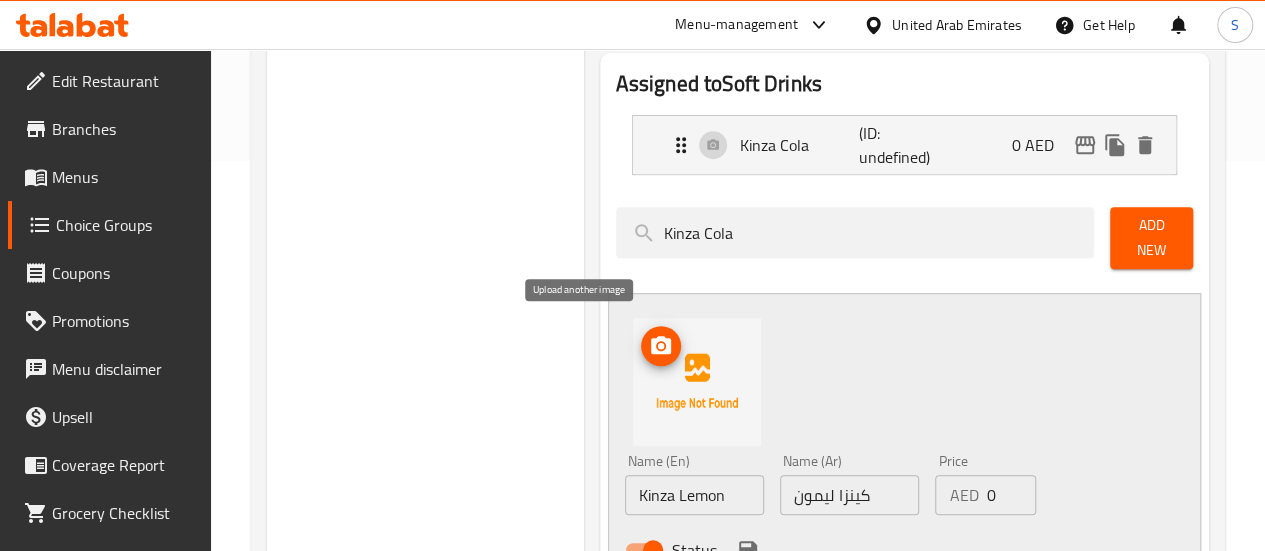 click 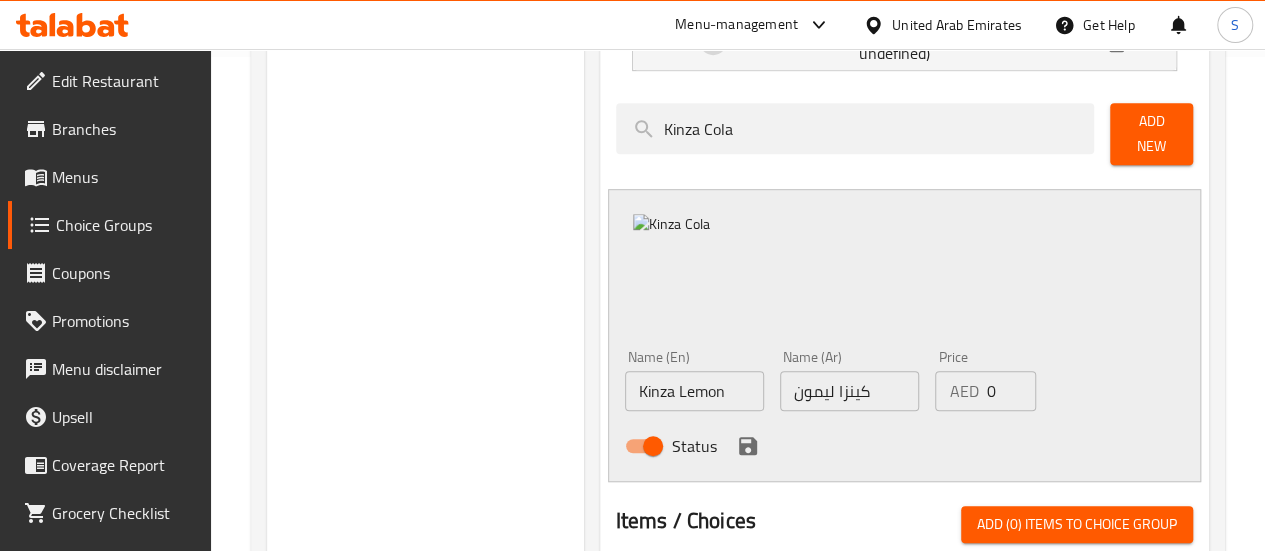 scroll, scrollTop: 496, scrollLeft: 0, axis: vertical 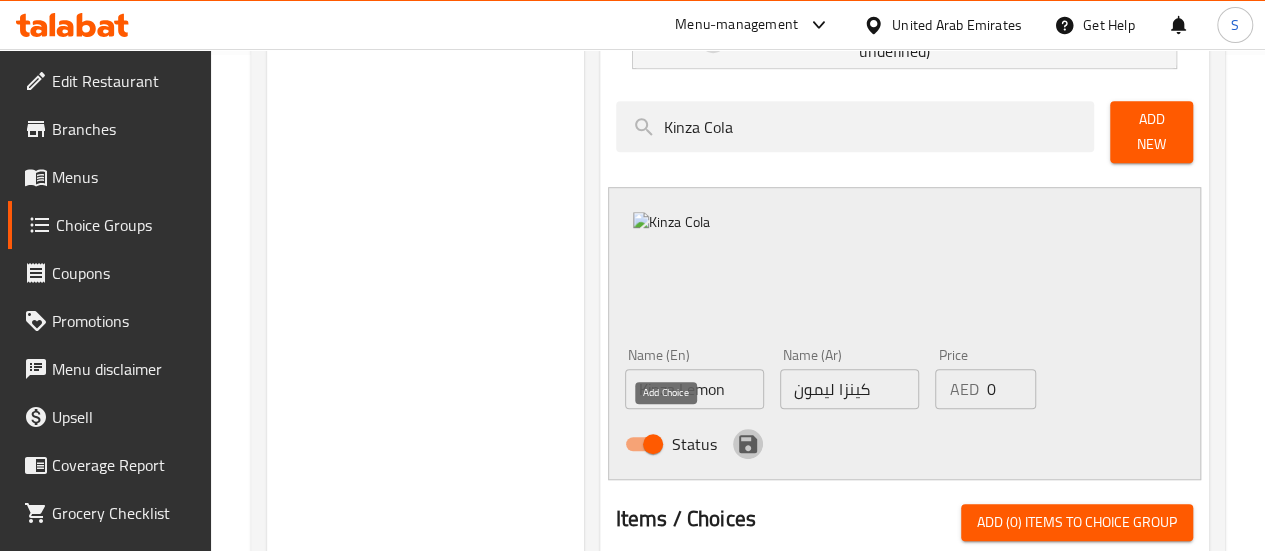 click 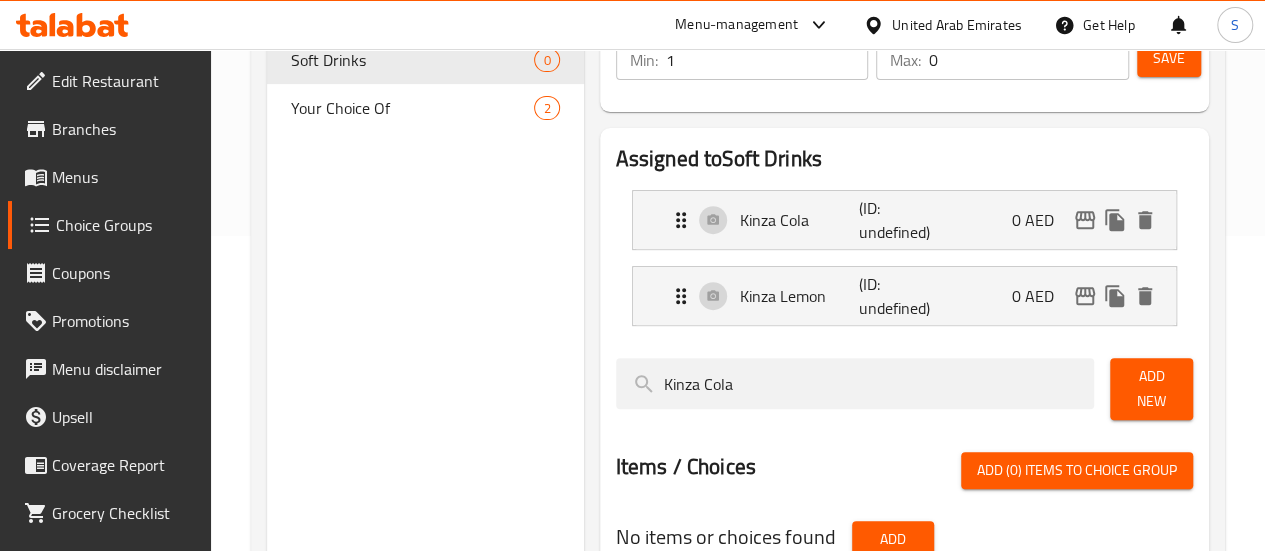 scroll, scrollTop: 312, scrollLeft: 0, axis: vertical 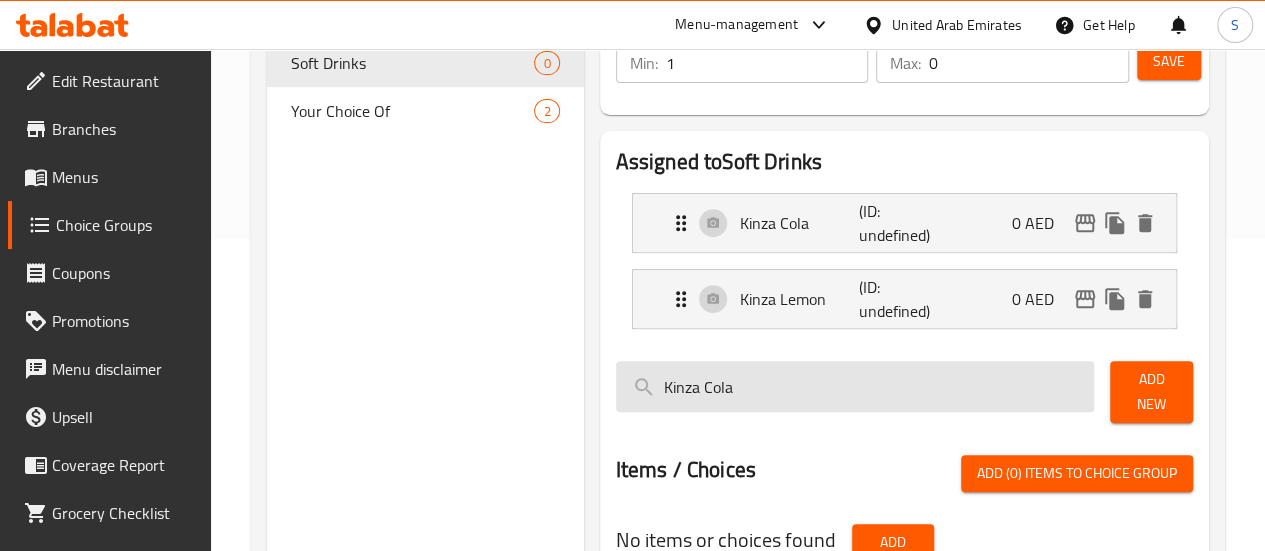 click on "Kinza Cola" at bounding box center (855, 386) 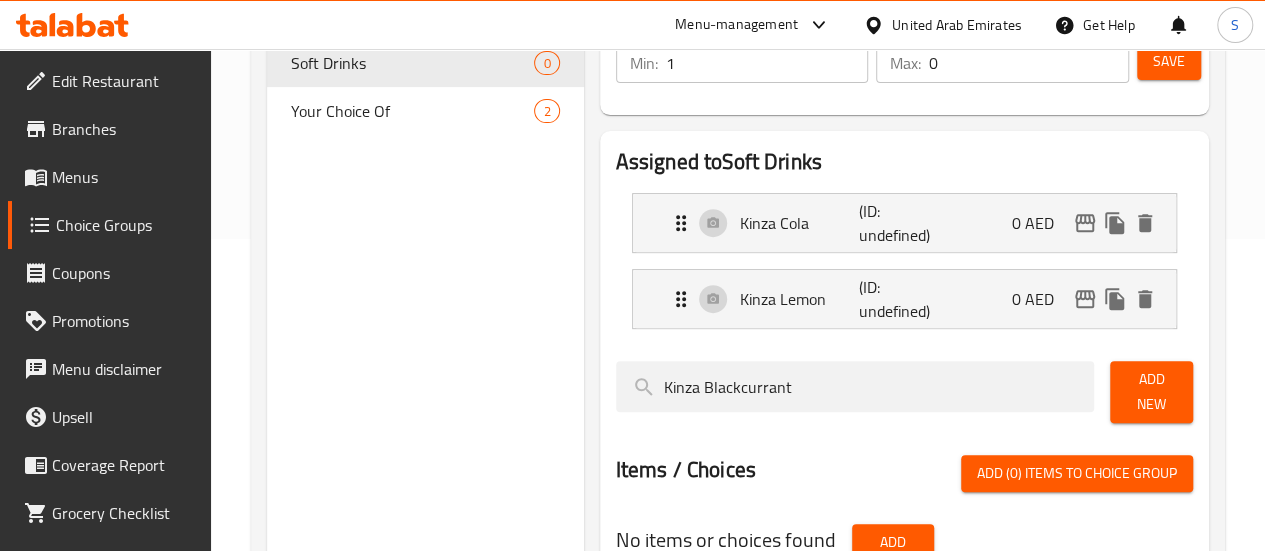 type on "Kinza Blackcurrant" 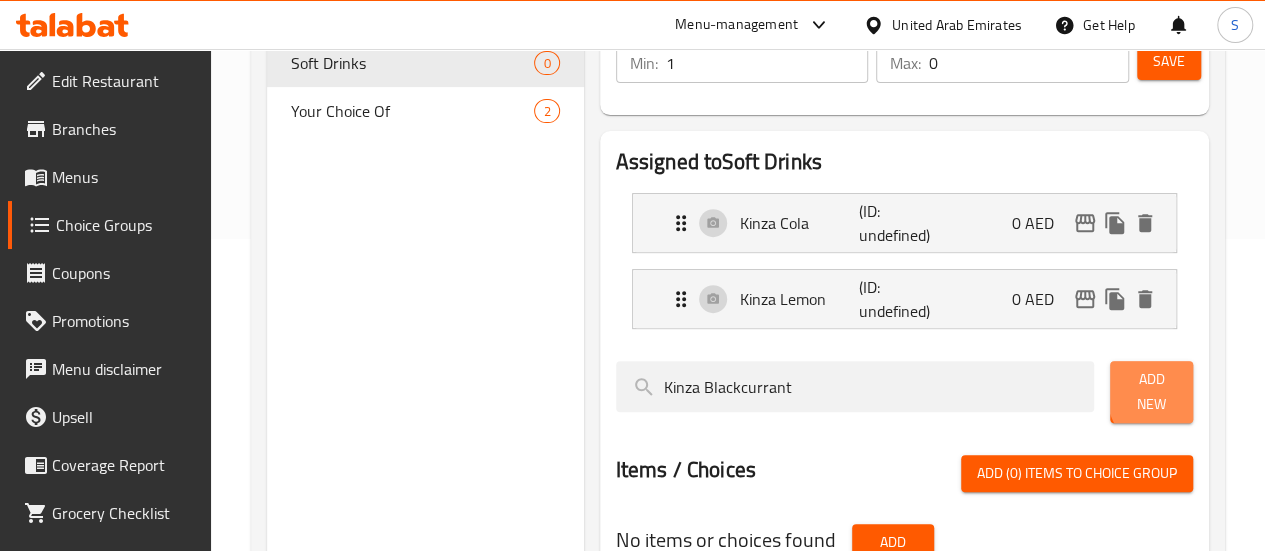 click on "Add New" at bounding box center (1151, 392) 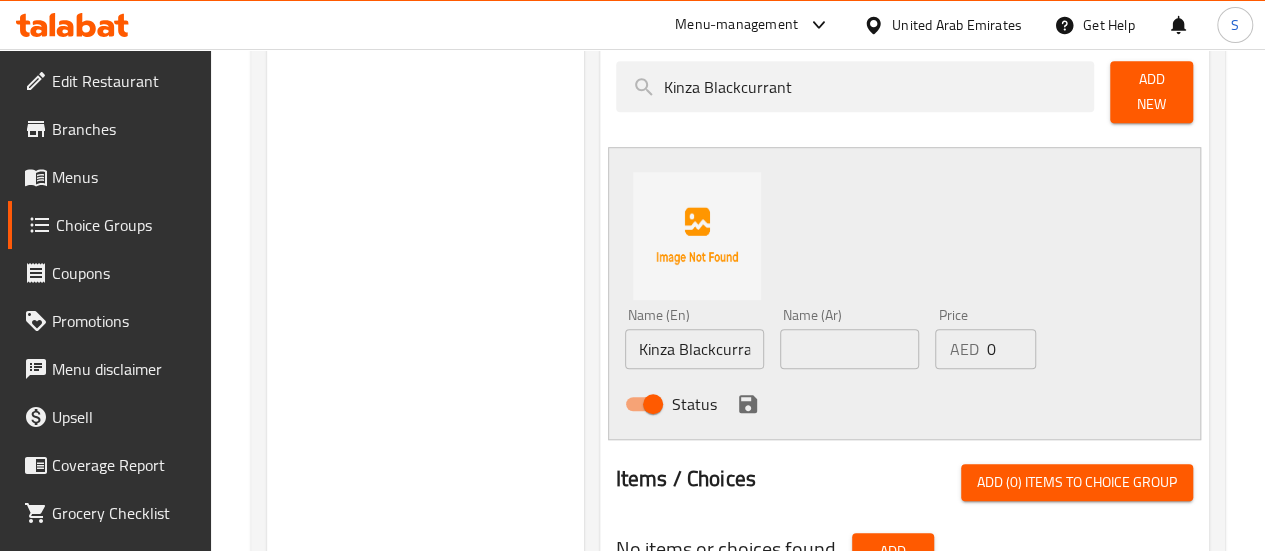 scroll, scrollTop: 613, scrollLeft: 0, axis: vertical 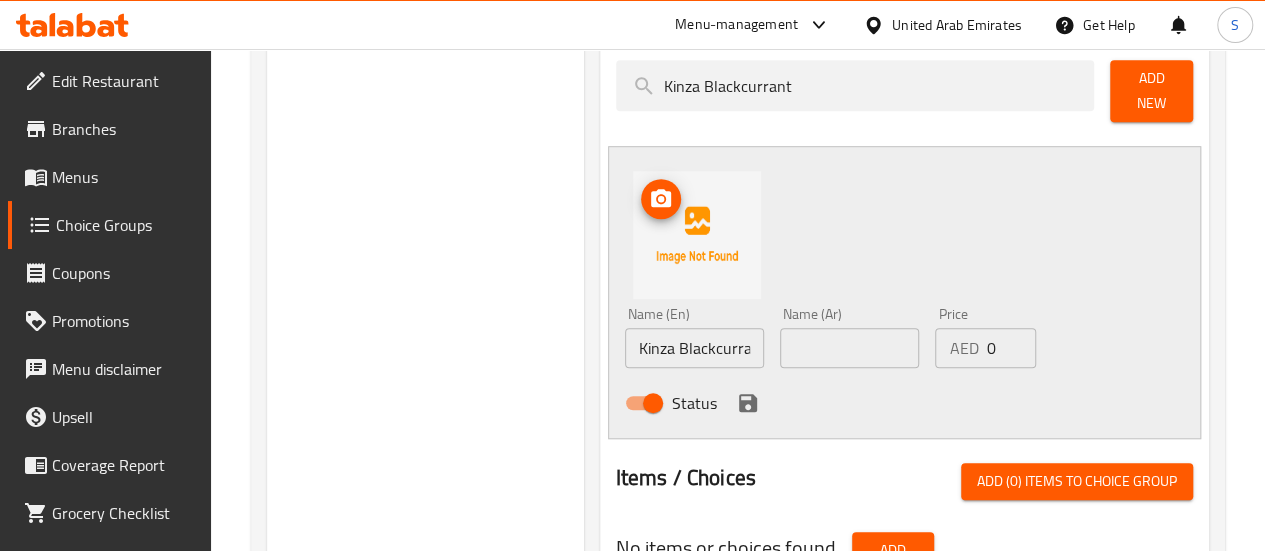 click at bounding box center (697, 235) 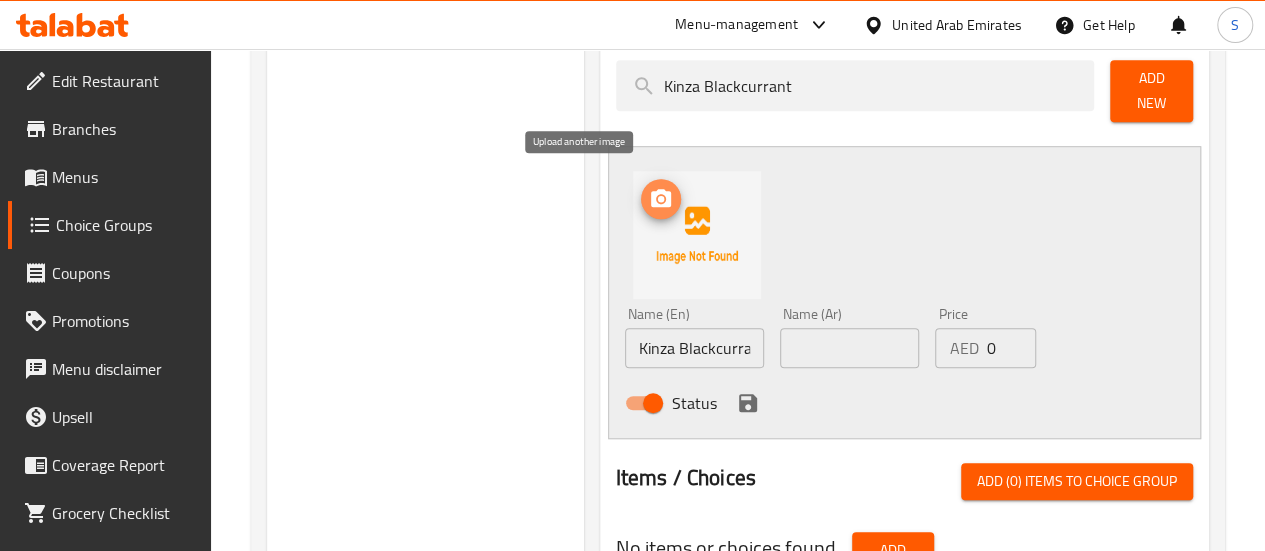 click 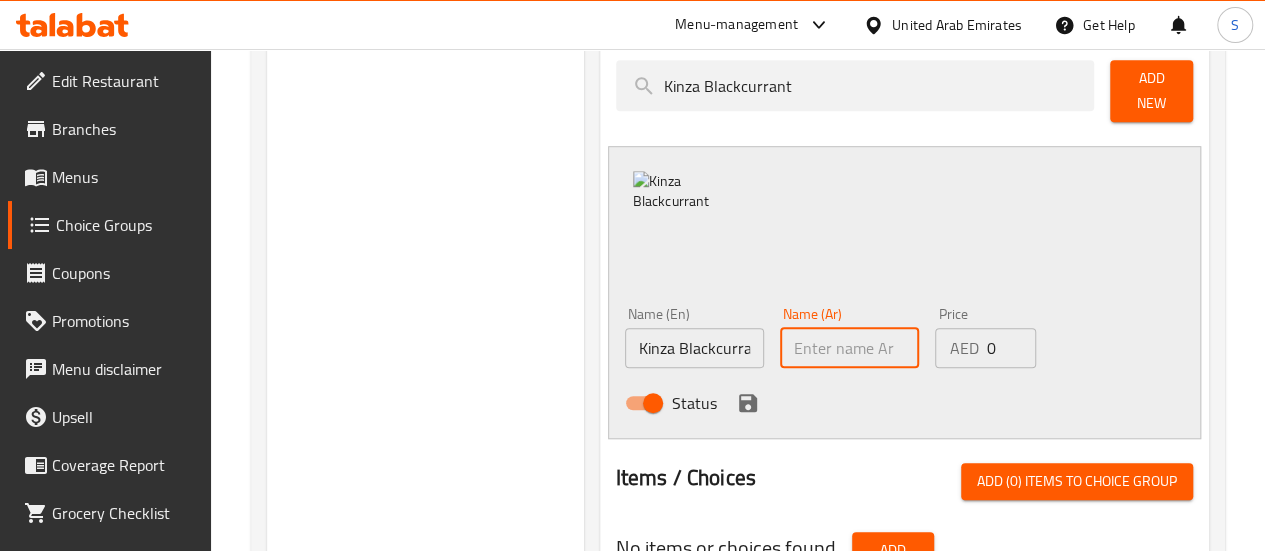 click at bounding box center (849, 348) 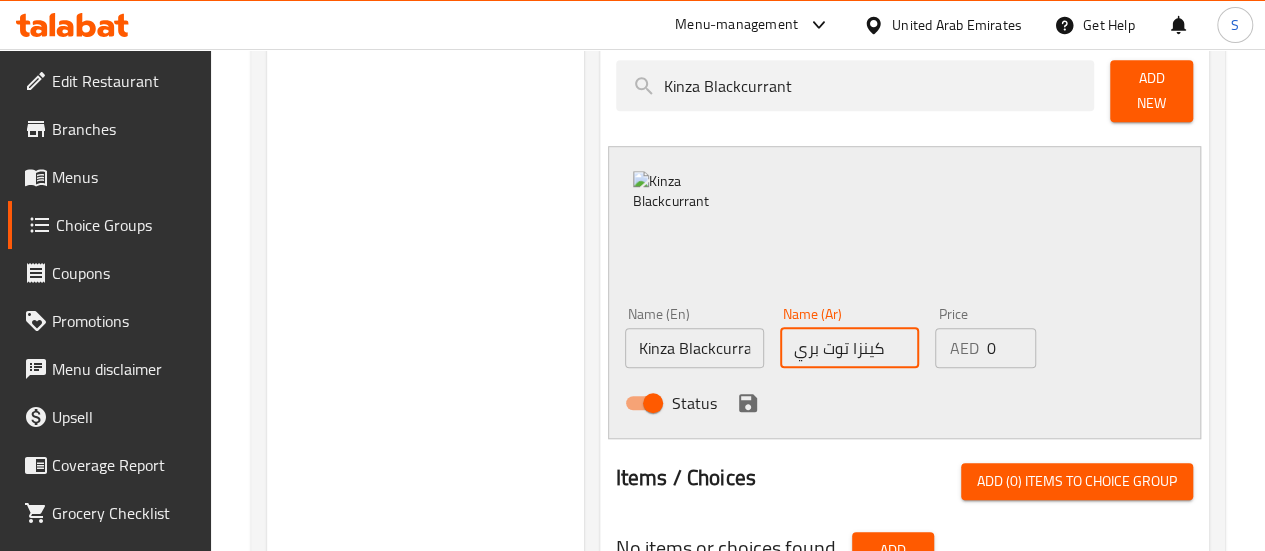 type on "كينزا توت بري" 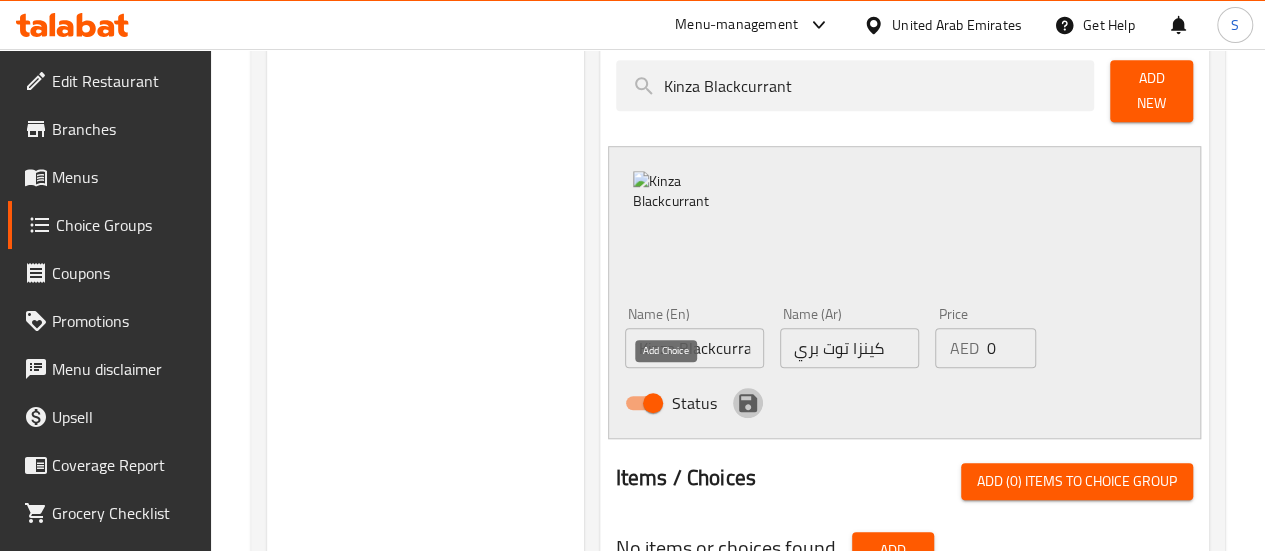 click 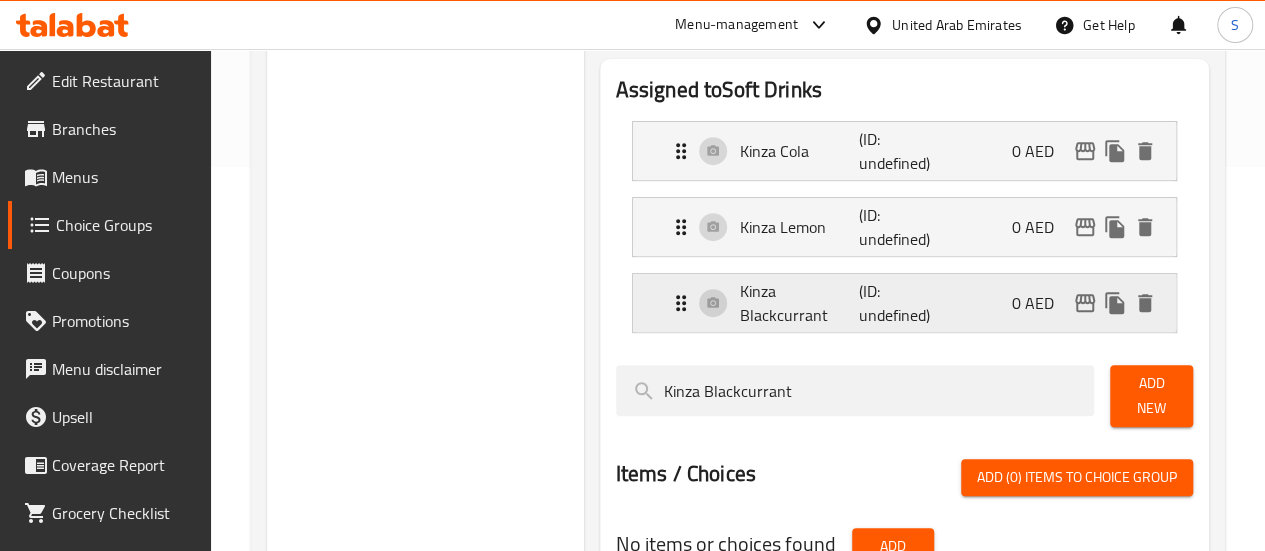 scroll, scrollTop: 391, scrollLeft: 0, axis: vertical 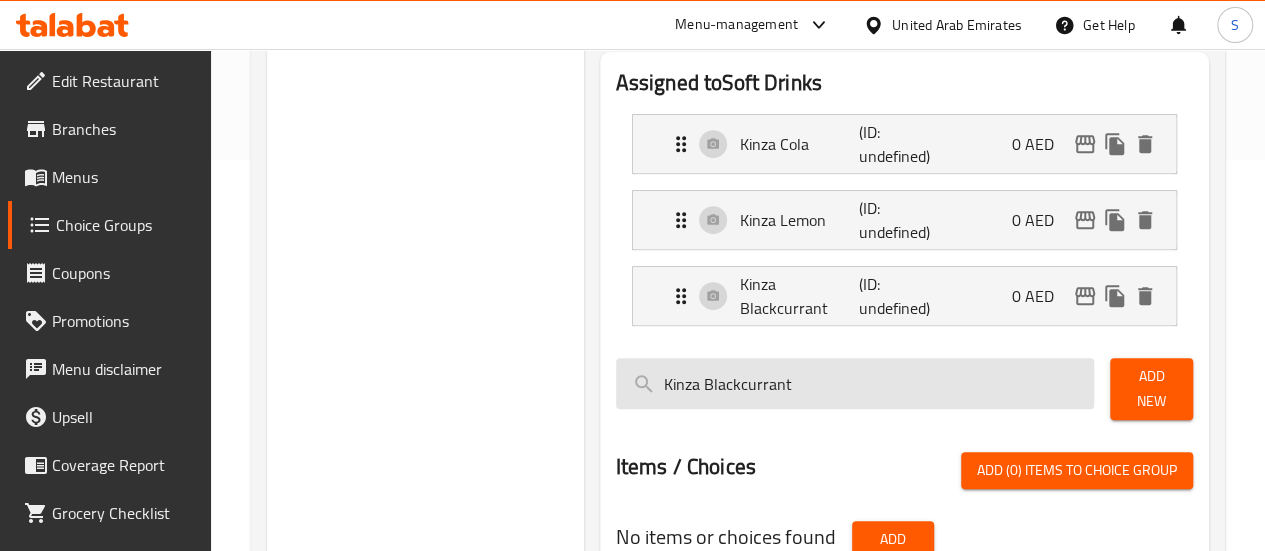 click on "Kinza Blackcurrant" at bounding box center (855, 383) 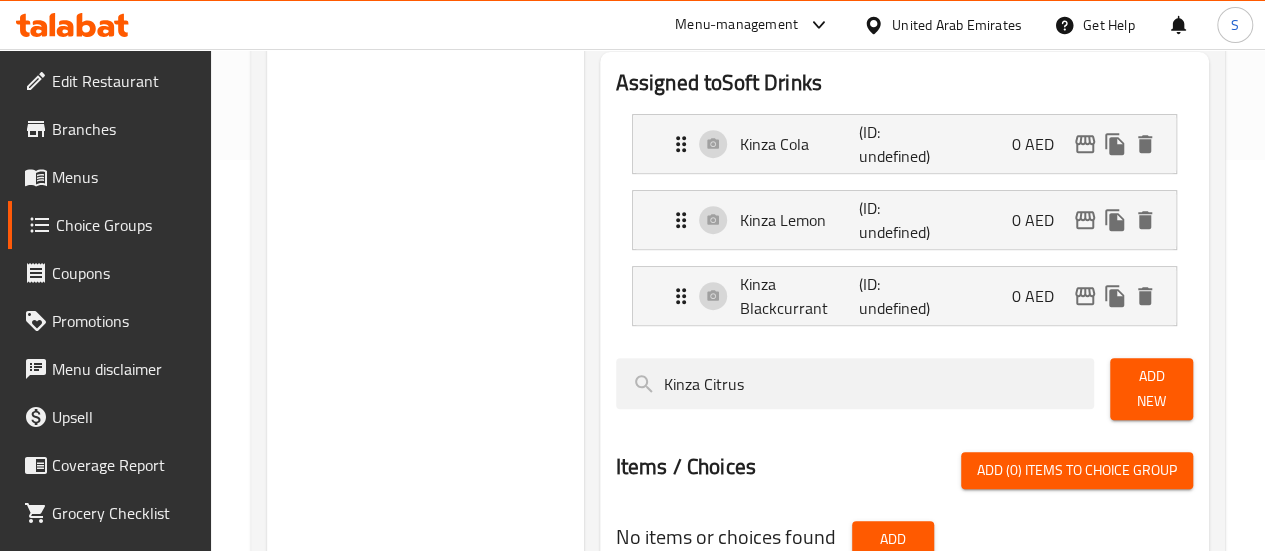 type on "Kinza Citrus" 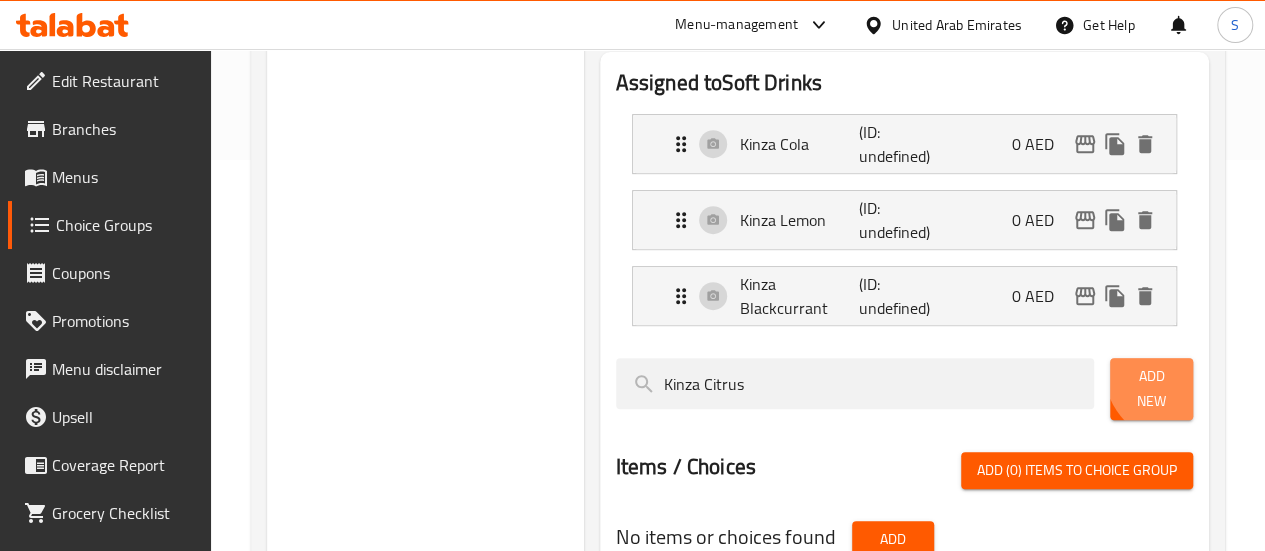 click on "Add New" at bounding box center (1151, 389) 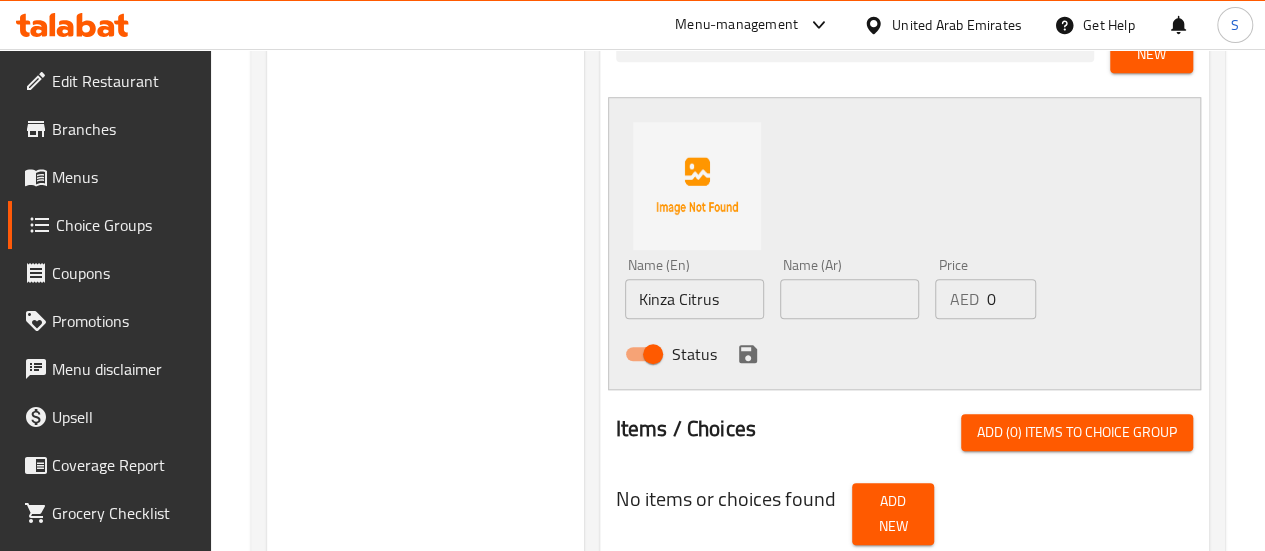 scroll, scrollTop: 737, scrollLeft: 0, axis: vertical 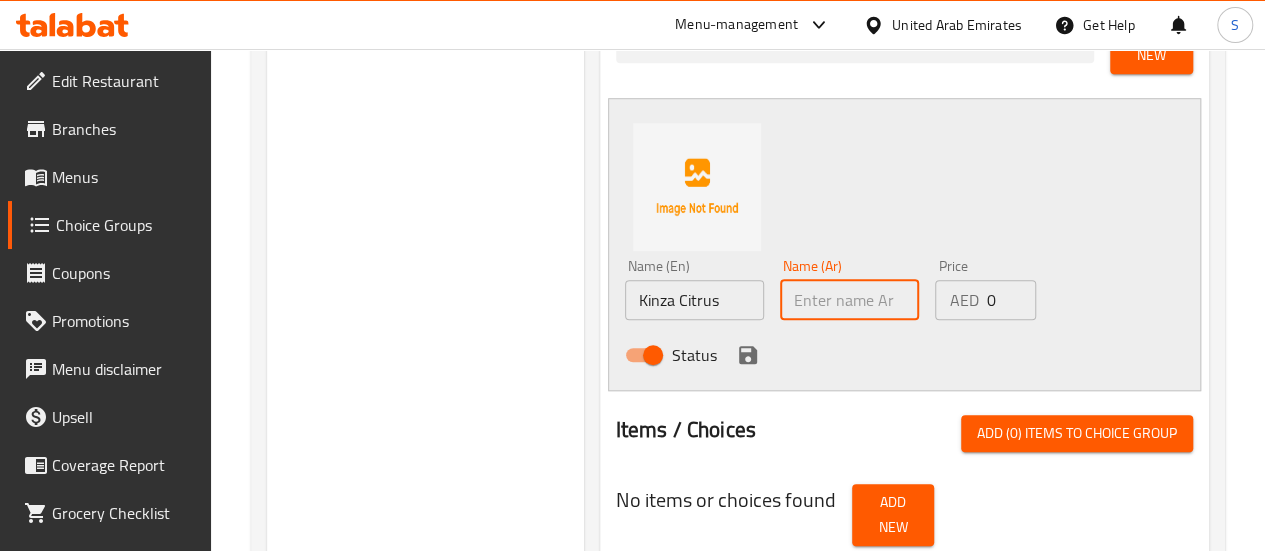 click at bounding box center (849, 300) 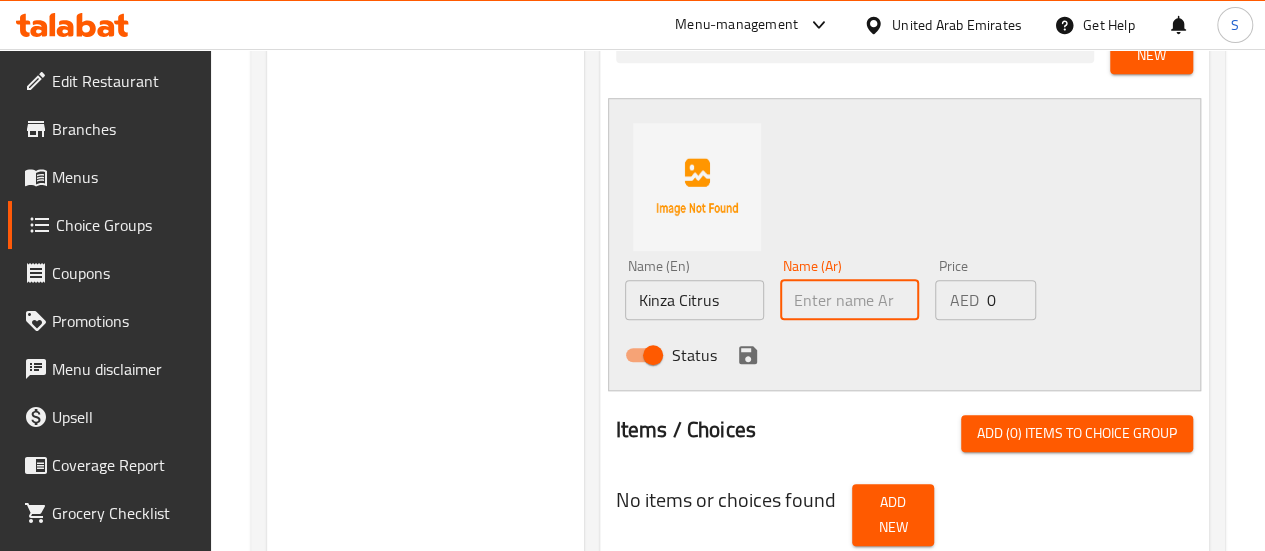type on ";" 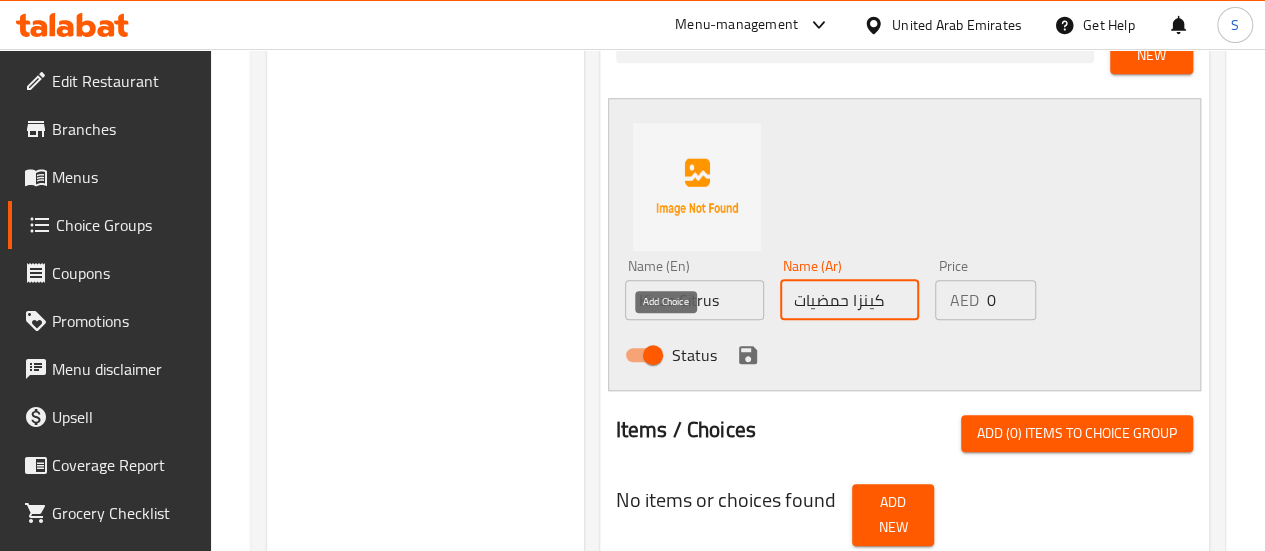 type on "كينزا حمضيات" 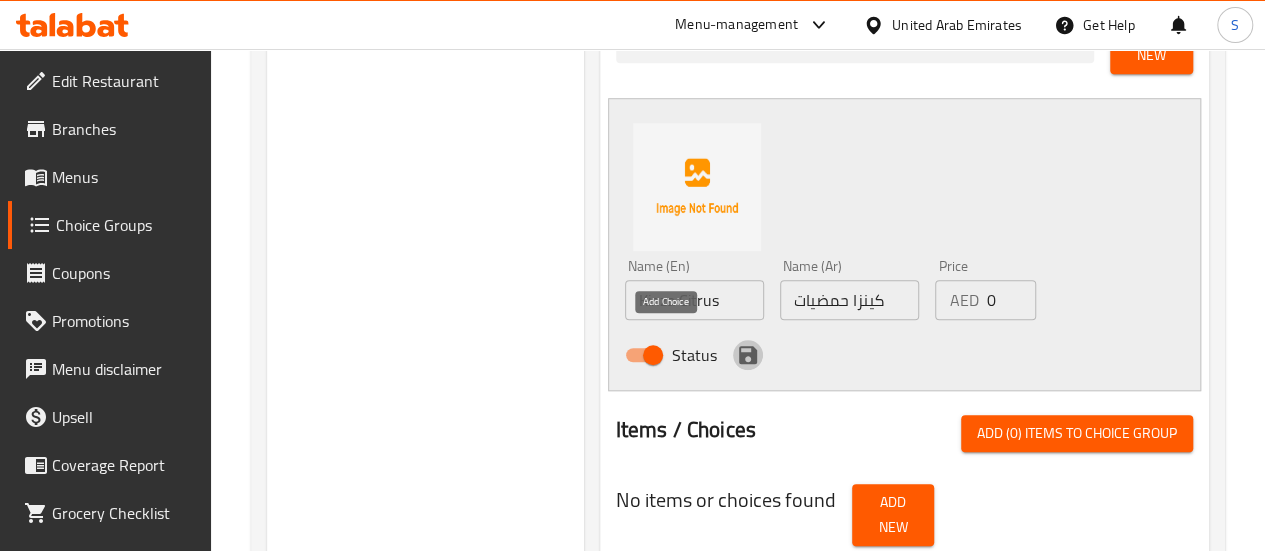 click at bounding box center (748, 355) 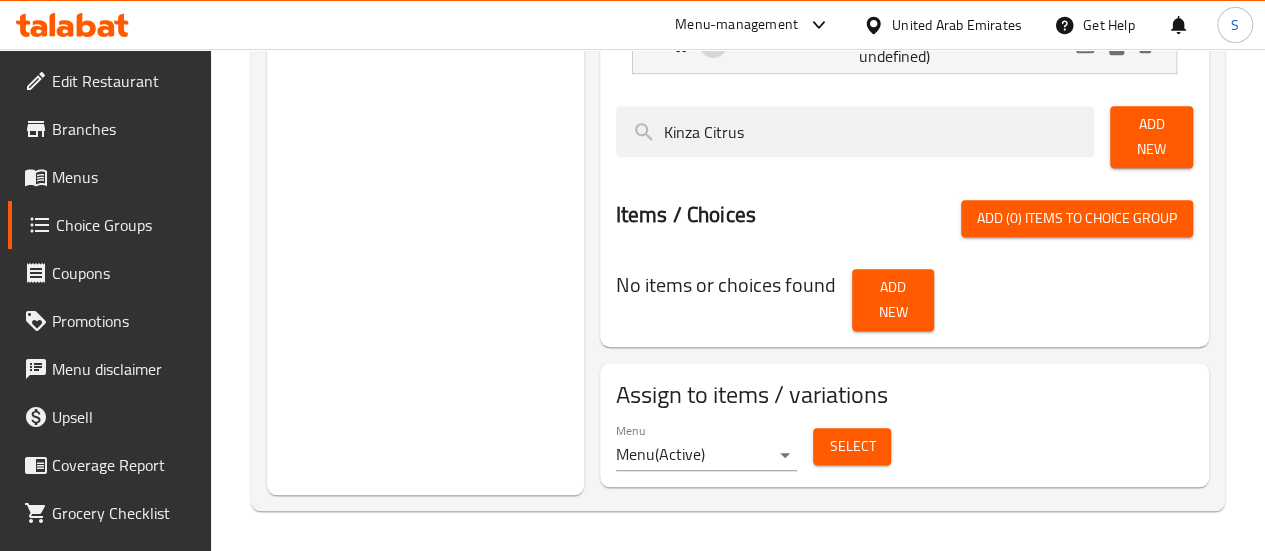 scroll, scrollTop: 680, scrollLeft: 0, axis: vertical 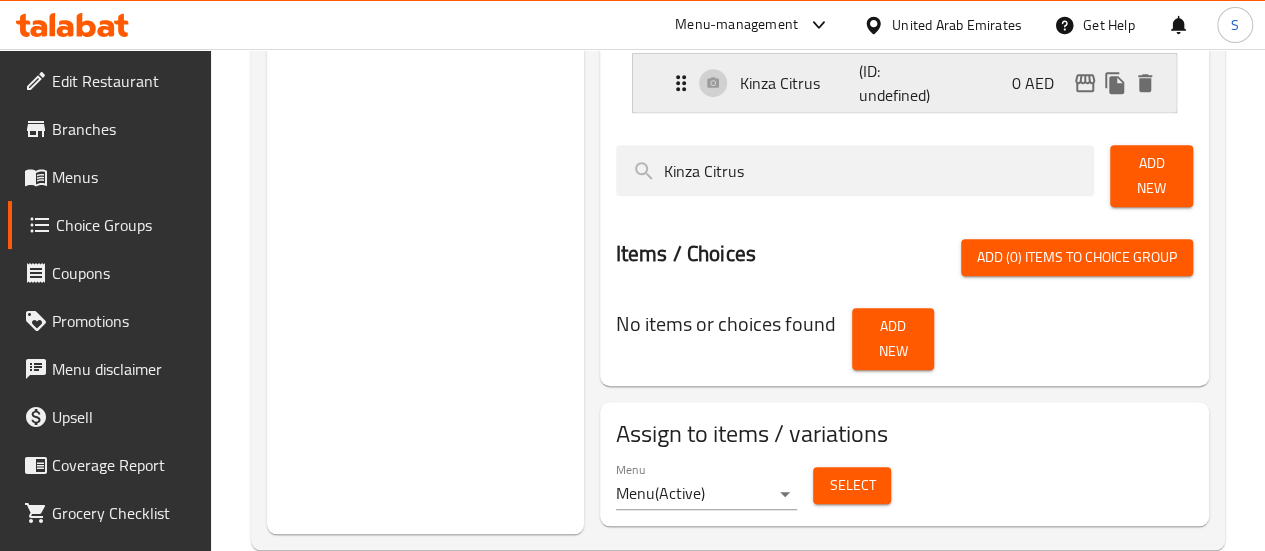 click on "Kinza Citrus (ID: undefined) 0 AED" at bounding box center (910, 83) 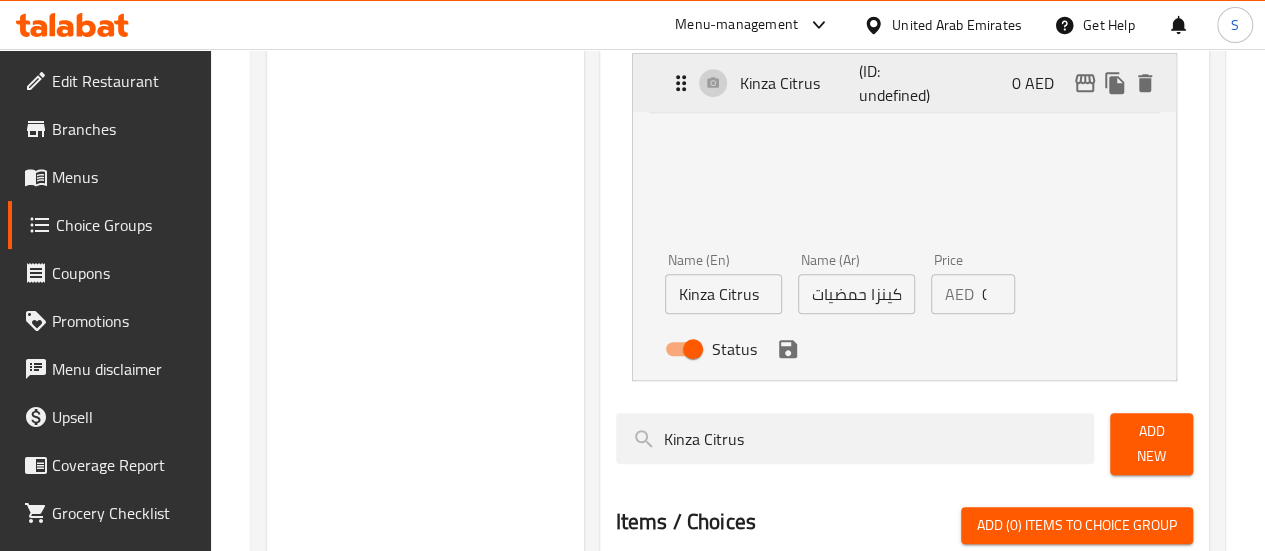 scroll, scrollTop: 737, scrollLeft: 0, axis: vertical 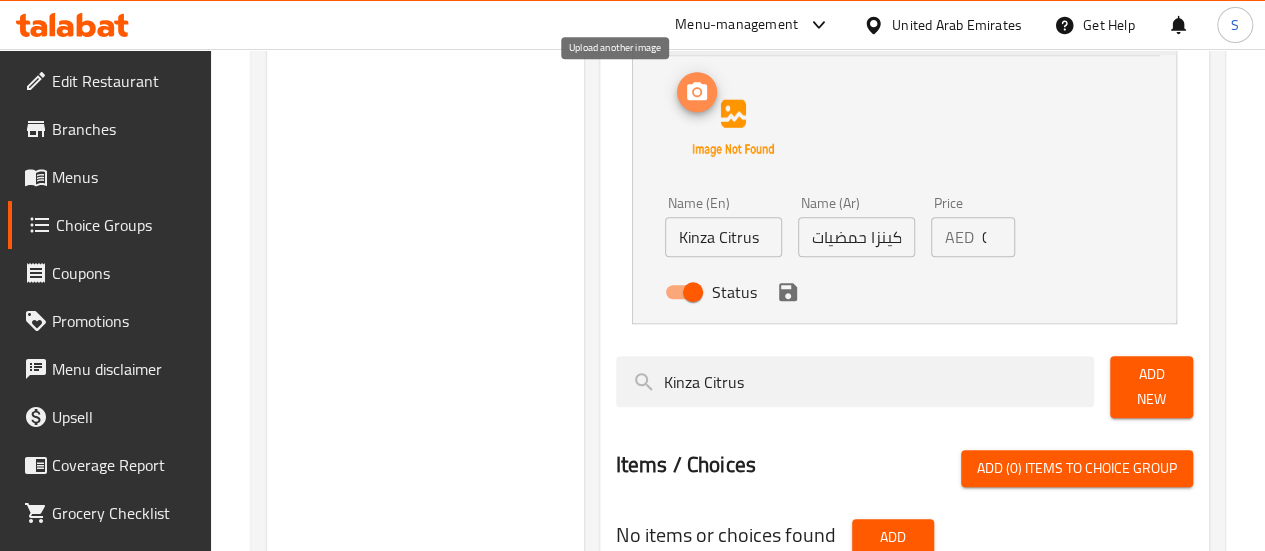 click 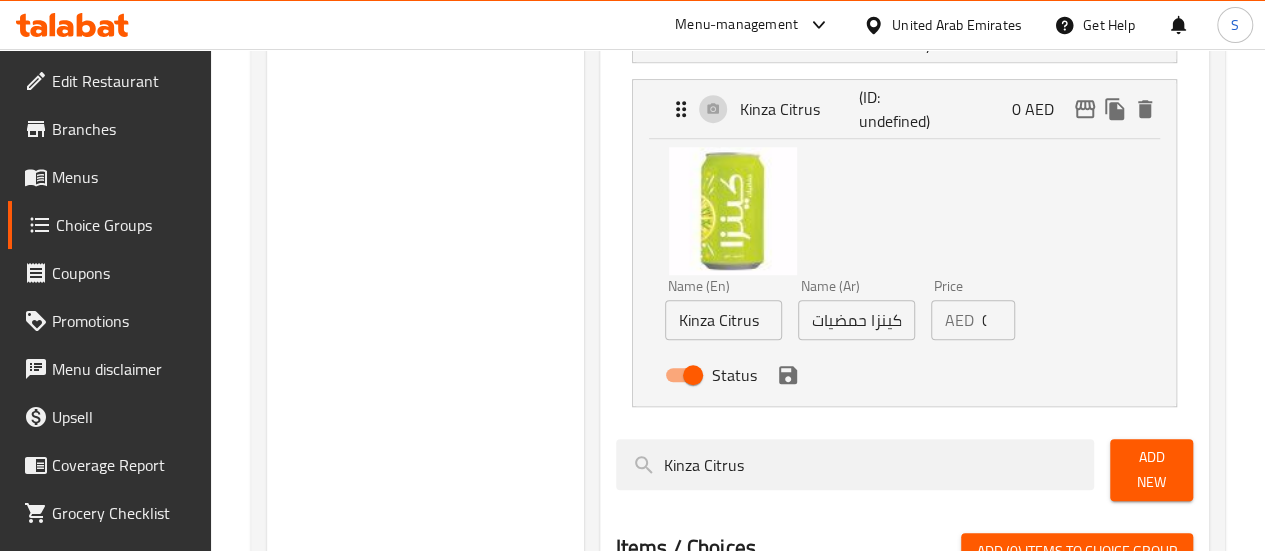 scroll, scrollTop: 721, scrollLeft: 0, axis: vertical 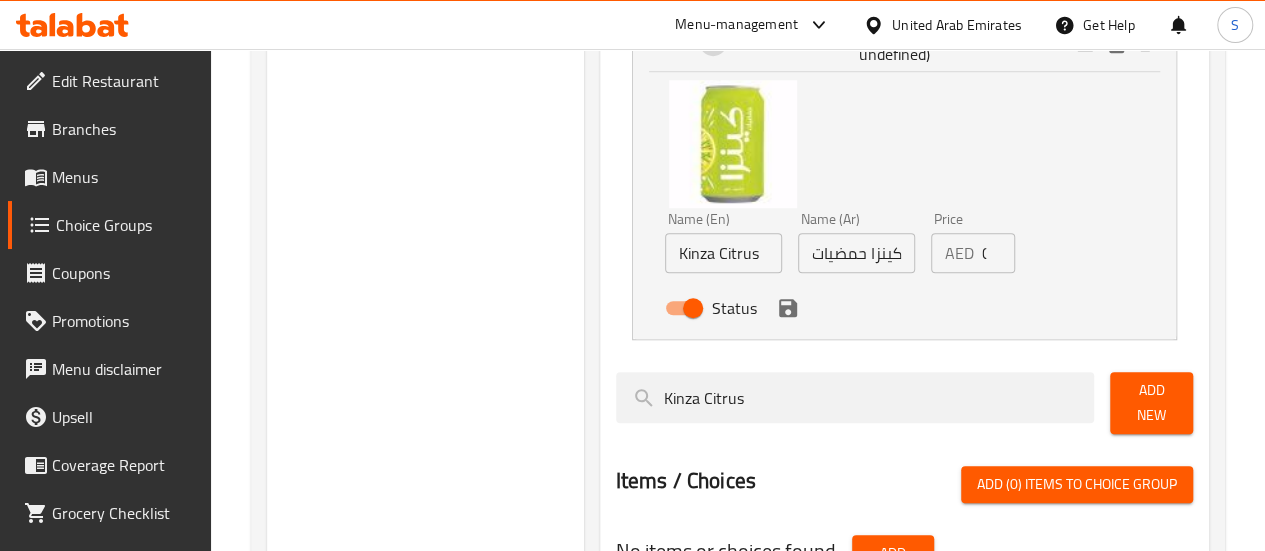click on "Status" at bounding box center (857, 308) 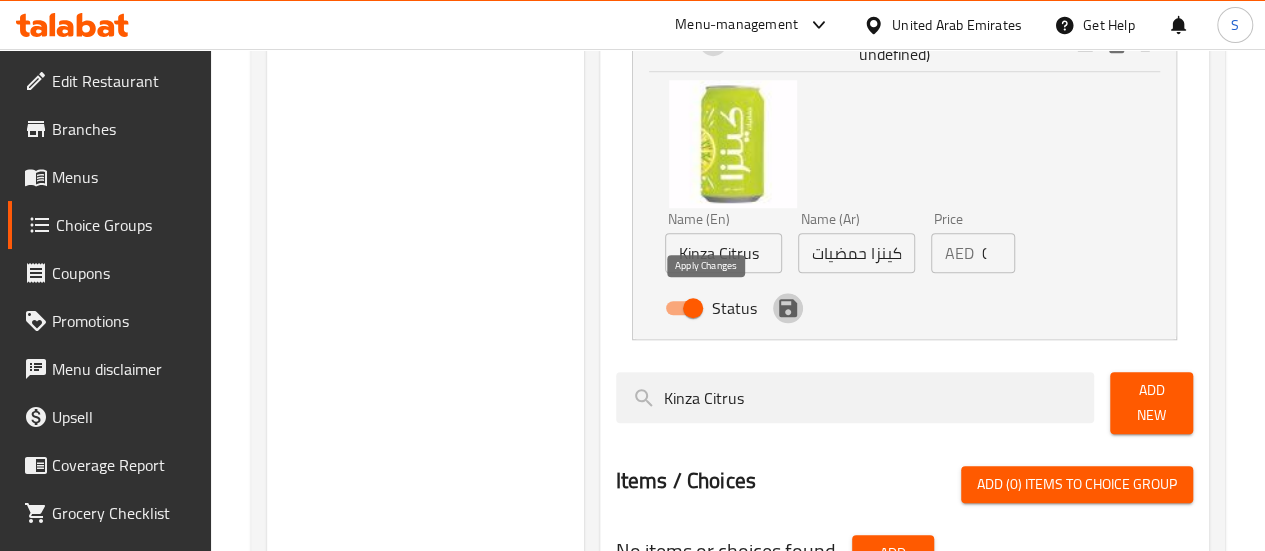 click 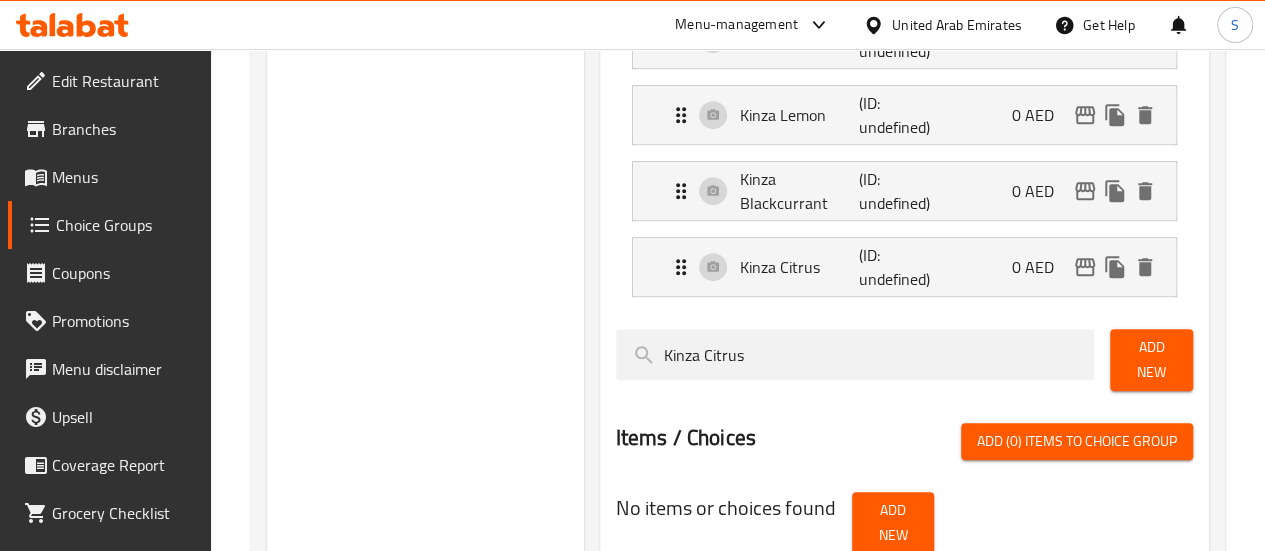 scroll, scrollTop: 492, scrollLeft: 0, axis: vertical 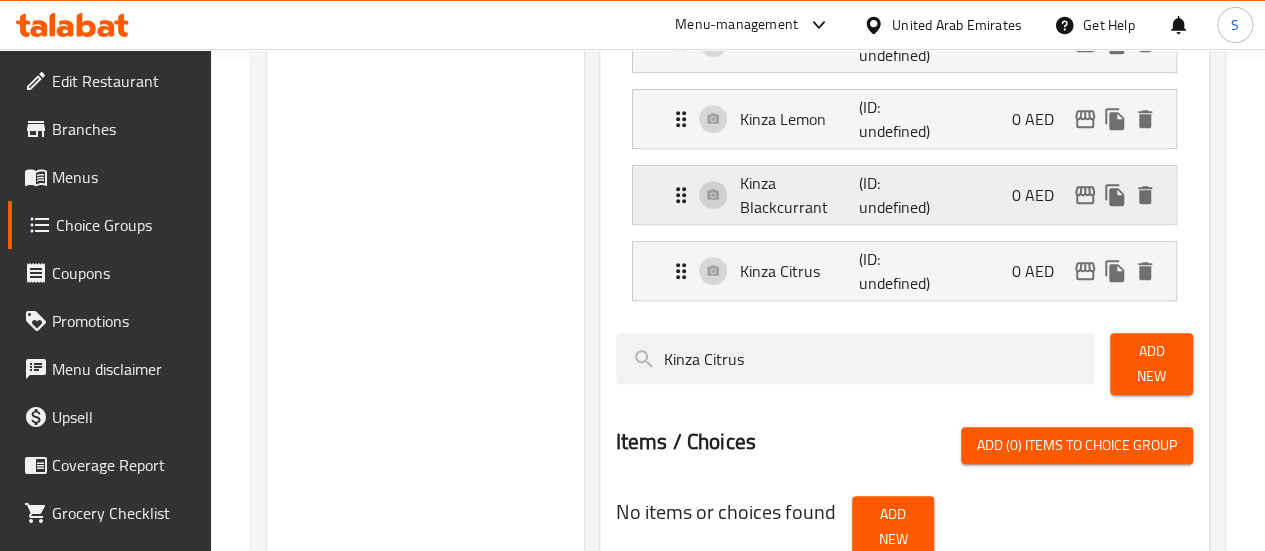 click on "Kinza Blackcurrant" at bounding box center (800, 195) 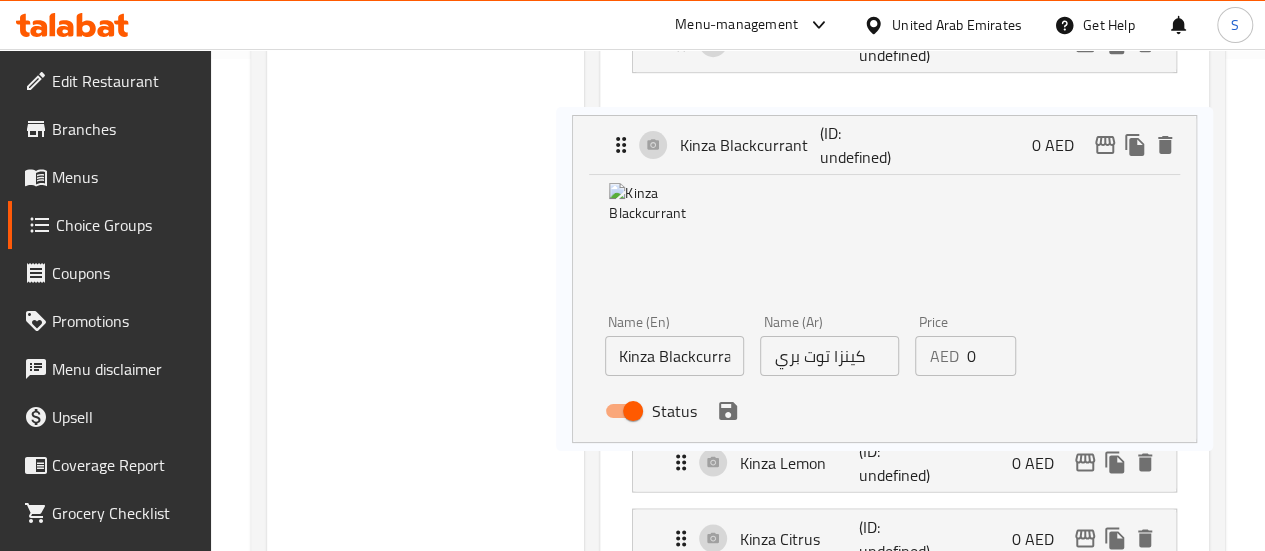 drag, startPoint x: 612, startPoint y: 221, endPoint x: 639, endPoint y: 159, distance: 67.62396 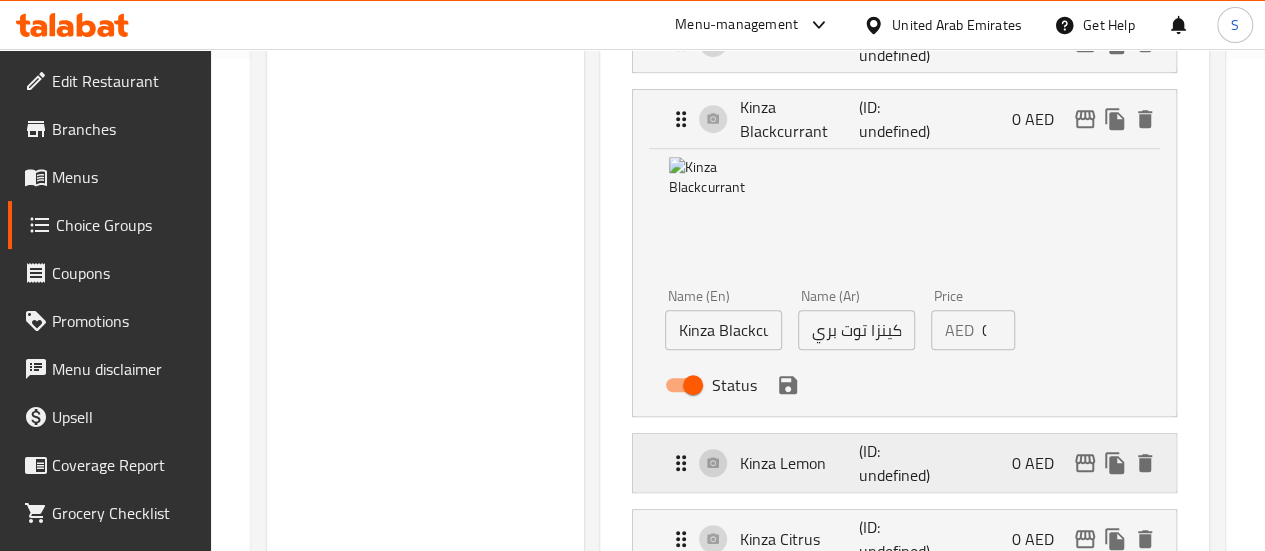 click on "Kinza Lemon" at bounding box center (800, 463) 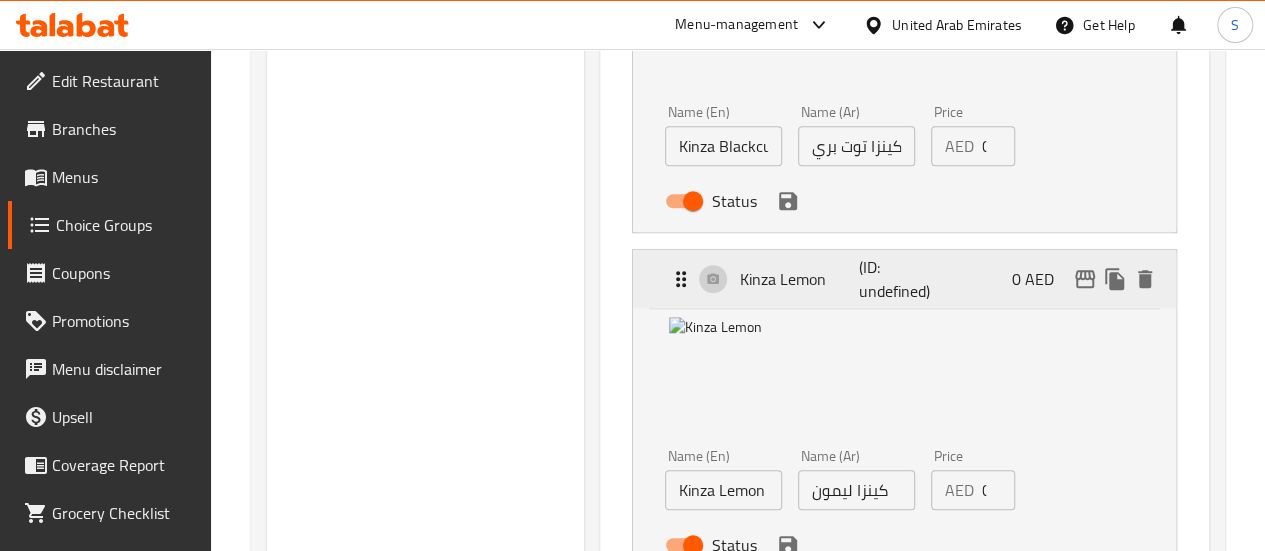 scroll, scrollTop: 686, scrollLeft: 0, axis: vertical 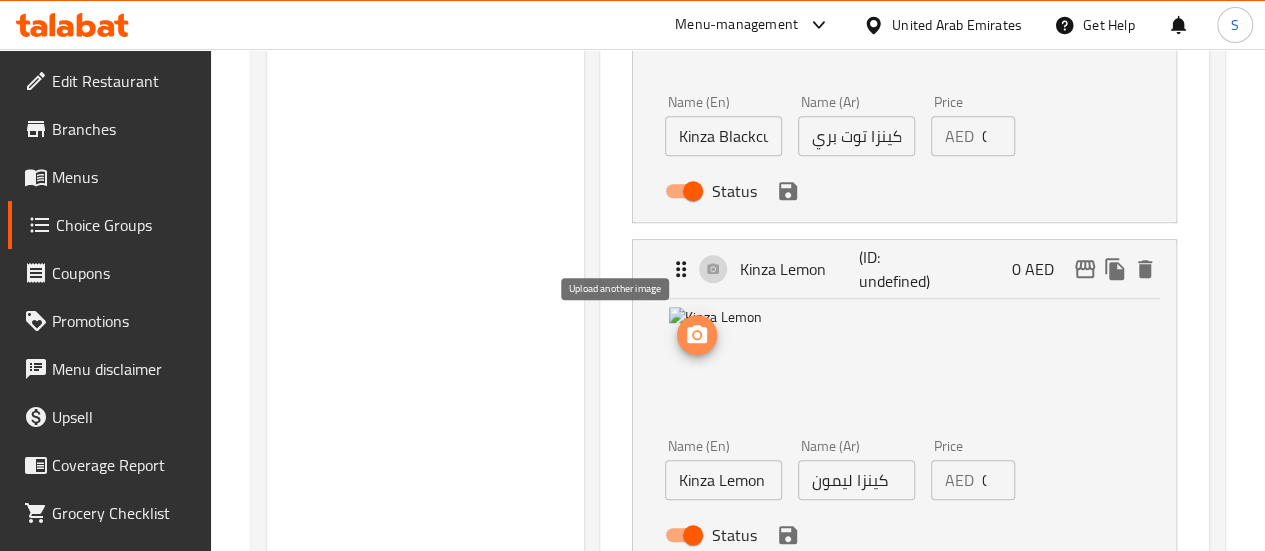click at bounding box center [697, 335] 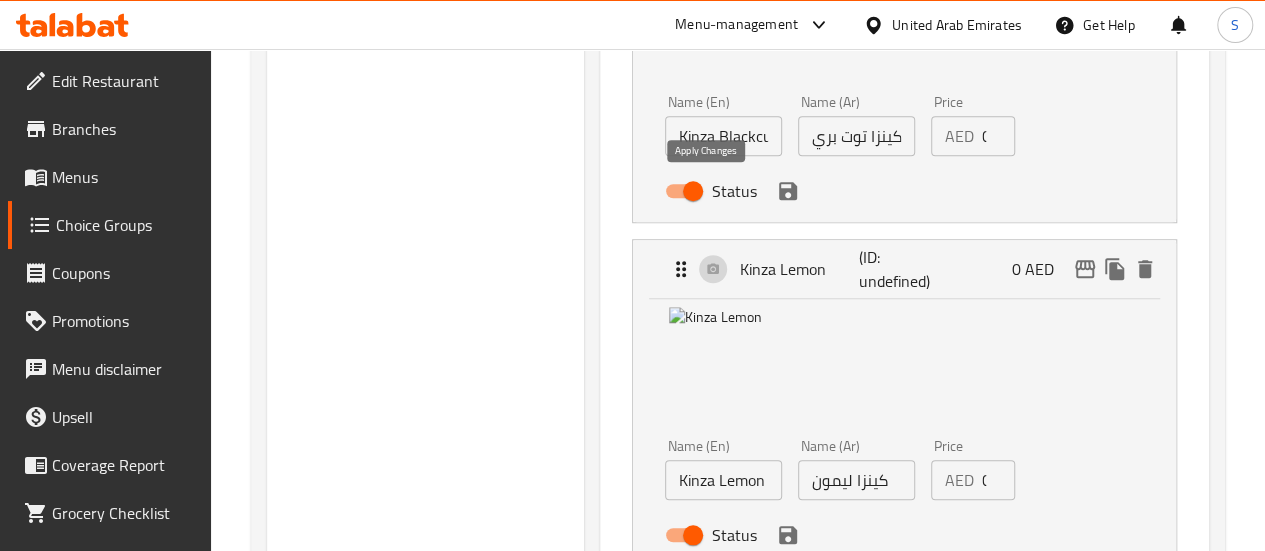 click 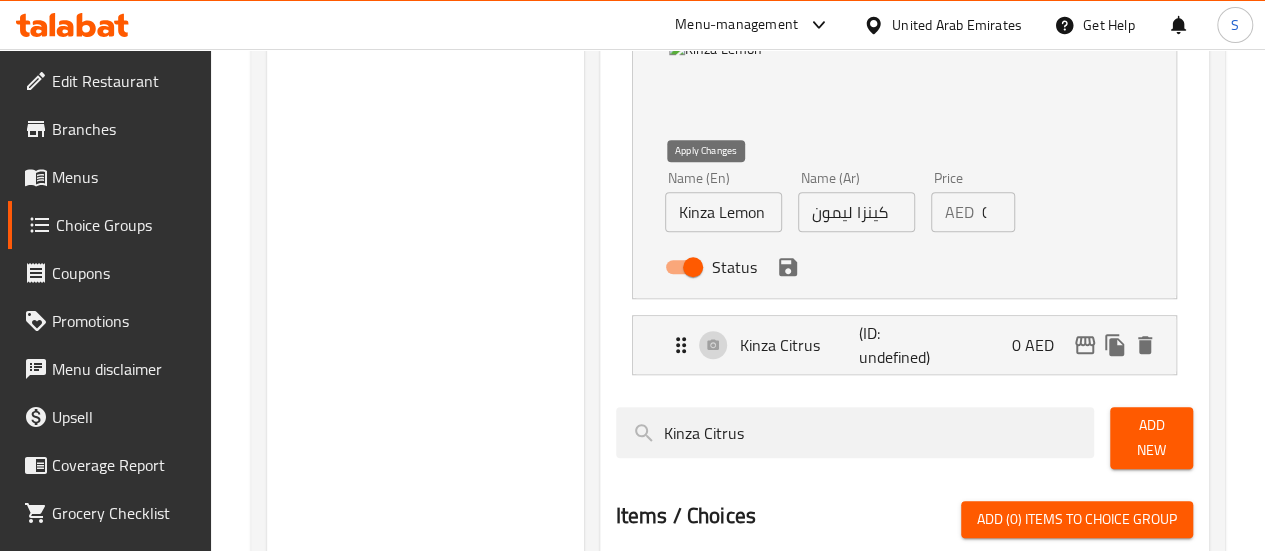 click on "Kinza Cola (ID: undefined) 0 AED https://images.deliveryhero.io/image-nocache/talabat/MenuItems/thumb/4d09e163522144c9ac4c86677638900243989744991.jpg Name (En) Kinza Cola Name (En) Name (Ar) كينزا كولا Name (Ar) Price AED 0 Price Status Kinza Blackcurrant (ID: undefined) 0 AED [object Object] Name (En) Kinza Blackcurrant Name (En) Name (Ar) كينزا توت بري Name (Ar) Price AED 0 Price Status Kinza Lemon (ID: undefined) 0 AED [object Object] Name (En) Kinza Lemon Name (En) Name (Ar) كينزا ليمون Name (Ar) Price AED 0 Price Status Kinza Citrus (ID: undefined) 0 AED https://images.deliveryhero.io/image-nocache/talabat/MenuItems/thumb/033f3e3e693e475888ad2801f638900253077844091.jpg Name (En) Kinza Citrus Name (En) Name (Ar) كينزا حمضيات Name (Ar) Price AED 0 Price Status" at bounding box center (904, 97) 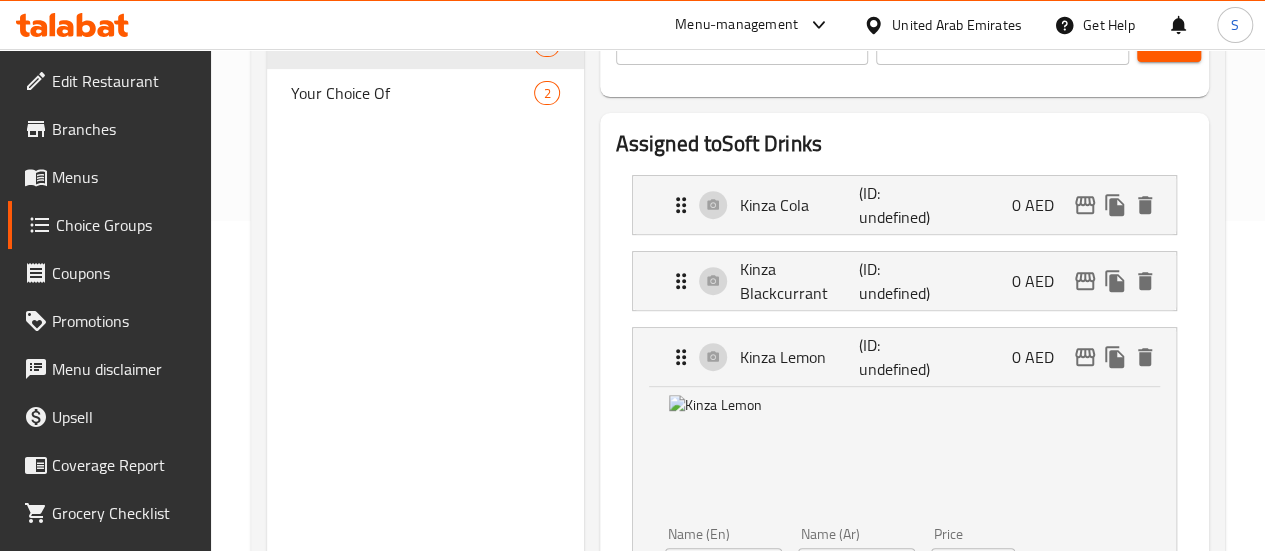 scroll, scrollTop: 330, scrollLeft: 0, axis: vertical 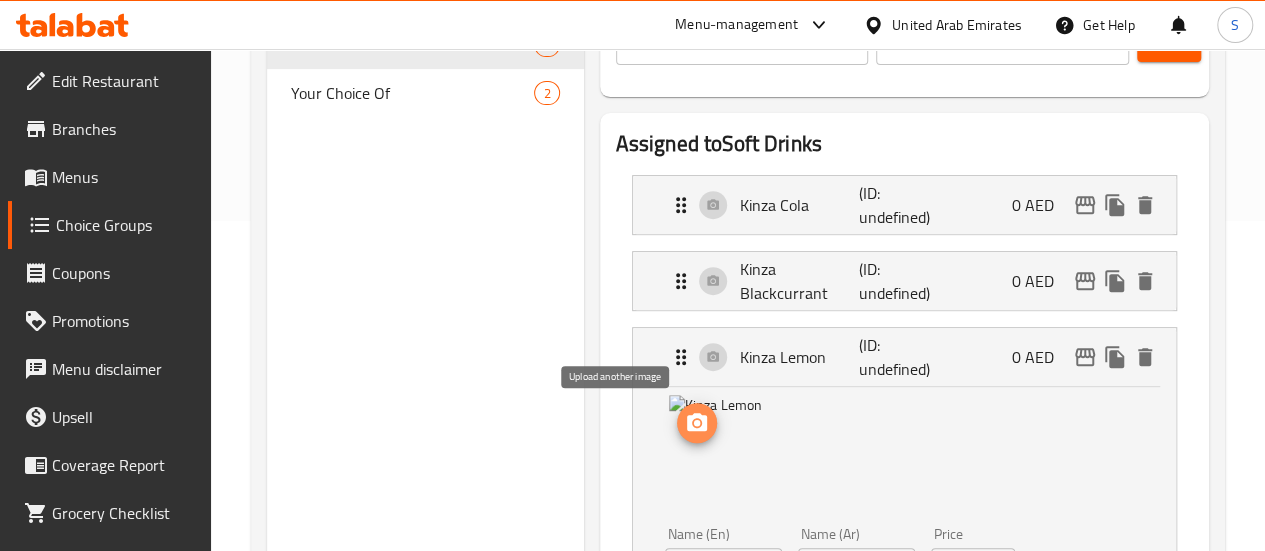 click 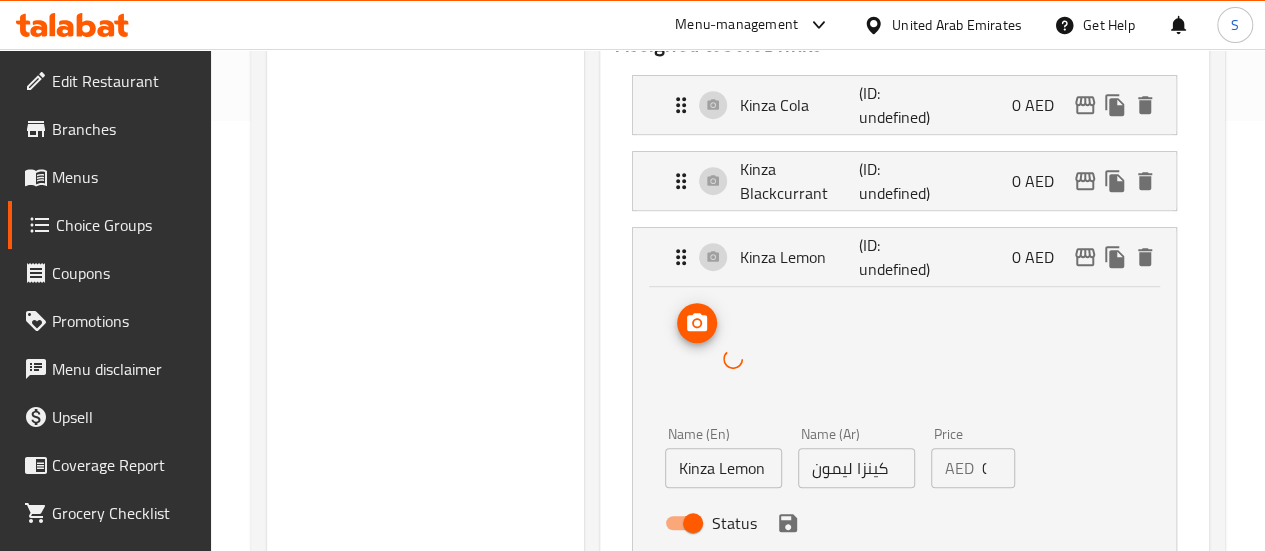 scroll, scrollTop: 442, scrollLeft: 0, axis: vertical 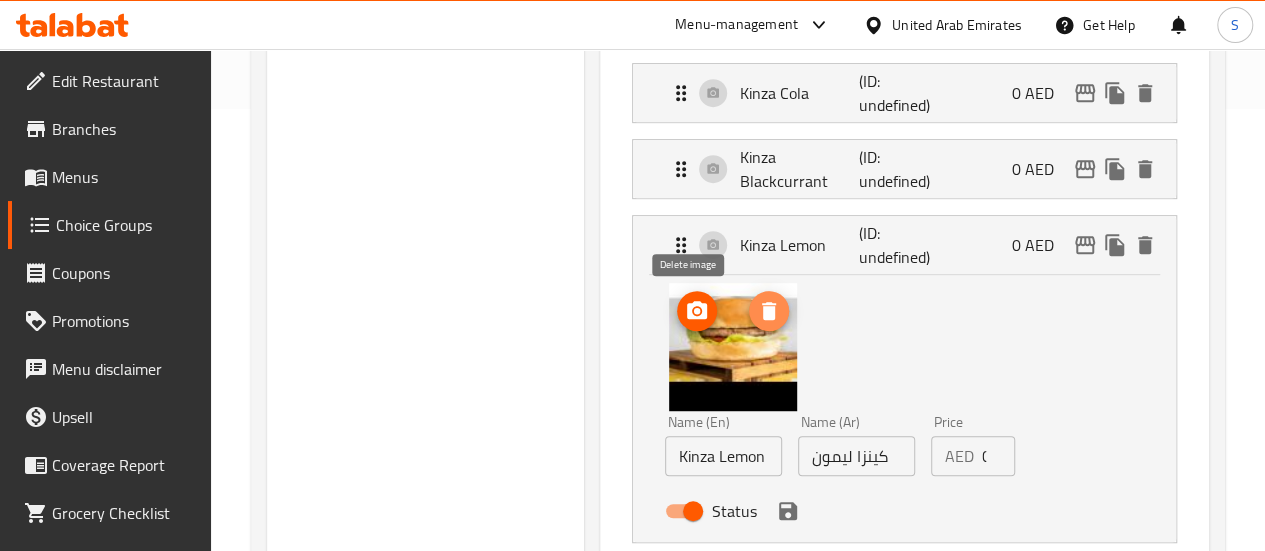 click 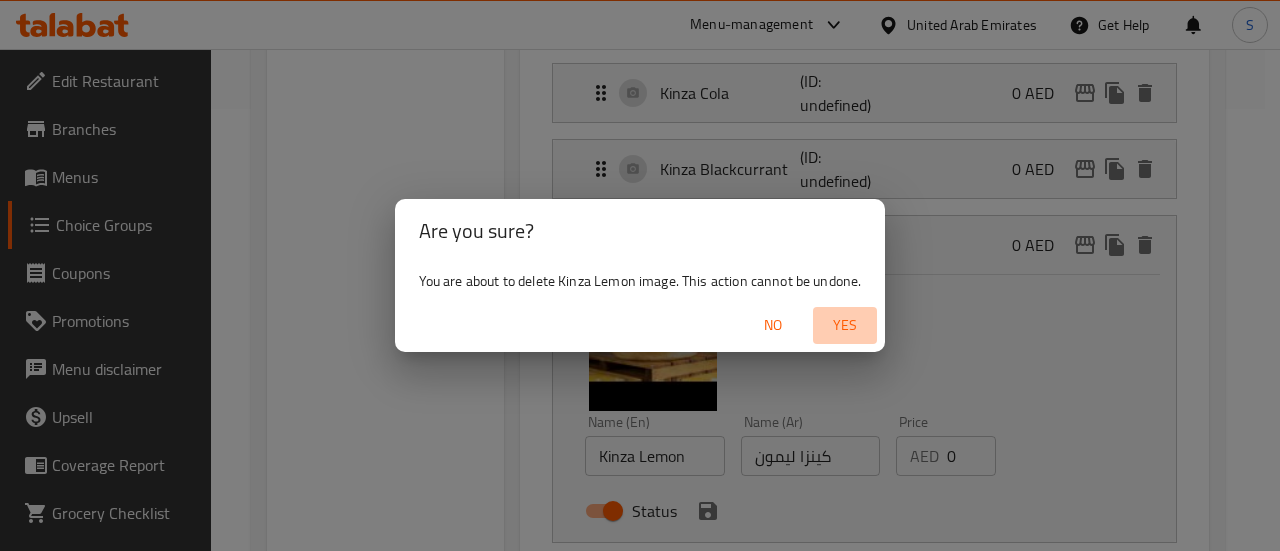 click on "Yes" at bounding box center [845, 325] 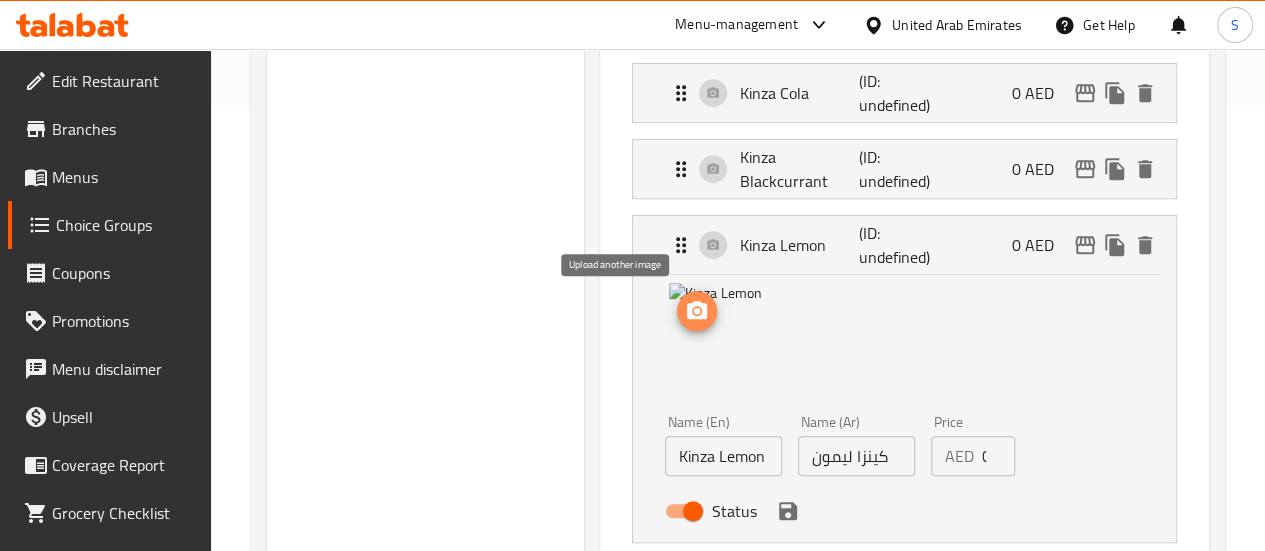 click 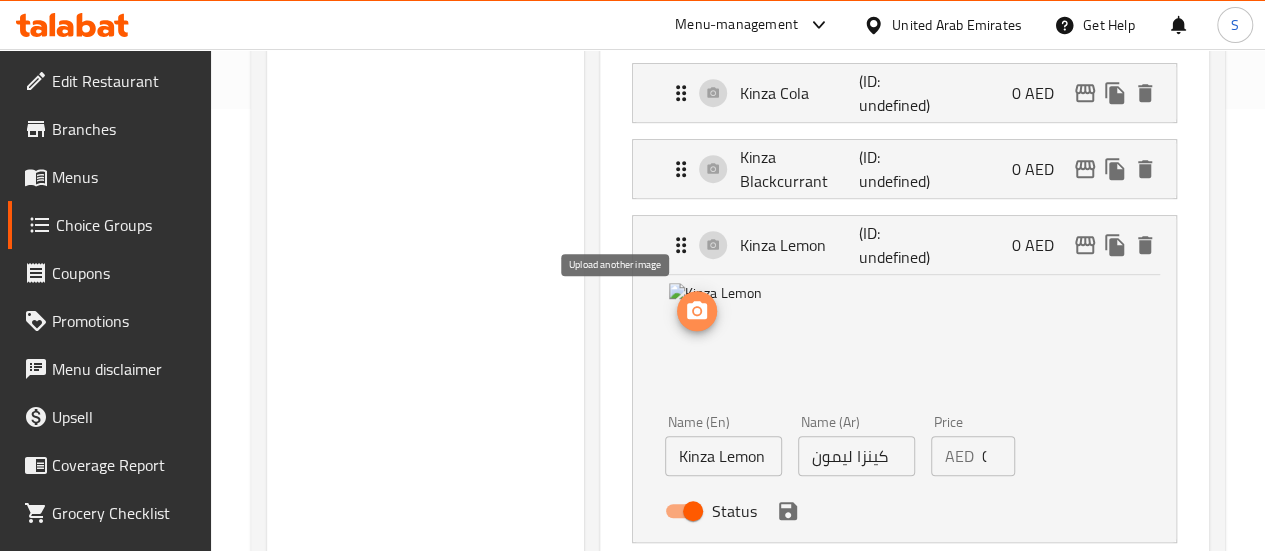 click 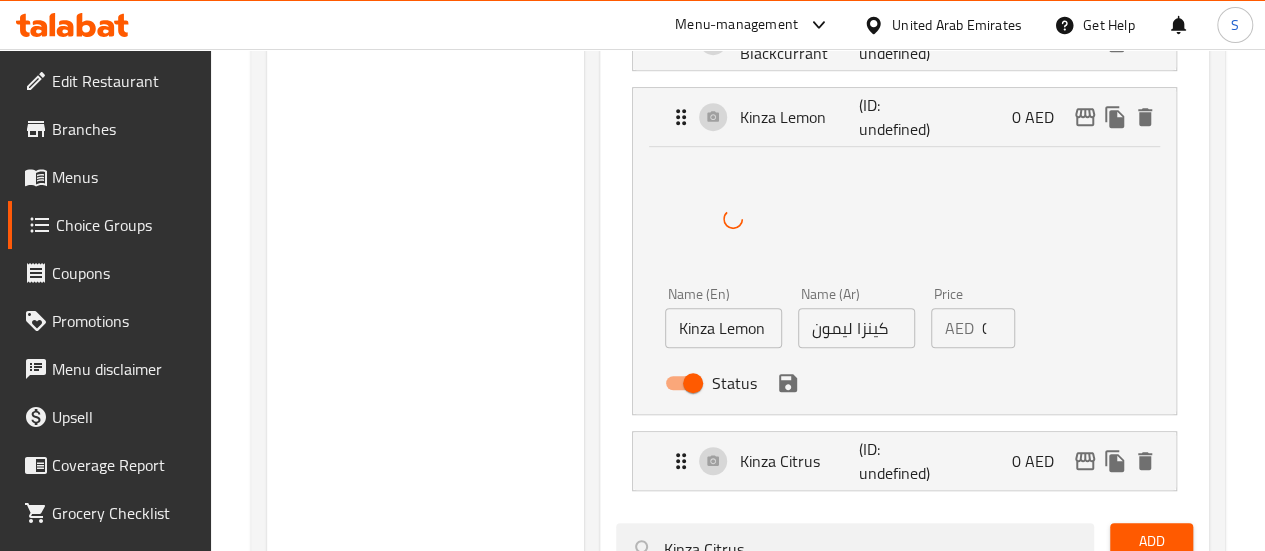 scroll, scrollTop: 643, scrollLeft: 0, axis: vertical 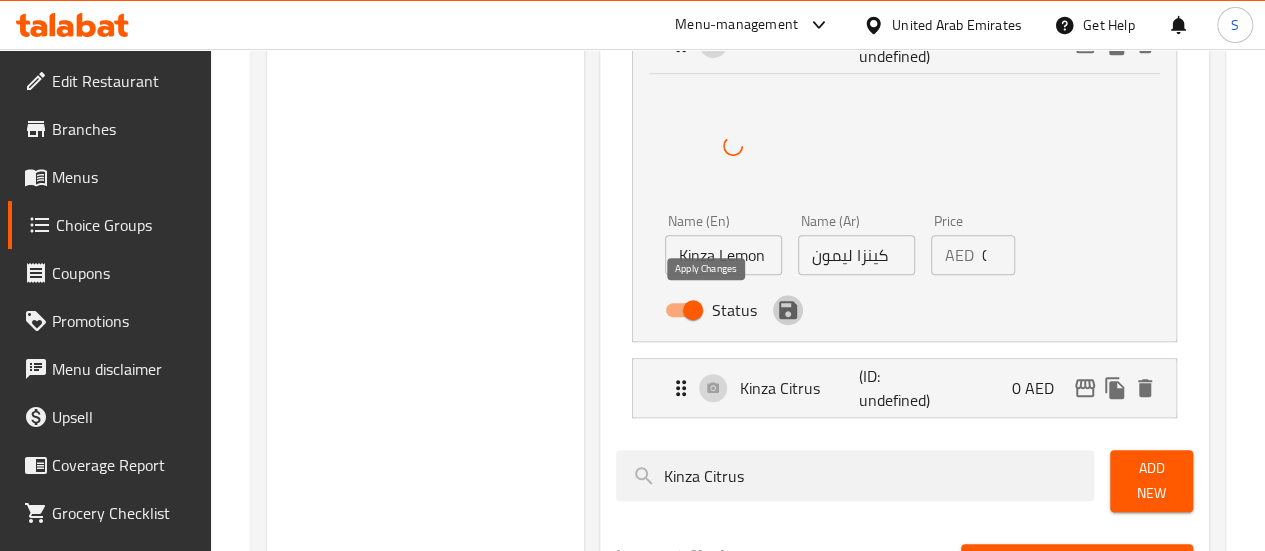 click 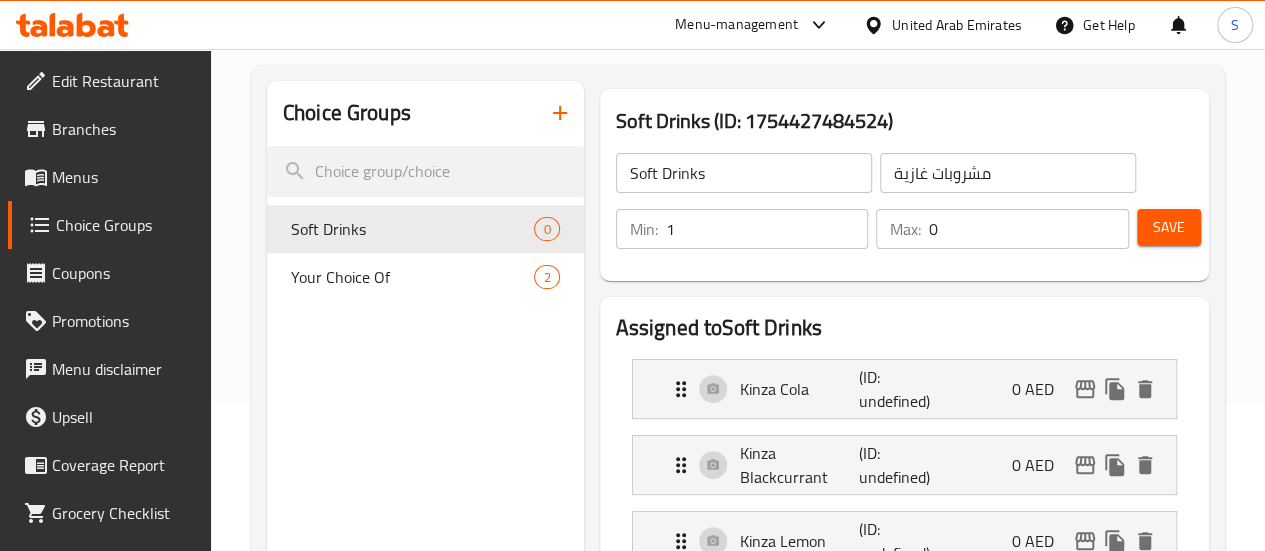 scroll, scrollTop: 142, scrollLeft: 0, axis: vertical 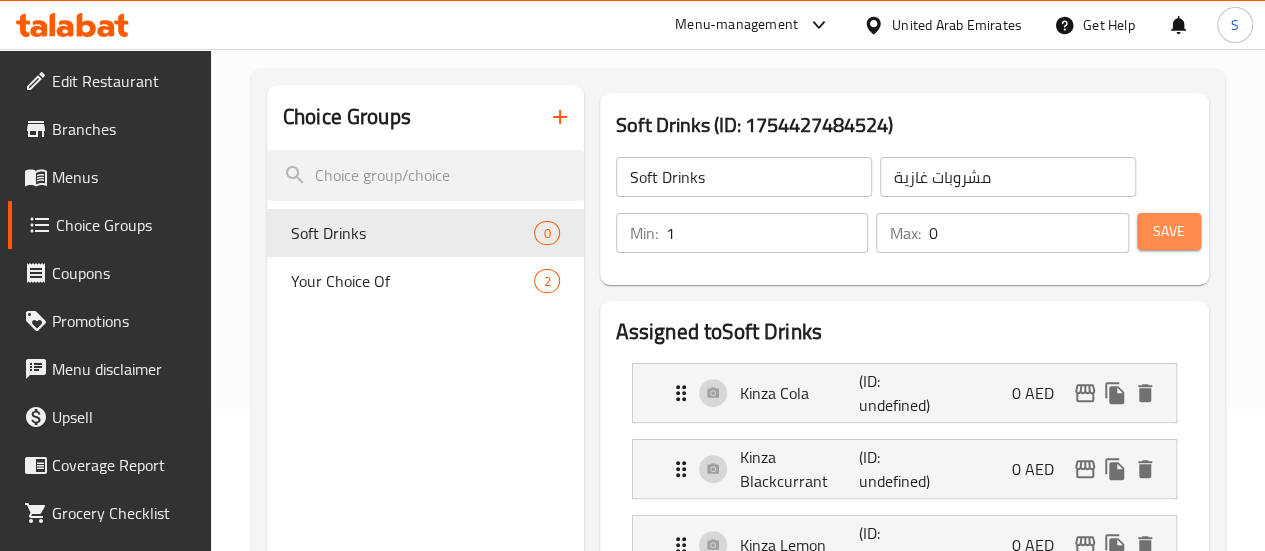 click on "Save" at bounding box center (1169, 231) 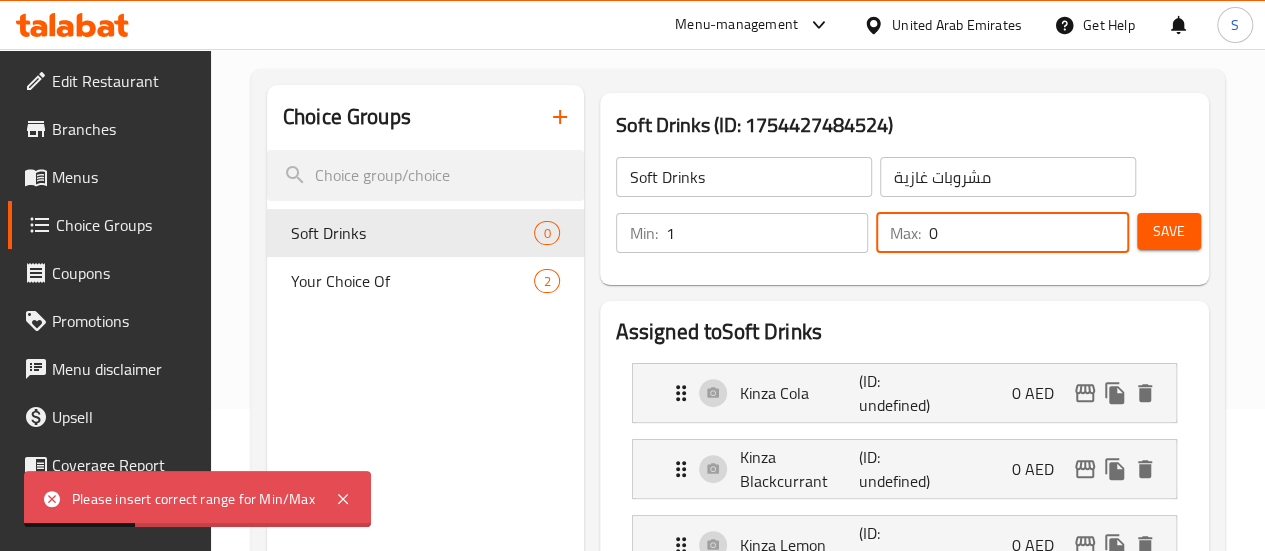 click on "0" at bounding box center (1029, 233) 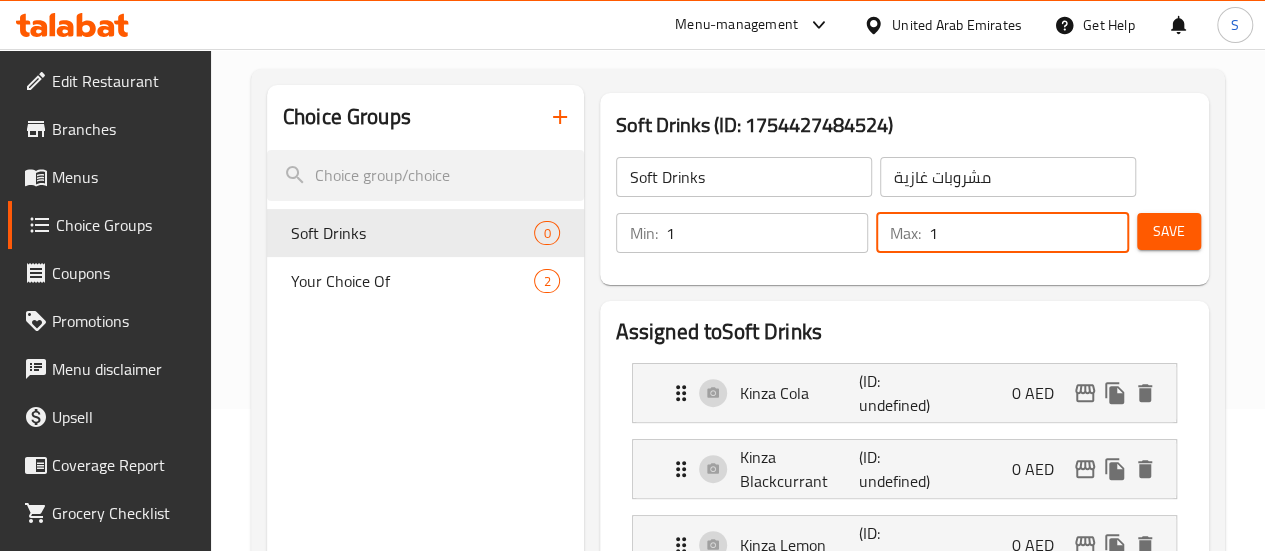 type on "1" 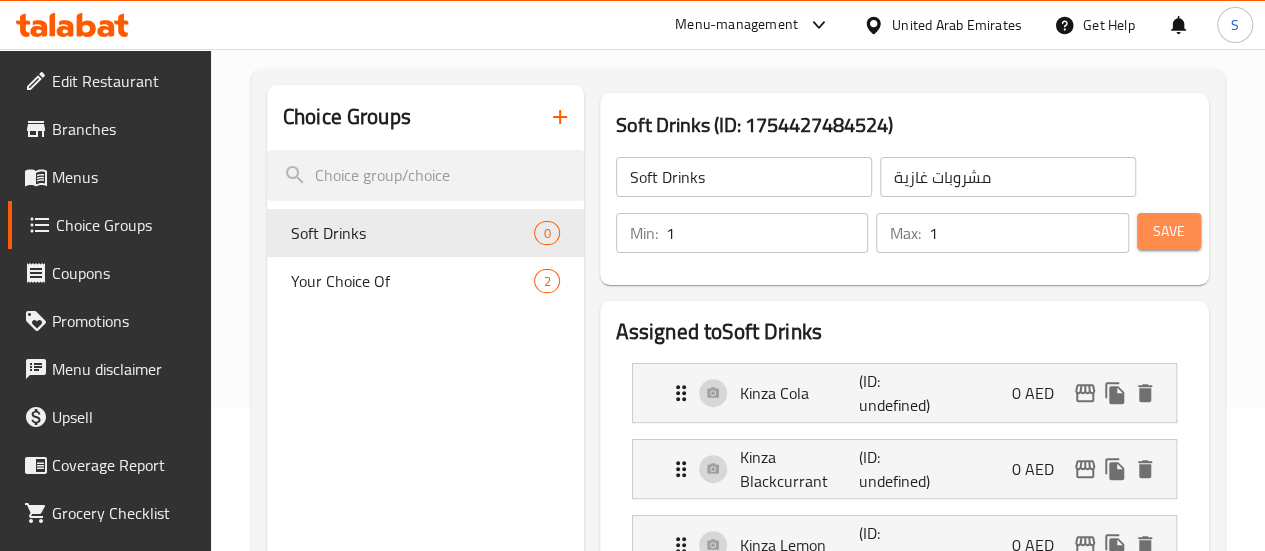 click on "Save" at bounding box center [1169, 231] 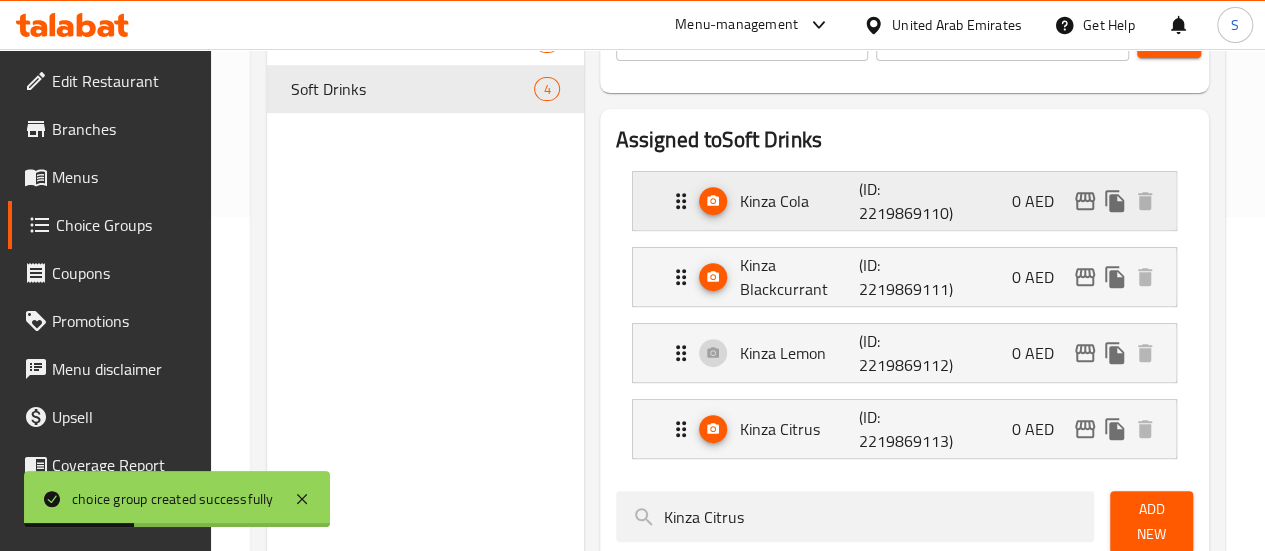 scroll, scrollTop: 340, scrollLeft: 0, axis: vertical 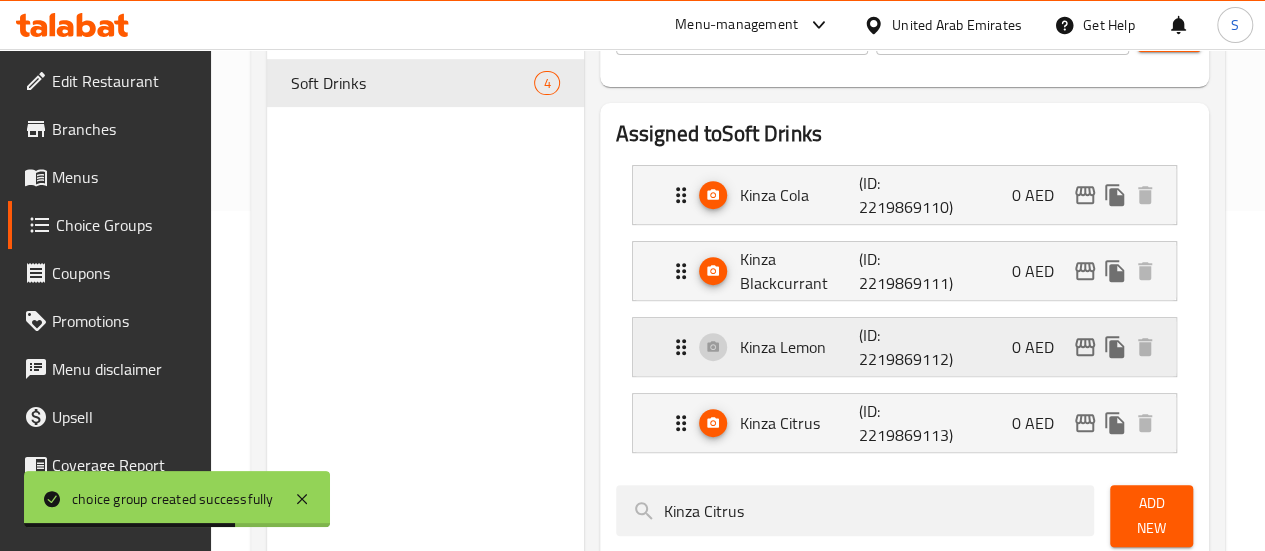 click on "Kinza Lemon" at bounding box center [800, 347] 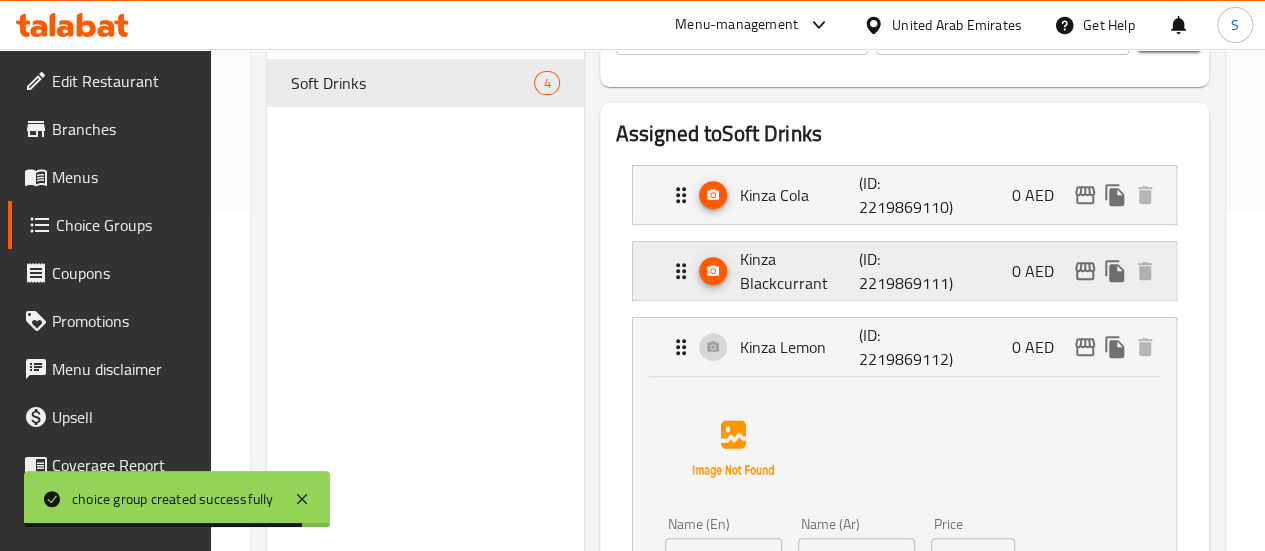 click on "Kinza Blackcurrant" at bounding box center [800, 271] 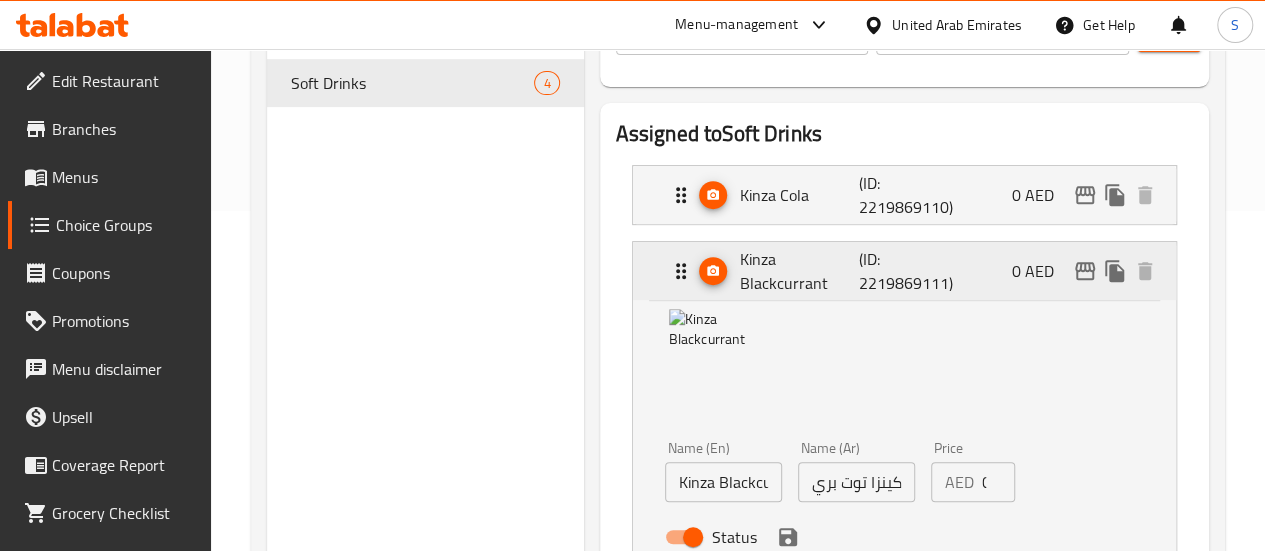 click on "Kinza Blackcurrant" at bounding box center [800, 271] 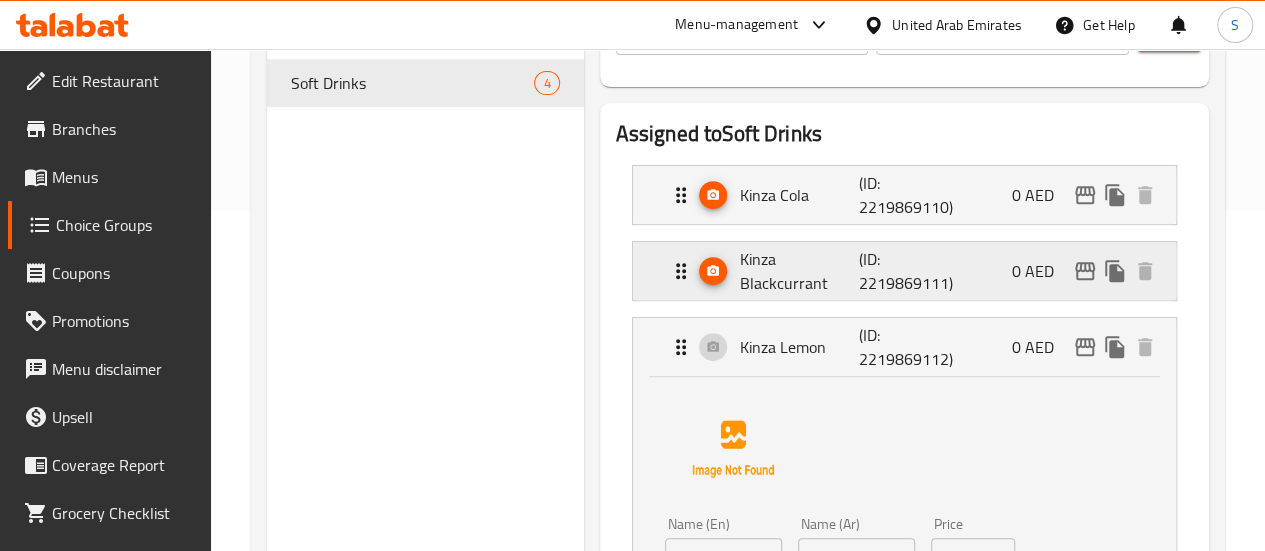 click on "Kinza Blackcurrant (ID: 2219869111) 0 AED" at bounding box center [904, 195] 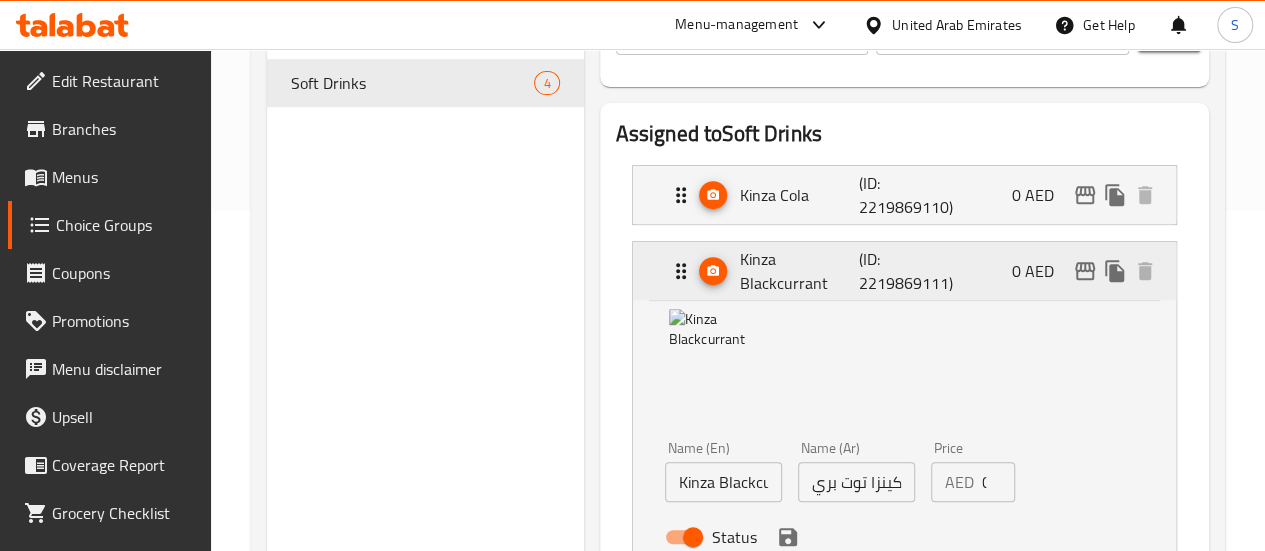 click on "Kinza Blackcurrant (ID: 2219869111) 0 AED" at bounding box center (904, 271) 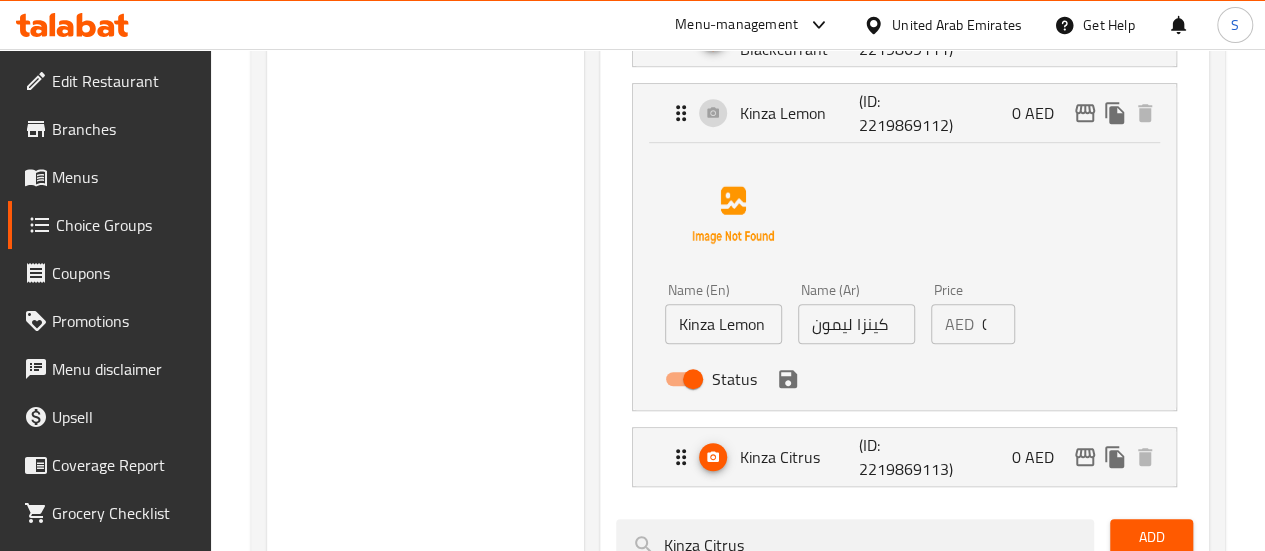 scroll, scrollTop: 578, scrollLeft: 0, axis: vertical 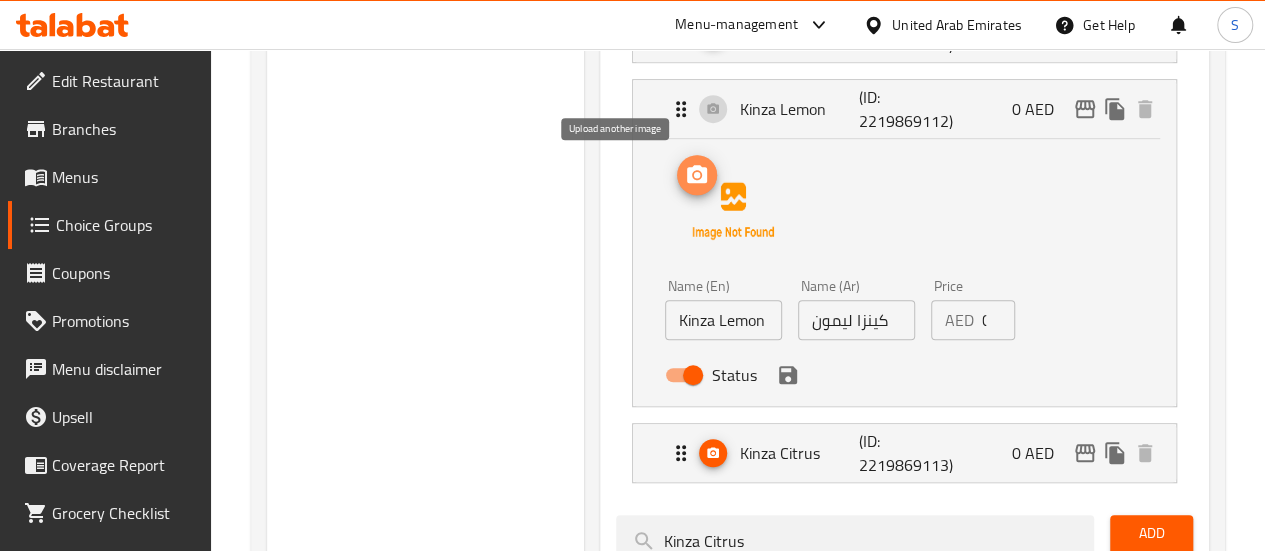 click at bounding box center [697, 175] 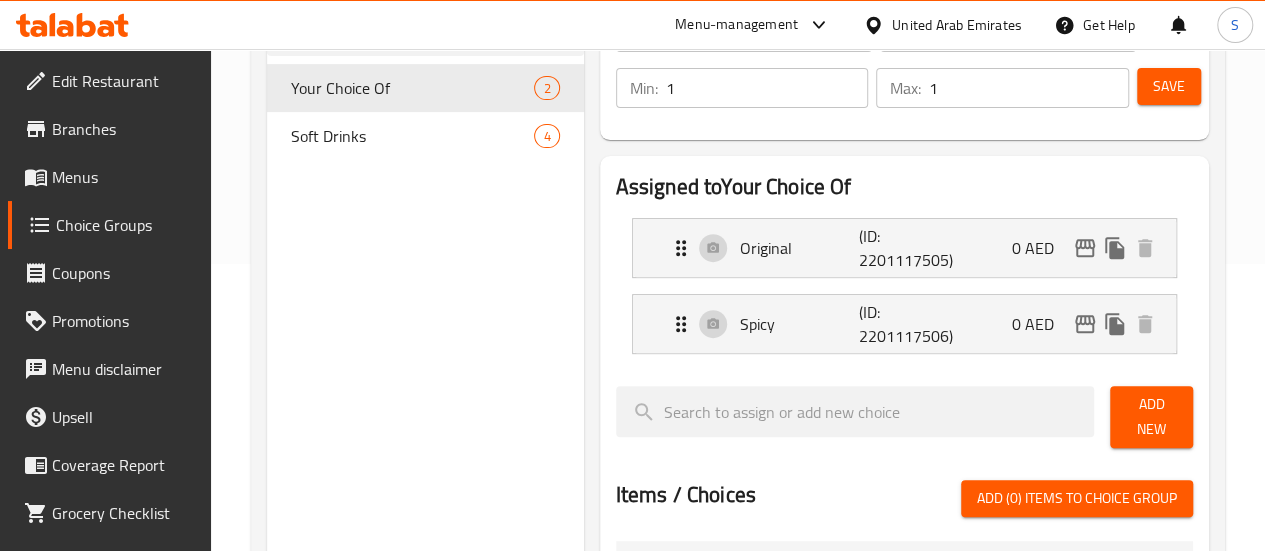 scroll, scrollTop: 288, scrollLeft: 0, axis: vertical 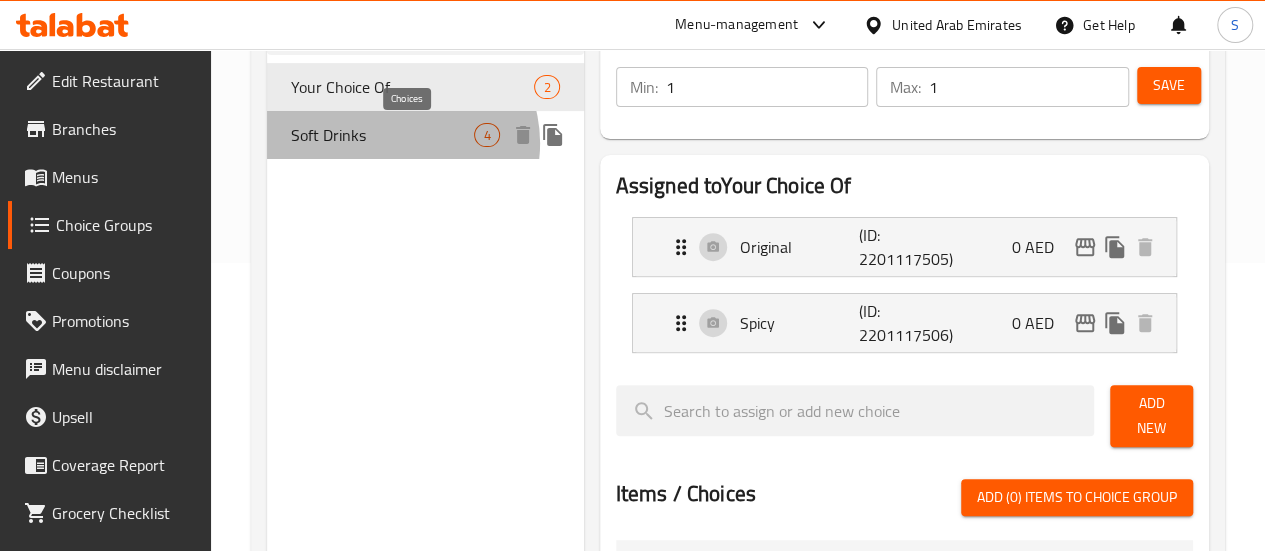 click on "4" at bounding box center (486, 135) 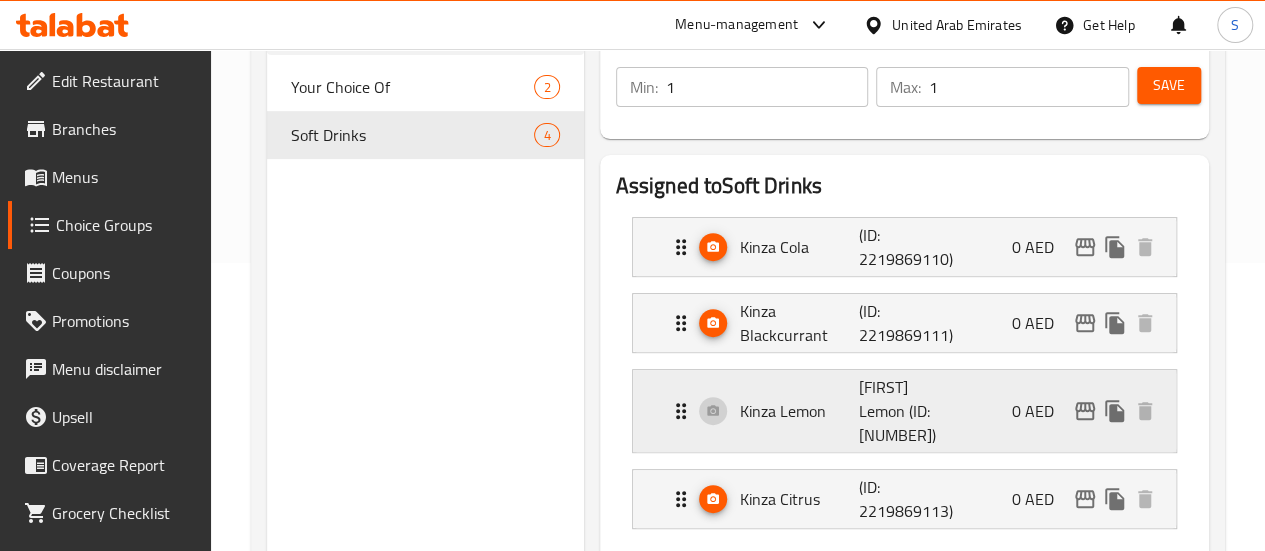 click on "Kinza Lemon" at bounding box center (800, 411) 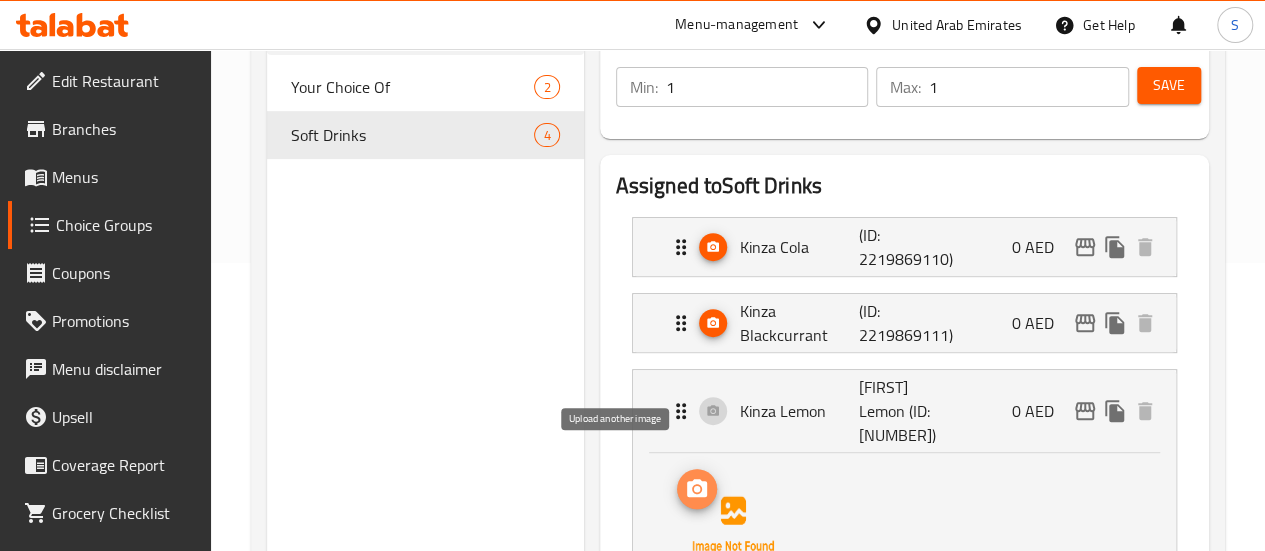 click 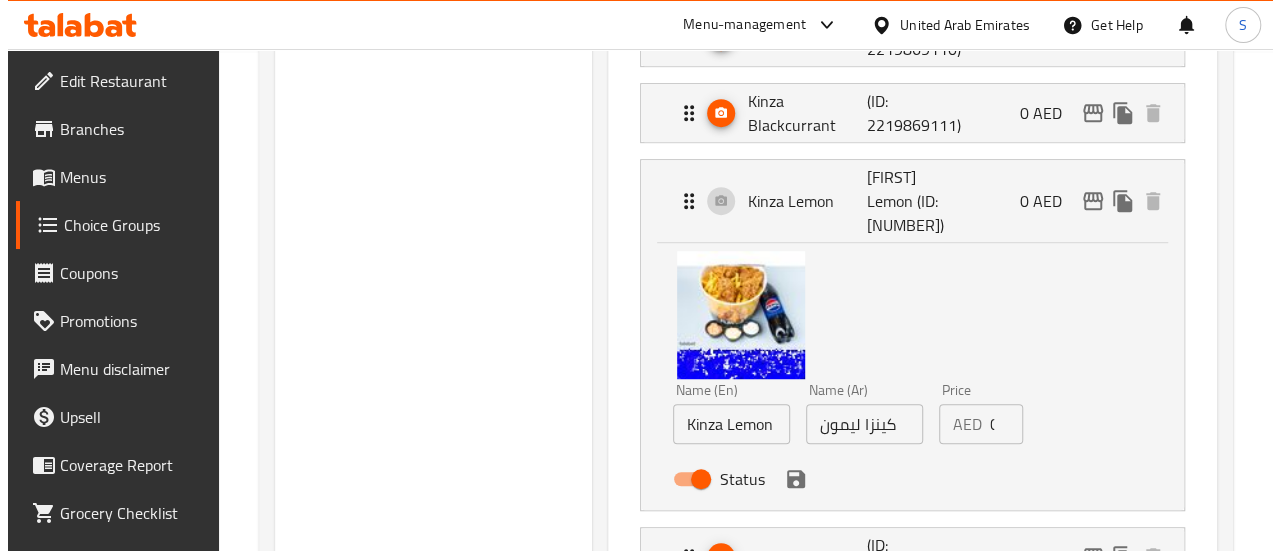 scroll, scrollTop: 498, scrollLeft: 0, axis: vertical 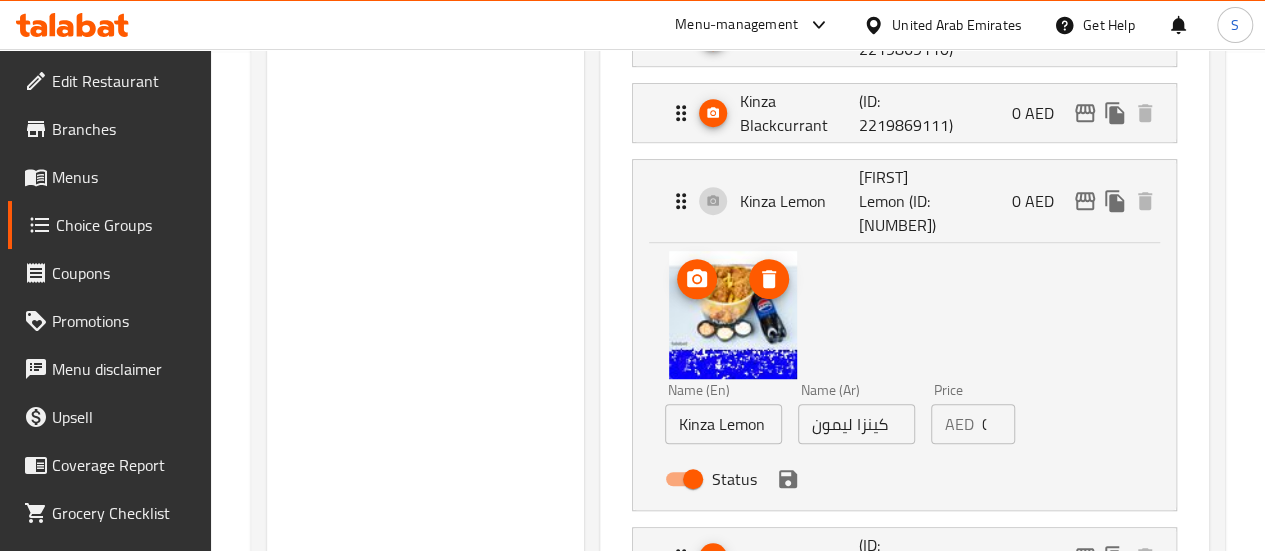 click at bounding box center [733, 315] 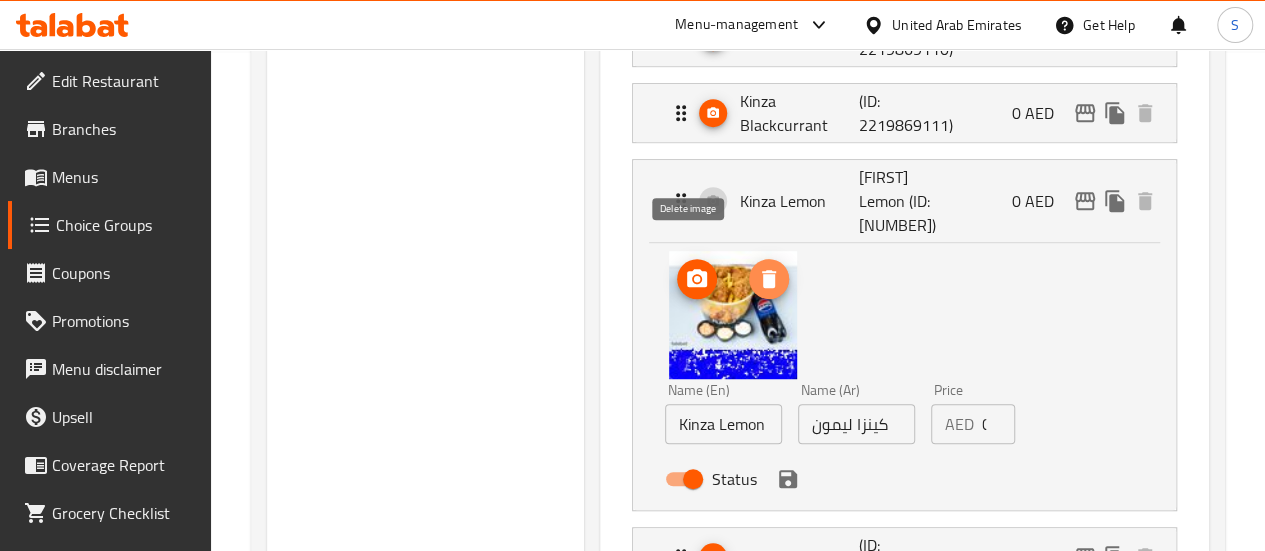 click 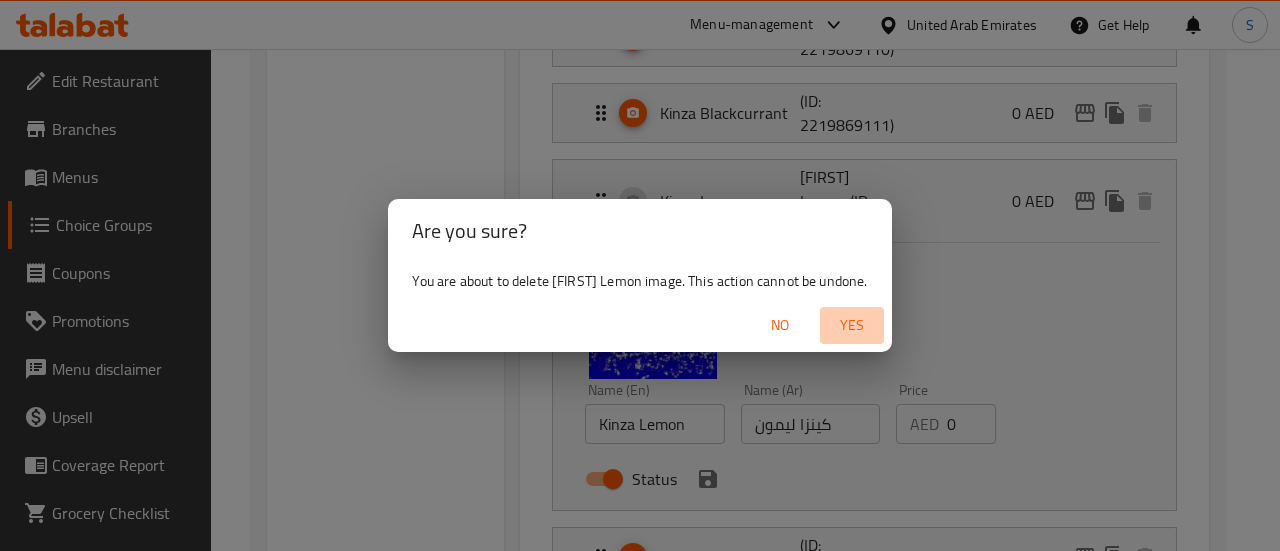 click on "Yes" at bounding box center (852, 325) 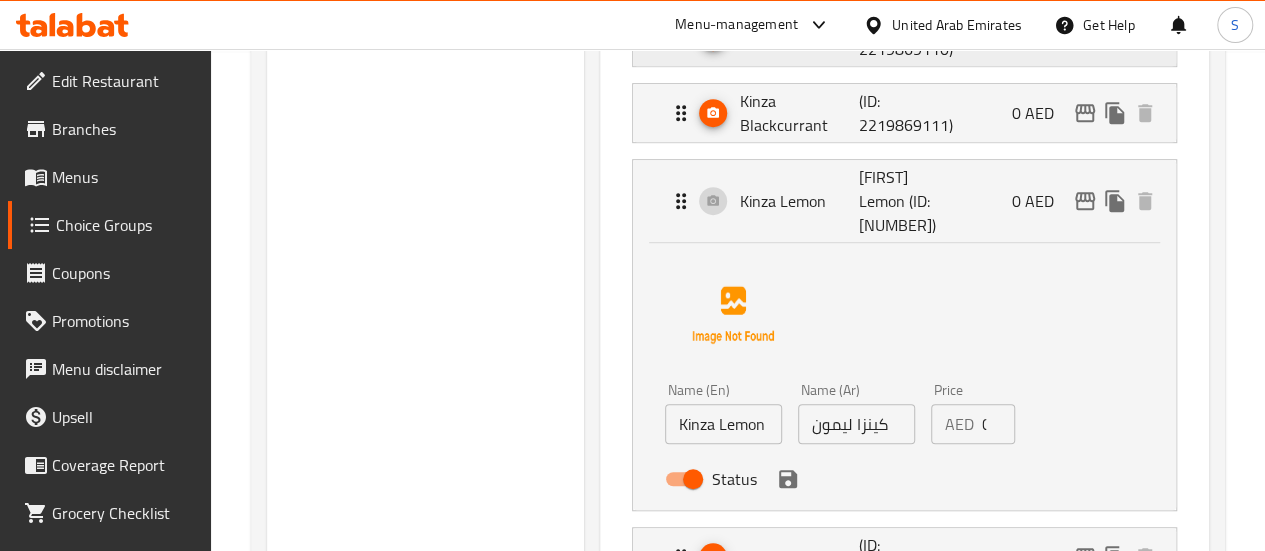scroll, scrollTop: 511, scrollLeft: 0, axis: vertical 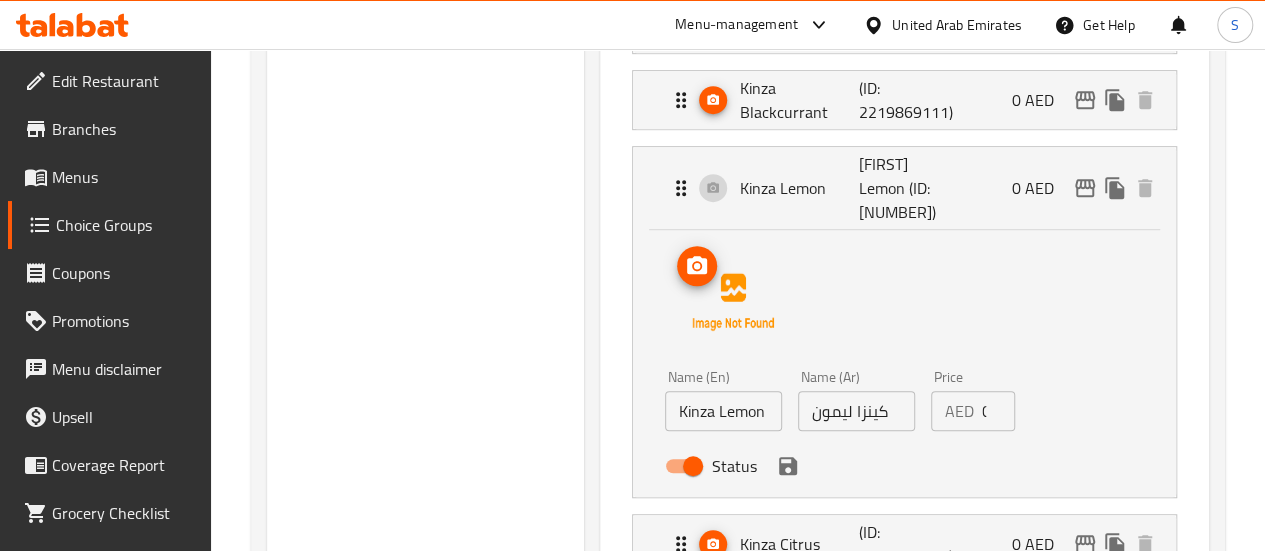 click 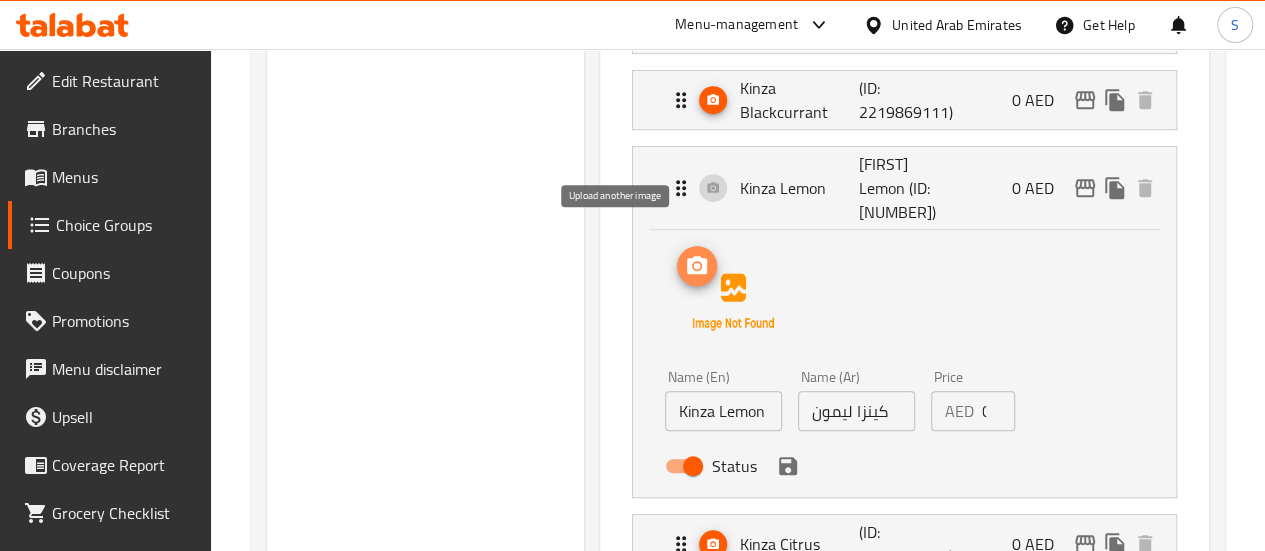 click 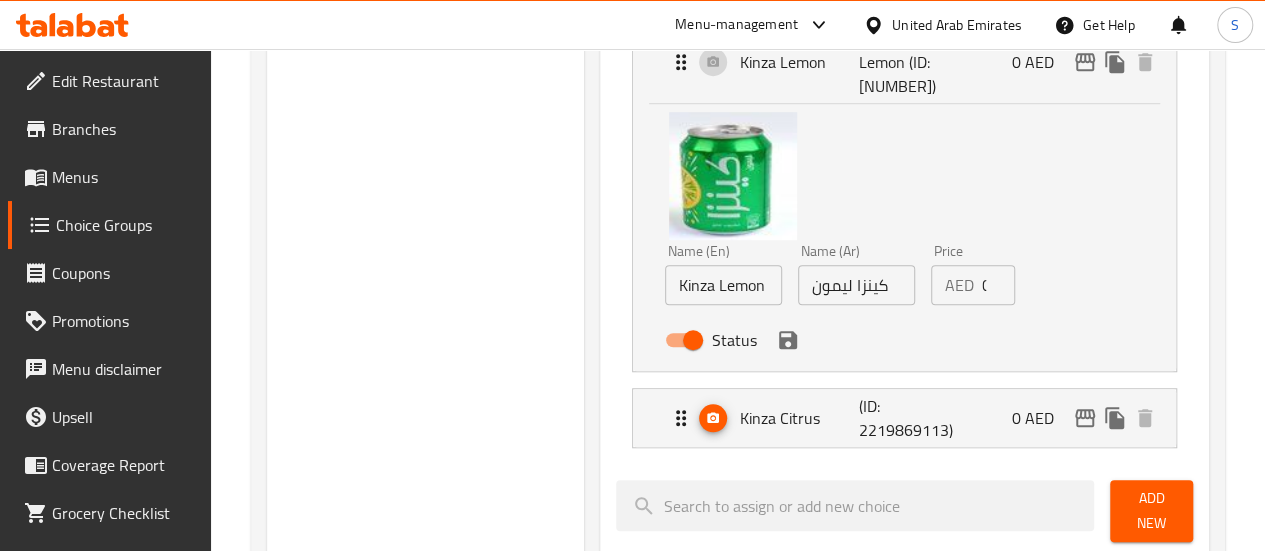 scroll, scrollTop: 635, scrollLeft: 0, axis: vertical 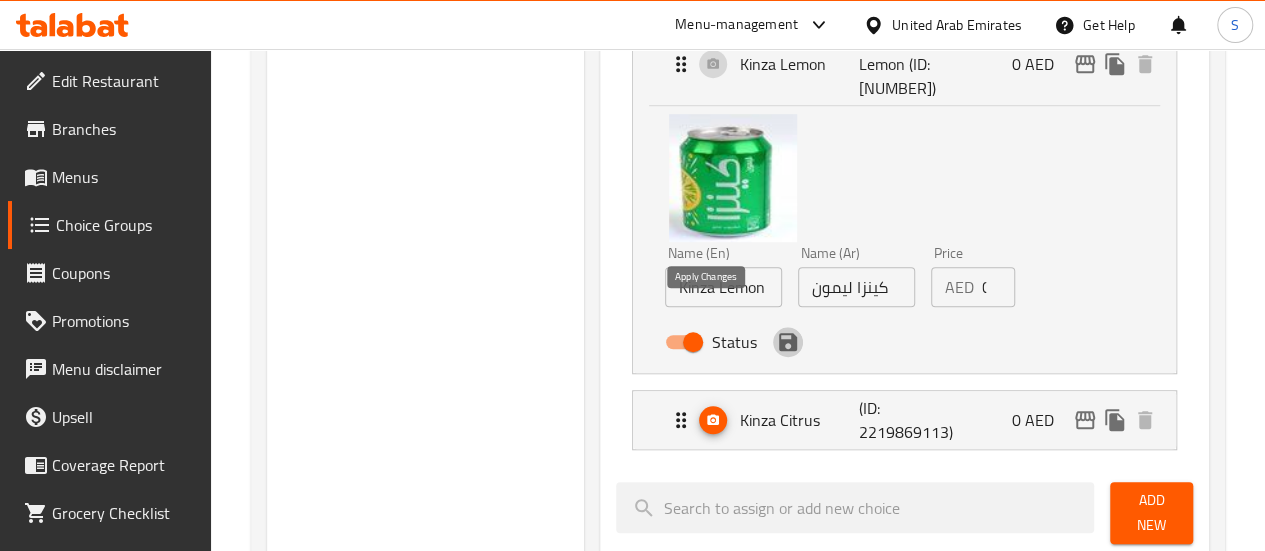 click at bounding box center [788, 342] 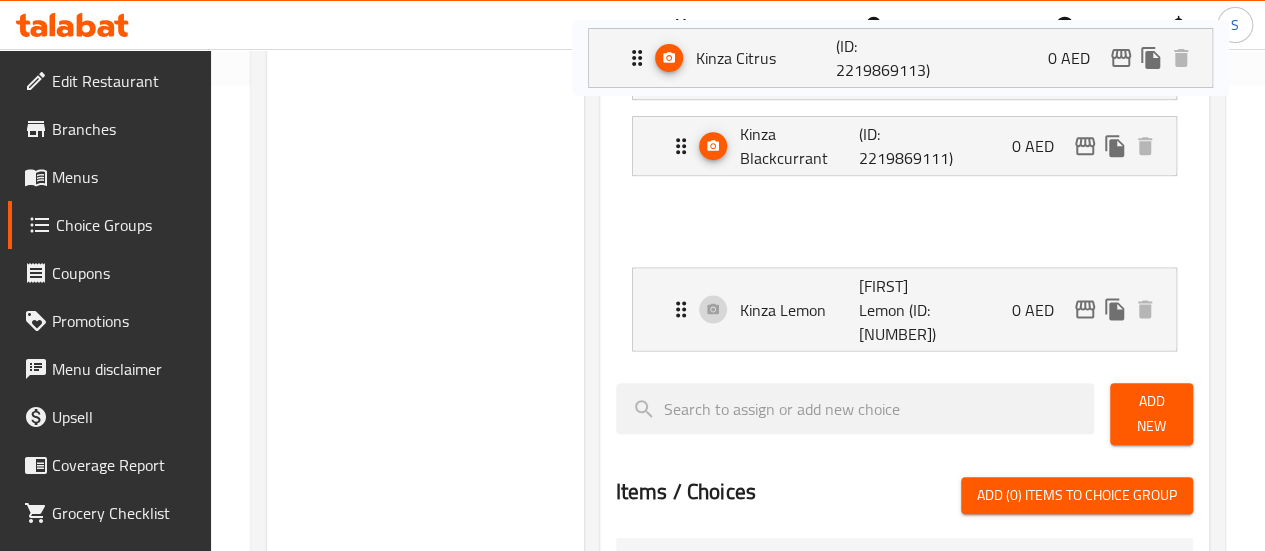 drag, startPoint x: 699, startPoint y: 329, endPoint x: 758, endPoint y: 223, distance: 121.313644 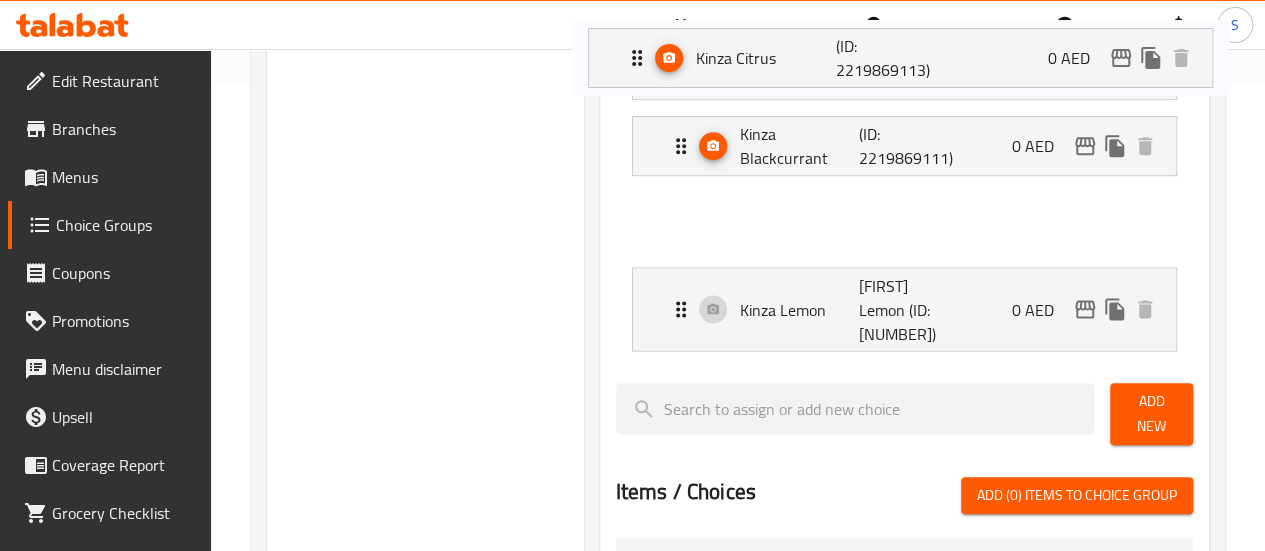 click on "Kinza Cola (ID: 2219869110) 0 AED Name (En) Kinza Cola Name (En) Name (Ar) كينزا كولا Name (Ar) Price AED 0 Price Status Kinza Blackcurrant (ID: 2219869111) 0 AED Name (En) Kinza Blackcurrant Name (En) Name (Ar) كينزا توت بري Name (Ar) Price AED 0 Price Status Kinza Lemon (ID: 2219869112) 0 AED https://images.deliveryhero.io/image-nocache/talabat/MenuItems/thumb/41a4xNosaLL_SL500__AC_SL5638900258932569428.jpg Name (En) Kinza Lemon Name (En) Name (Ar) كينزا ليمون Name (Ar) Price AED 0 Price Status Kinza Citrus (ID: 2219869113) 0 AED Name (En) Kinza Citrus Name (En) Name (Ar) كينزا حمضيات Name (Ar) Price AED 0 Price Status" at bounding box center (904, 195) 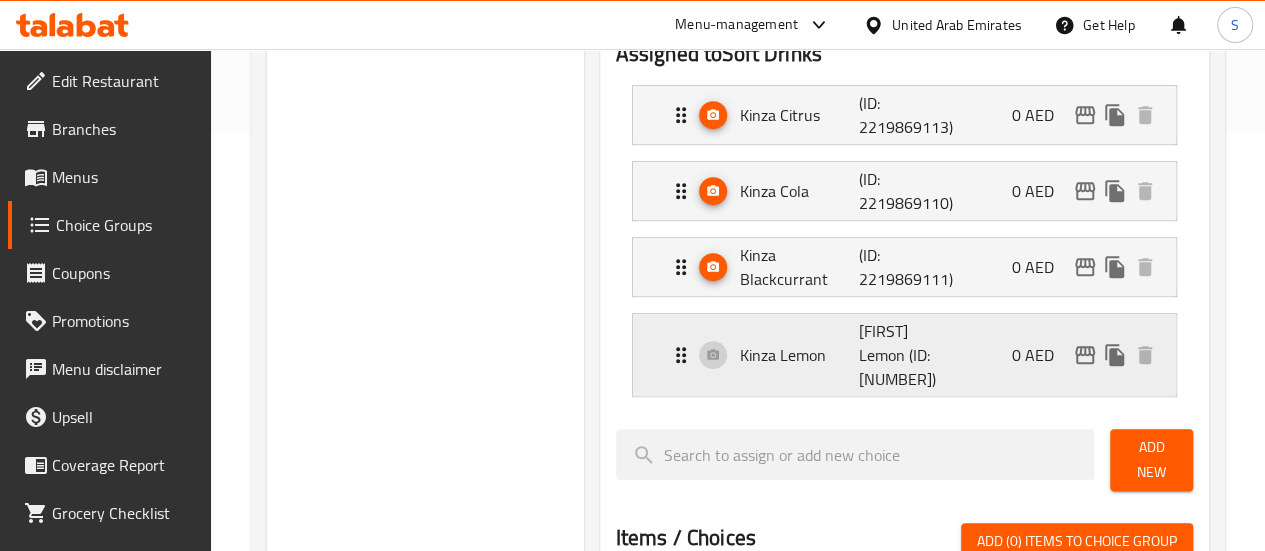 click on "Kinza Lemon (ID: 2219869112) 0 AED" at bounding box center [910, 355] 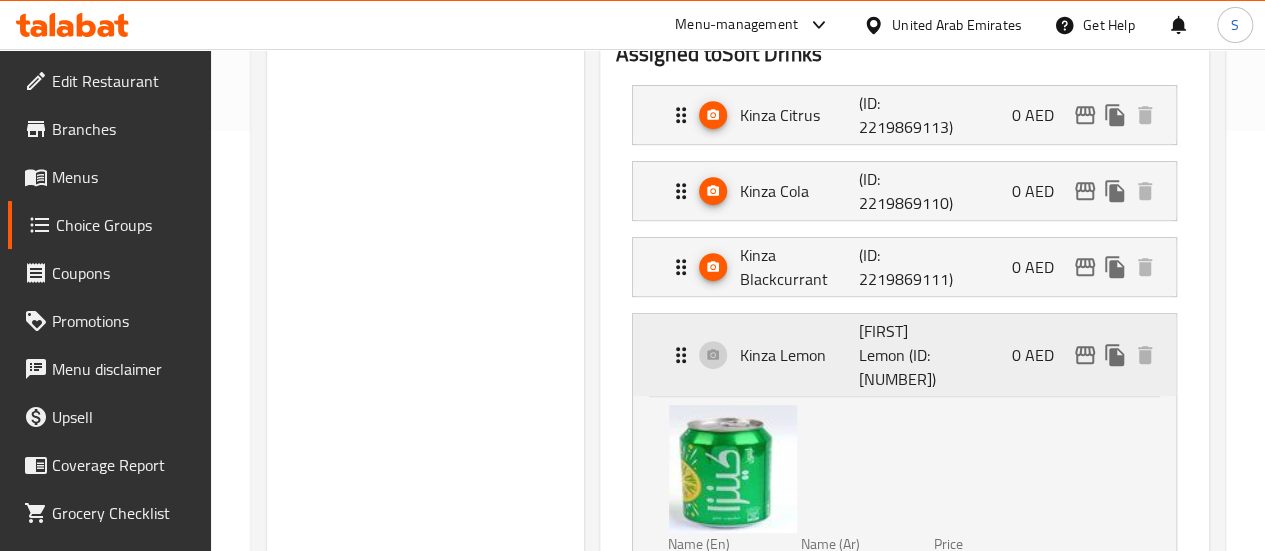 click on "Kinza Lemon (ID: 2219869112) 0 AED" at bounding box center (910, 355) 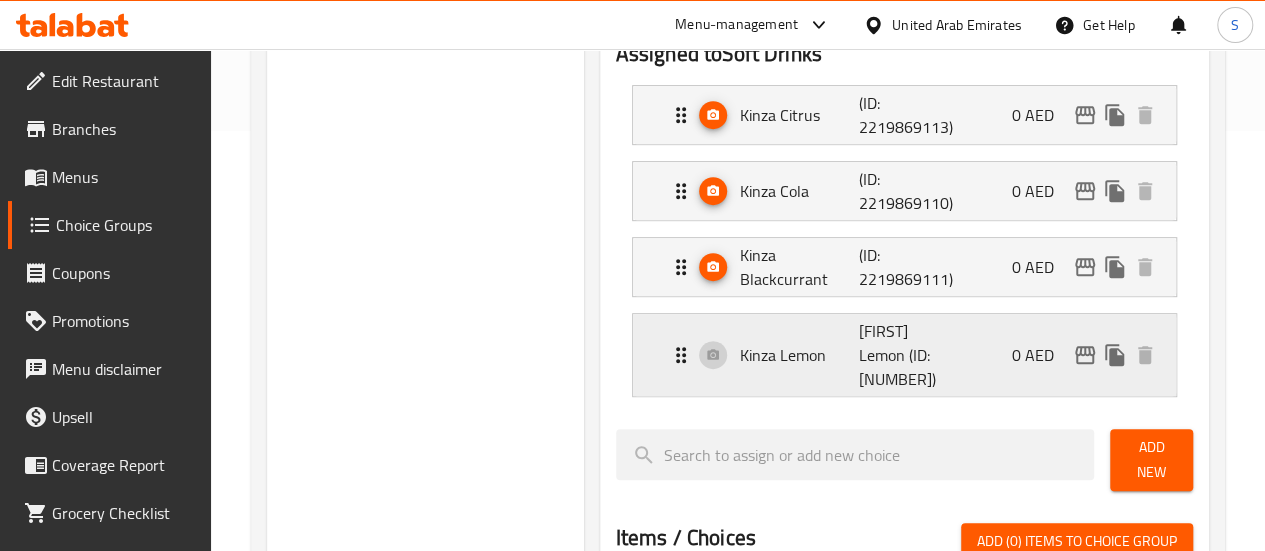 click on "Kinza Lemon (ID: 2219869112) 0 AED" at bounding box center [910, 355] 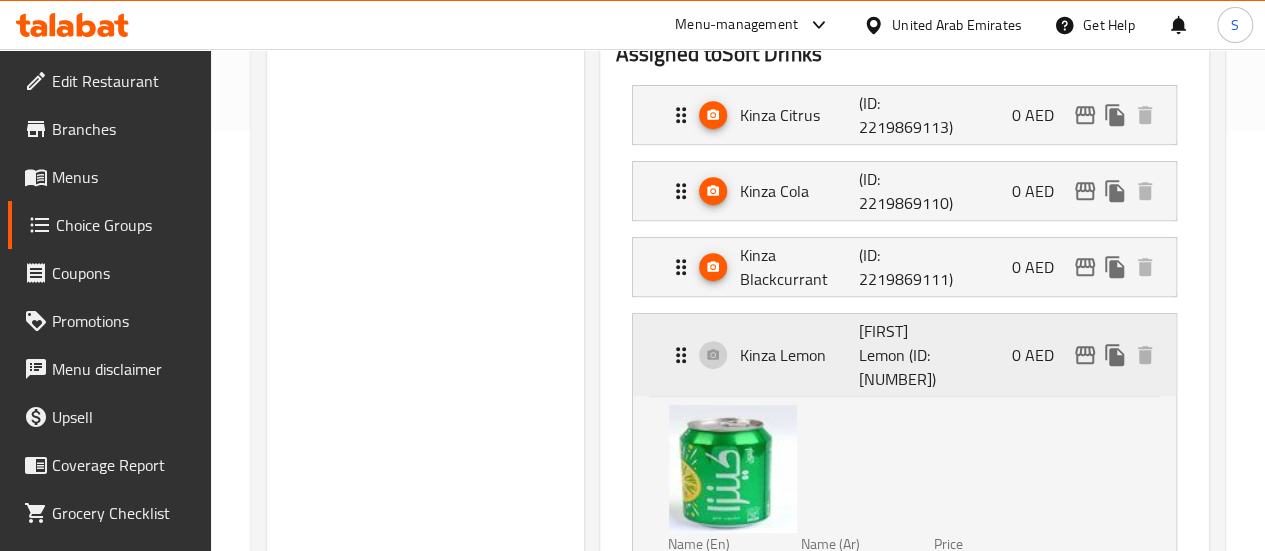 click on "Kinza Lemon (ID: 2219869112) 0 AED" at bounding box center [910, 355] 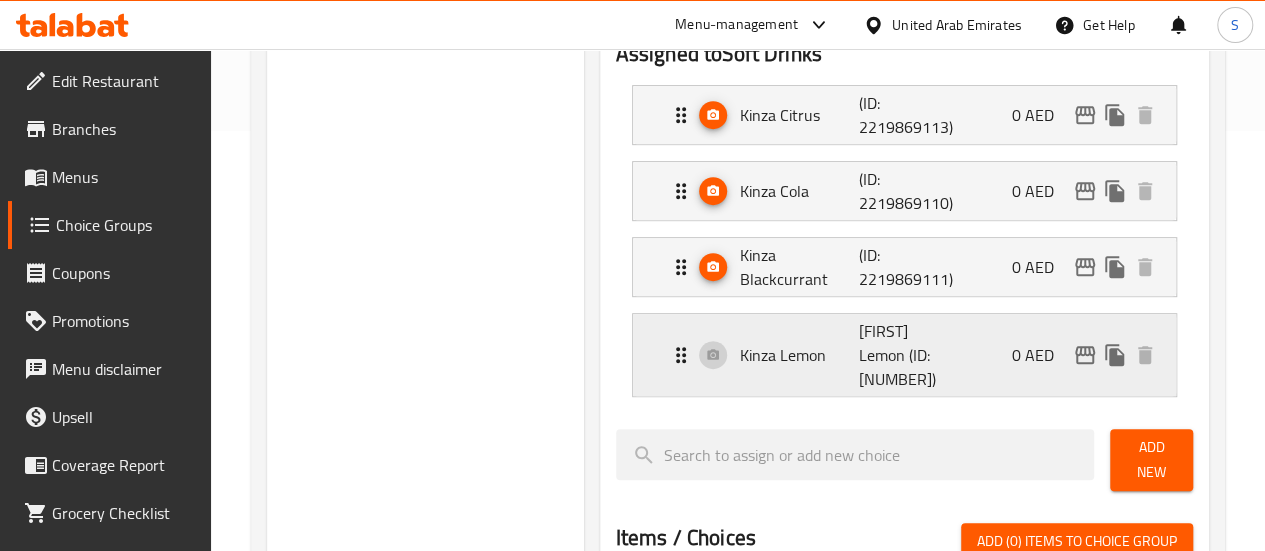 click on "Kinza Lemon (ID: 2219869112) 0 AED" at bounding box center [910, 355] 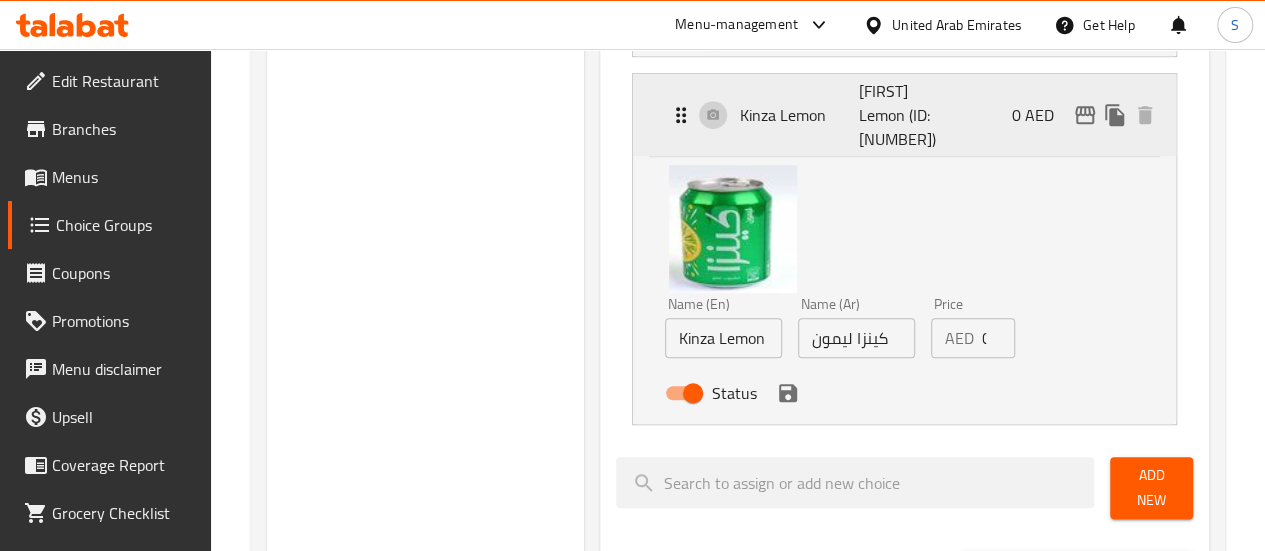 scroll, scrollTop: 664, scrollLeft: 0, axis: vertical 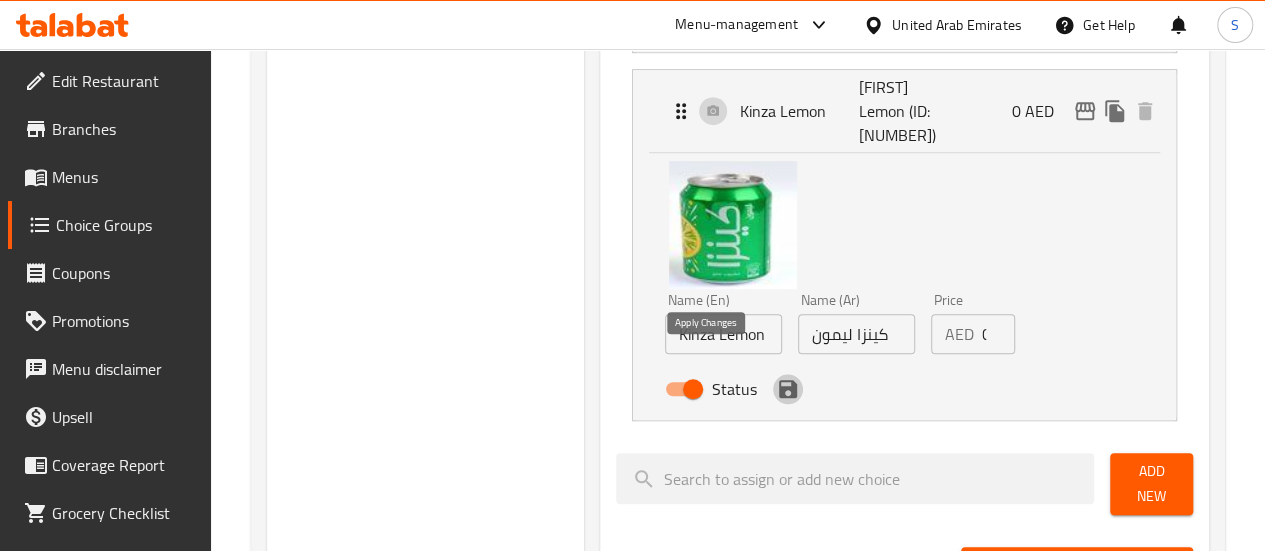 click 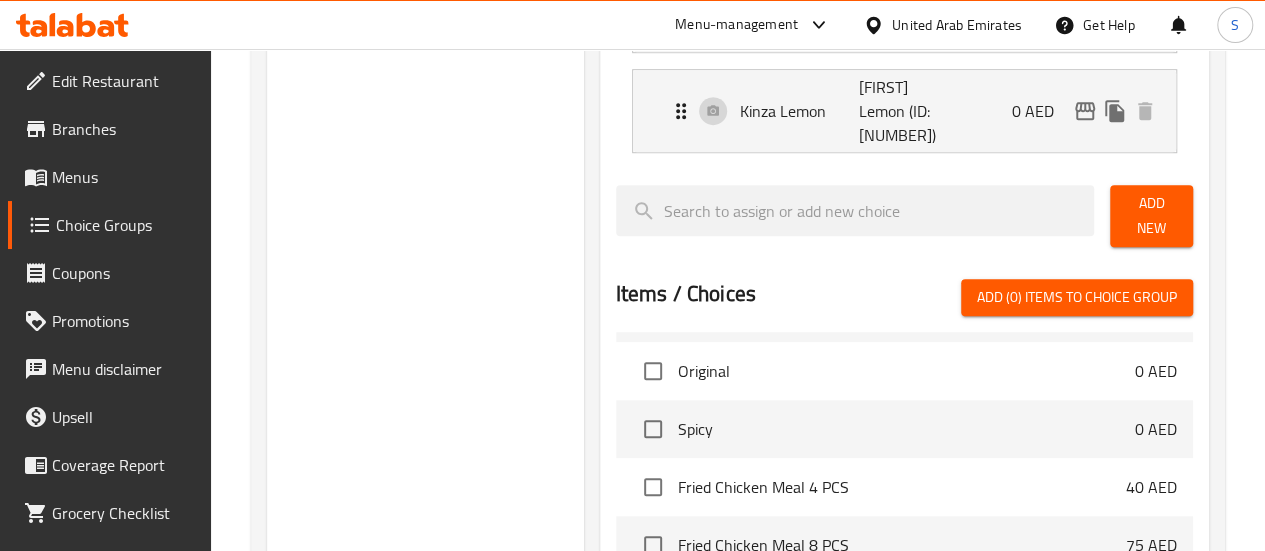 scroll, scrollTop: 0, scrollLeft: 0, axis: both 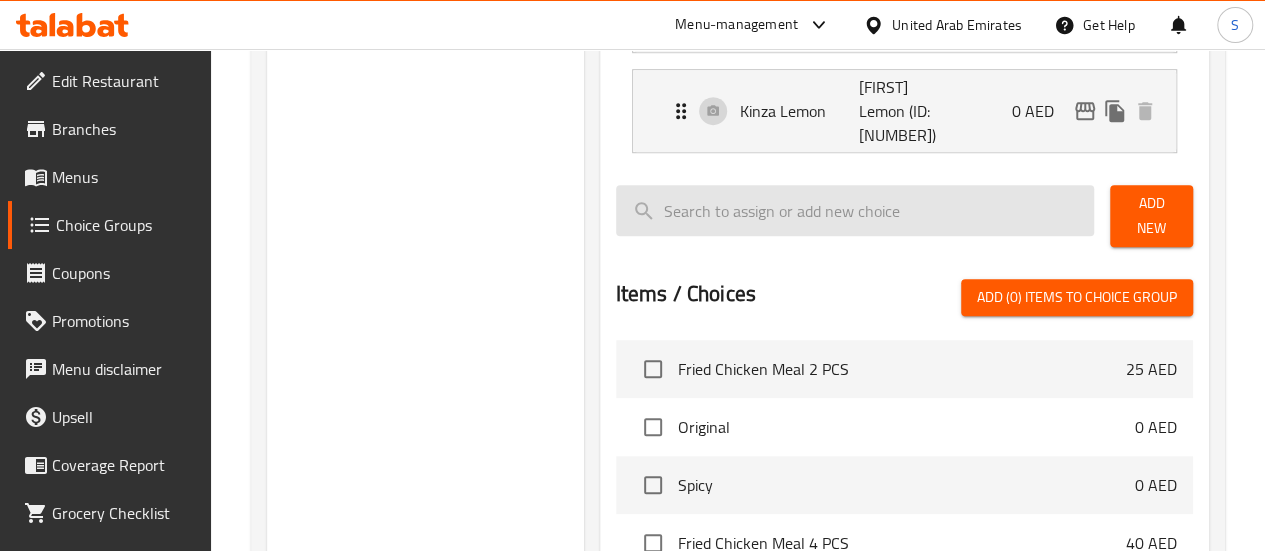 click at bounding box center (855, 210) 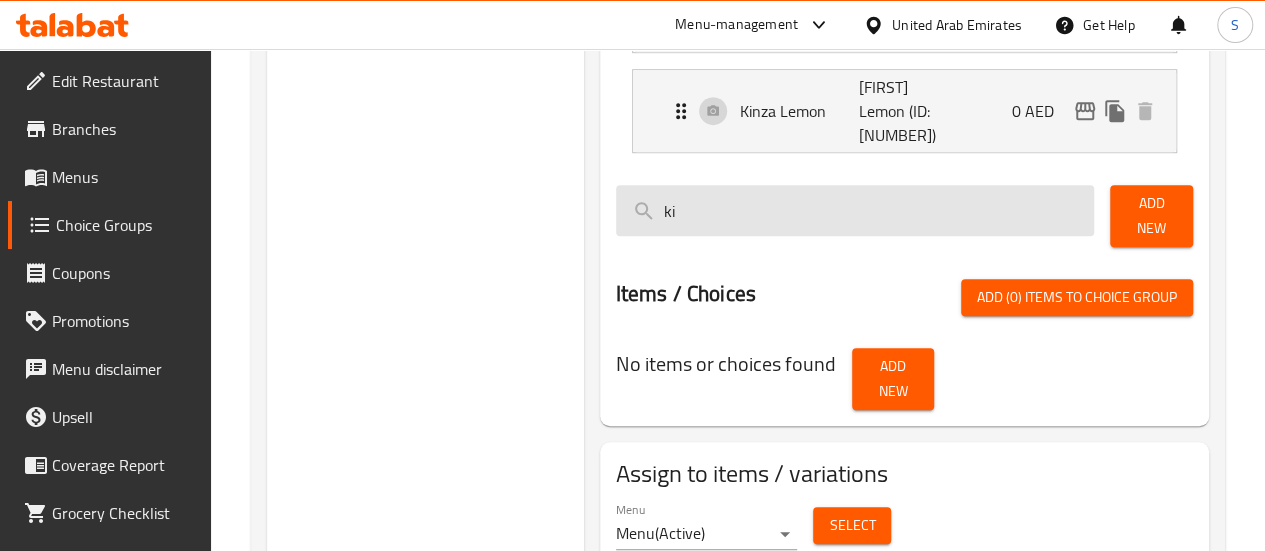 type on "k" 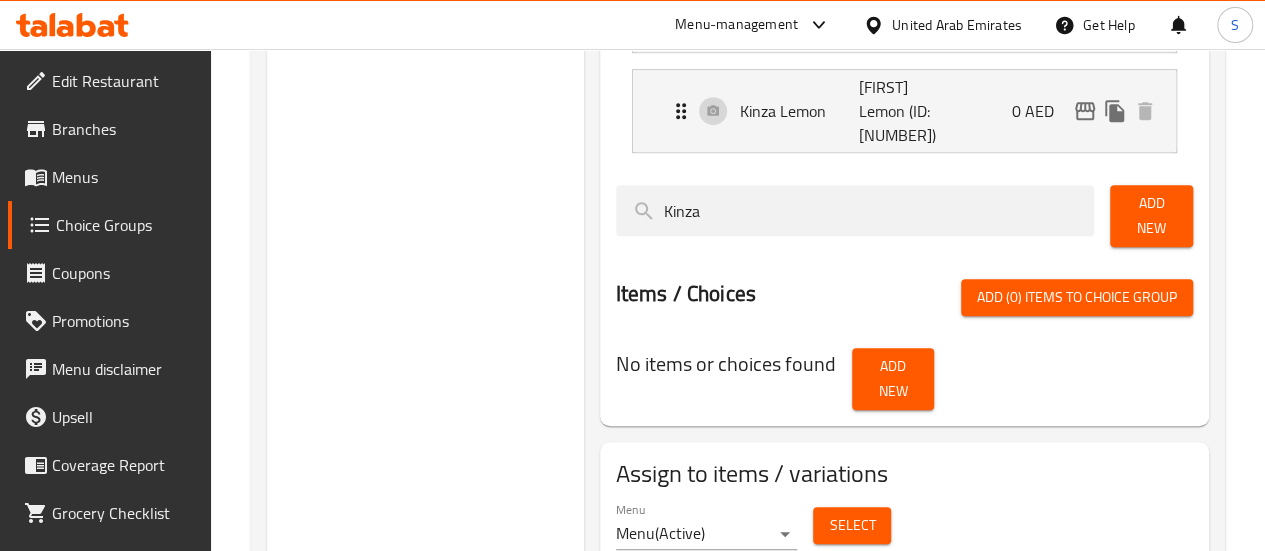 type on "Kinza" 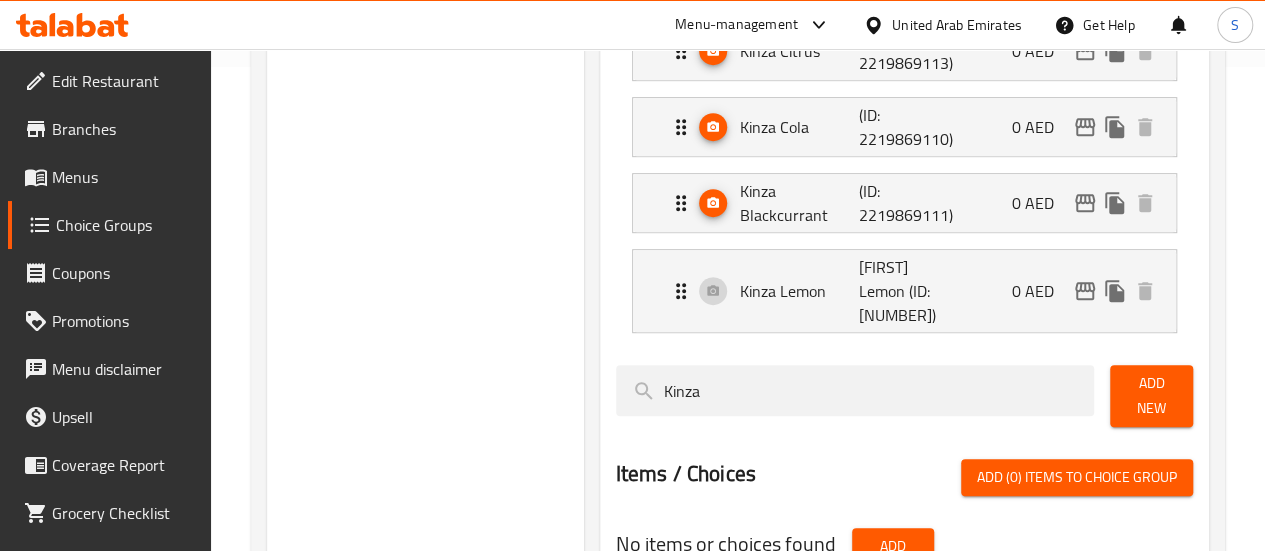 scroll, scrollTop: 496, scrollLeft: 0, axis: vertical 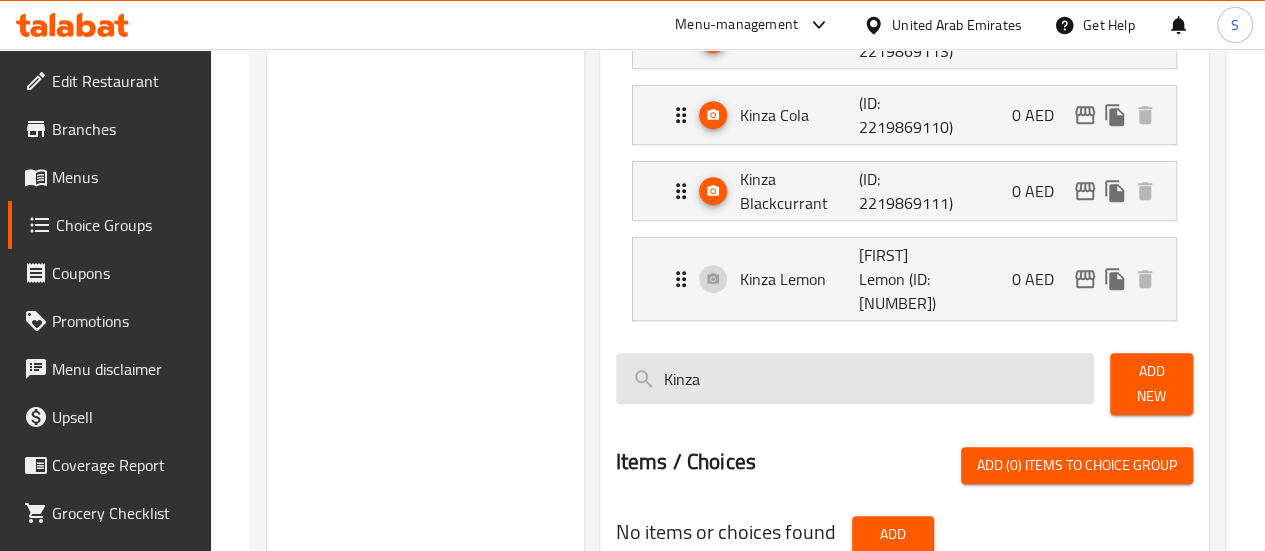 click on "Kinza" at bounding box center [855, 378] 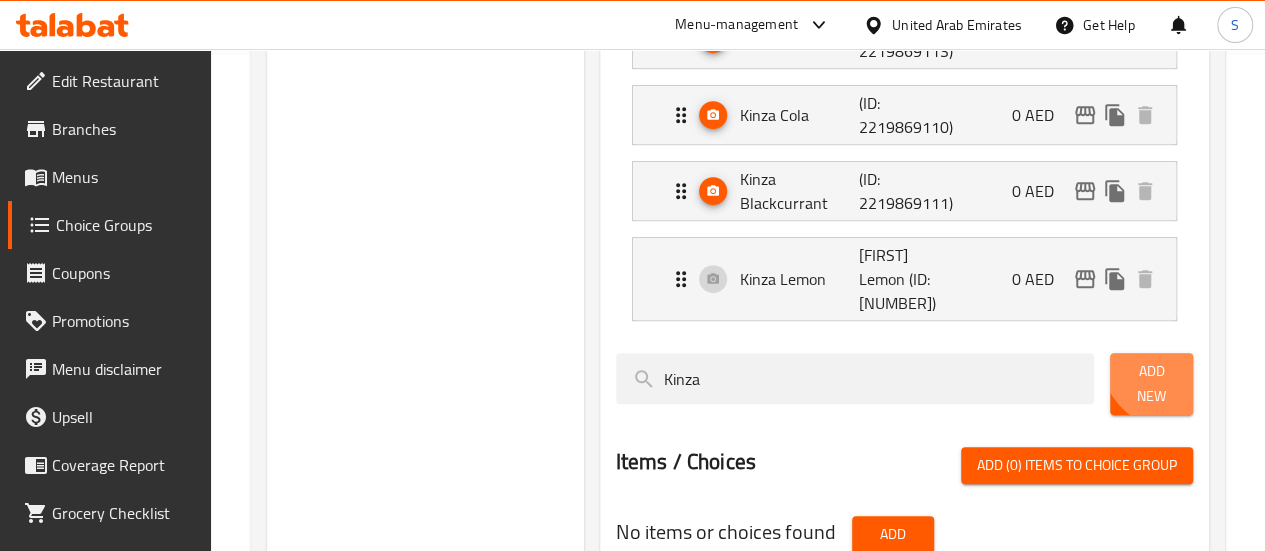 click on "Add New" at bounding box center (1151, 384) 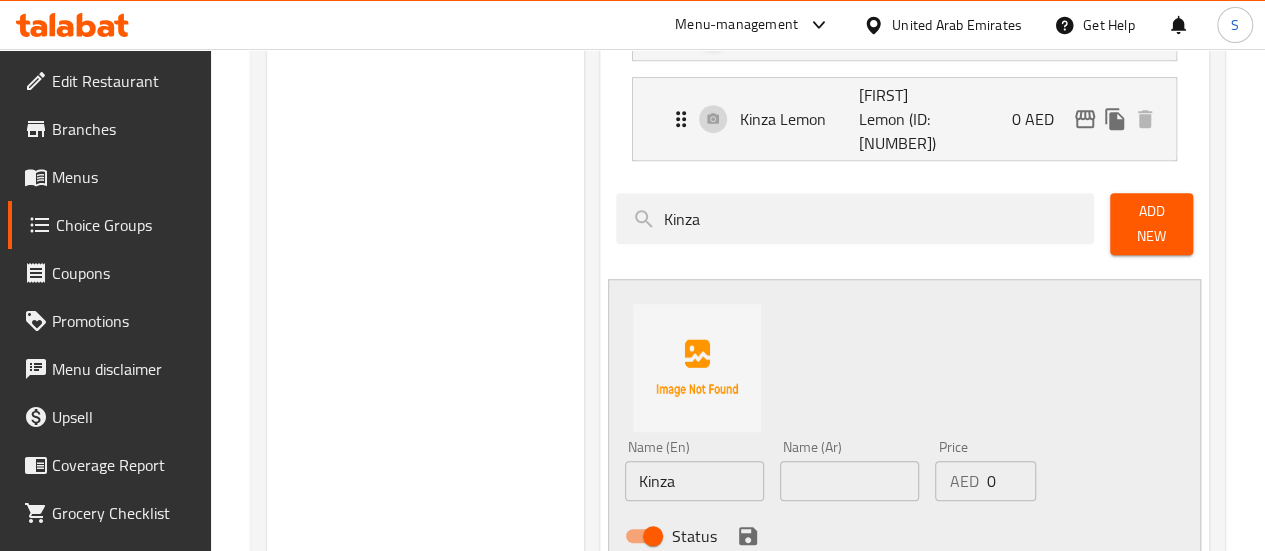 scroll, scrollTop: 664, scrollLeft: 0, axis: vertical 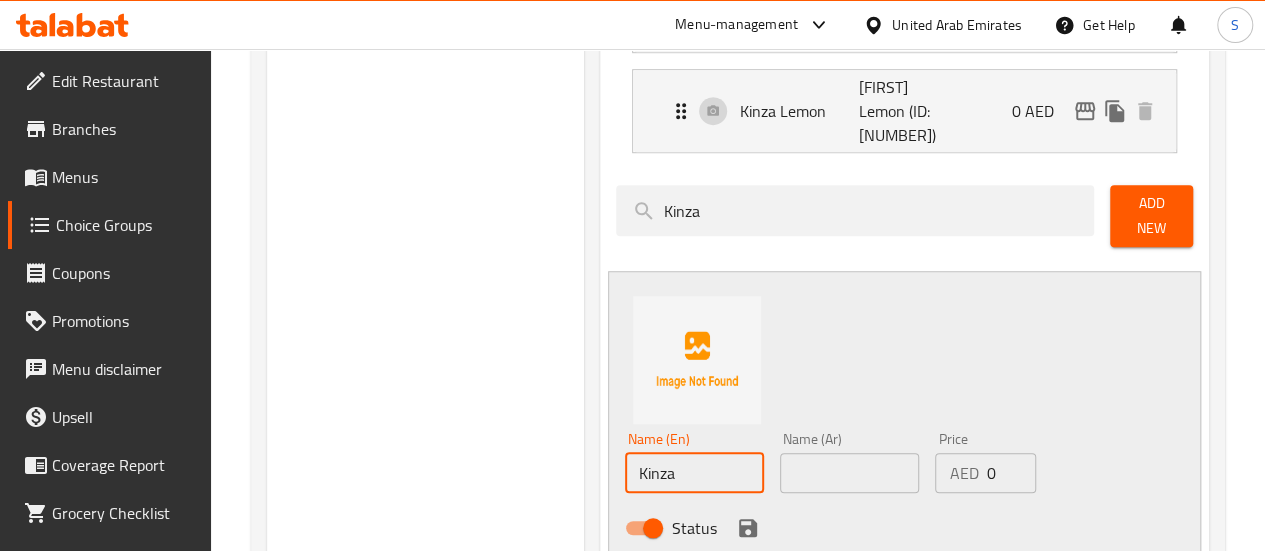 click on "Kinza" at bounding box center [694, 473] 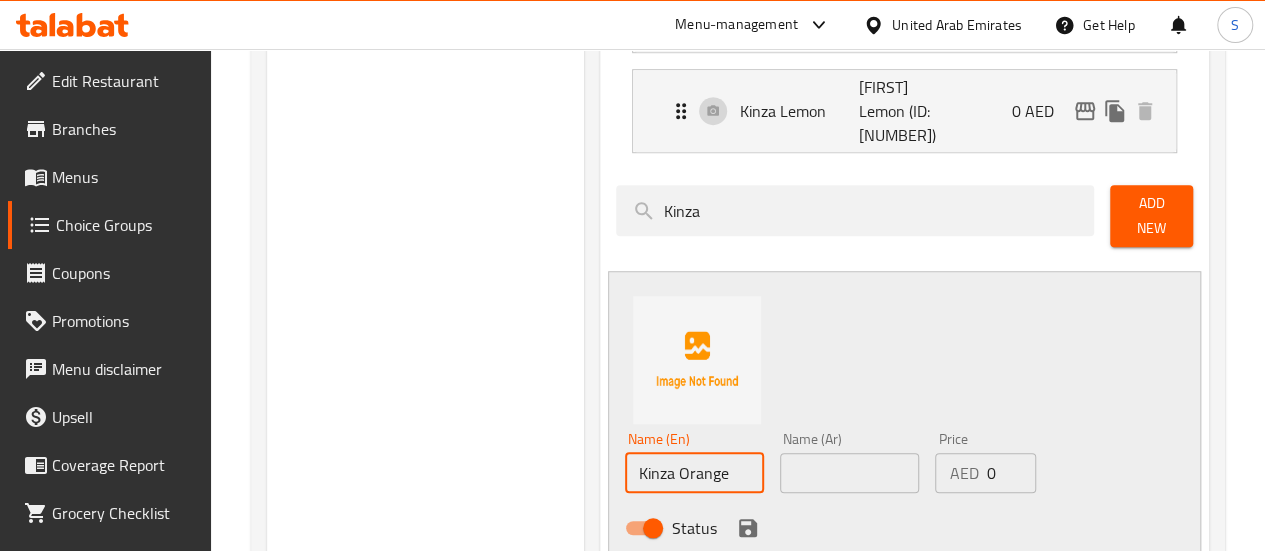 type on "Kinza Orange" 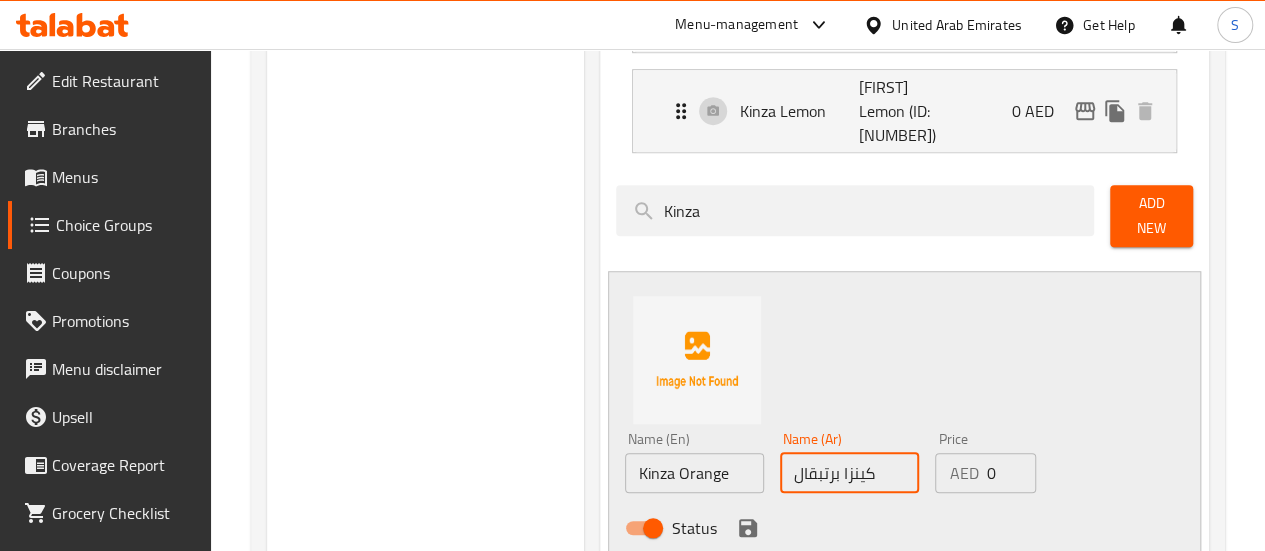 click on "كينزا برتبقال" at bounding box center [849, 473] 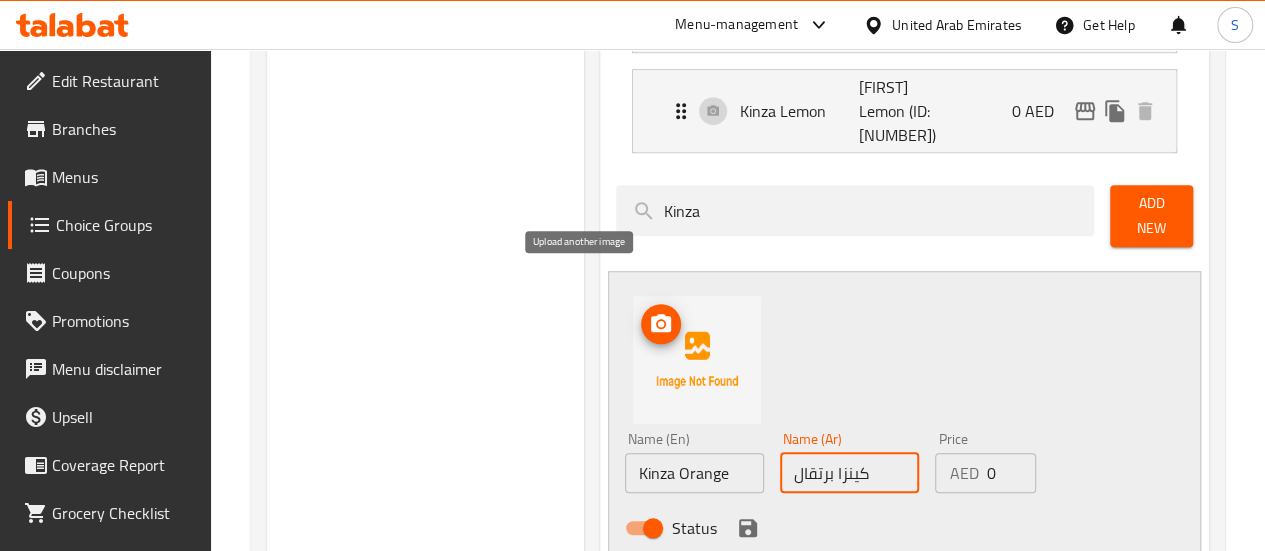 type on "كينزا برتقال" 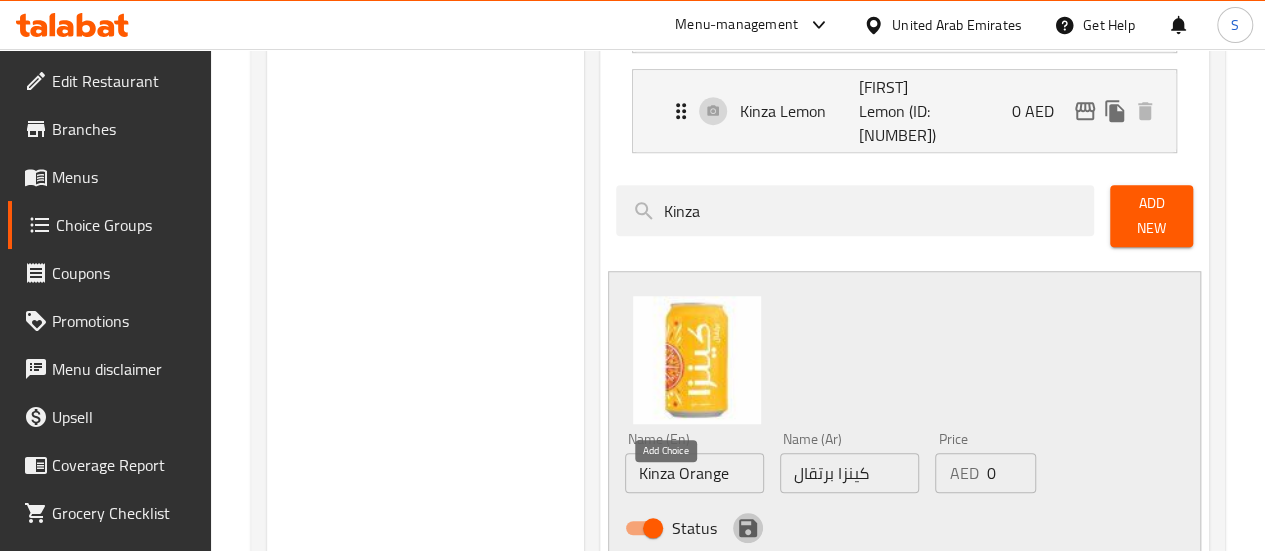 click 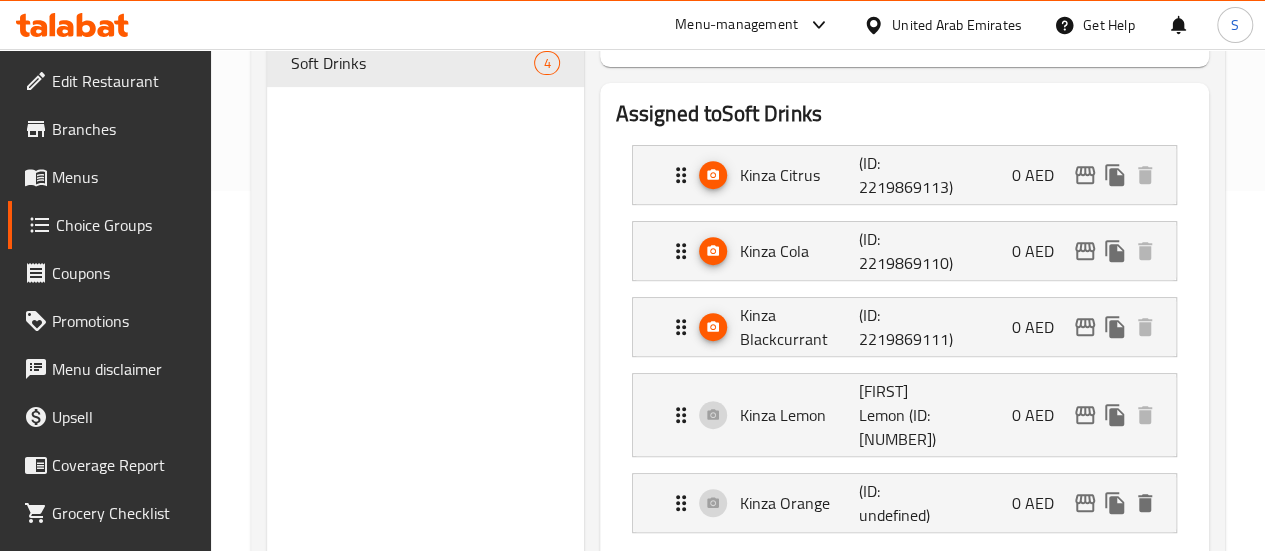 scroll, scrollTop: 352, scrollLeft: 0, axis: vertical 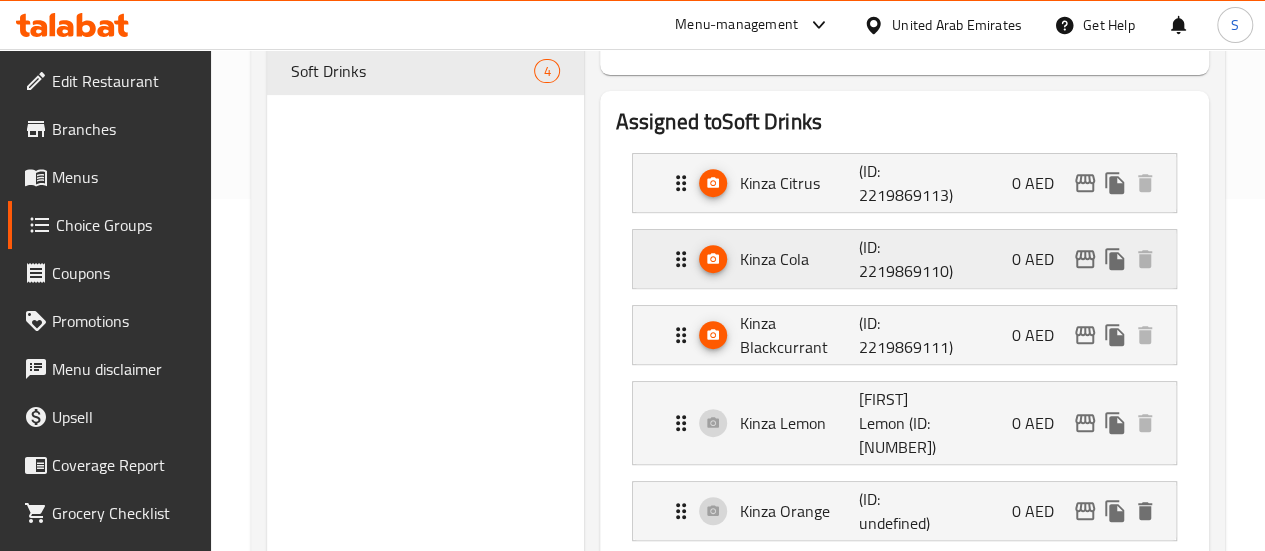 click 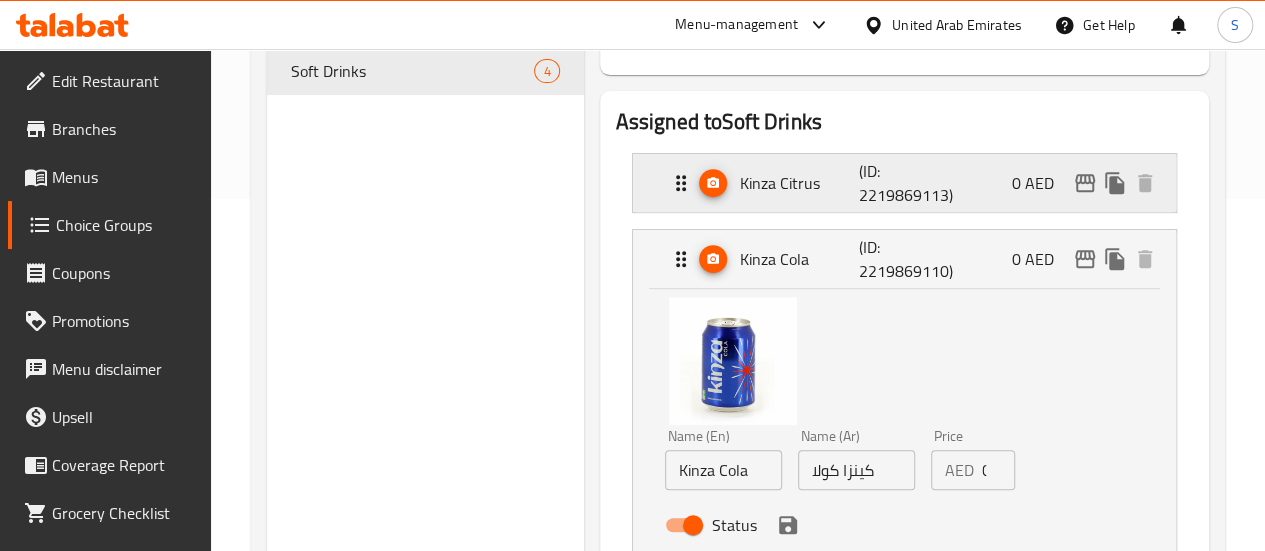 click at bounding box center [713, 183] 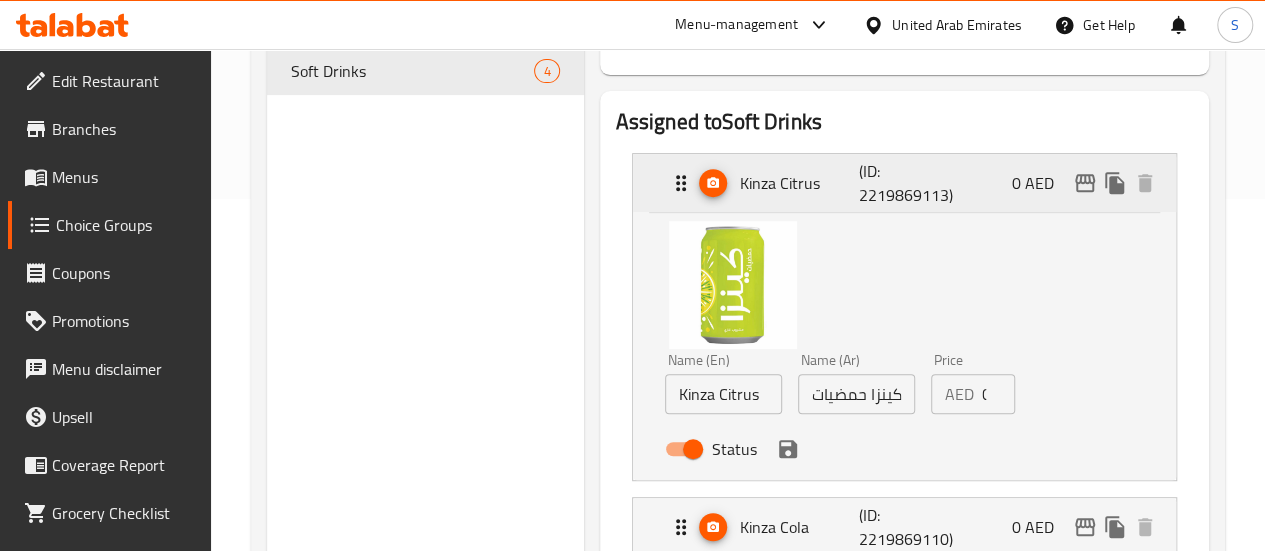 click at bounding box center [713, 183] 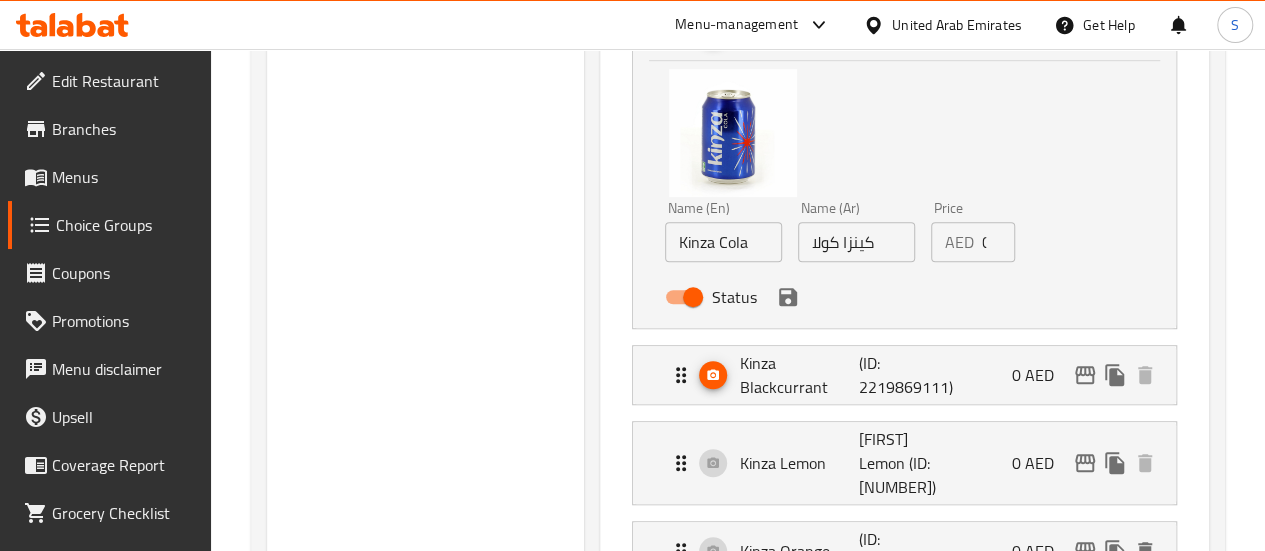 scroll, scrollTop: 582, scrollLeft: 0, axis: vertical 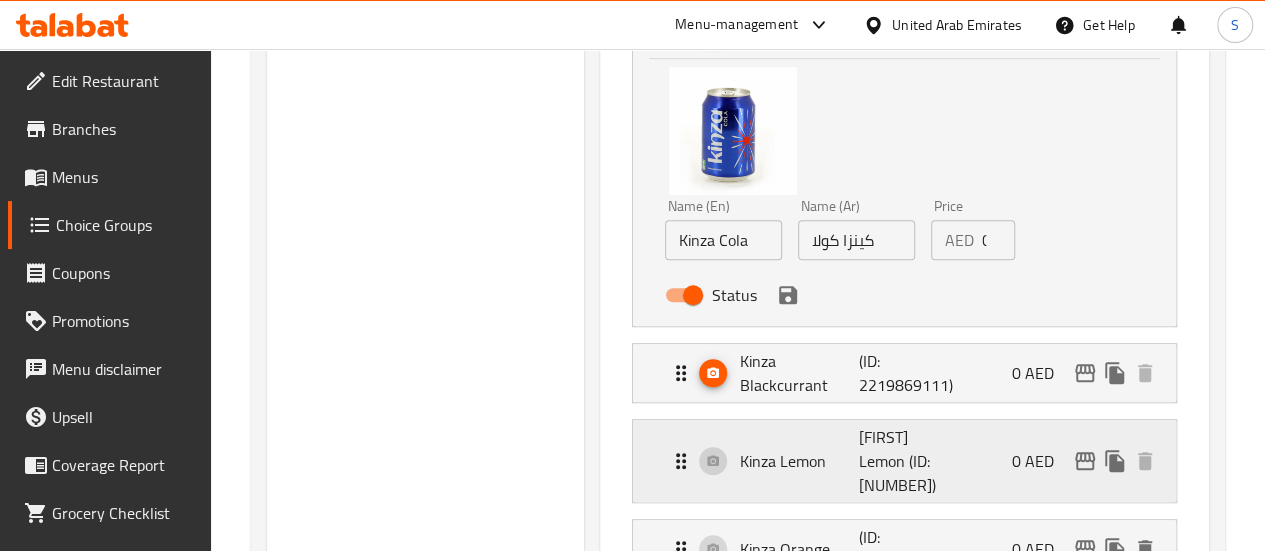 click on "Kinza Lemon (ID: 2219869112) 0 AED" at bounding box center [910, 461] 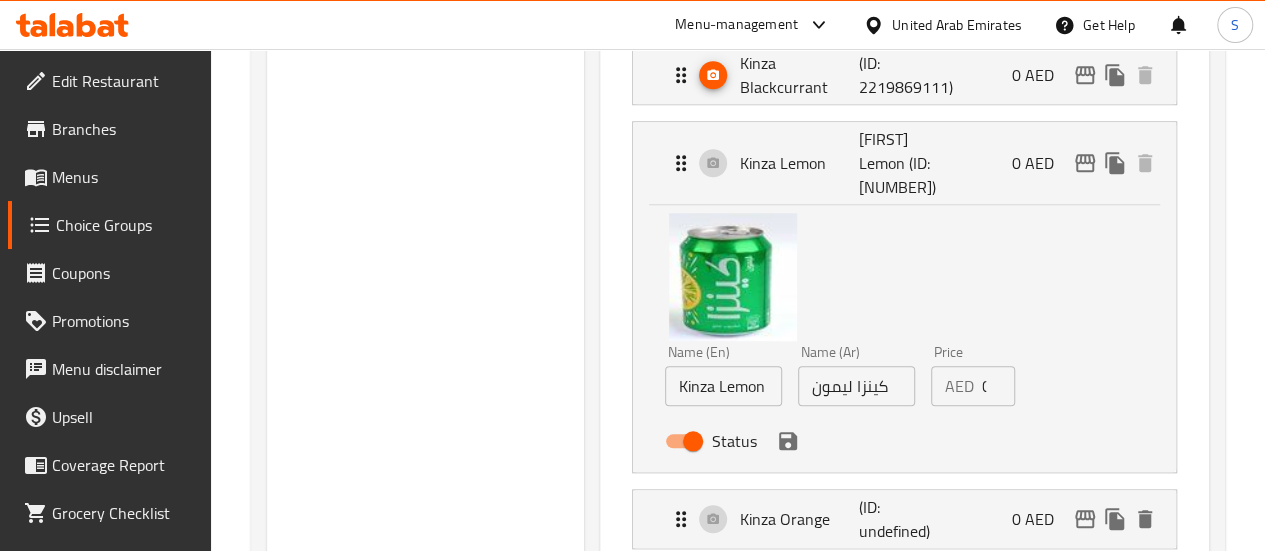 scroll, scrollTop: 880, scrollLeft: 0, axis: vertical 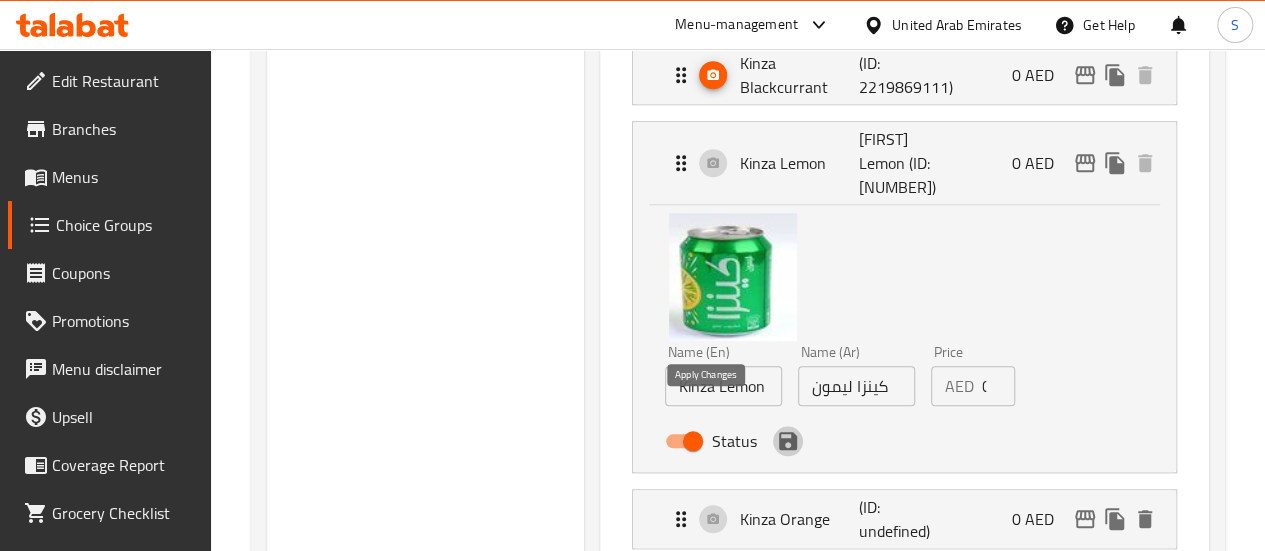 click 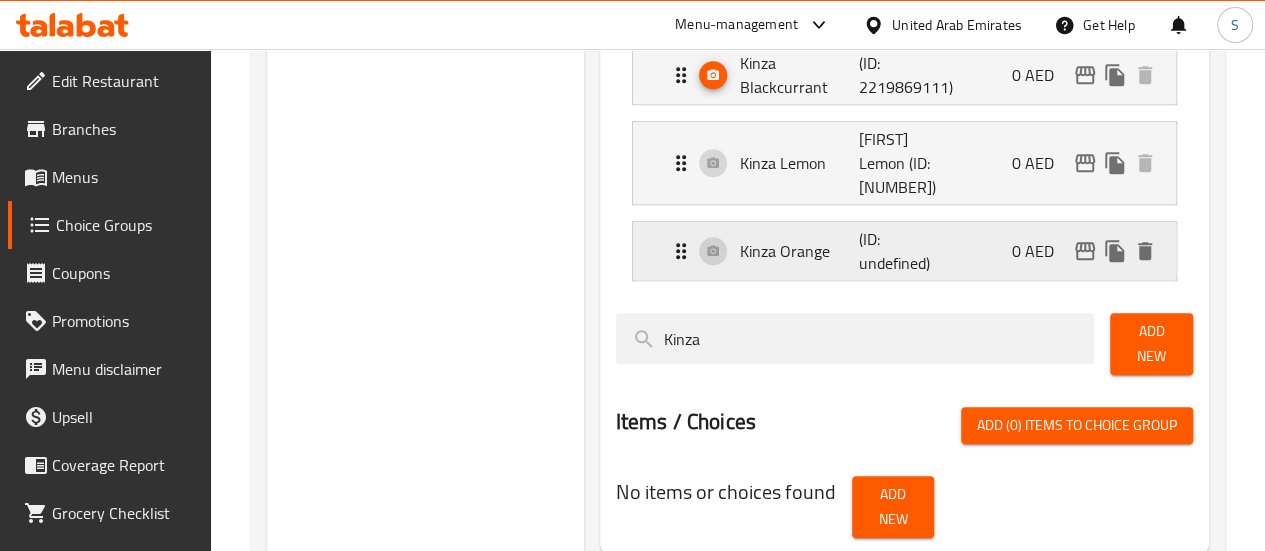 click on "Kinza Orange" at bounding box center (800, 251) 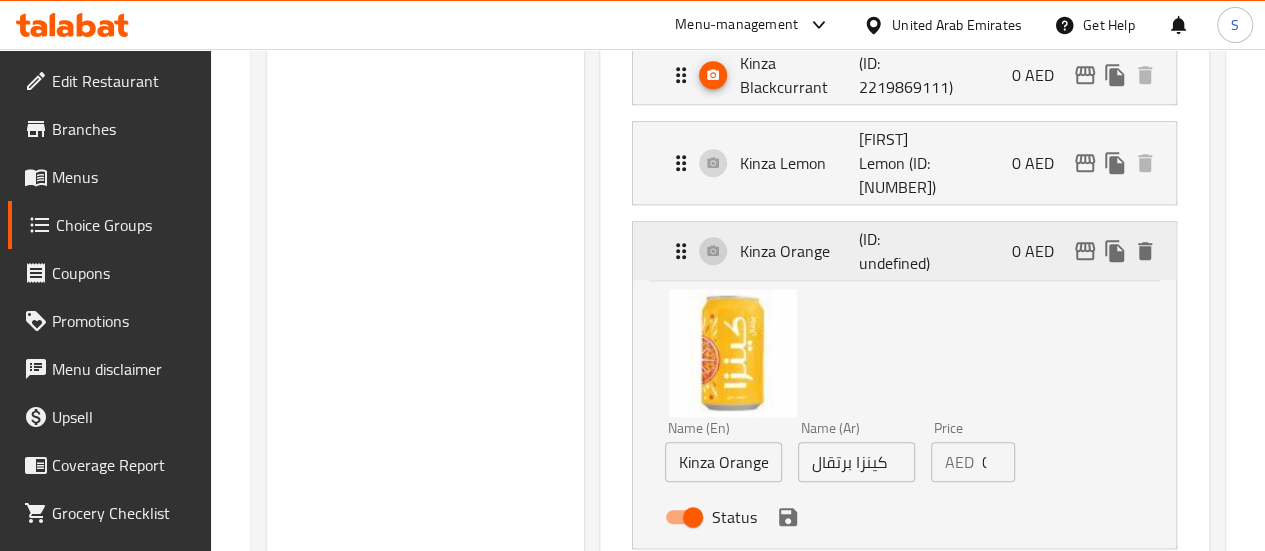 click 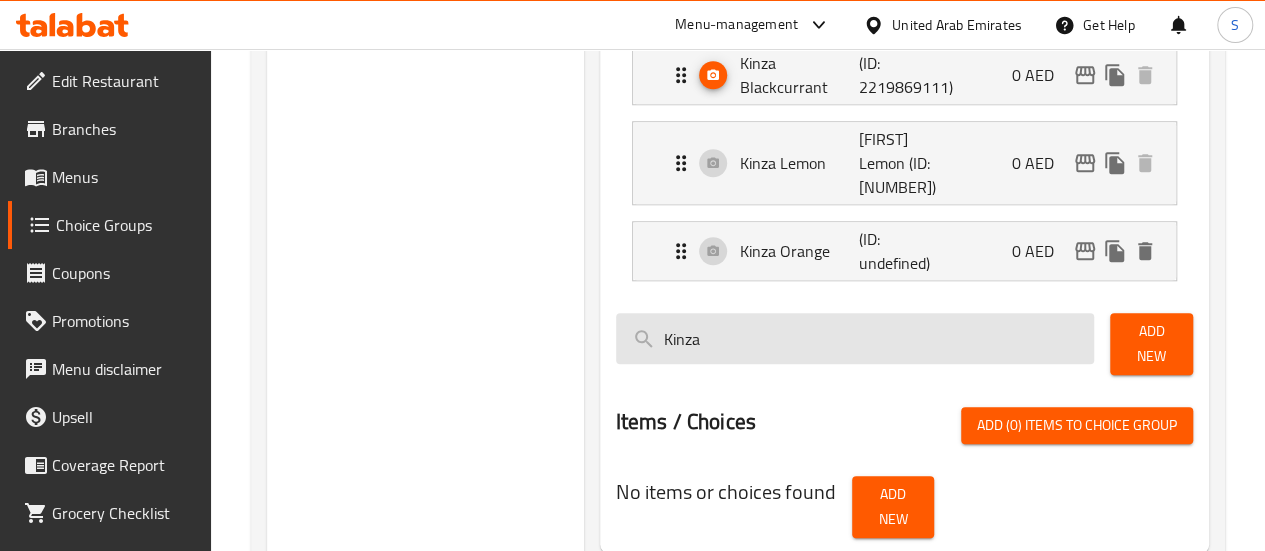 click on "Kinza" at bounding box center [855, 338] 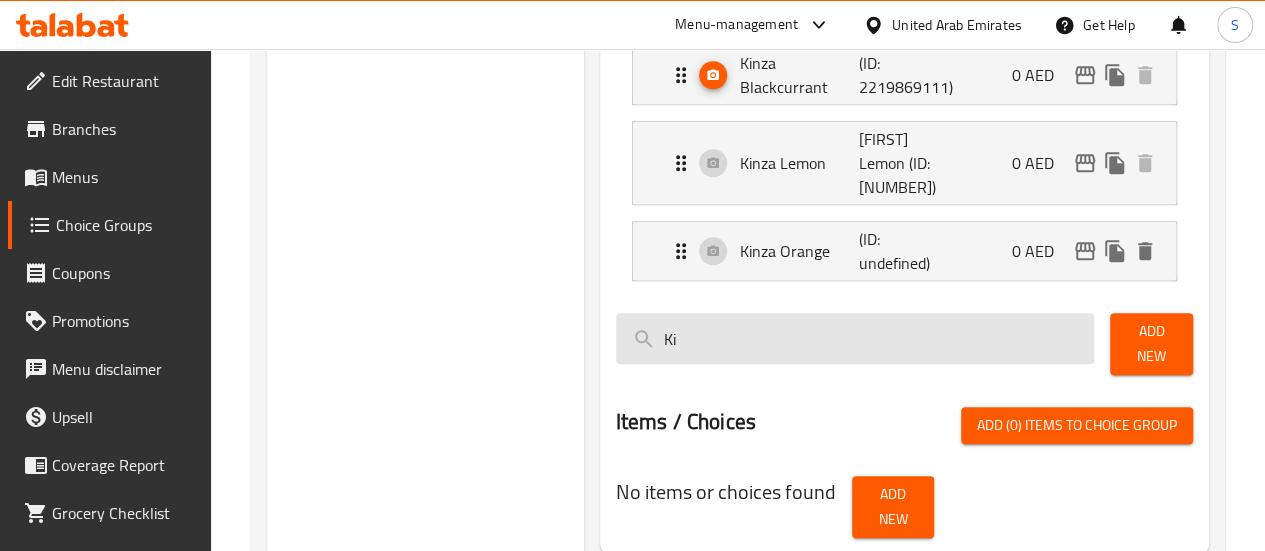 type on "K" 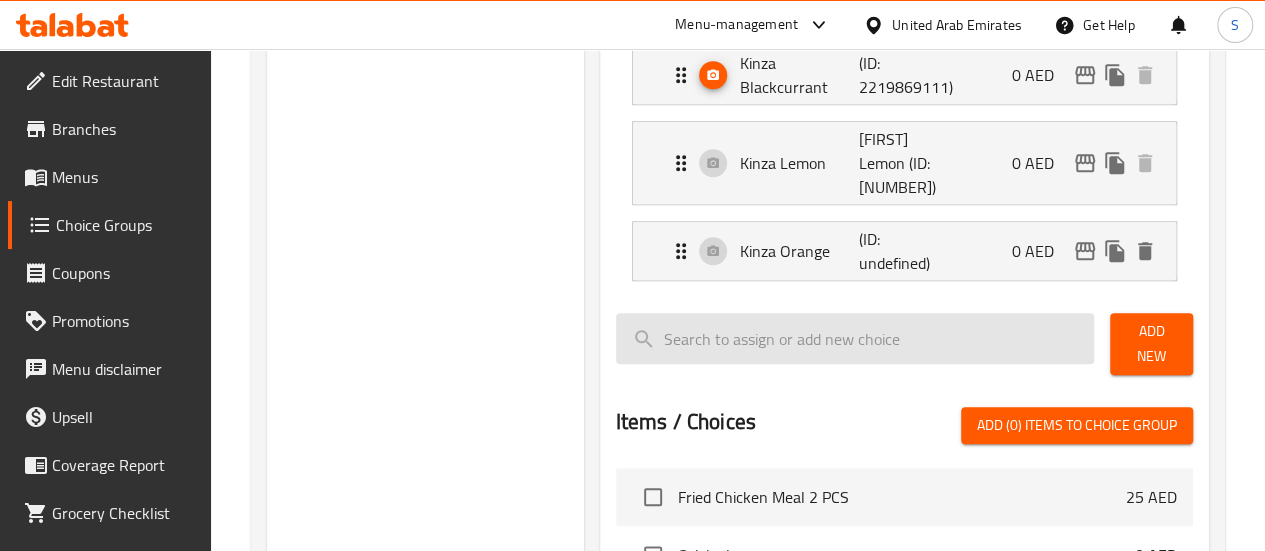 click at bounding box center (855, 338) 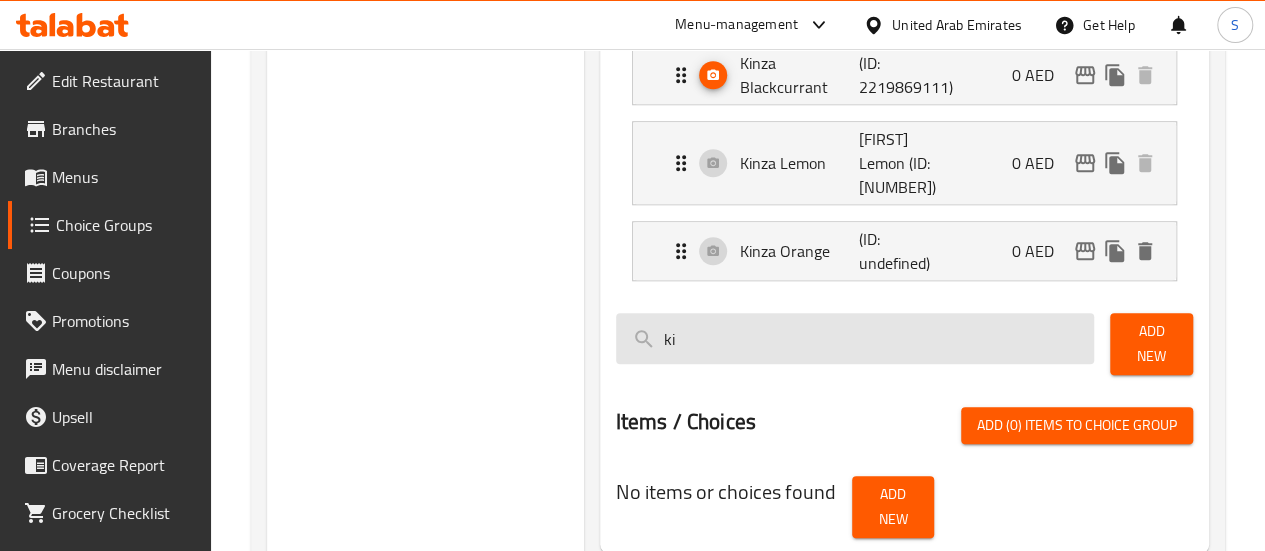 type on "k" 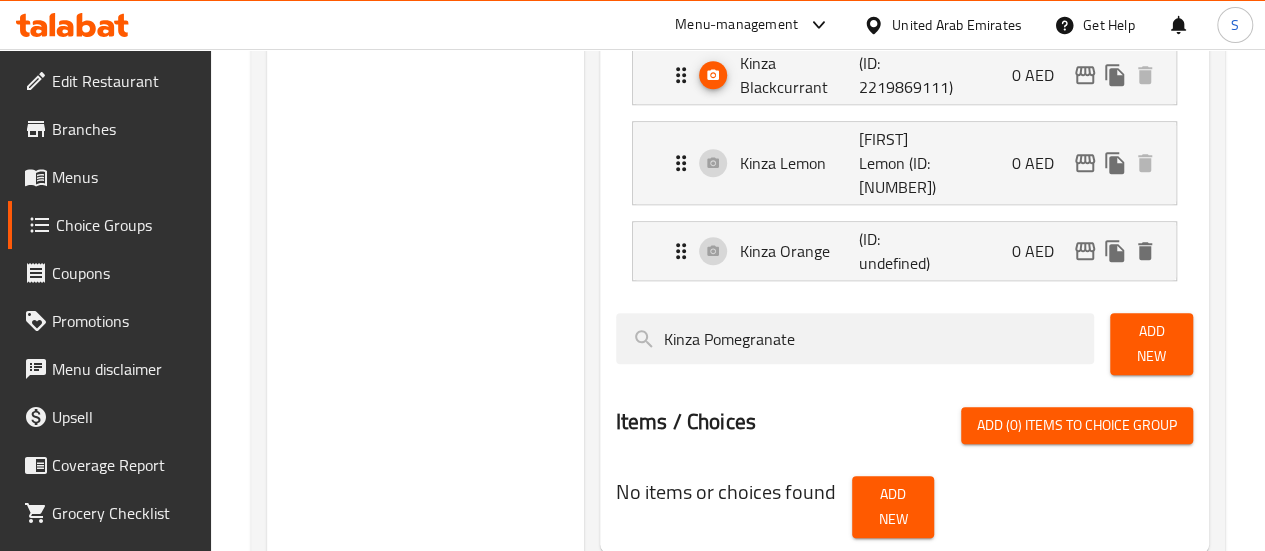 type on "Kinza Pomegranate" 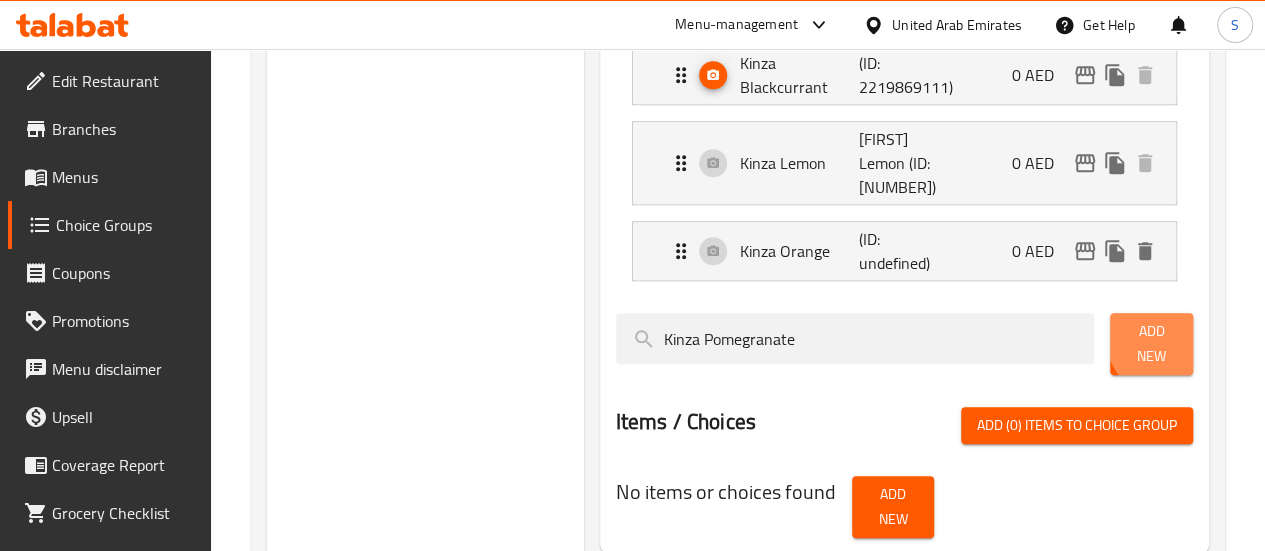 click on "Add New" at bounding box center (1151, 344) 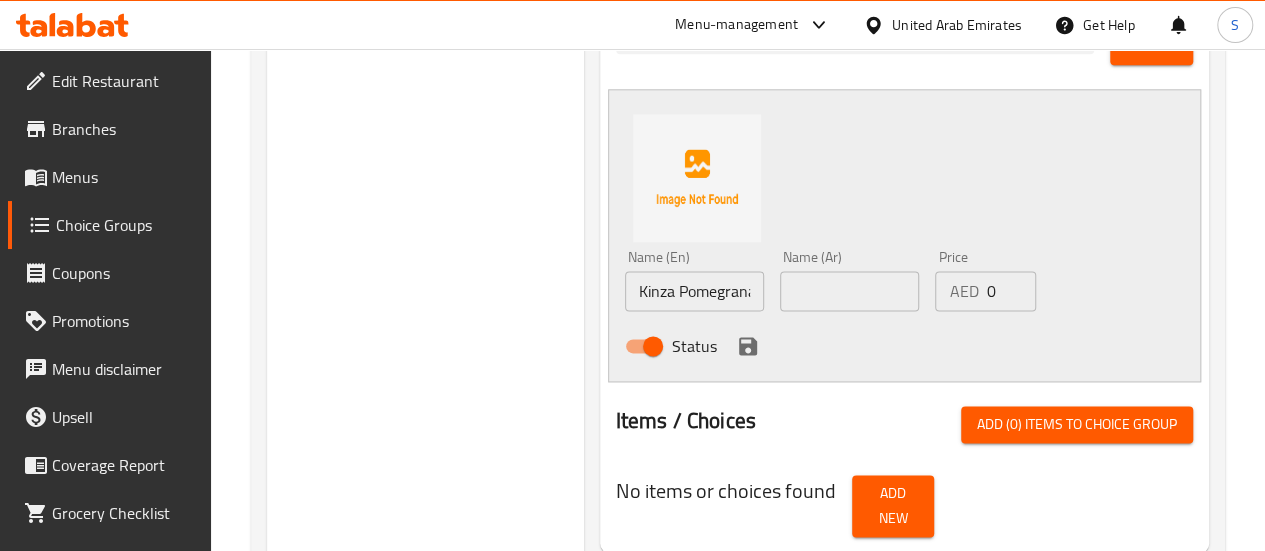 scroll, scrollTop: 1192, scrollLeft: 0, axis: vertical 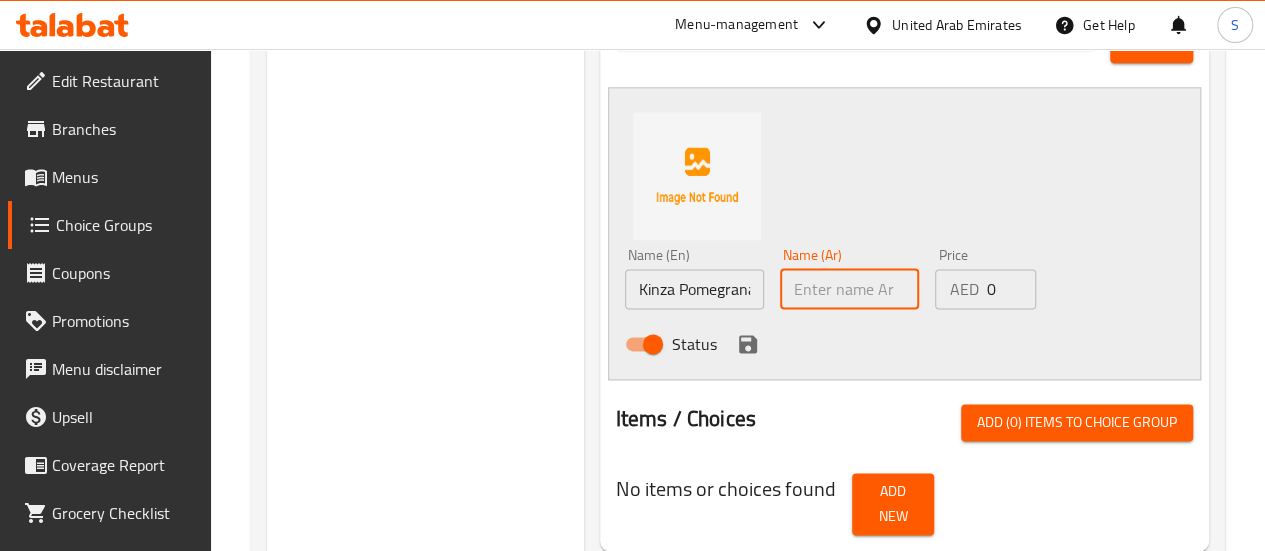 click at bounding box center (849, 289) 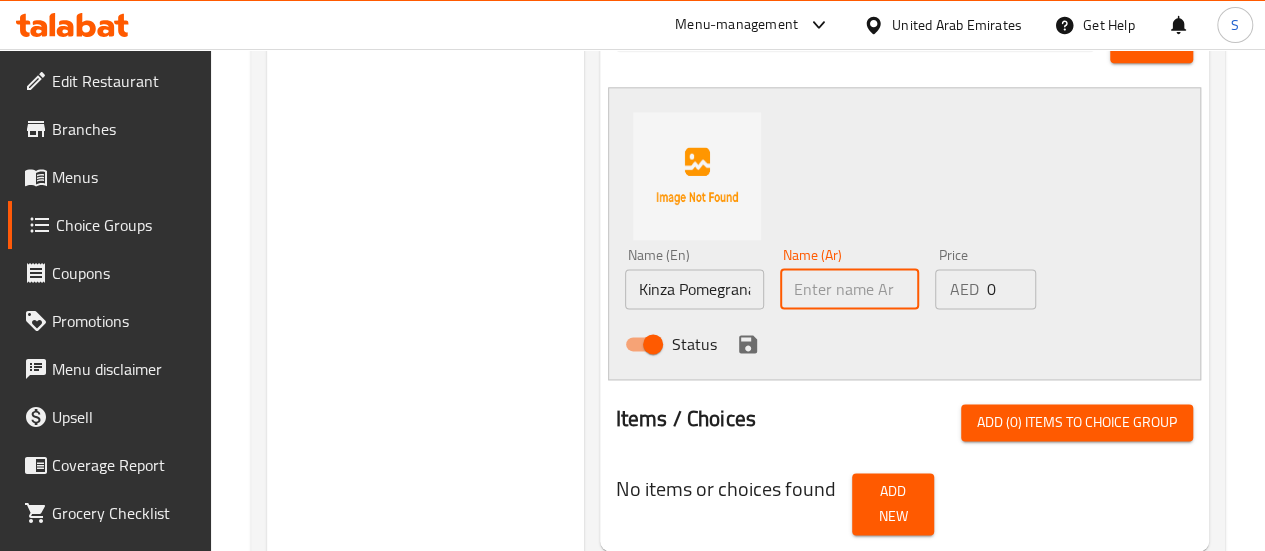 type on ";" 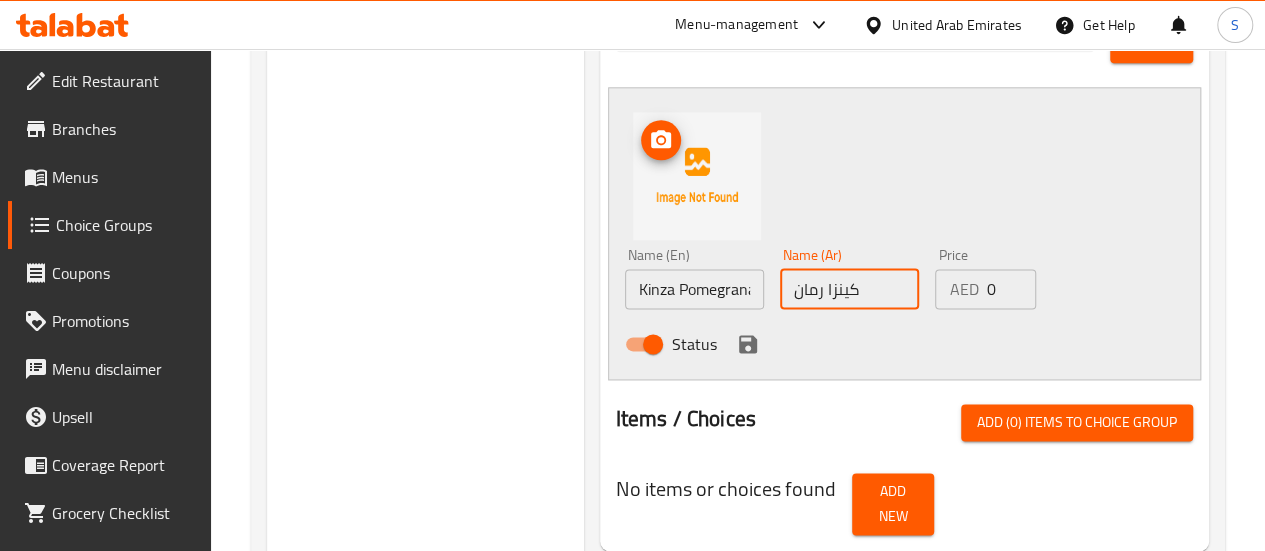 type on "كينزا رمان" 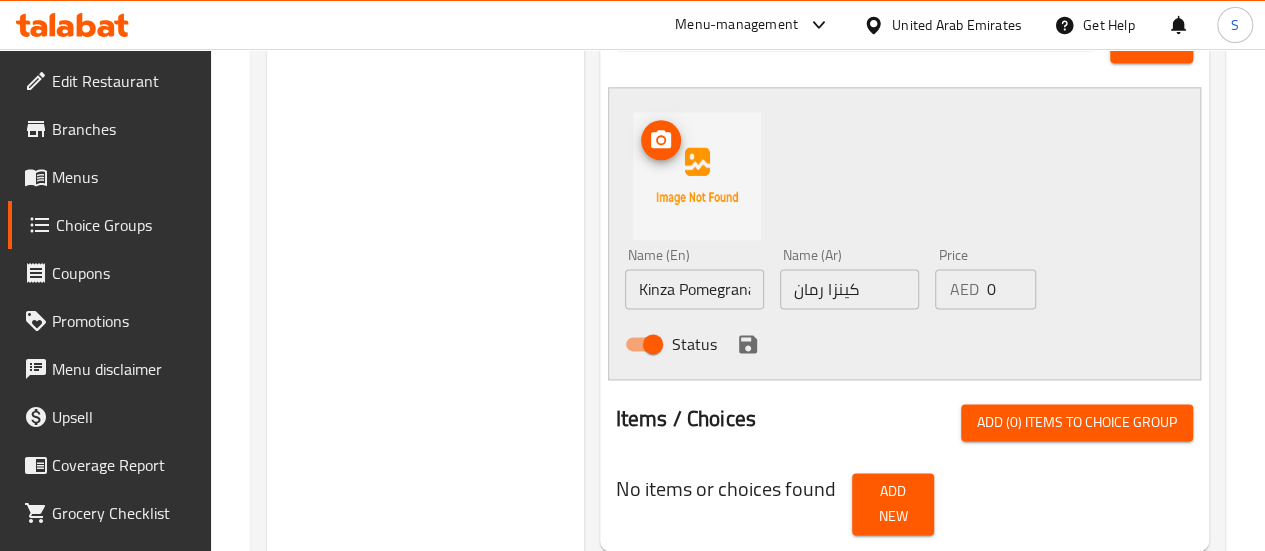 click at bounding box center (697, 176) 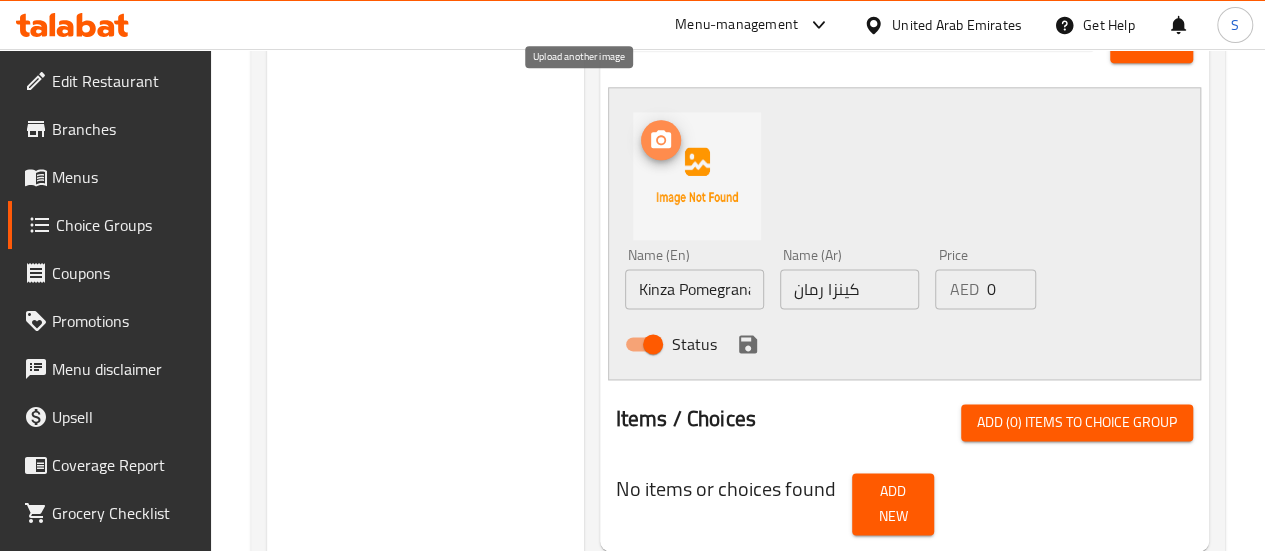 click 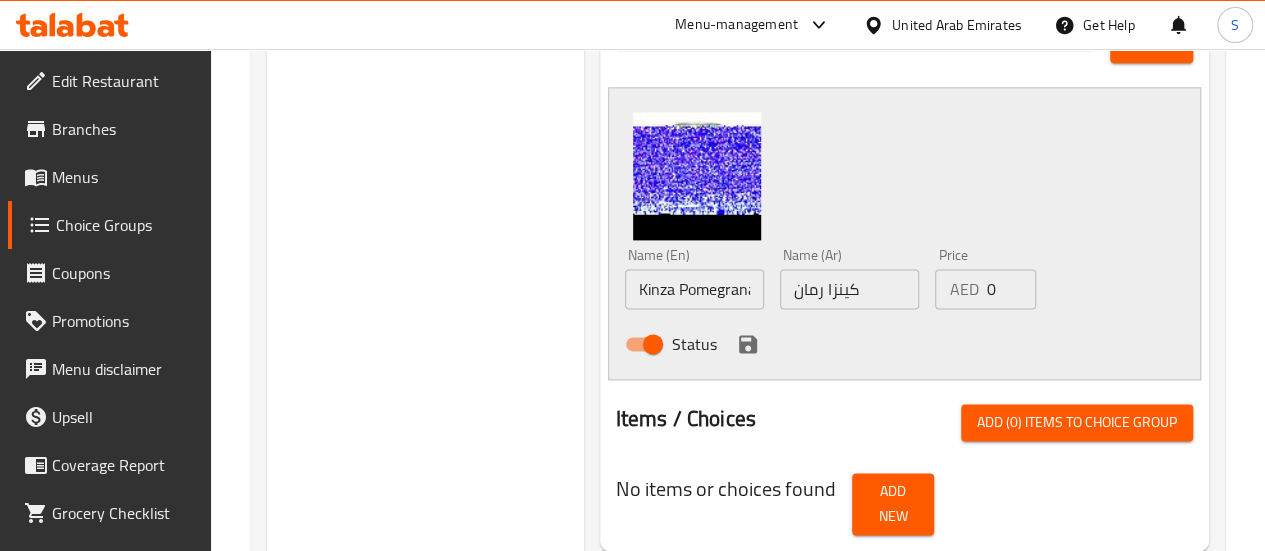 click at bounding box center (697, 176) 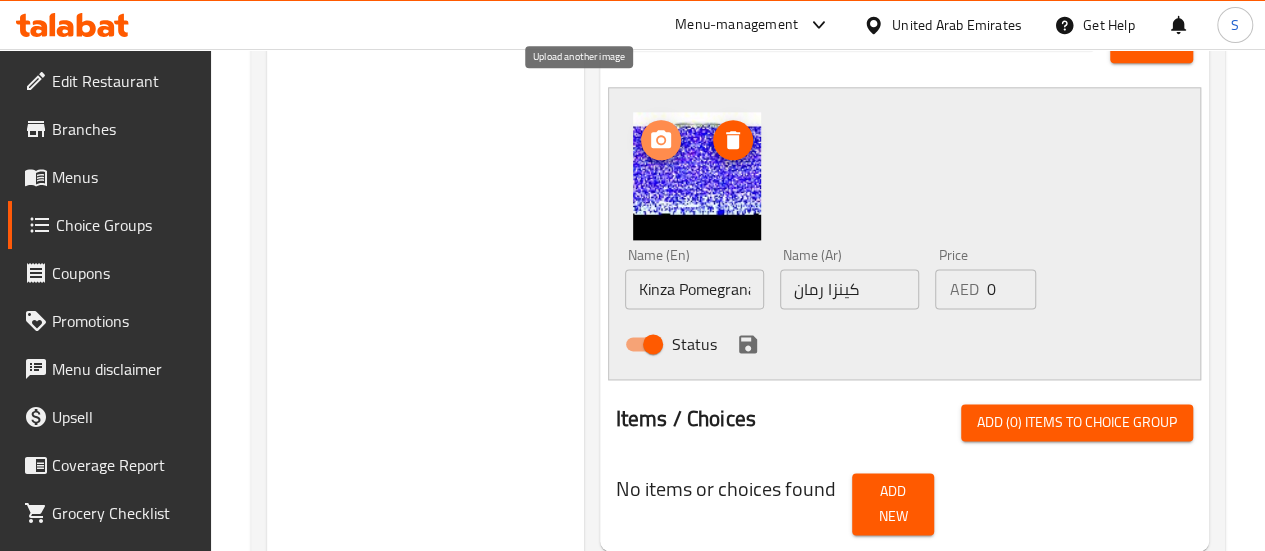 click at bounding box center [661, 140] 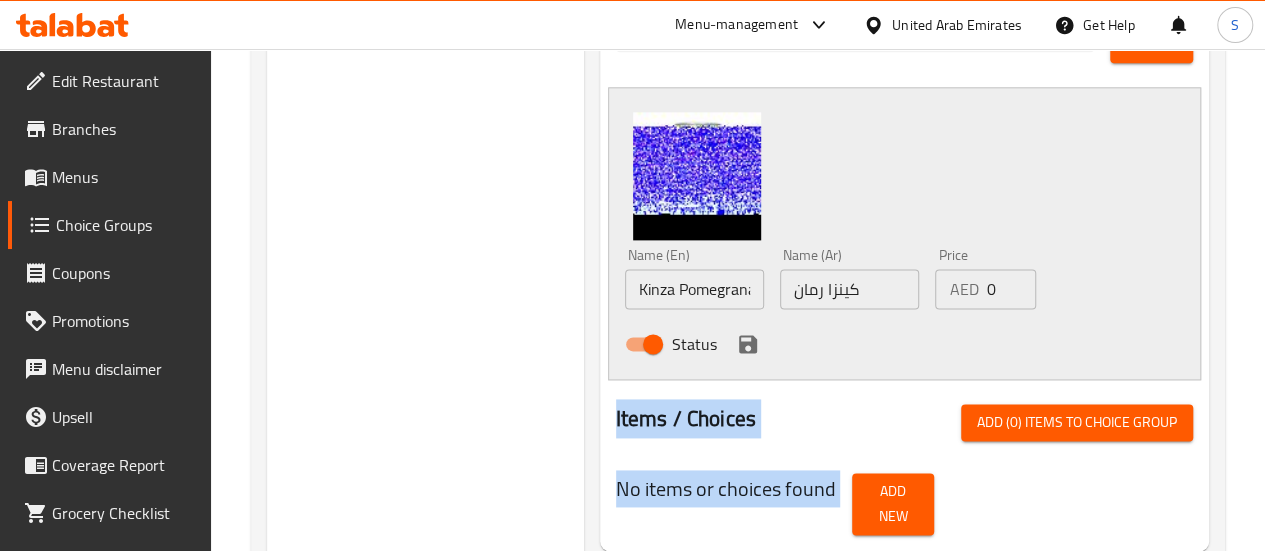 drag, startPoint x: 561, startPoint y: 97, endPoint x: 928, endPoint y: 323, distance: 431.00464 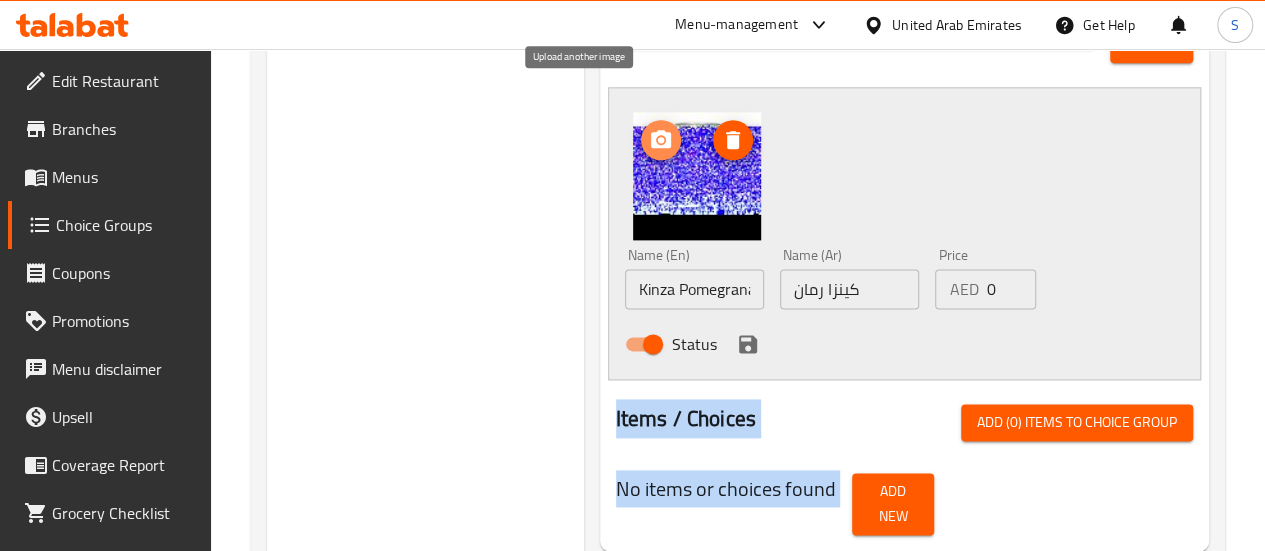 click at bounding box center (661, 140) 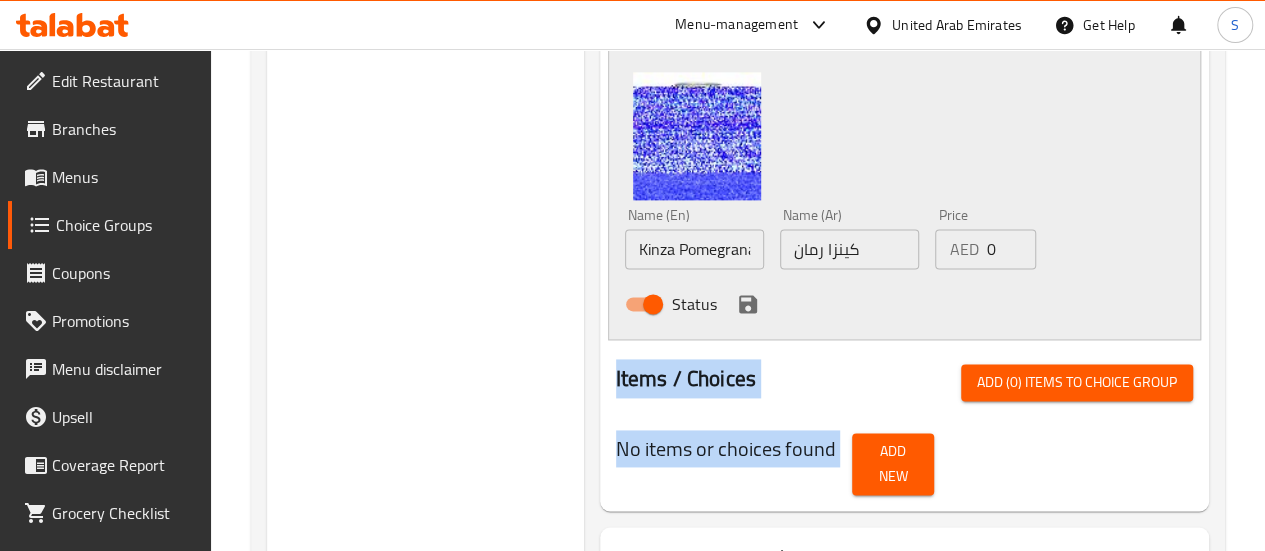 scroll, scrollTop: 1236, scrollLeft: 0, axis: vertical 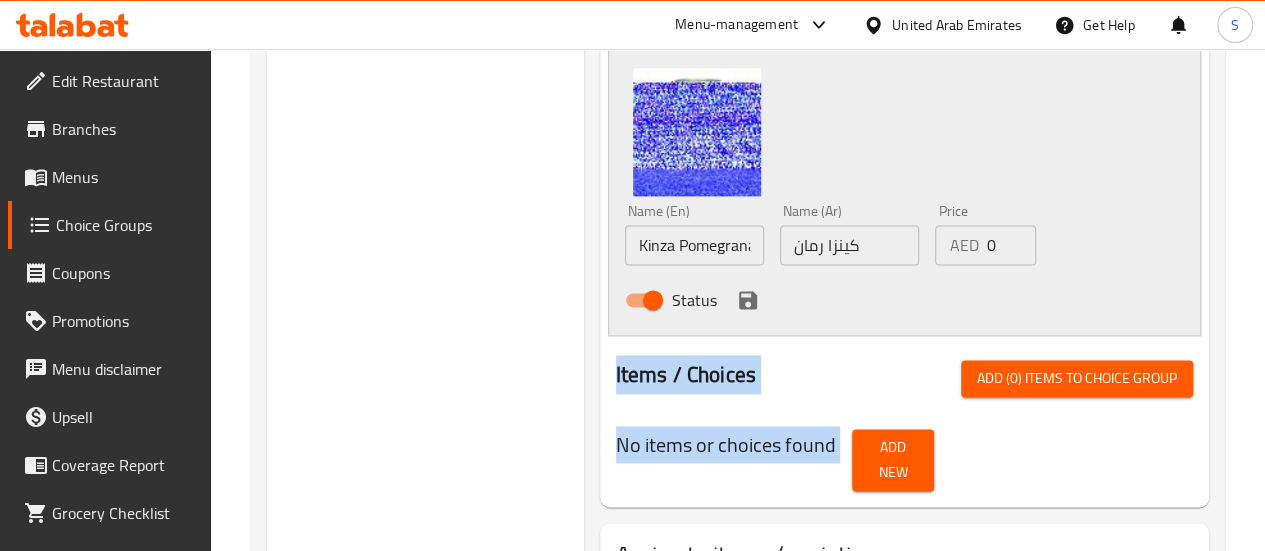 click at bounding box center (904, 352) 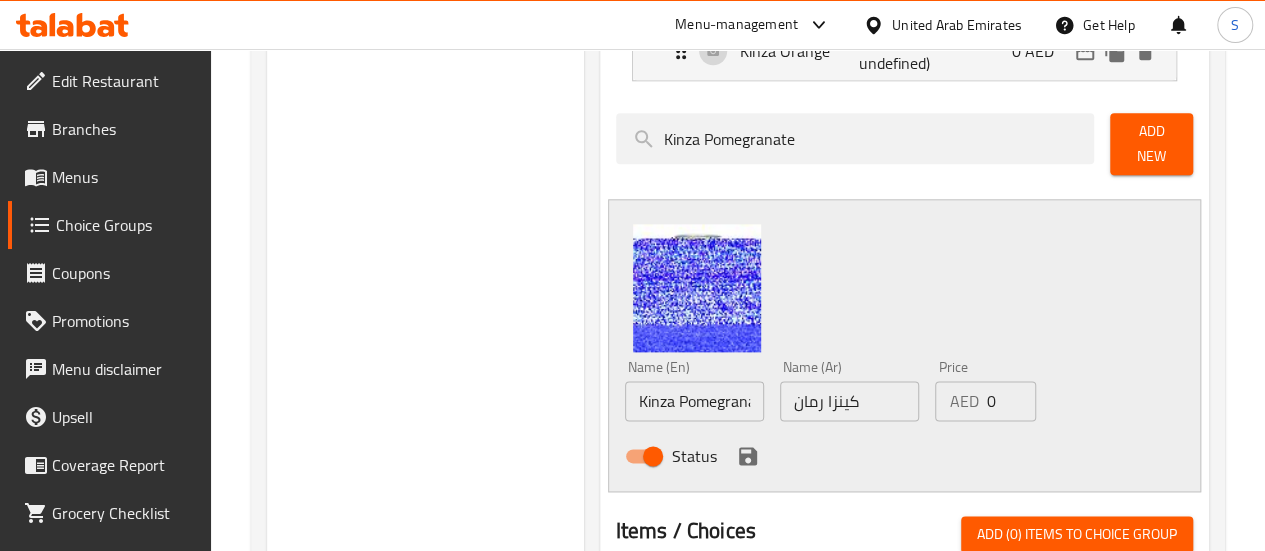 scroll, scrollTop: 1040, scrollLeft: 0, axis: vertical 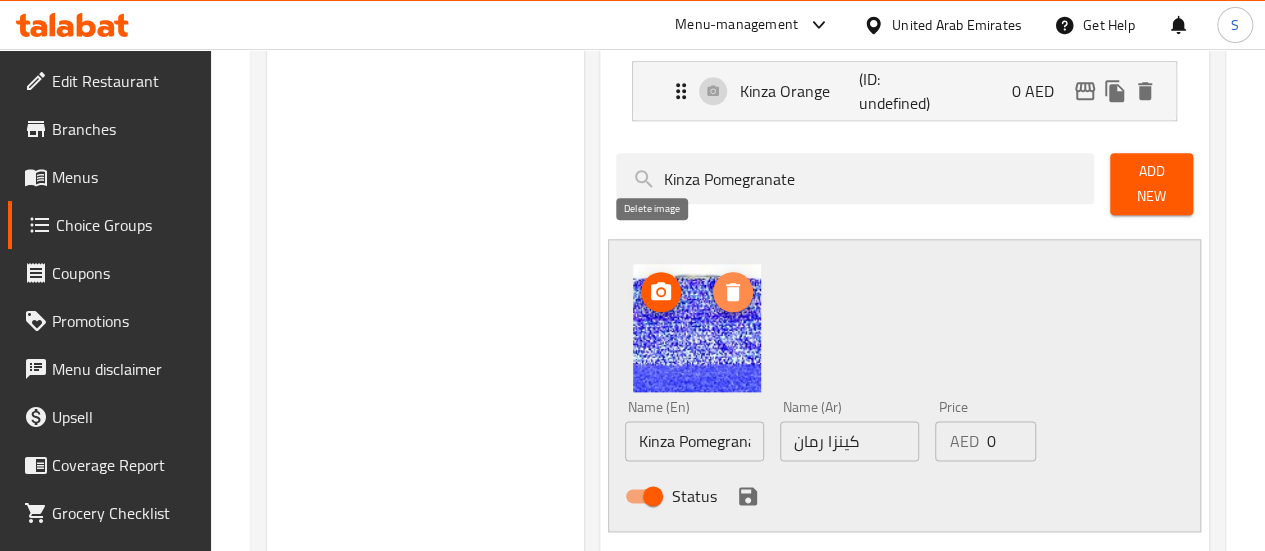 click 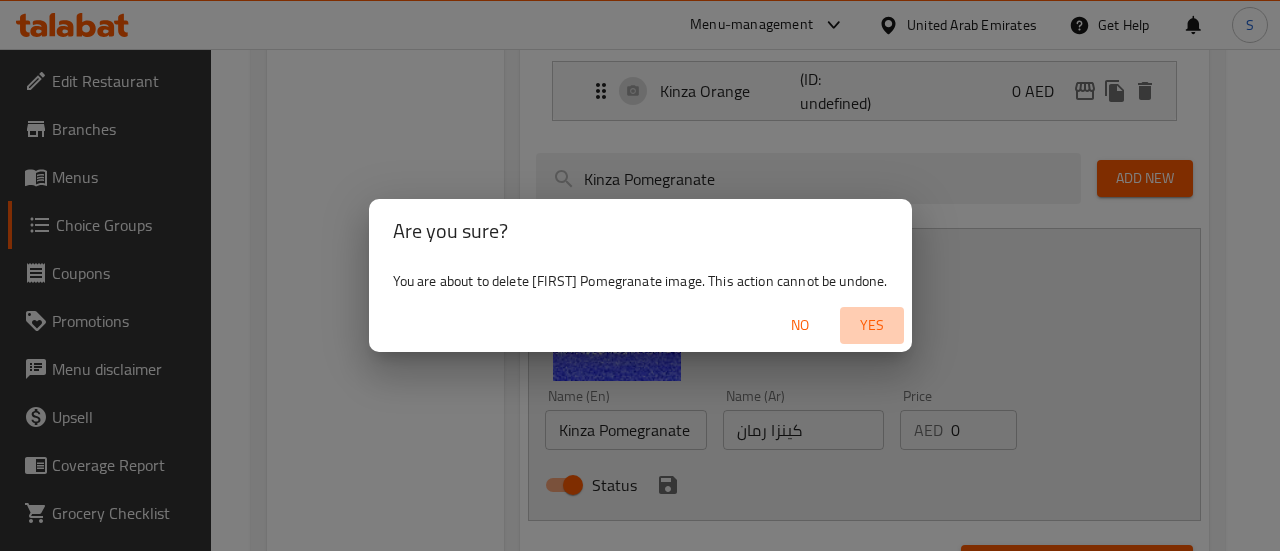 click on "Yes" at bounding box center (872, 325) 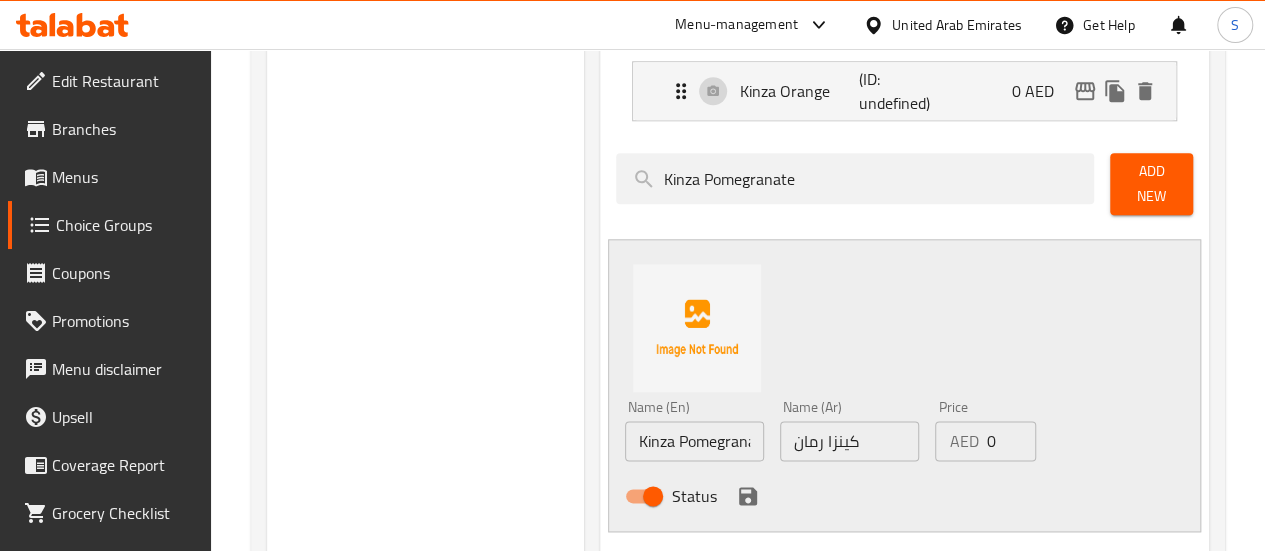 click on "Add (0) items to choice group" at bounding box center [1077, 574] 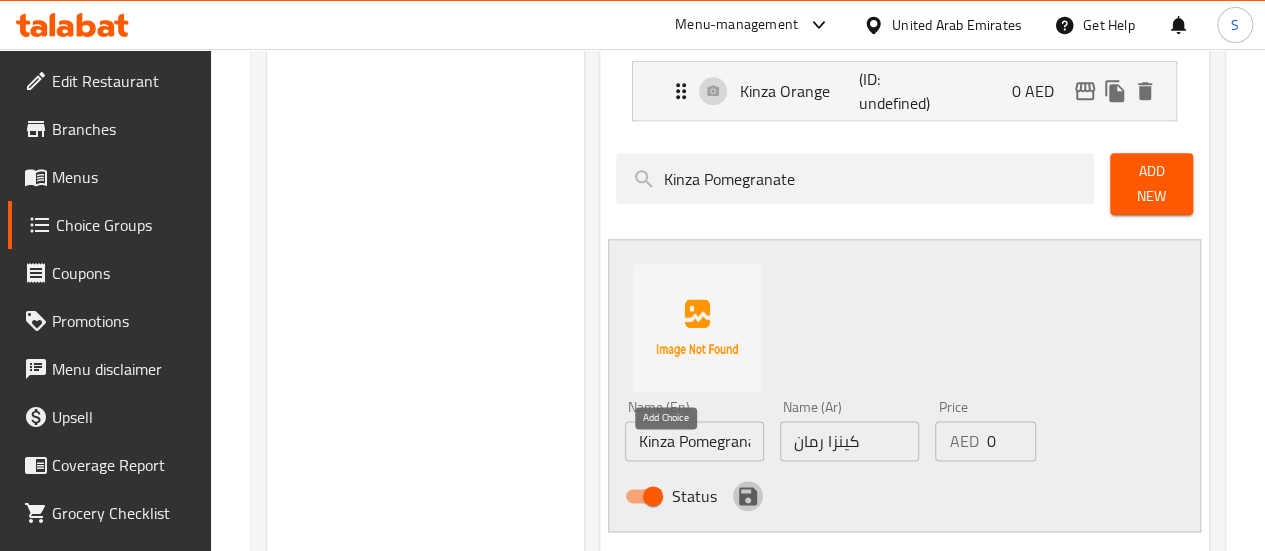 click 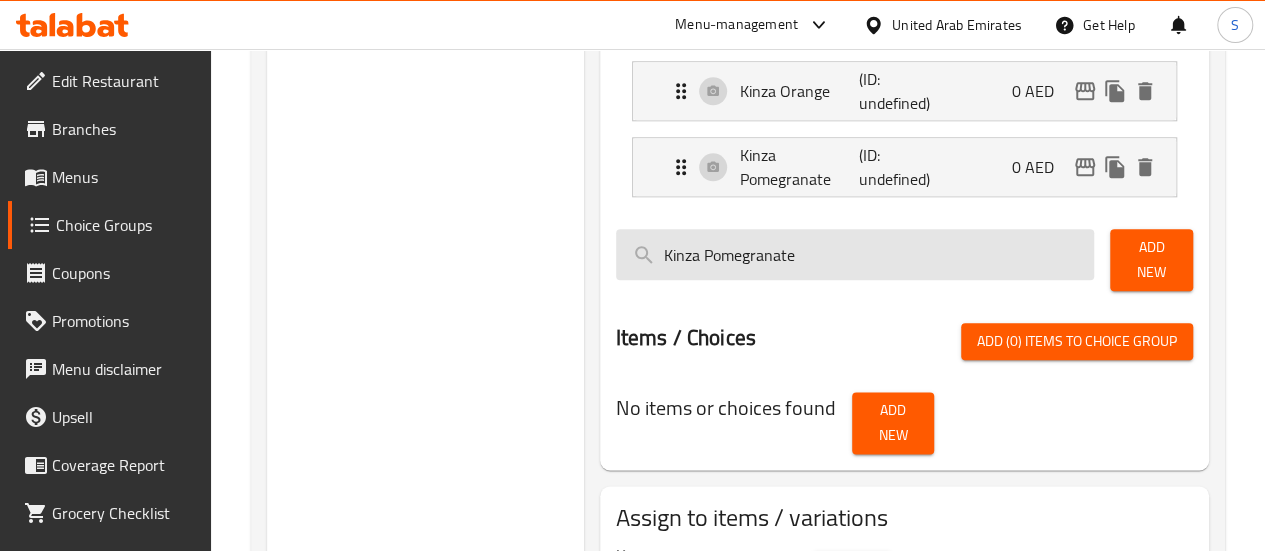 click on "Kinza Pomegranate" at bounding box center (855, 254) 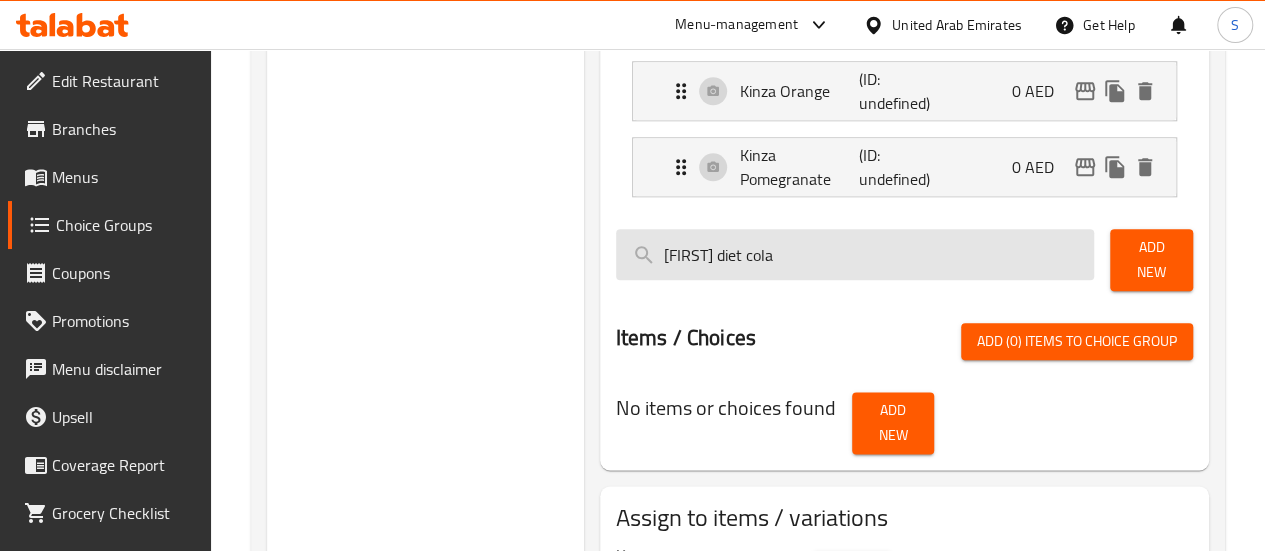 click on "Kinza diet cola" at bounding box center [855, 254] 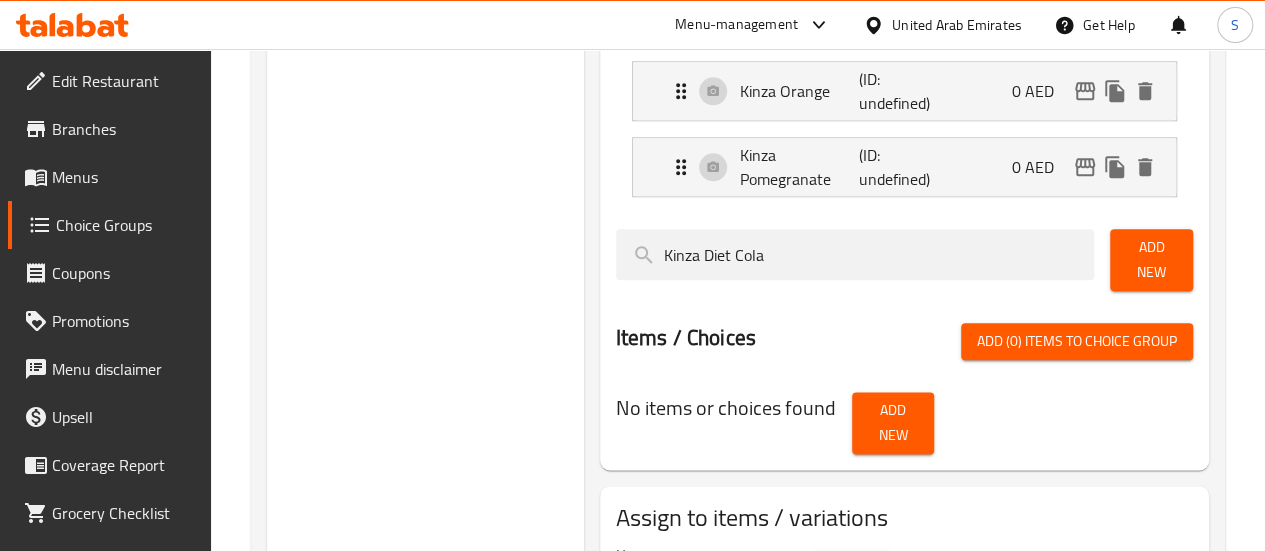 type on "Kinza Diet Cola" 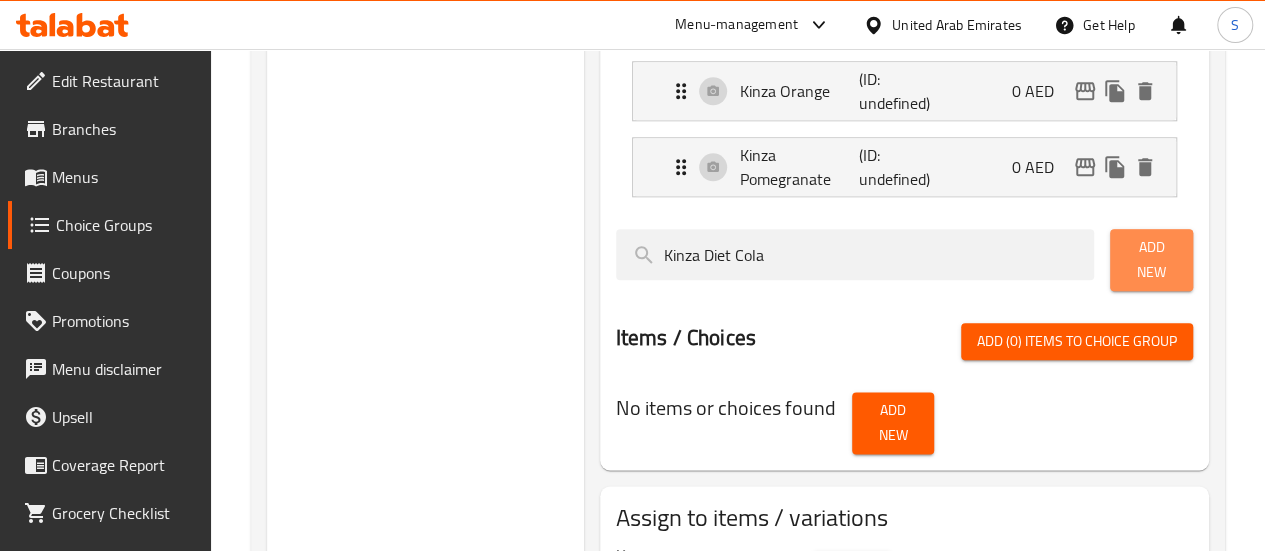 click on "Add New" at bounding box center (1151, 260) 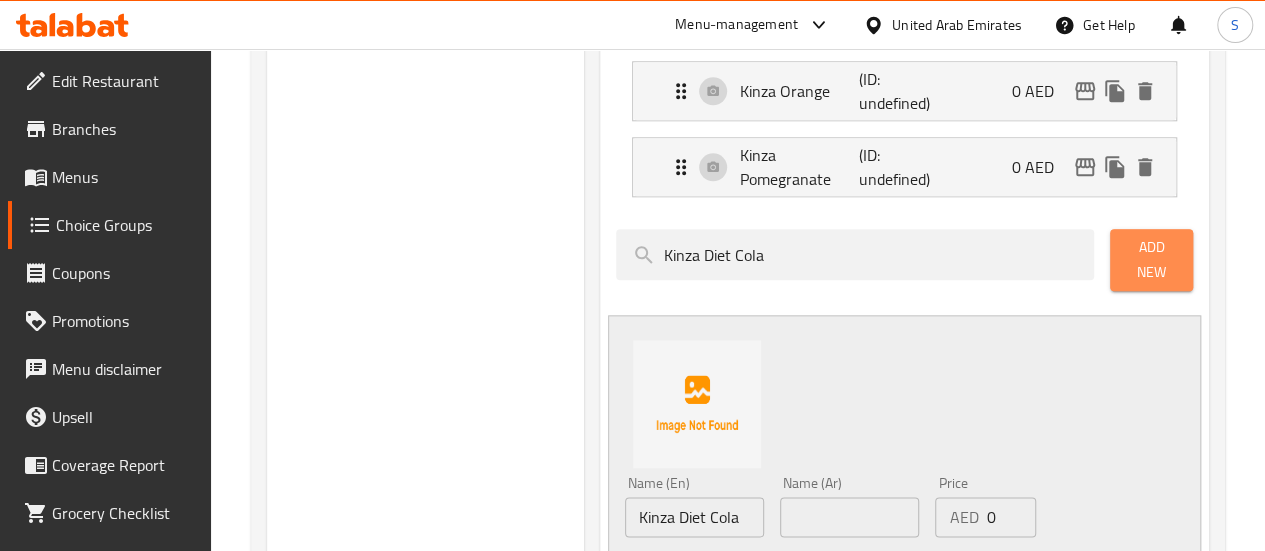 click on "Add New" at bounding box center (1151, 260) 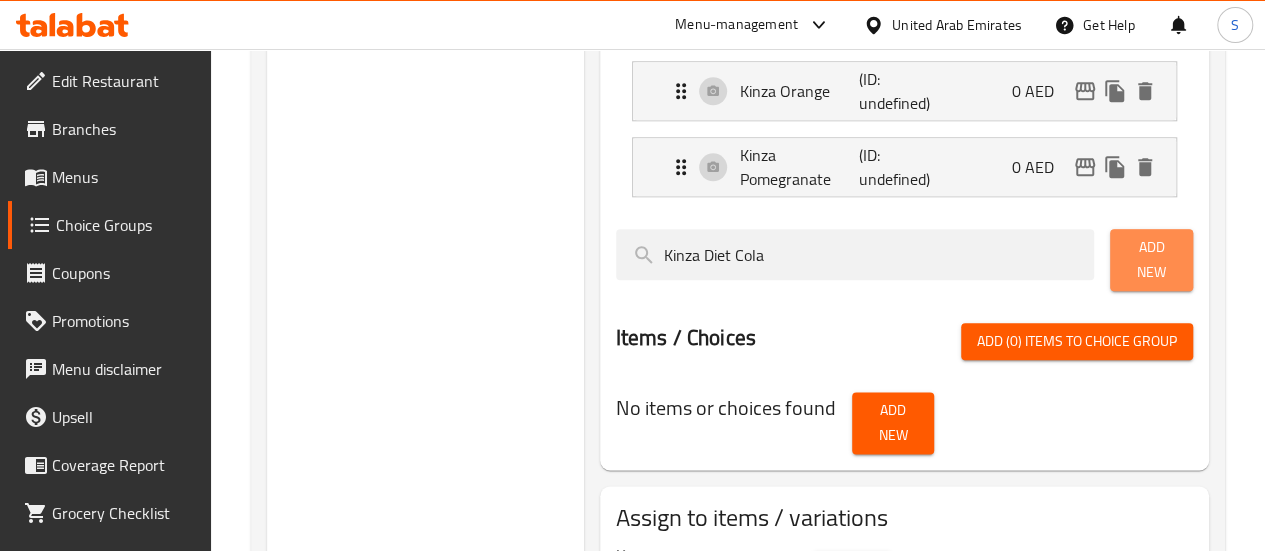 click on "Add New" at bounding box center [1151, 260] 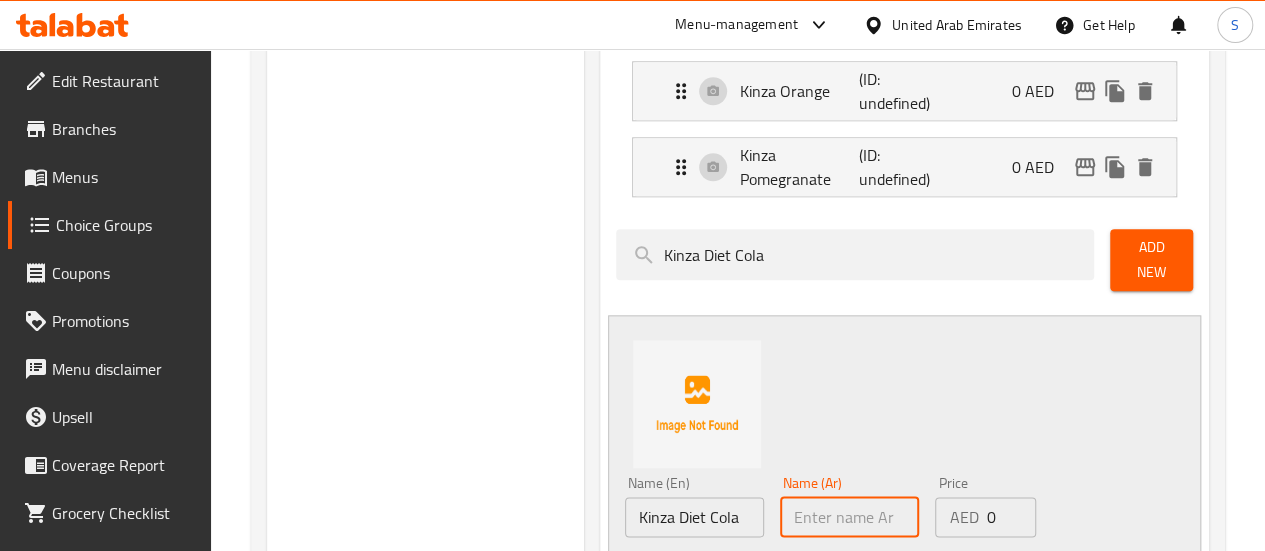 click at bounding box center (849, 517) 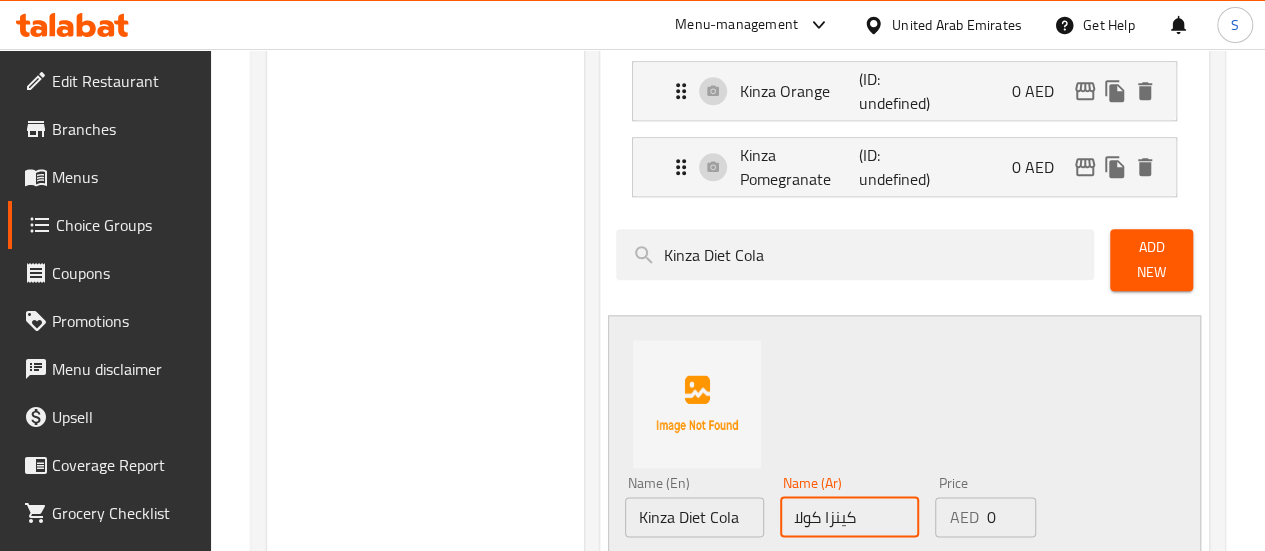 click on "كينزا كولا" at bounding box center [849, 517] 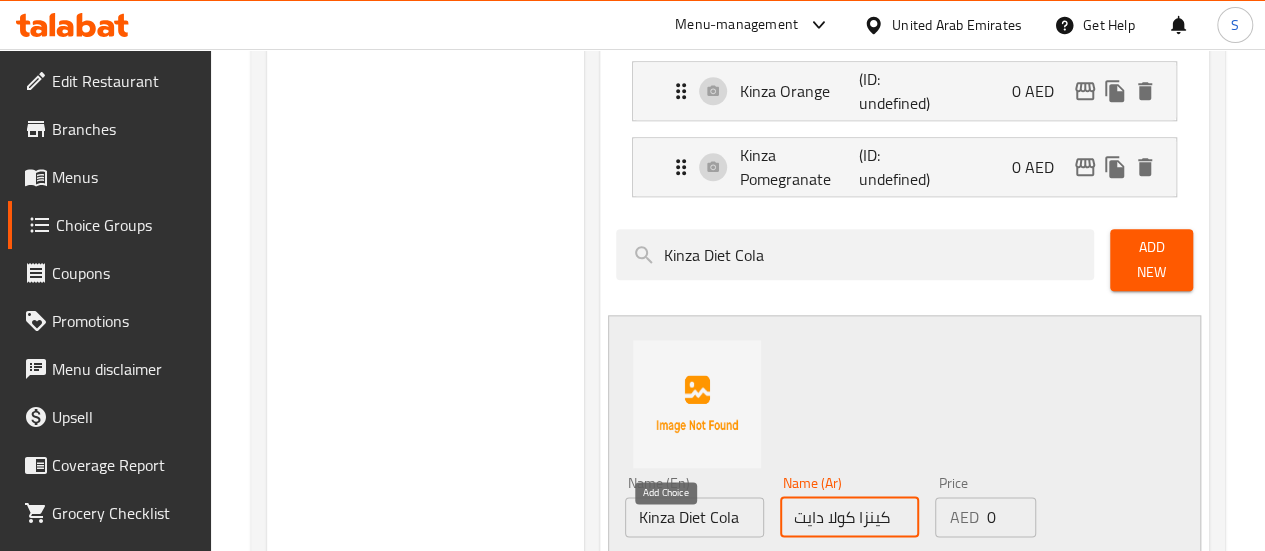 type on "كينزا كولا دايت" 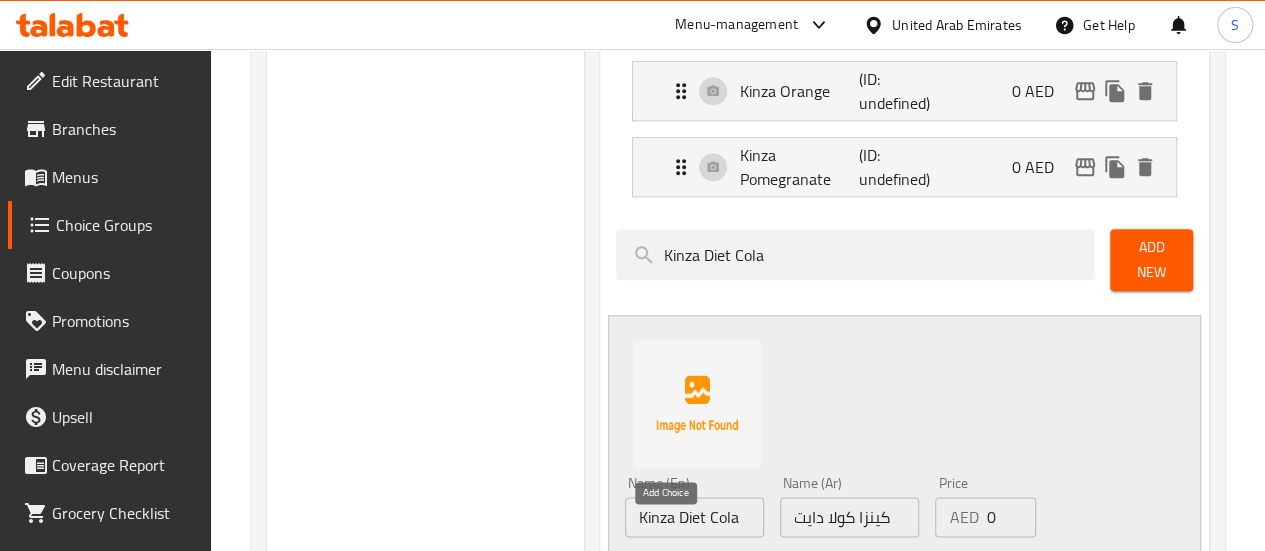 click 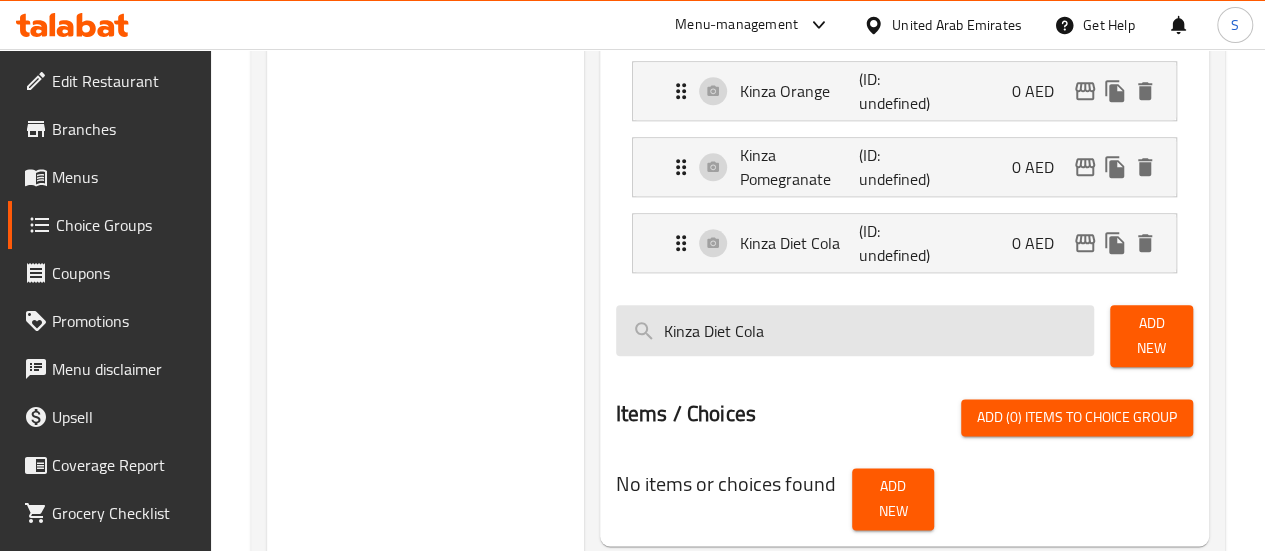 click on "Kinza Diet Cola" at bounding box center [855, 330] 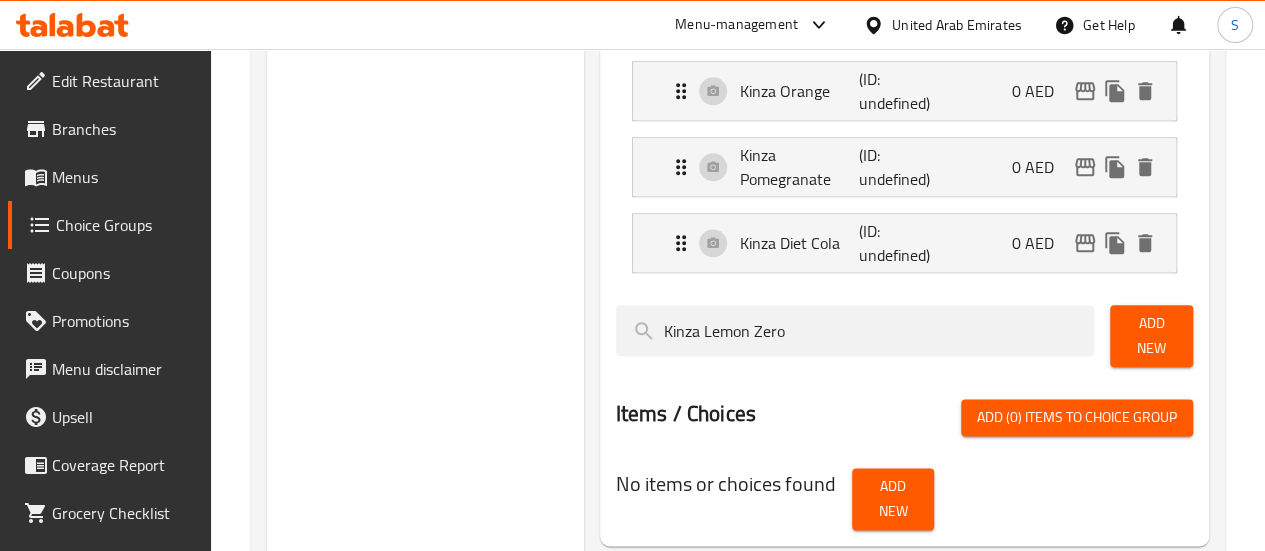 type on "Kinza Lemon Zero" 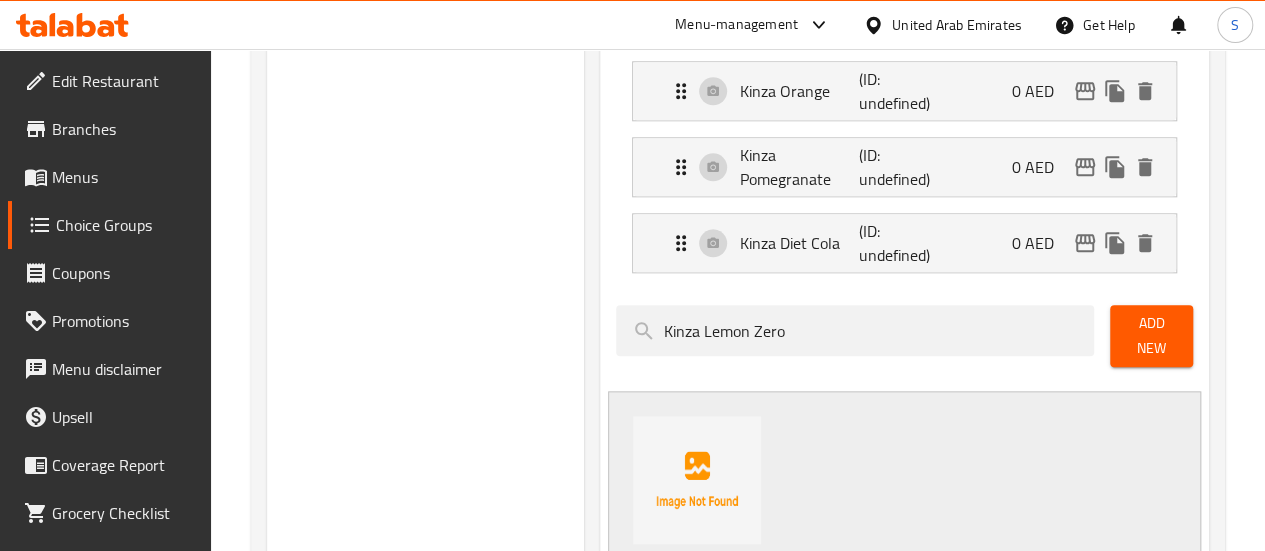 click on "Add New" at bounding box center (1151, 336) 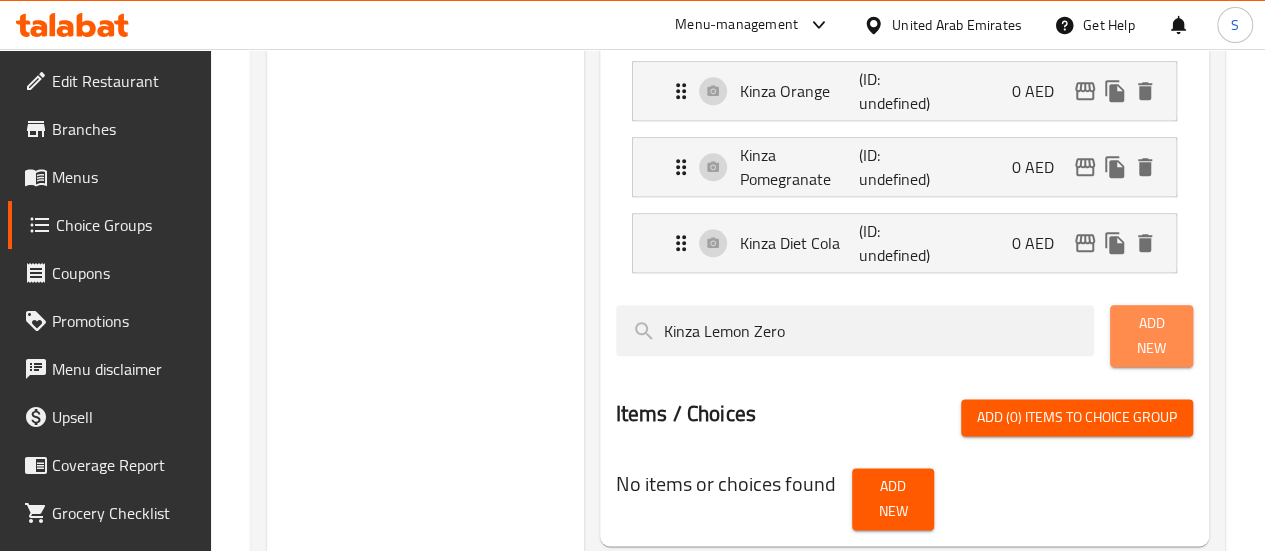 click on "Add New" at bounding box center (1151, 336) 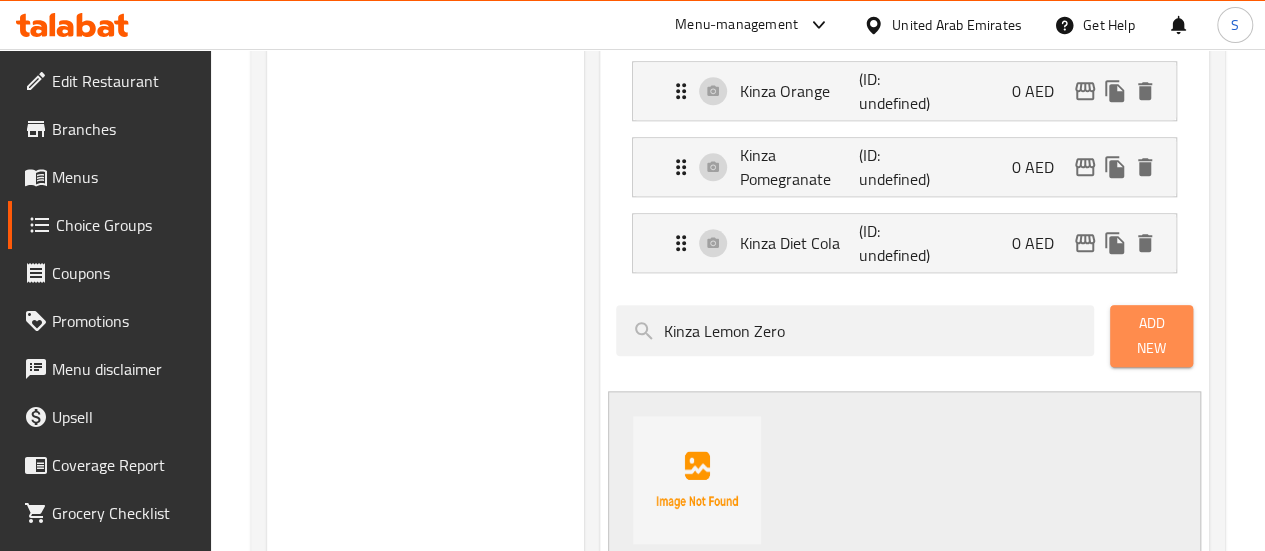 click on "Add New" at bounding box center [1151, 336] 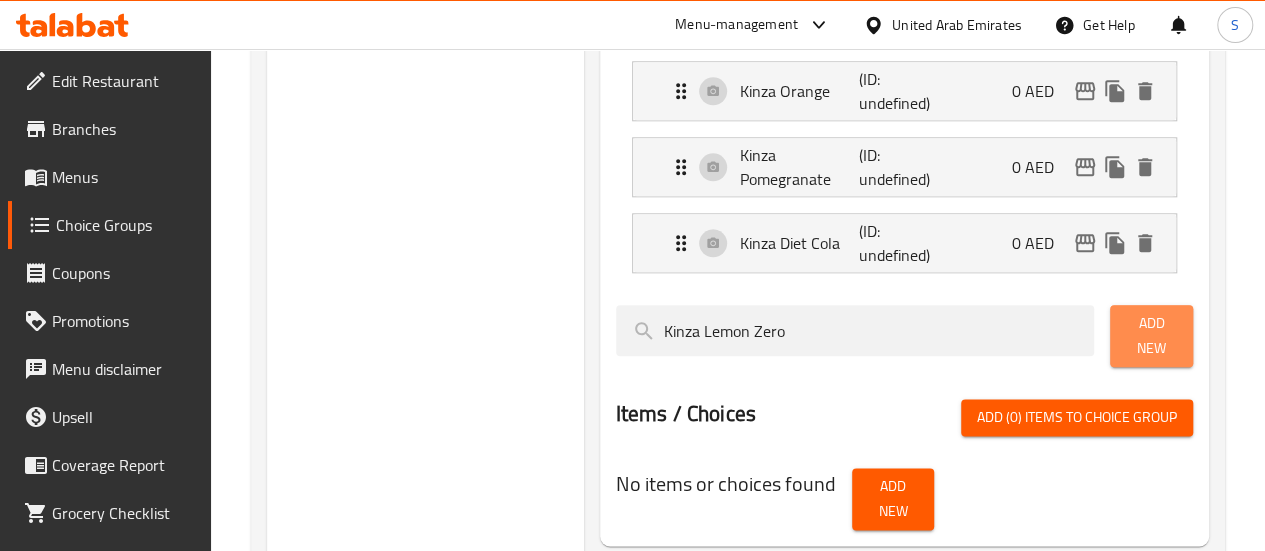 click on "Add New" at bounding box center [1151, 336] 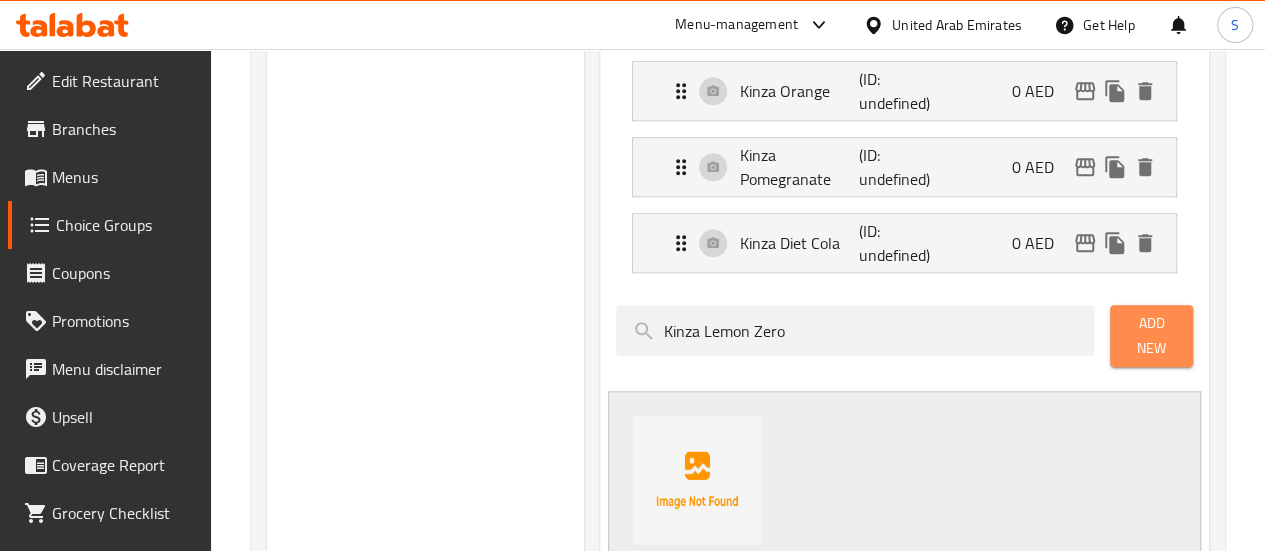 click on "Add New" at bounding box center (1151, 336) 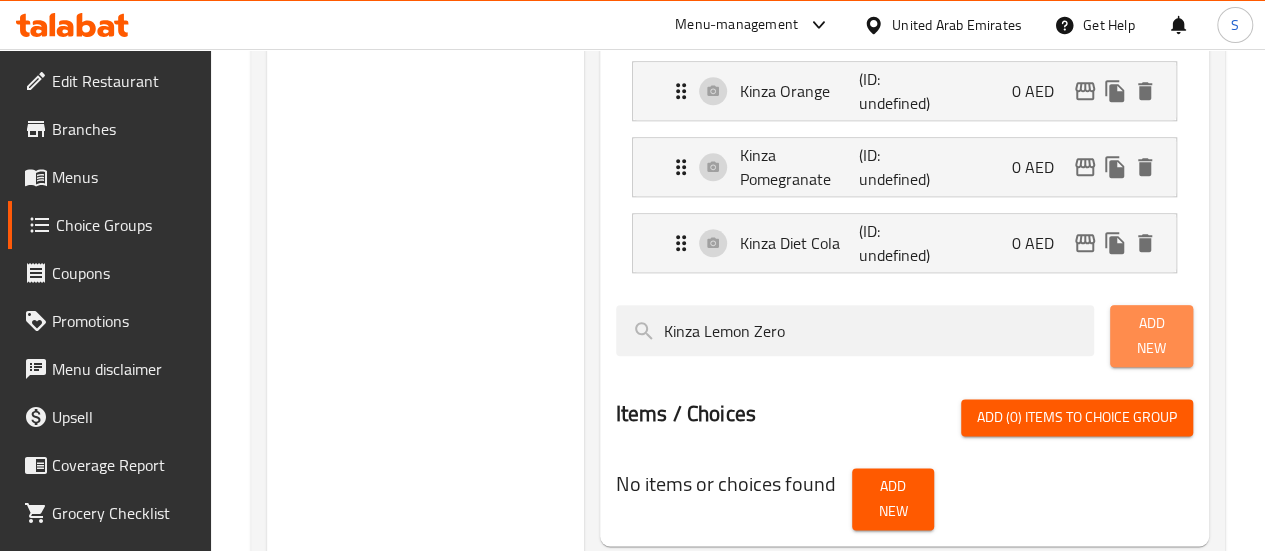 click on "Add New" at bounding box center (1151, 336) 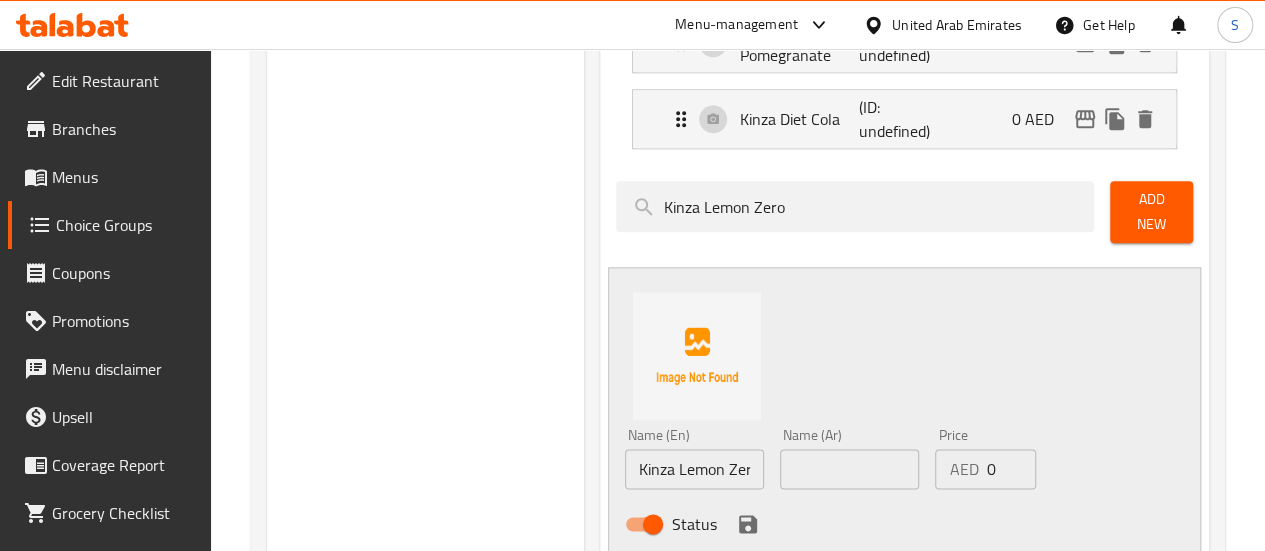 scroll, scrollTop: 1172, scrollLeft: 0, axis: vertical 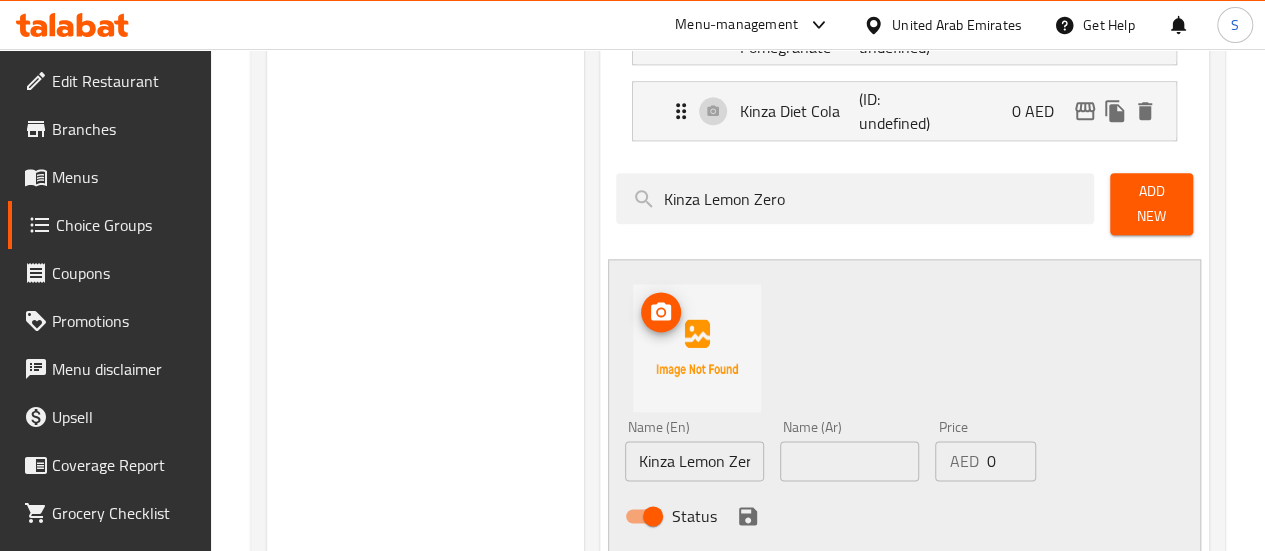 click at bounding box center [697, 348] 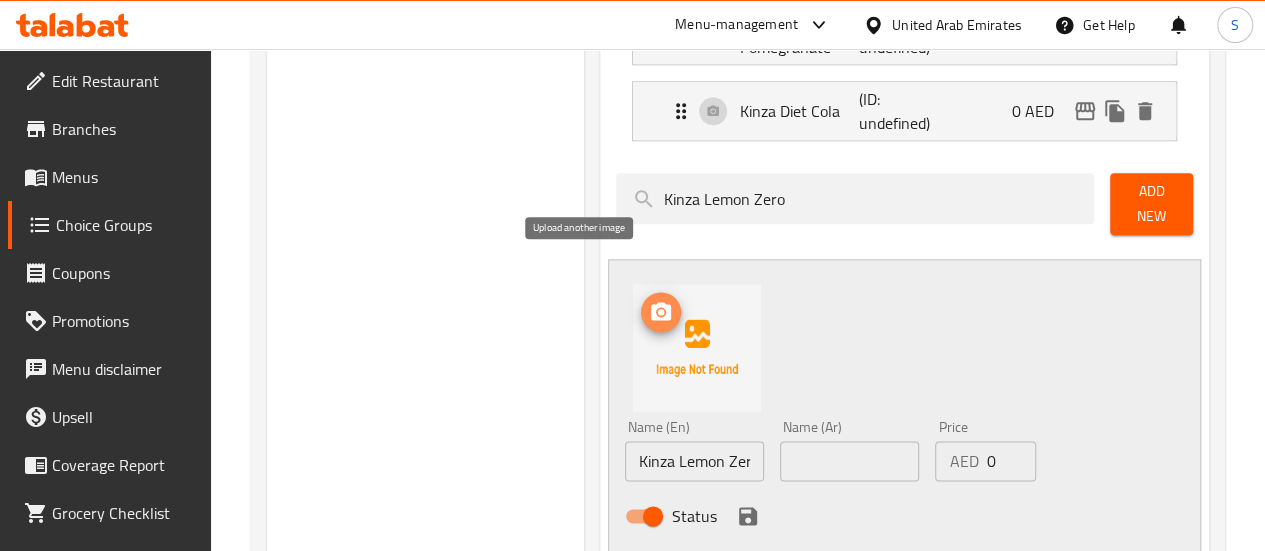 click 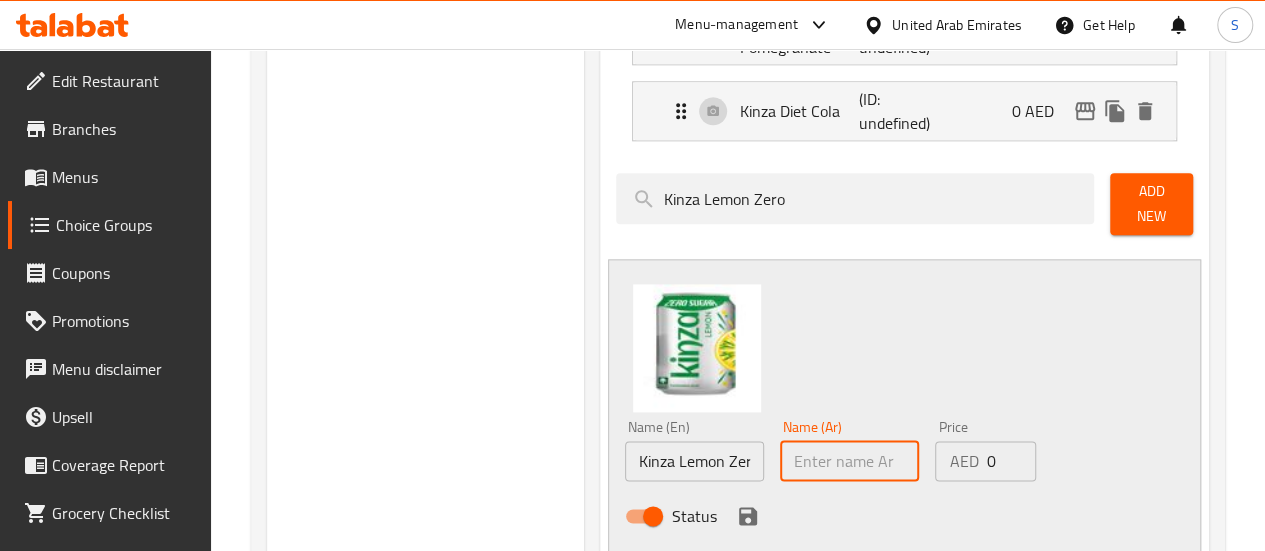 click at bounding box center [849, 461] 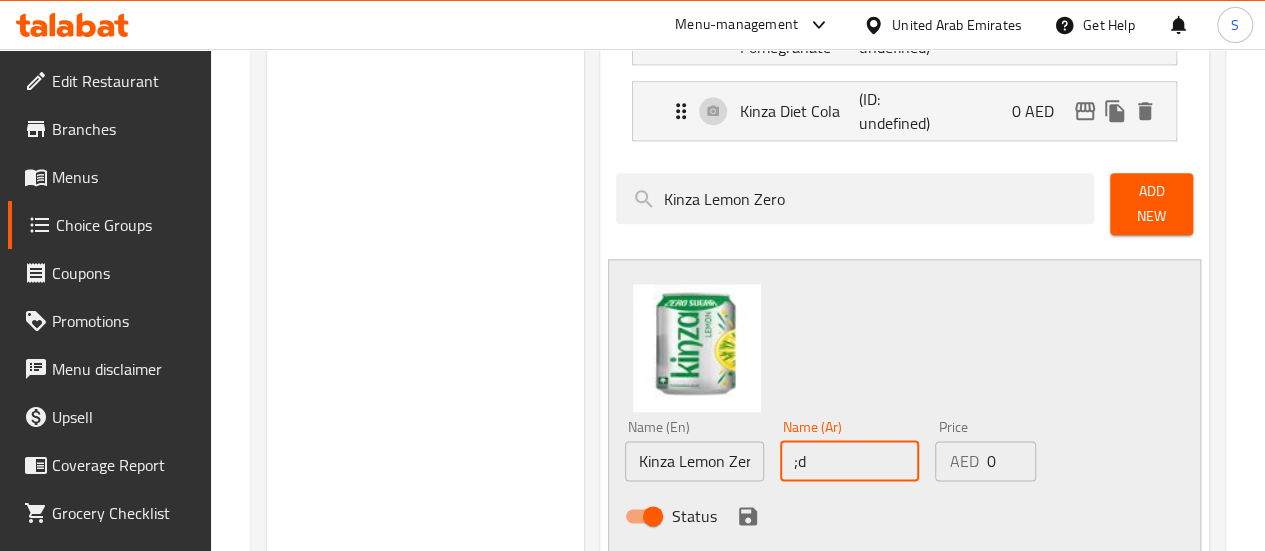type on ";" 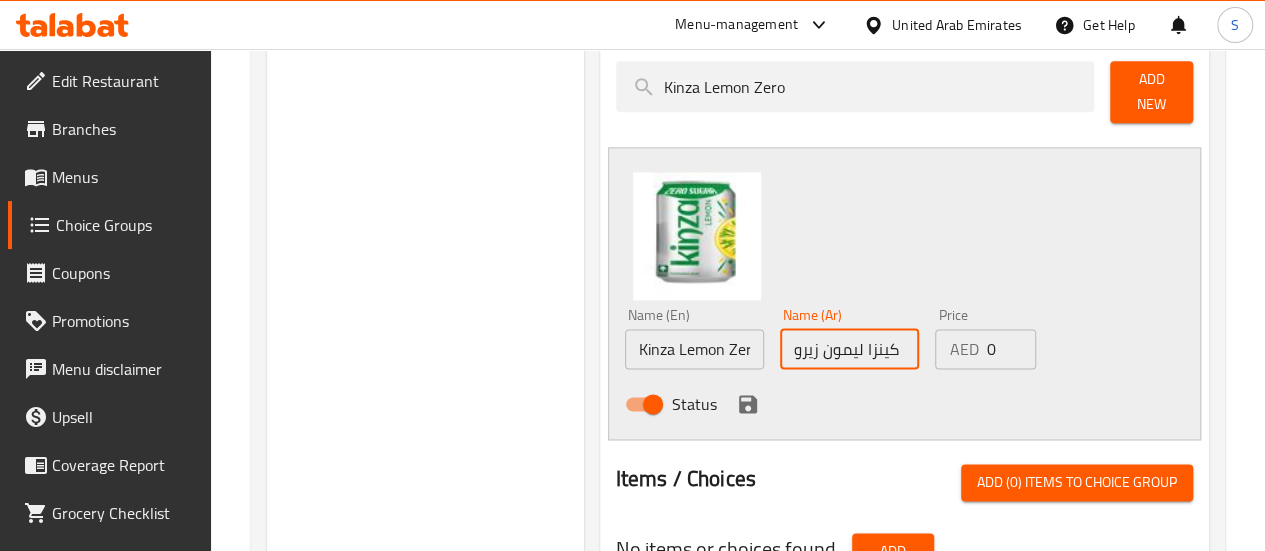 scroll, scrollTop: 1306, scrollLeft: 0, axis: vertical 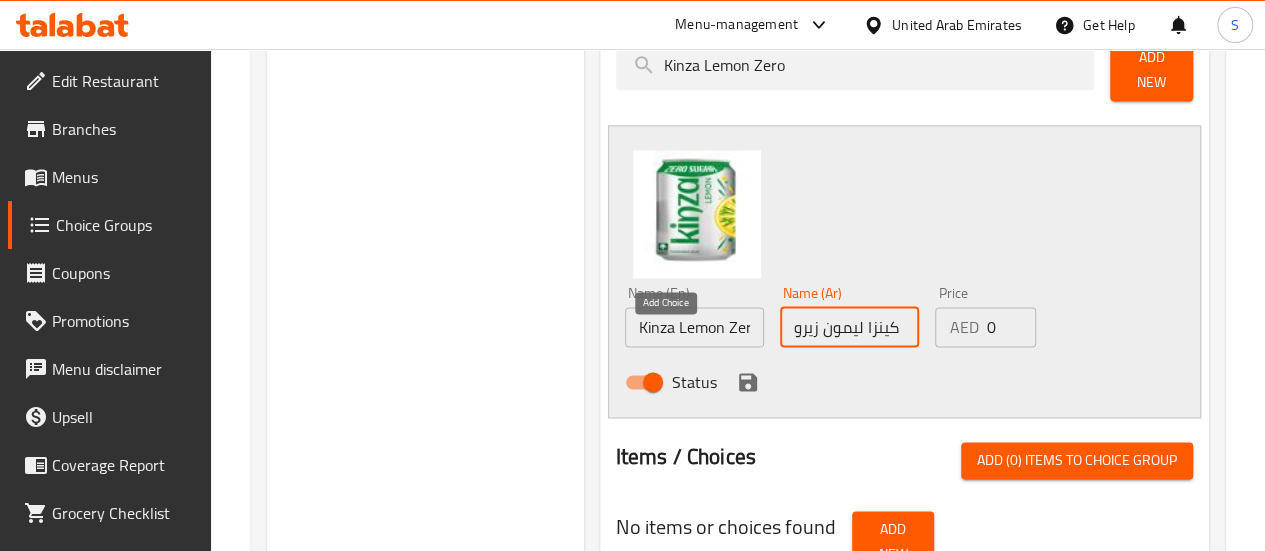 type on "كينزا ليمون زيرو" 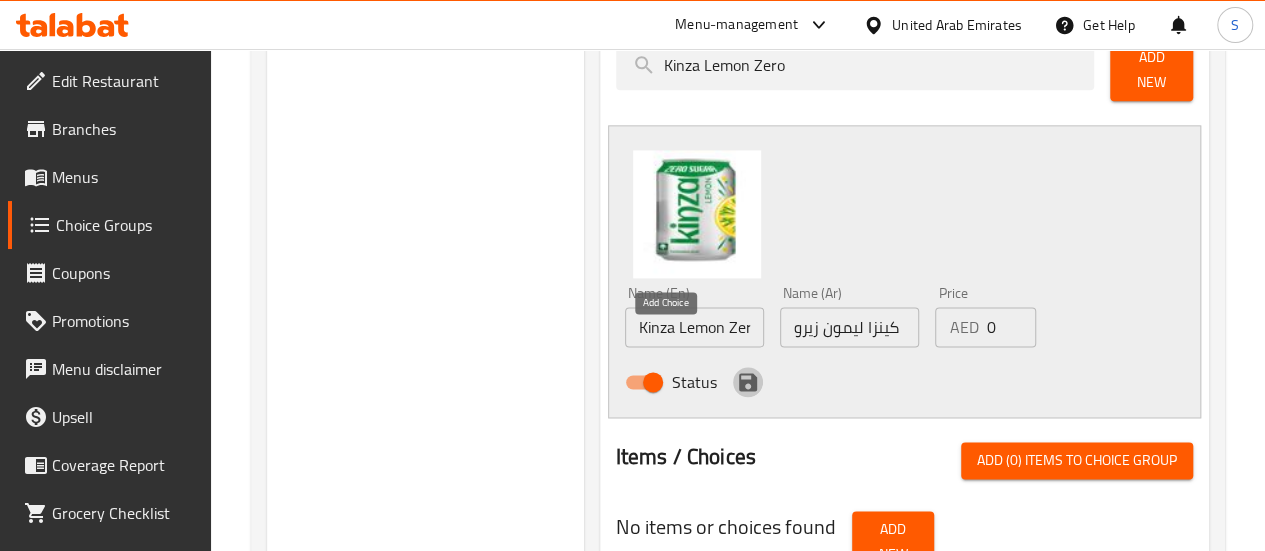 click 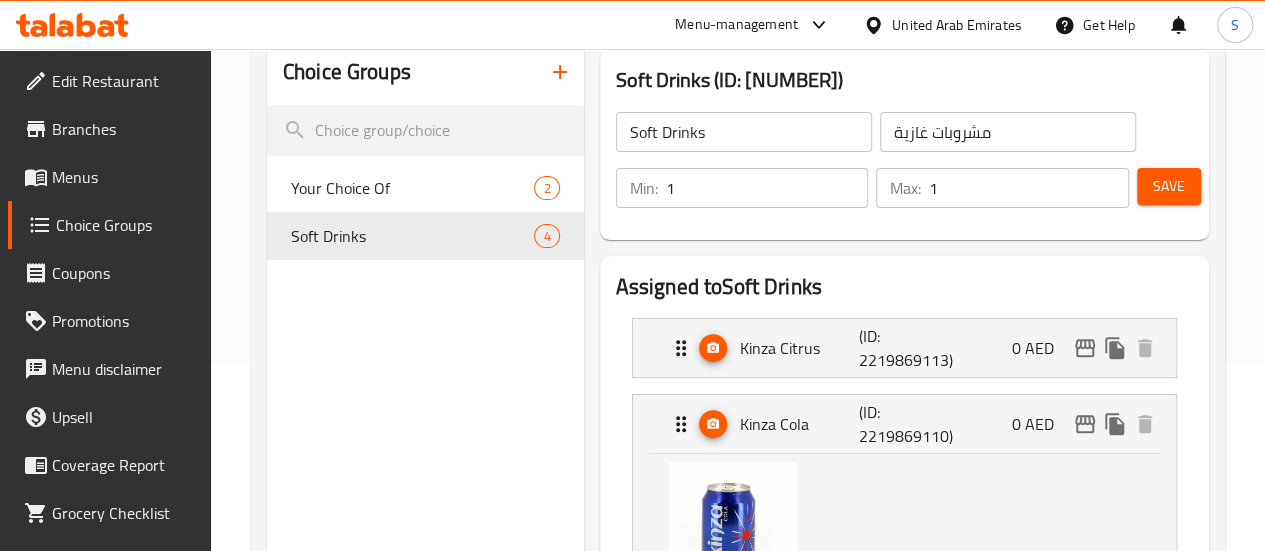 scroll, scrollTop: 141, scrollLeft: 0, axis: vertical 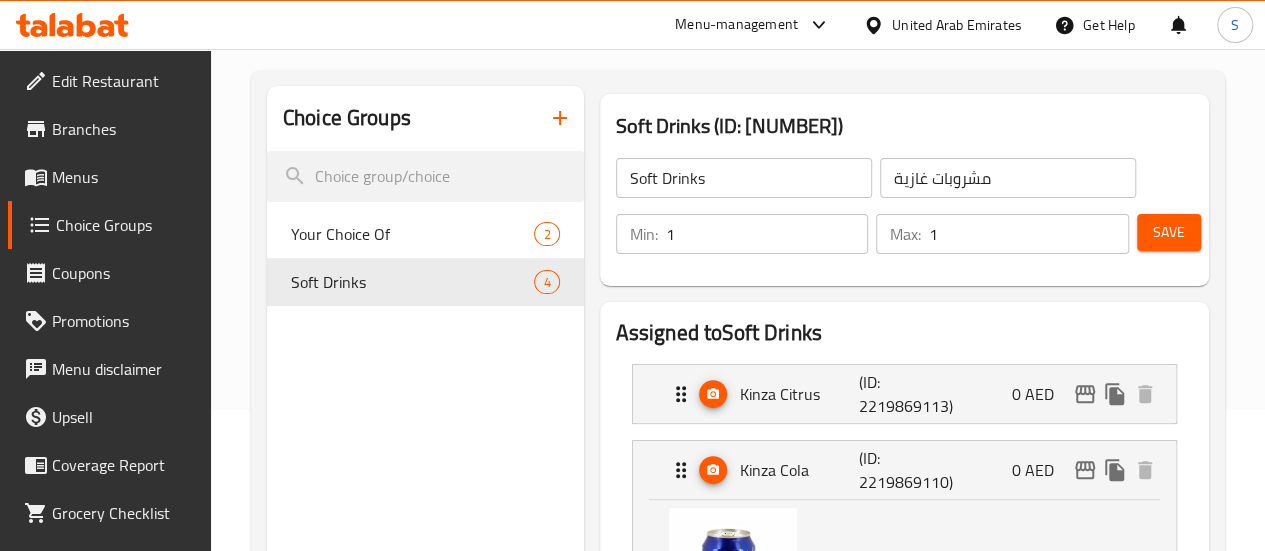 click on "Save" at bounding box center (1169, 232) 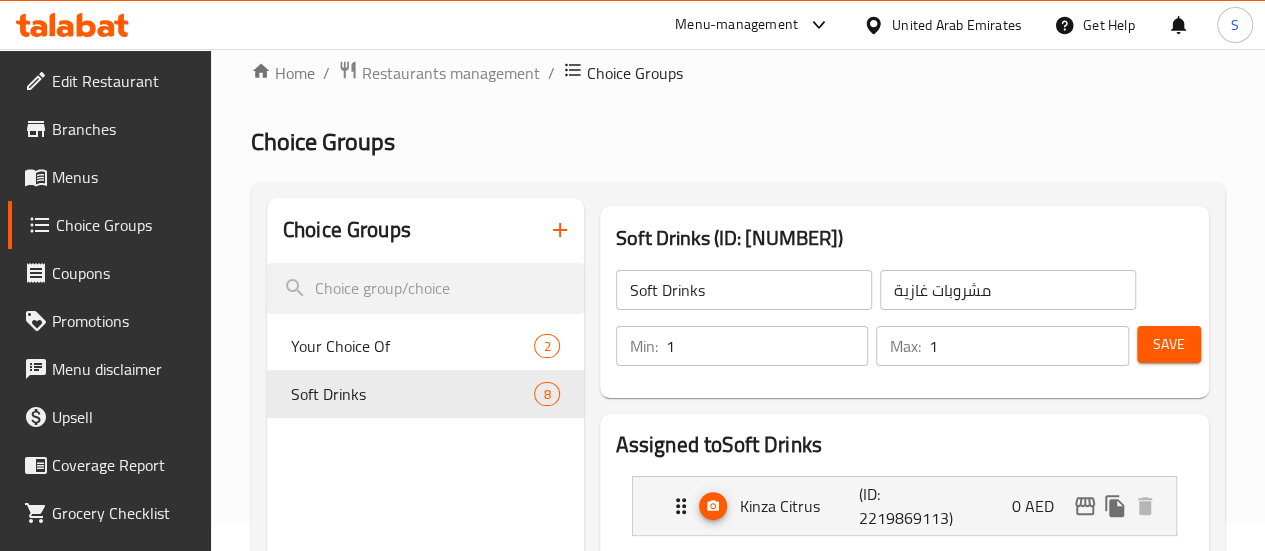 scroll, scrollTop: 28, scrollLeft: 0, axis: vertical 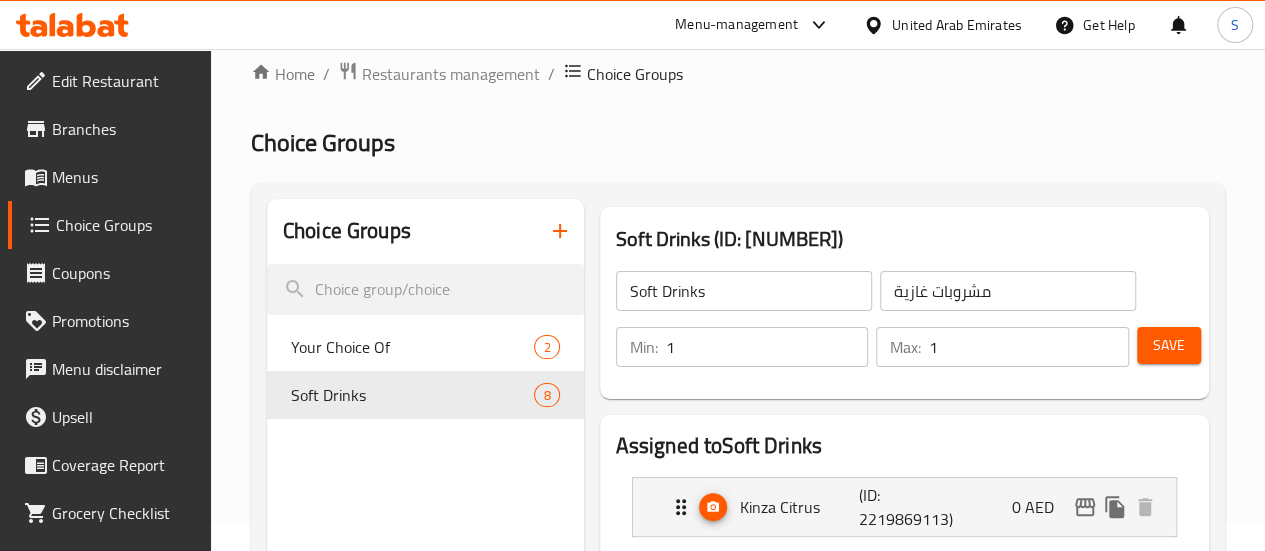 click on "Menus" at bounding box center (123, 177) 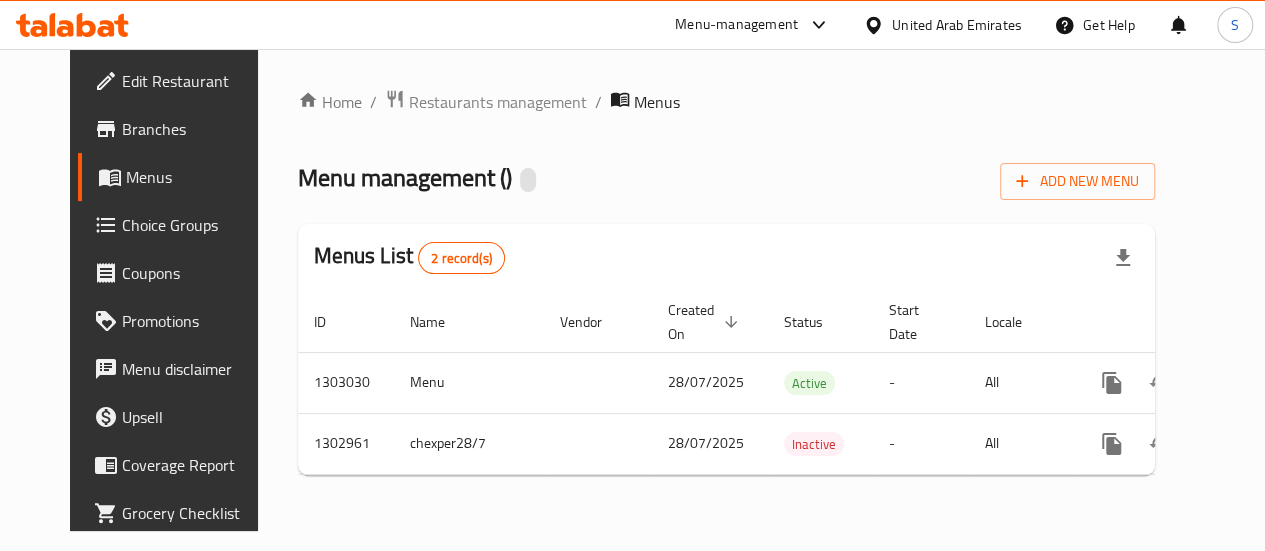 scroll, scrollTop: 0, scrollLeft: 0, axis: both 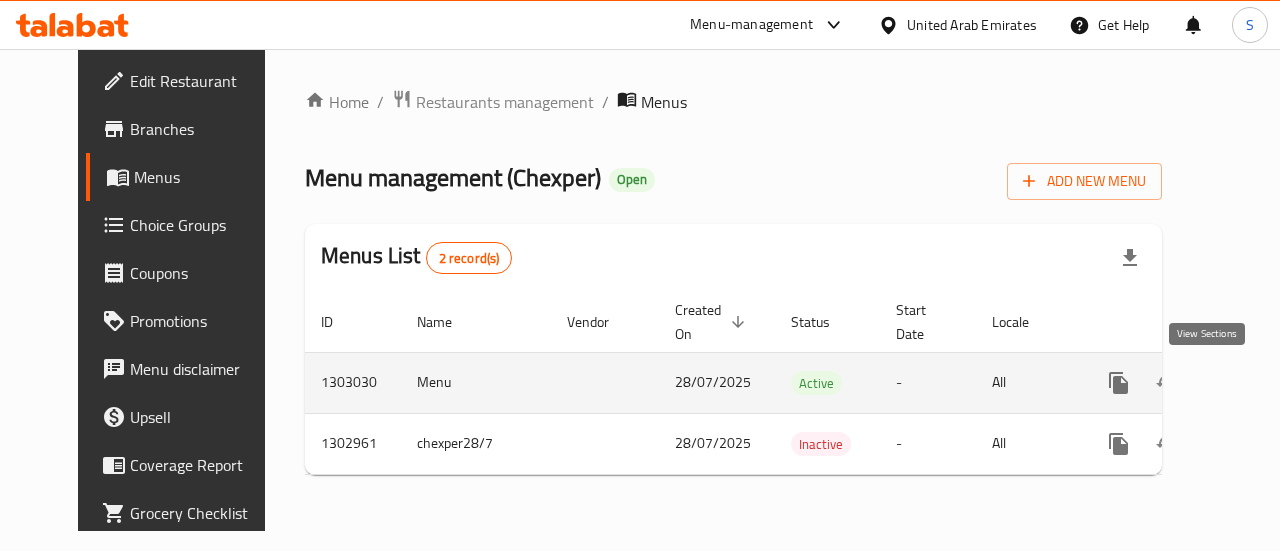 click 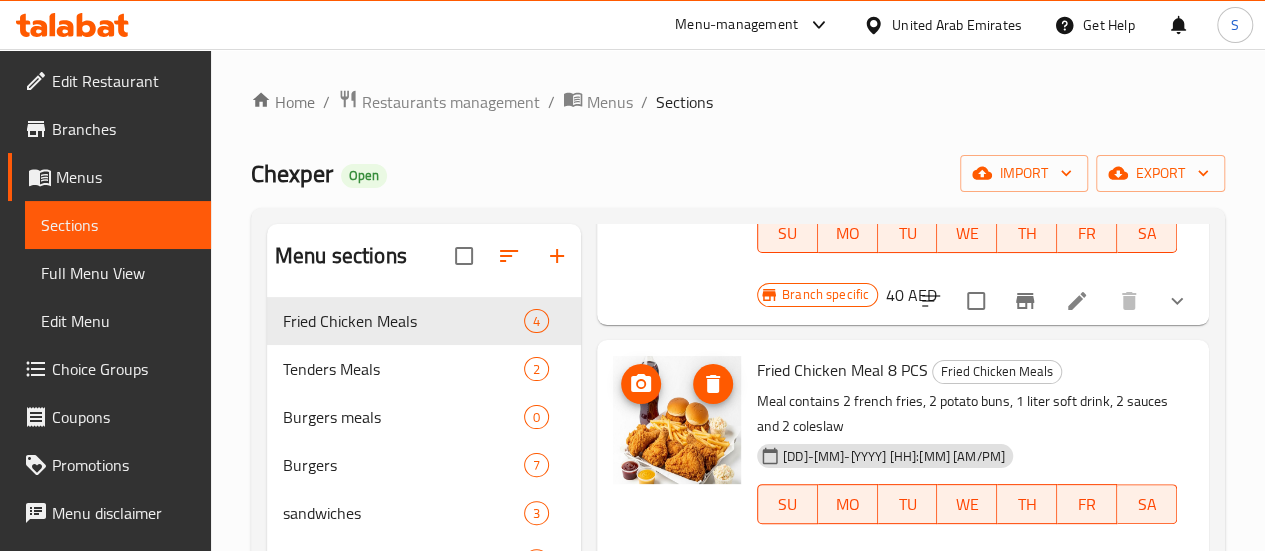 scroll, scrollTop: 502, scrollLeft: 0, axis: vertical 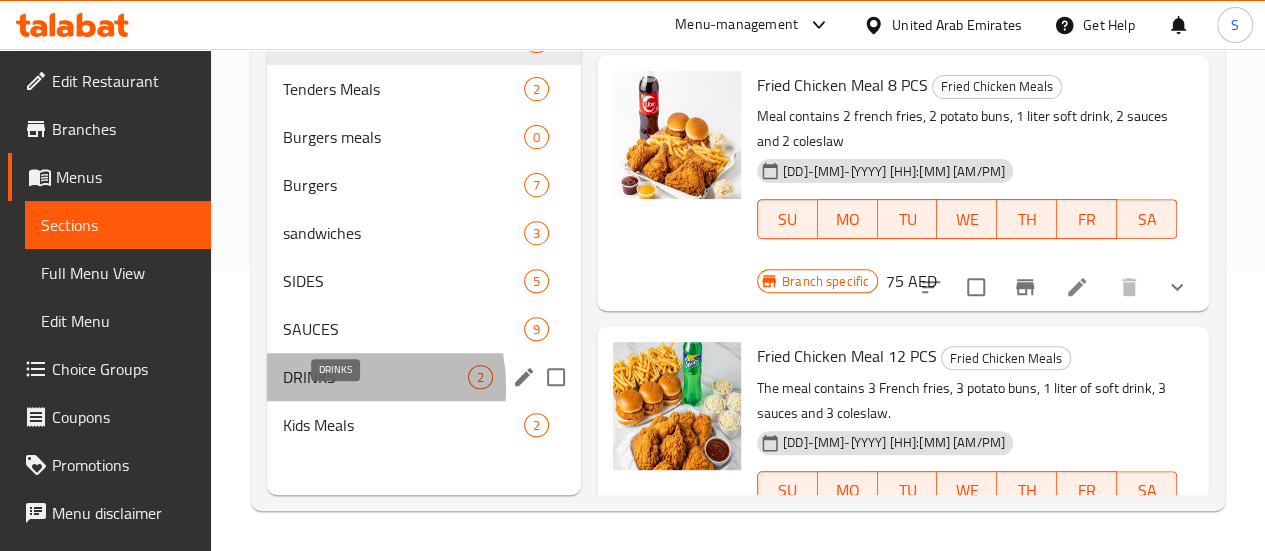 click on "DRINKS" at bounding box center (375, 377) 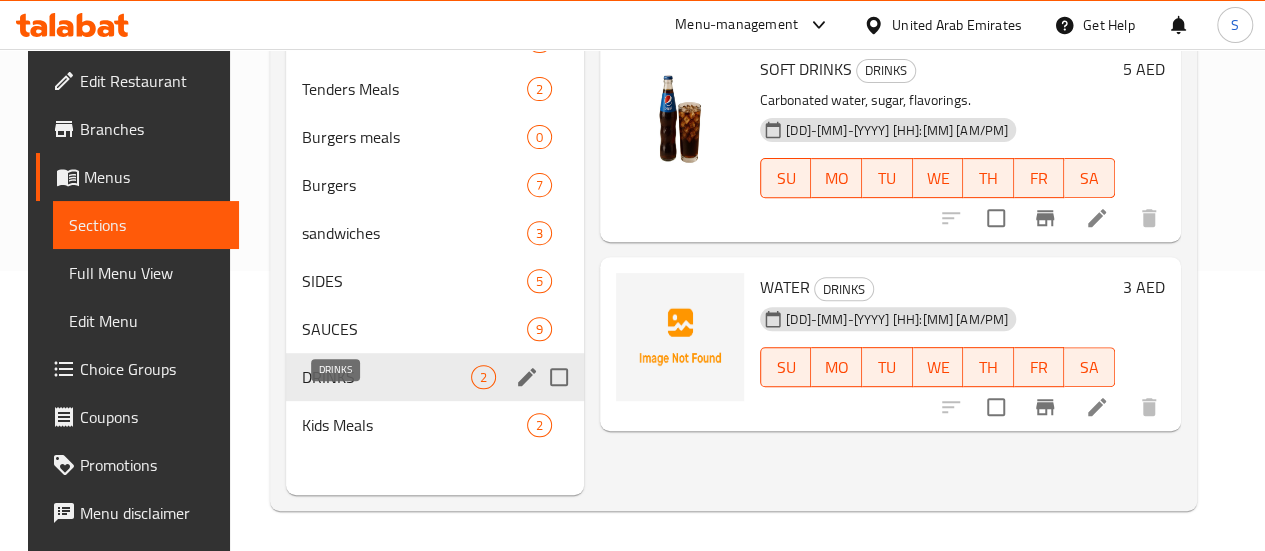 scroll, scrollTop: 0, scrollLeft: 0, axis: both 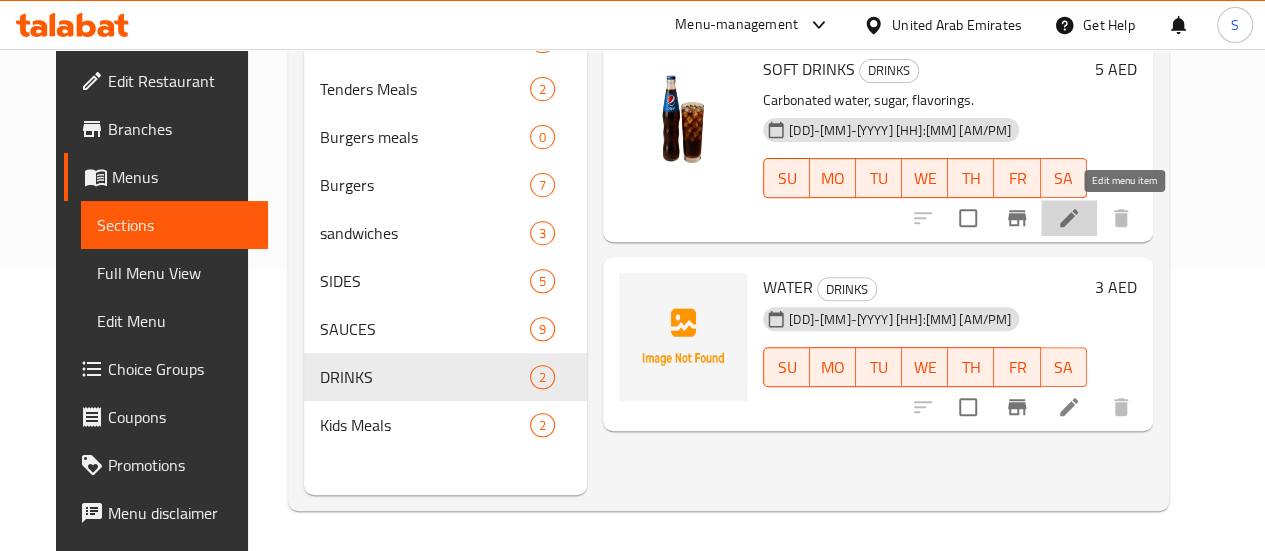 click 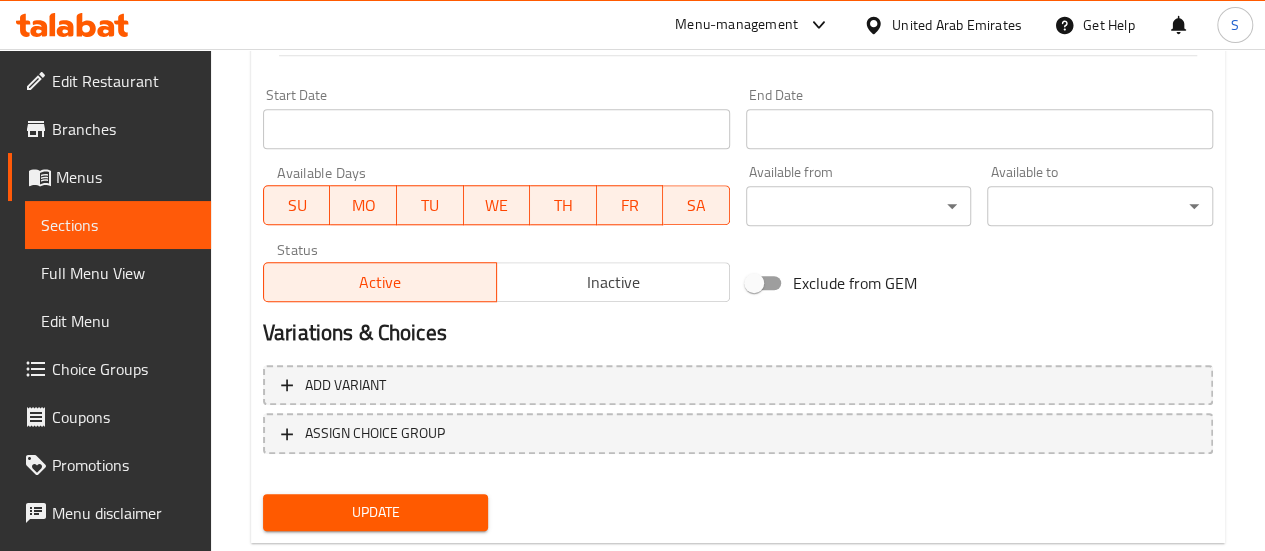 scroll, scrollTop: 891, scrollLeft: 0, axis: vertical 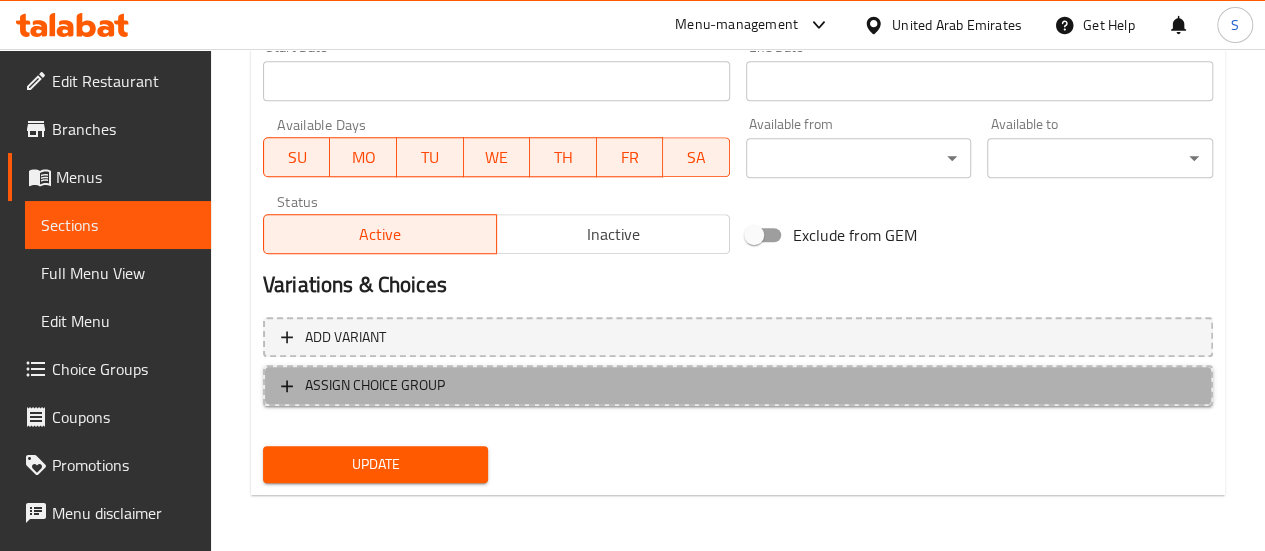 click on "ASSIGN CHOICE GROUP" at bounding box center [375, 385] 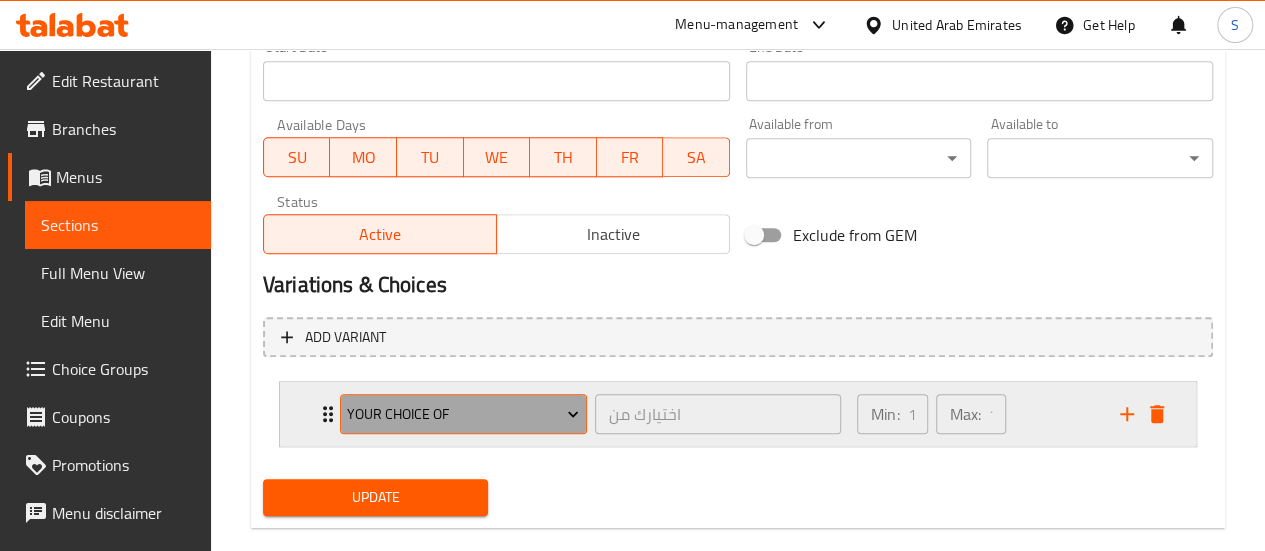 click on "Your Choice Of" at bounding box center [463, 414] 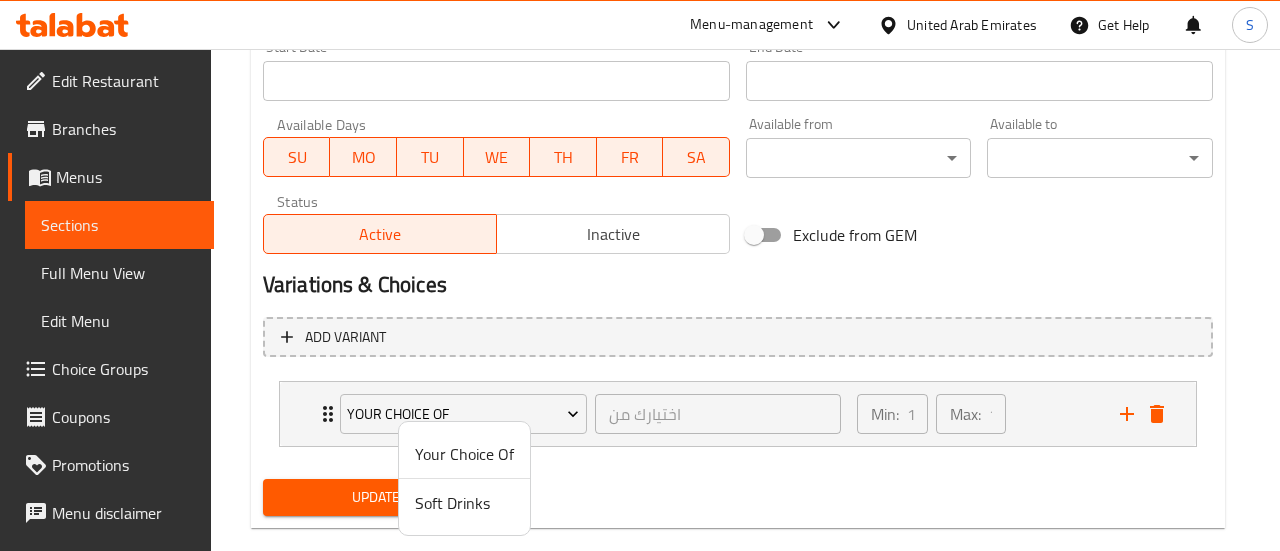 click on "Soft Drinks" at bounding box center (464, 503) 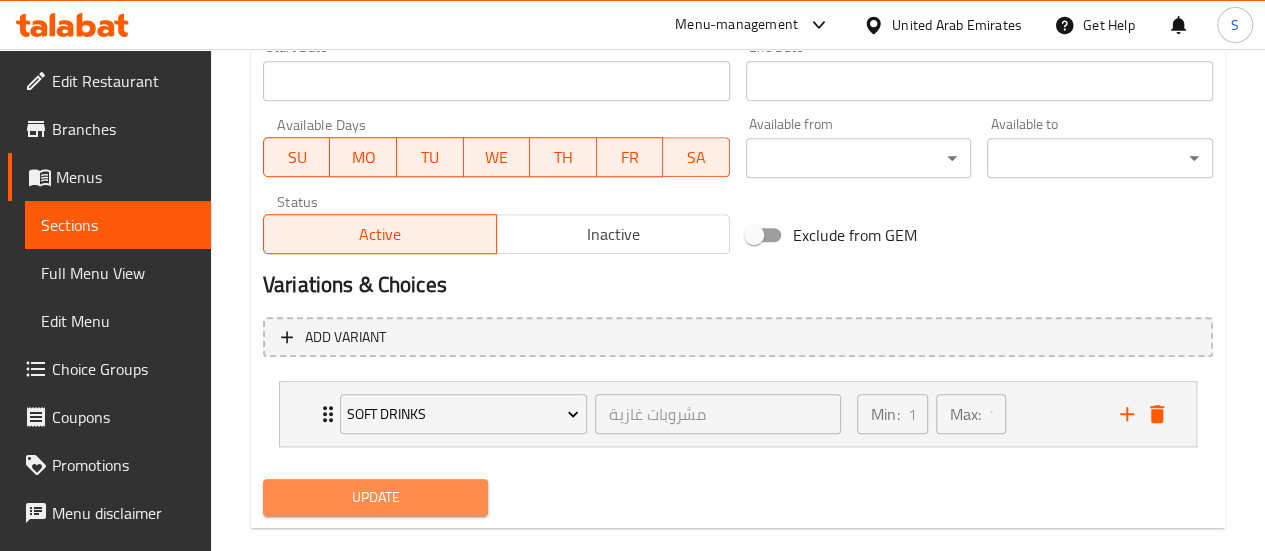 click on "Update" at bounding box center (376, 497) 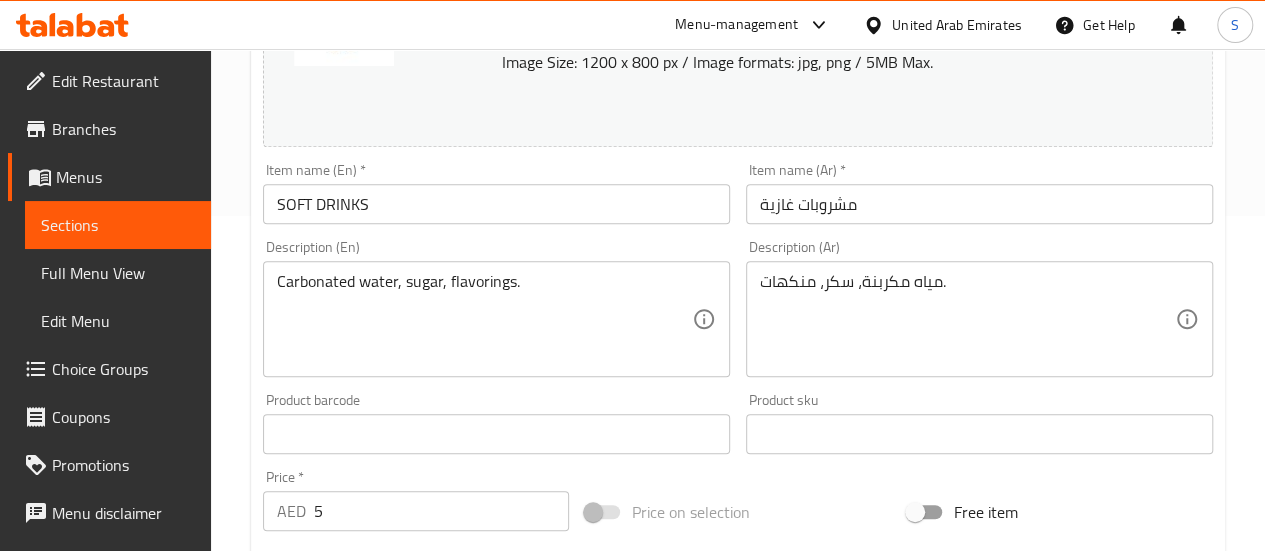 scroll, scrollTop: 387, scrollLeft: 0, axis: vertical 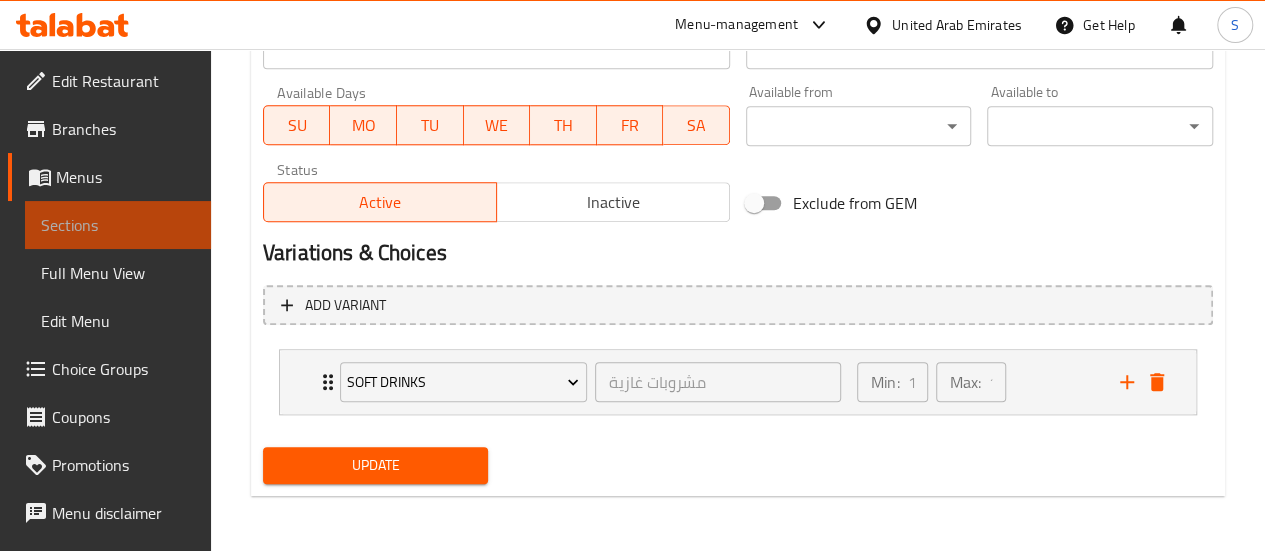 click on "Sections" at bounding box center (118, 225) 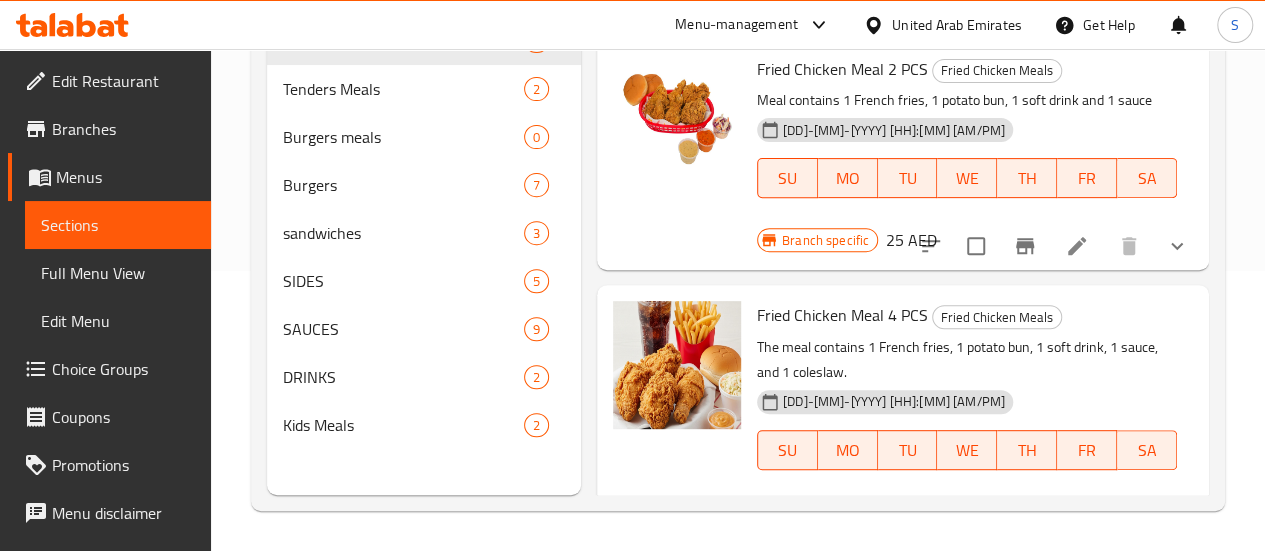 scroll, scrollTop: 280, scrollLeft: 0, axis: vertical 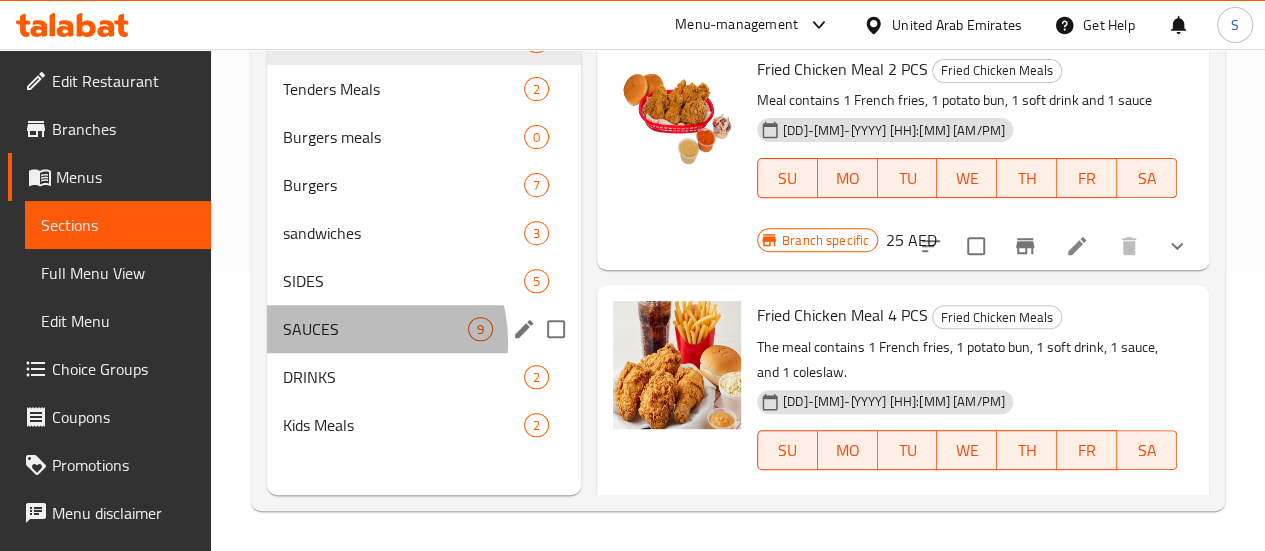 click on "SAUCES 9" at bounding box center (424, 329) 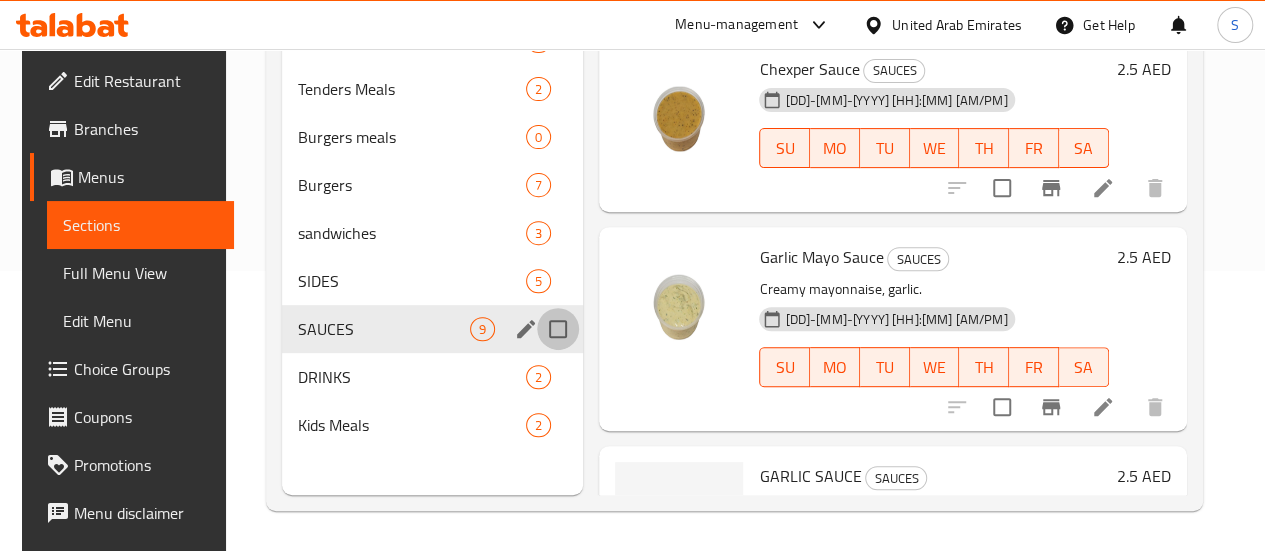 click at bounding box center (558, 329) 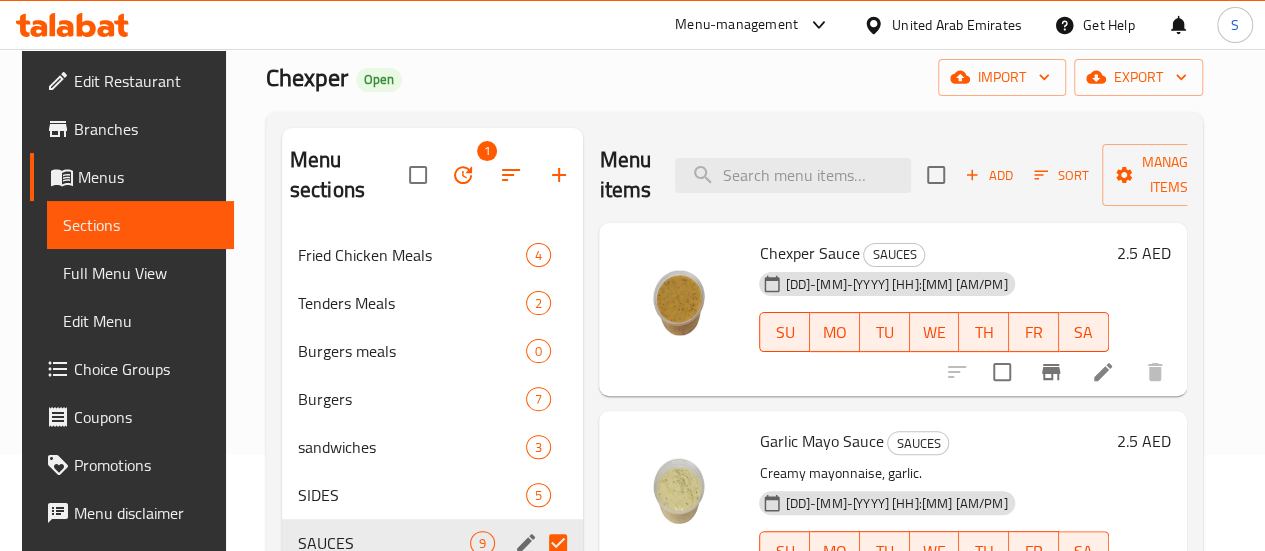 scroll, scrollTop: 94, scrollLeft: 0, axis: vertical 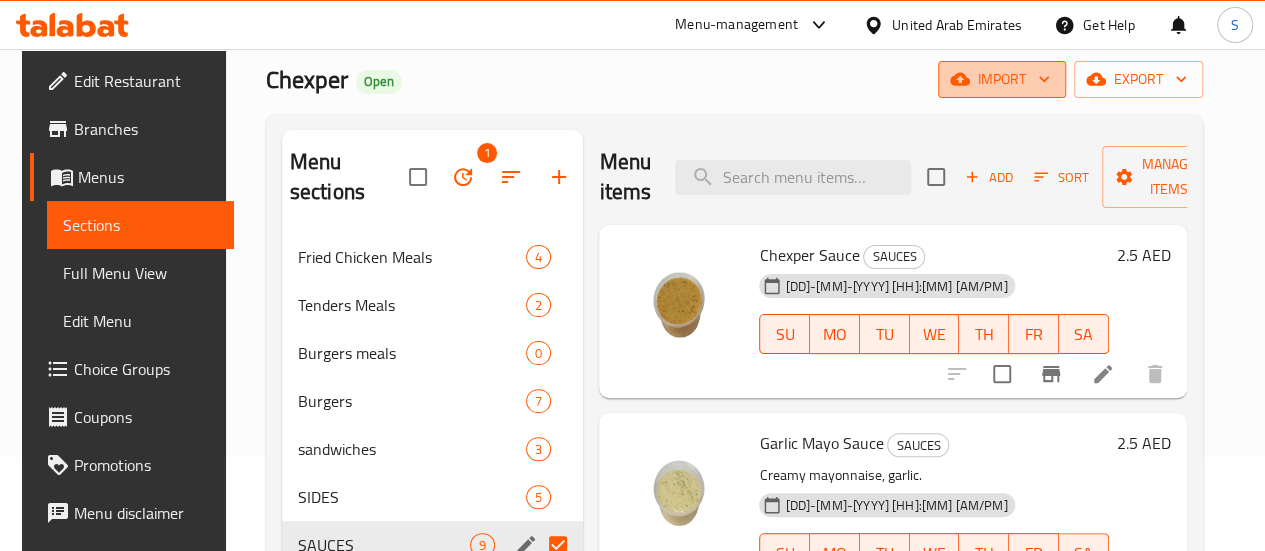click 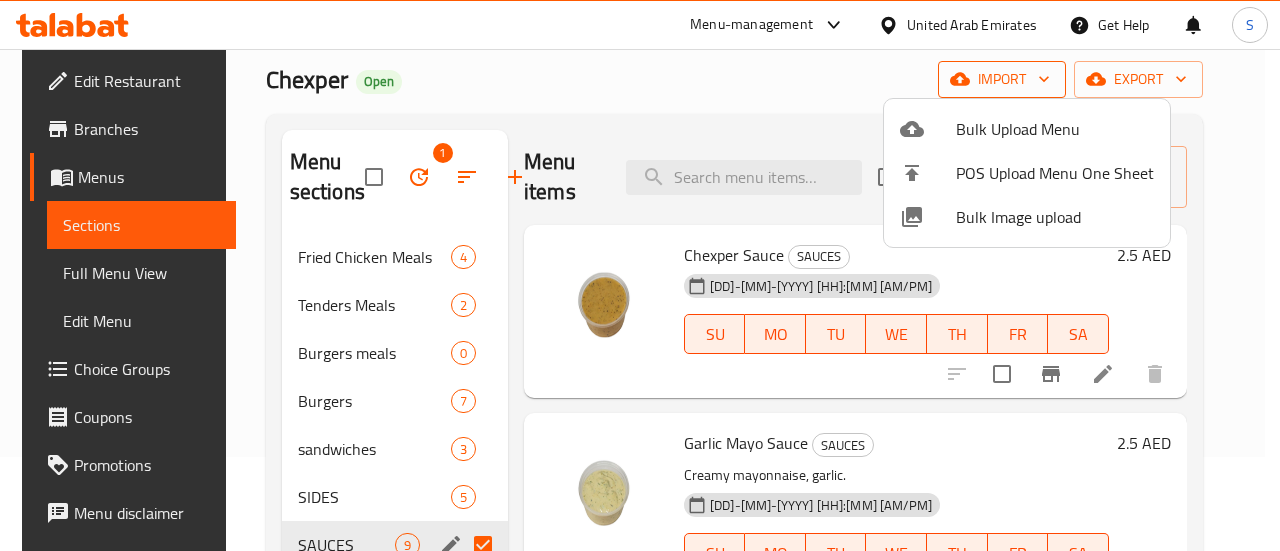 click at bounding box center [640, 275] 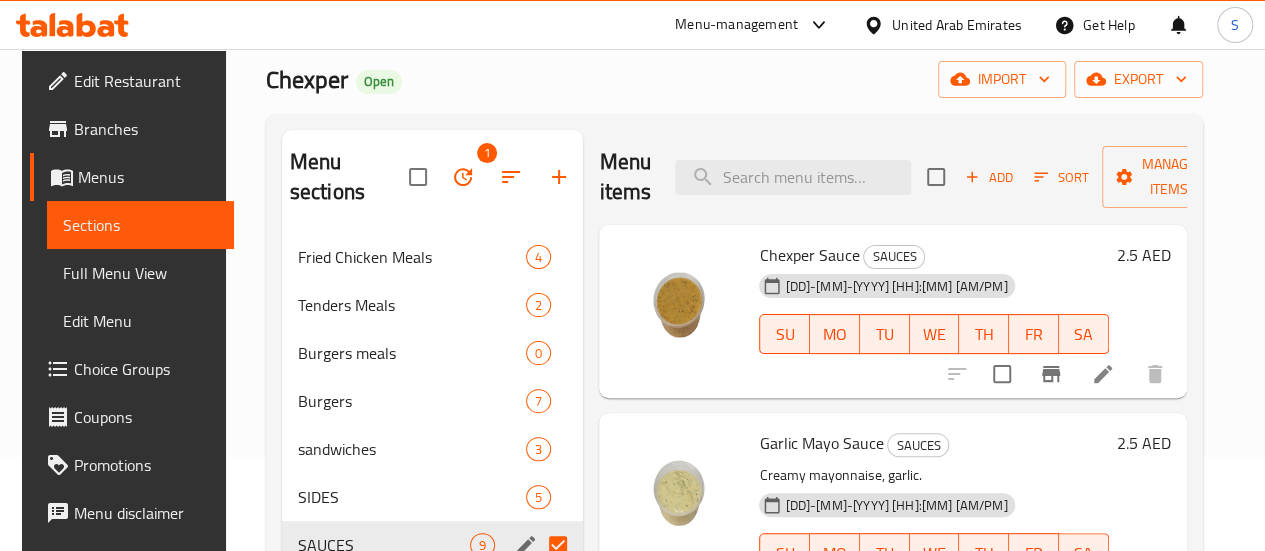 scroll, scrollTop: 280, scrollLeft: 0, axis: vertical 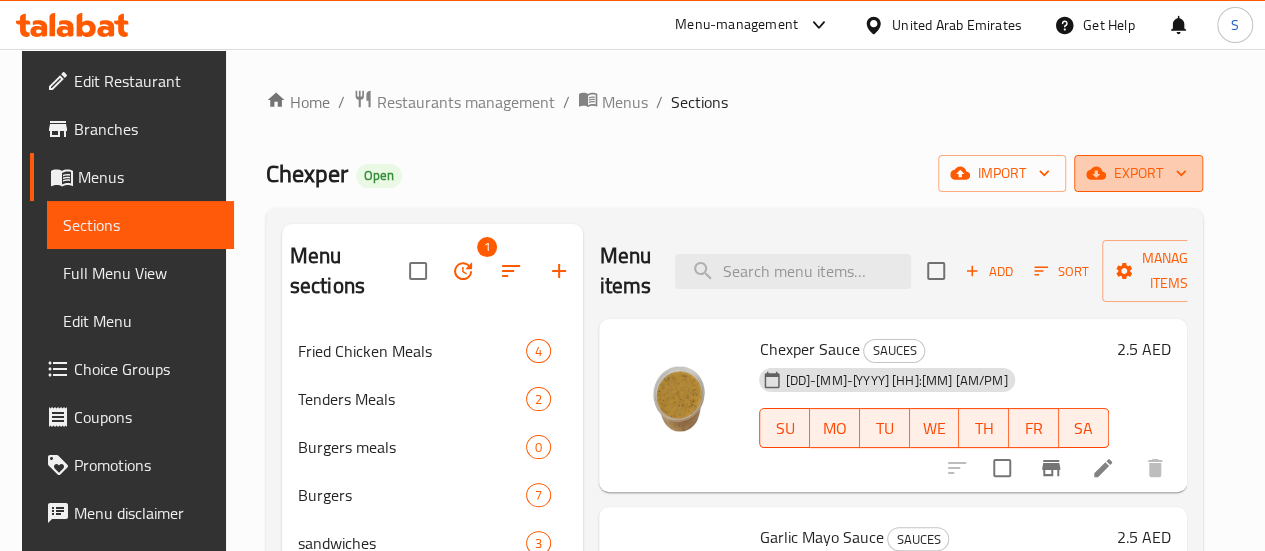 click on "export" at bounding box center [1138, 173] 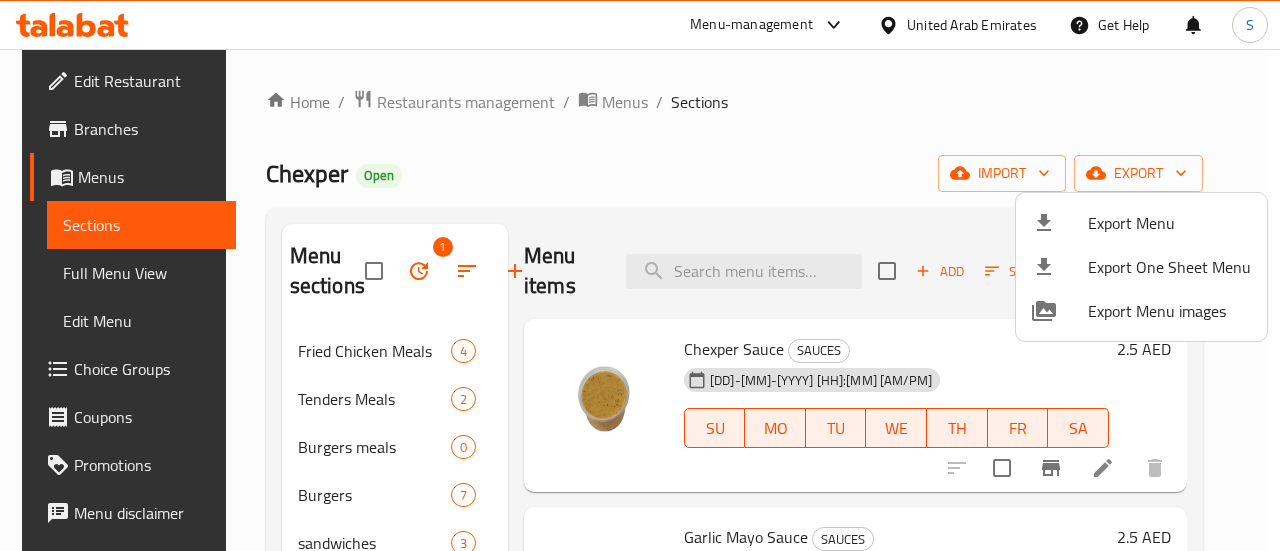 click at bounding box center (640, 275) 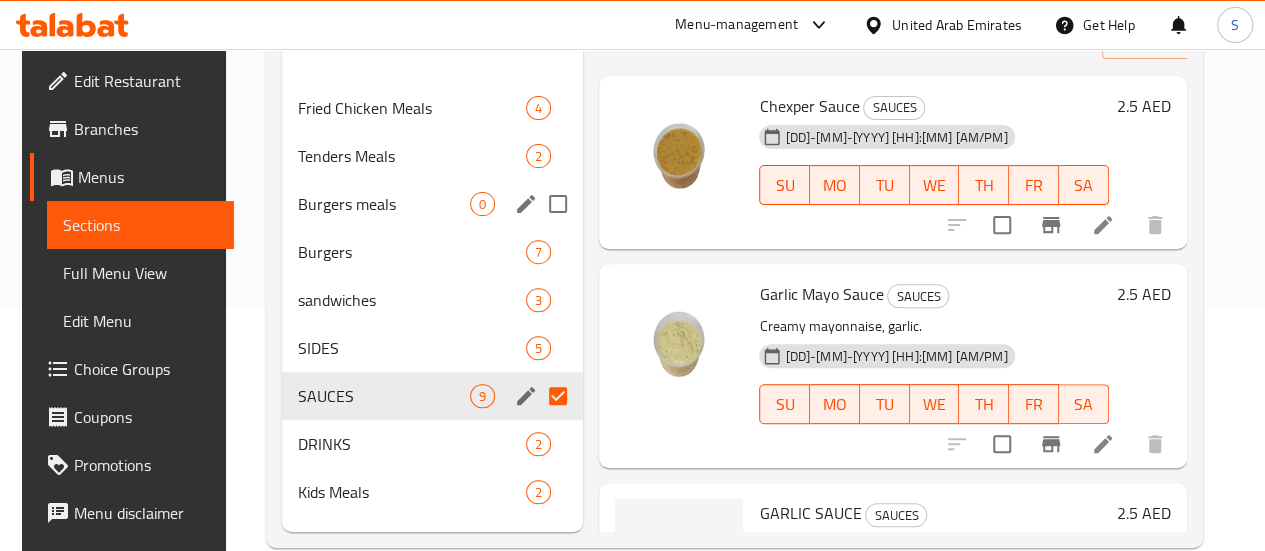 scroll, scrollTop: 280, scrollLeft: 0, axis: vertical 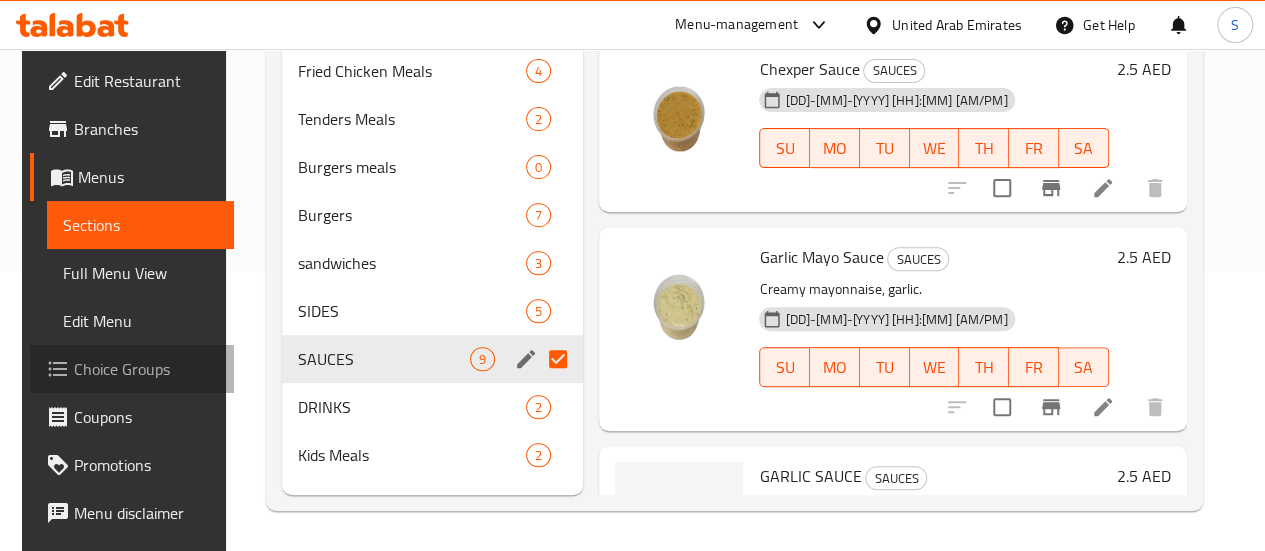 click on "Choice Groups" at bounding box center [145, 369] 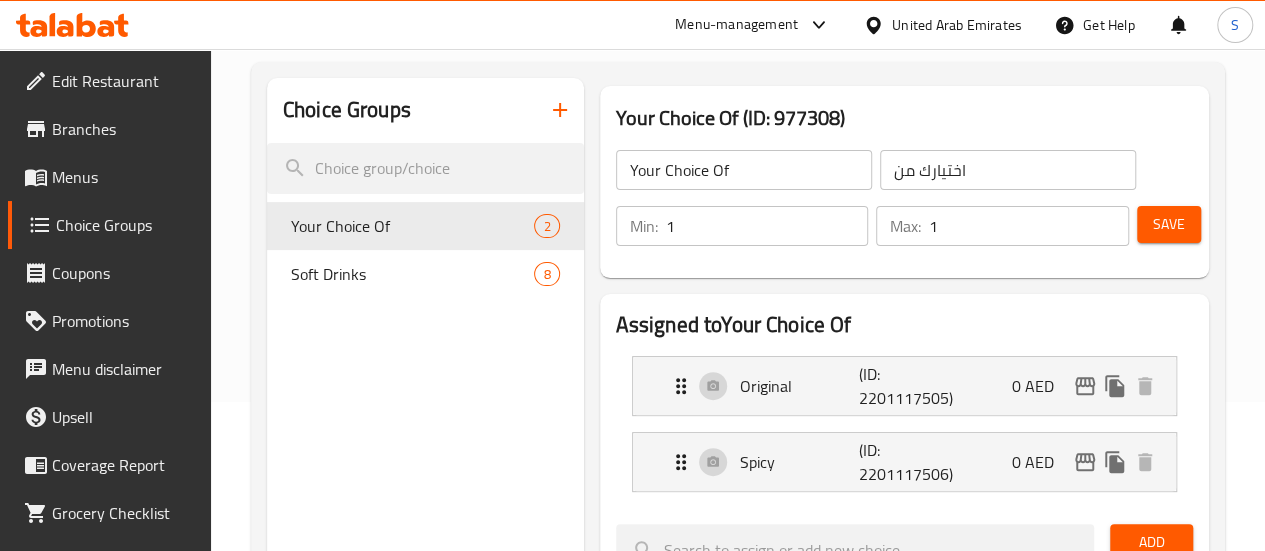 scroll, scrollTop: 148, scrollLeft: 0, axis: vertical 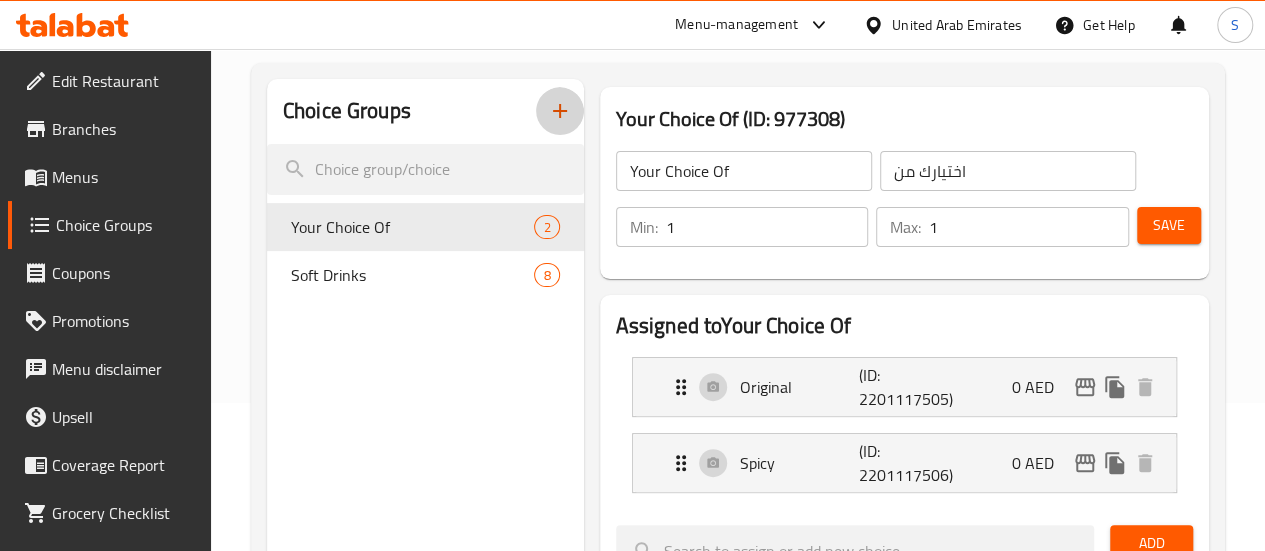 click at bounding box center [560, 111] 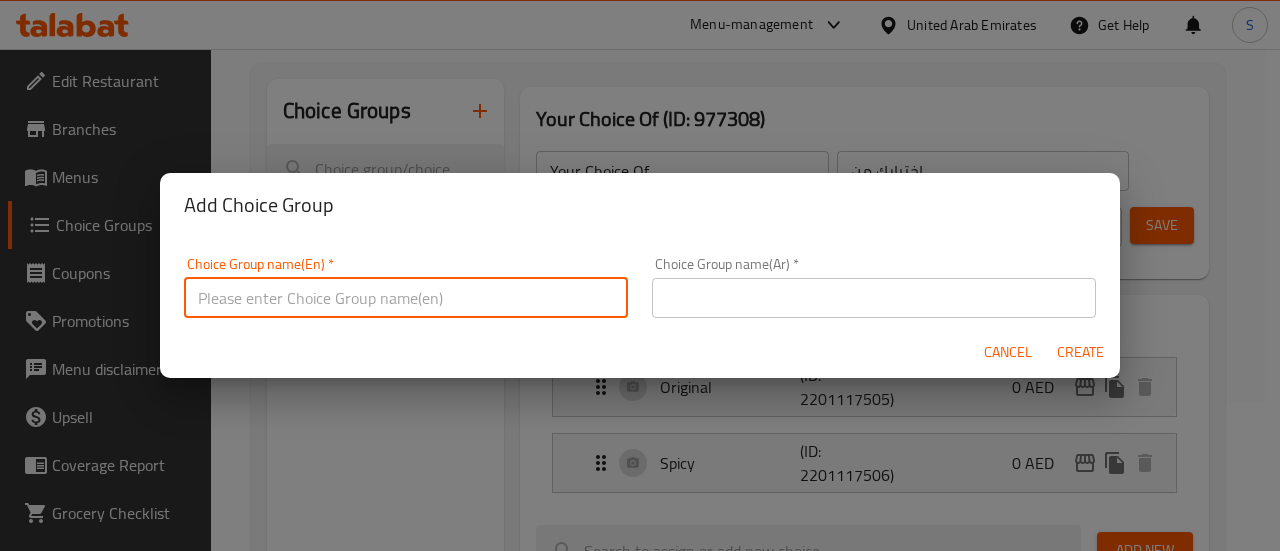 click at bounding box center [406, 298] 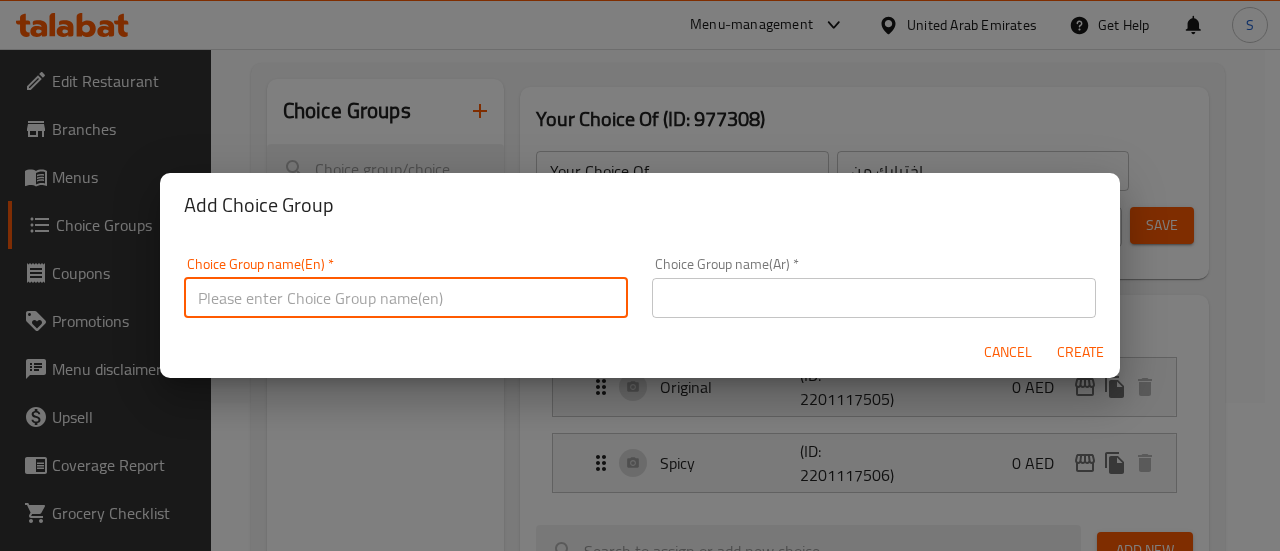 type on "س" 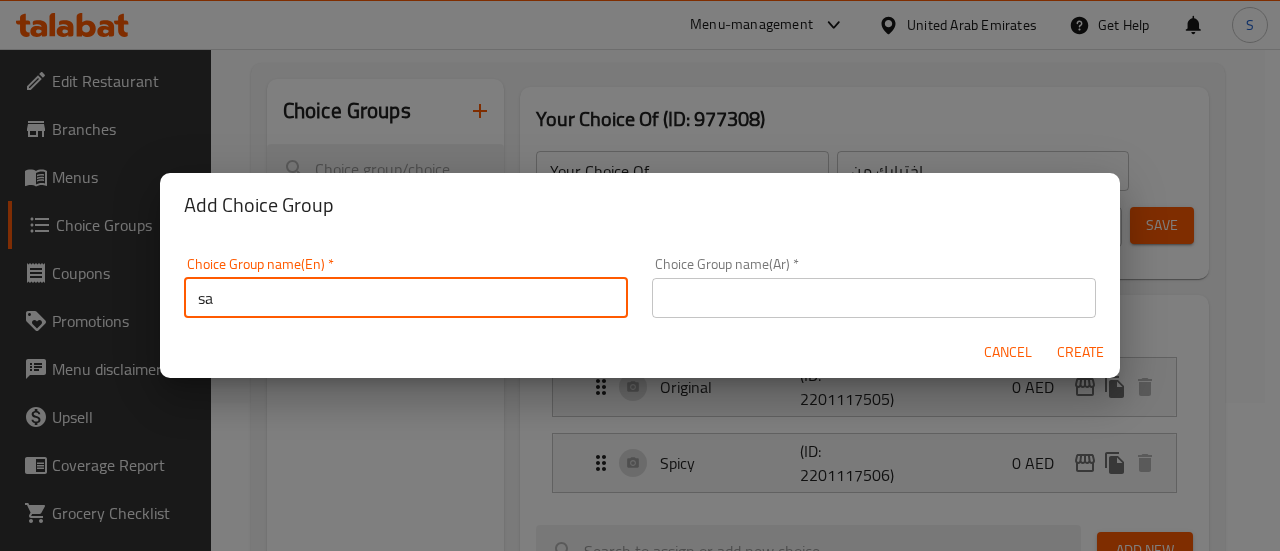 type on "sauce" 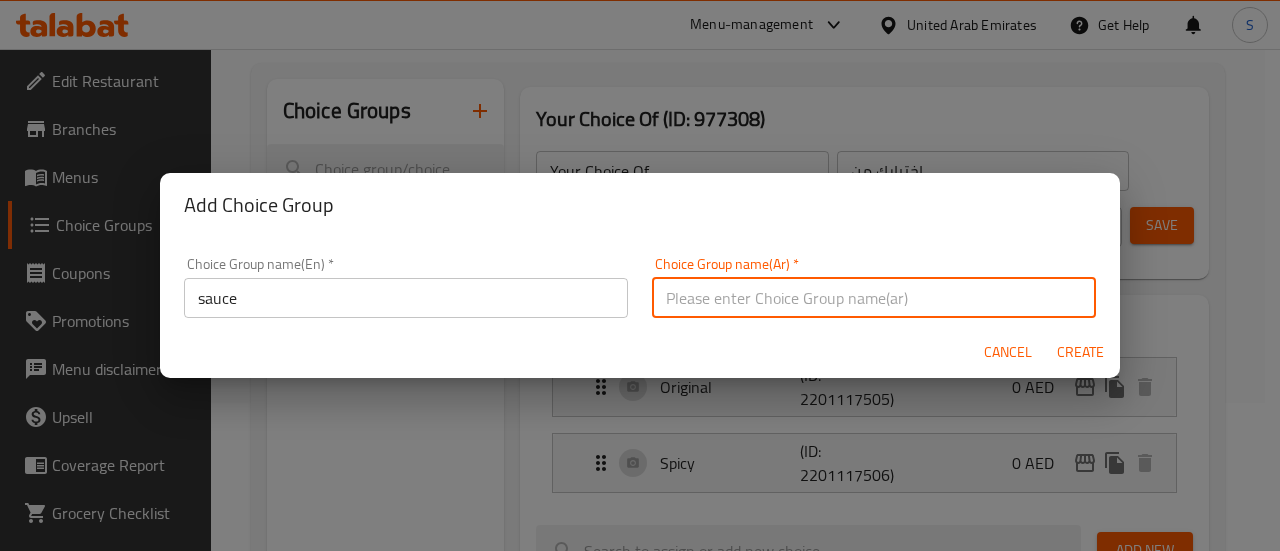 click at bounding box center [874, 298] 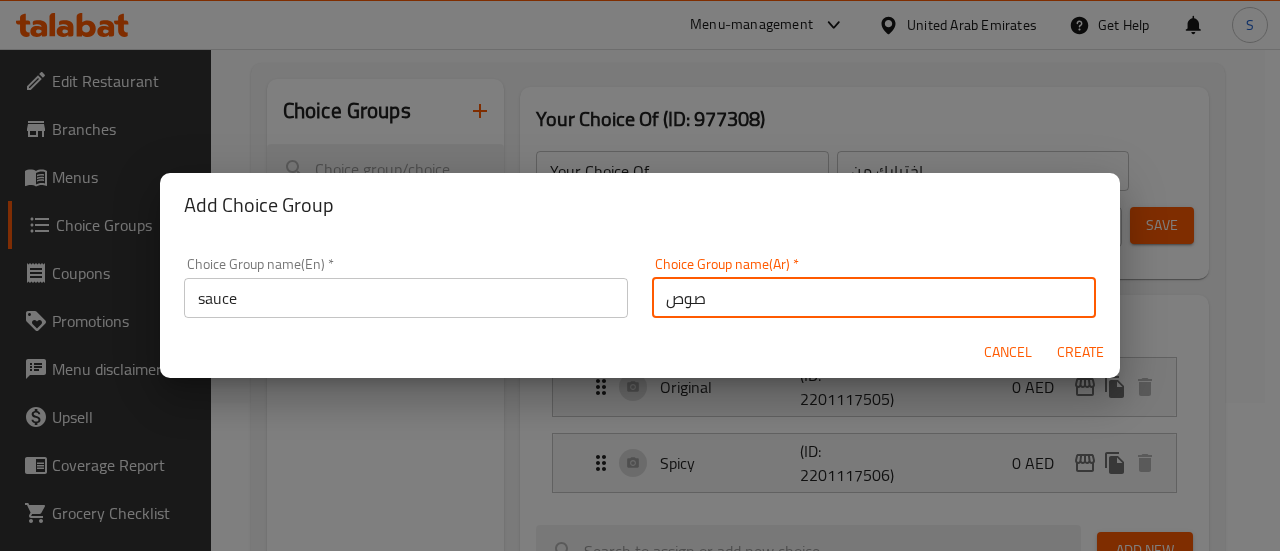 type on "صوص" 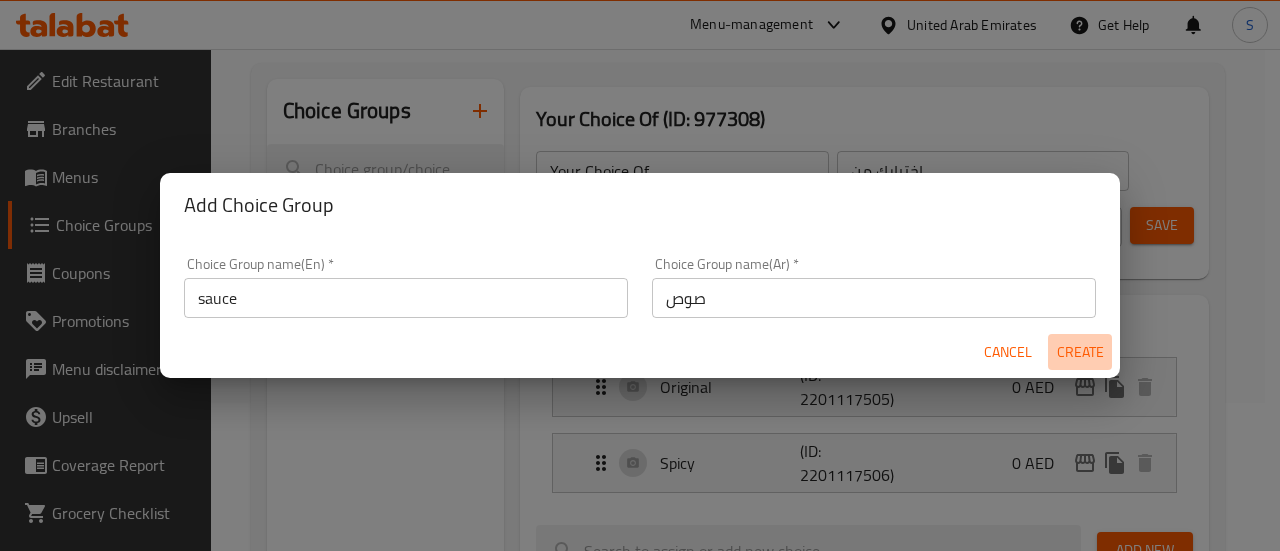 click on "Create" at bounding box center (1080, 352) 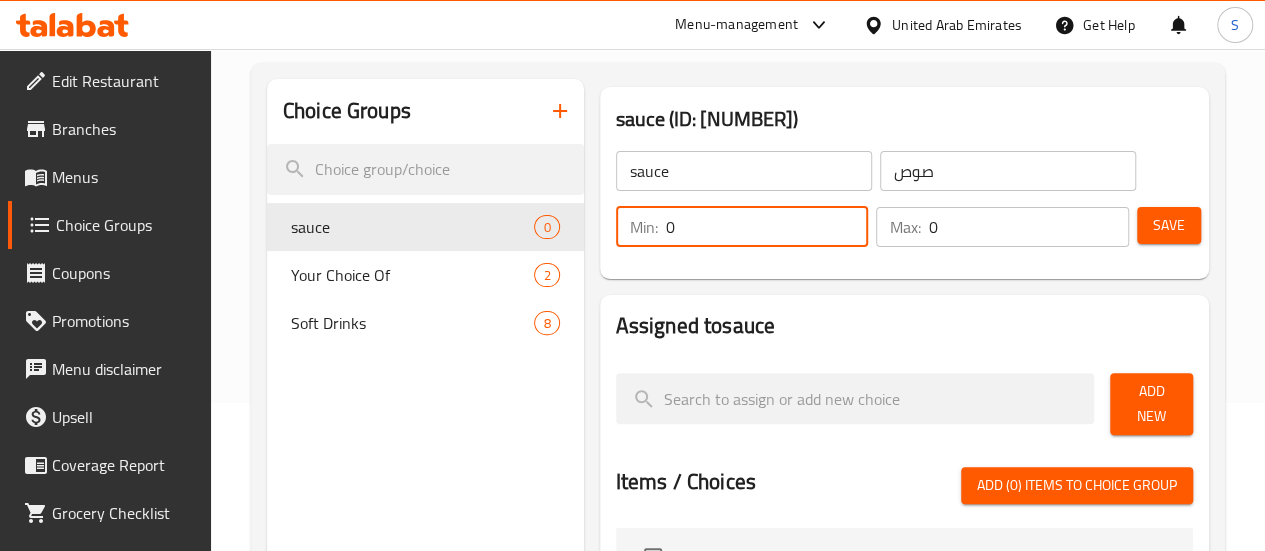click on "0" at bounding box center (767, 227) 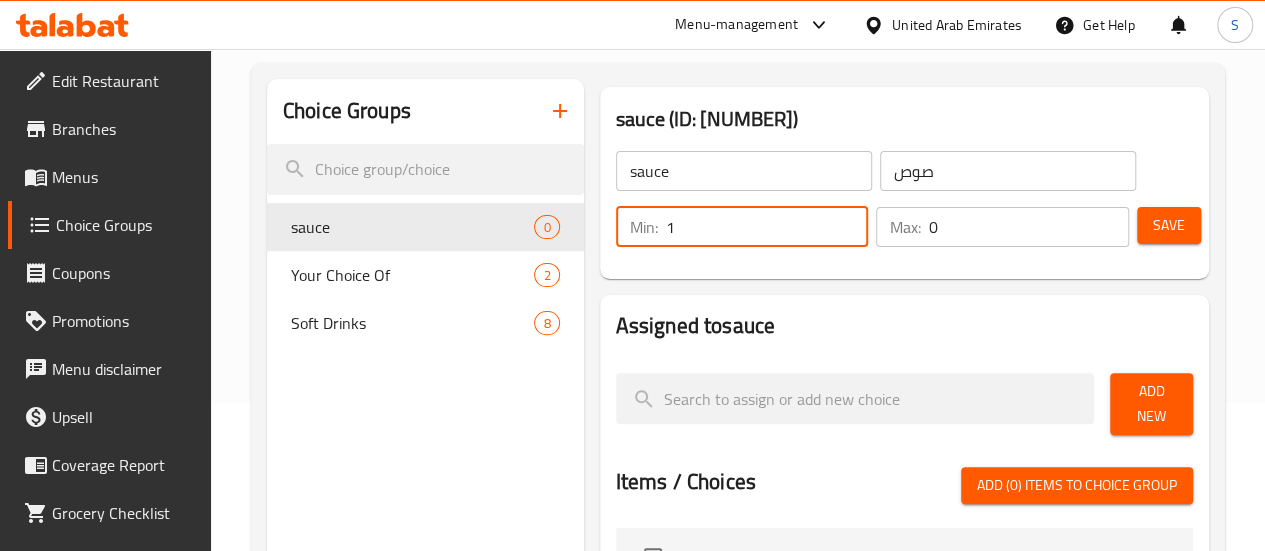 type on "1" 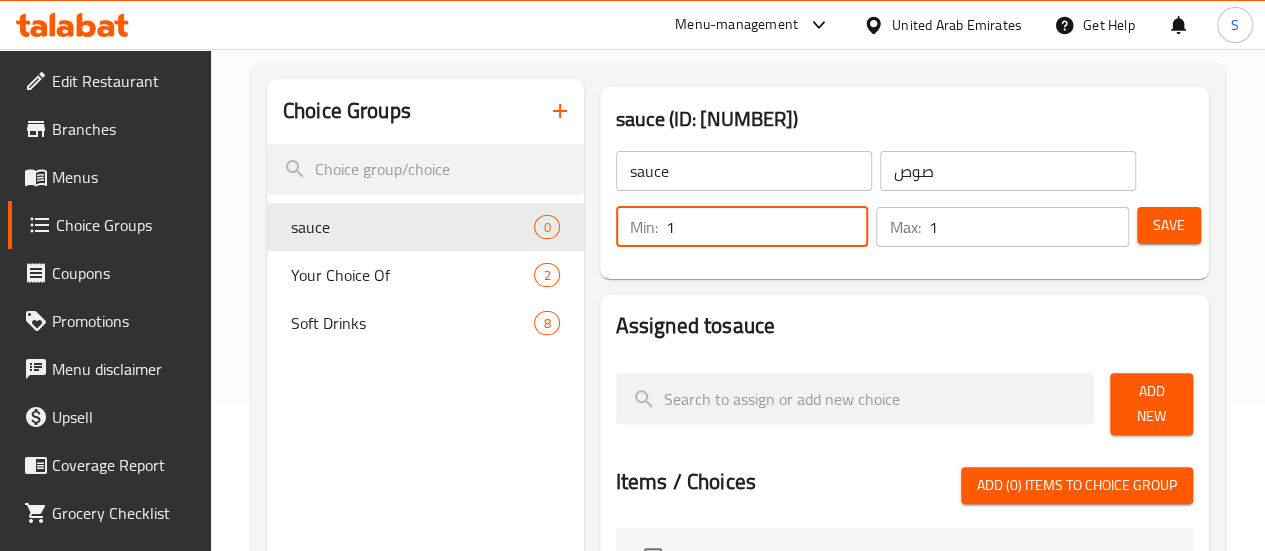 click on "1" at bounding box center [1029, 227] 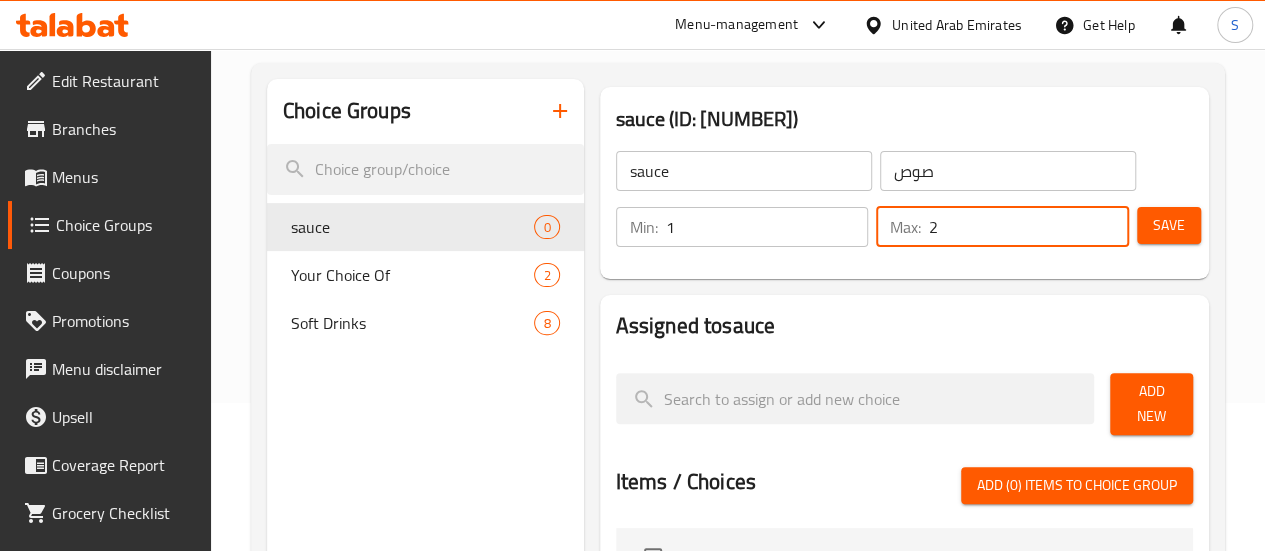 click on "2" at bounding box center (1029, 227) 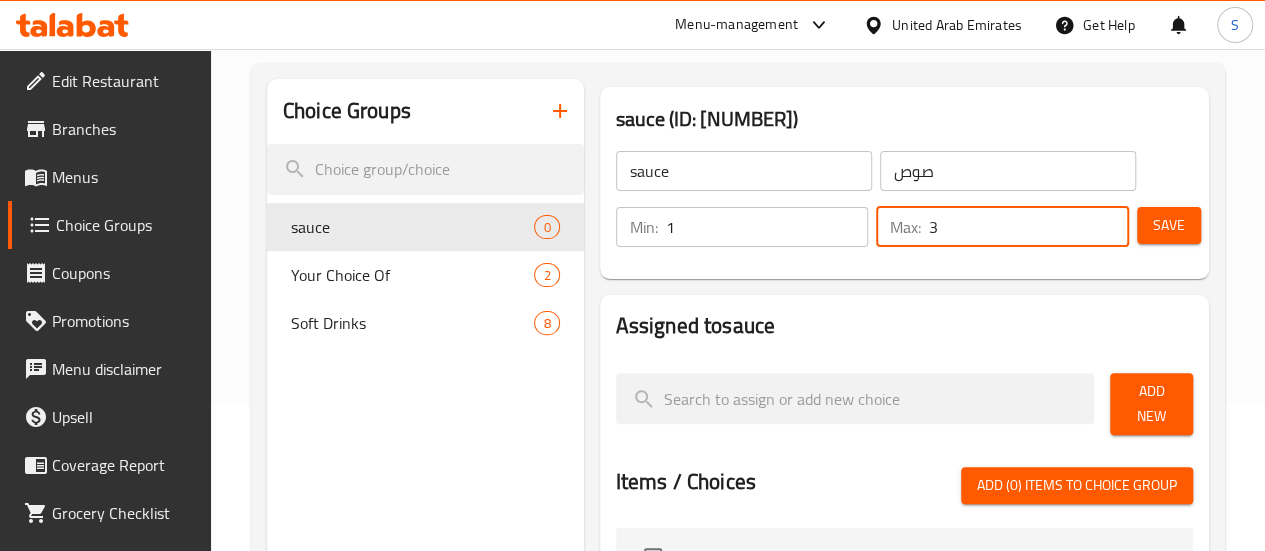 click on "3" at bounding box center [1029, 227] 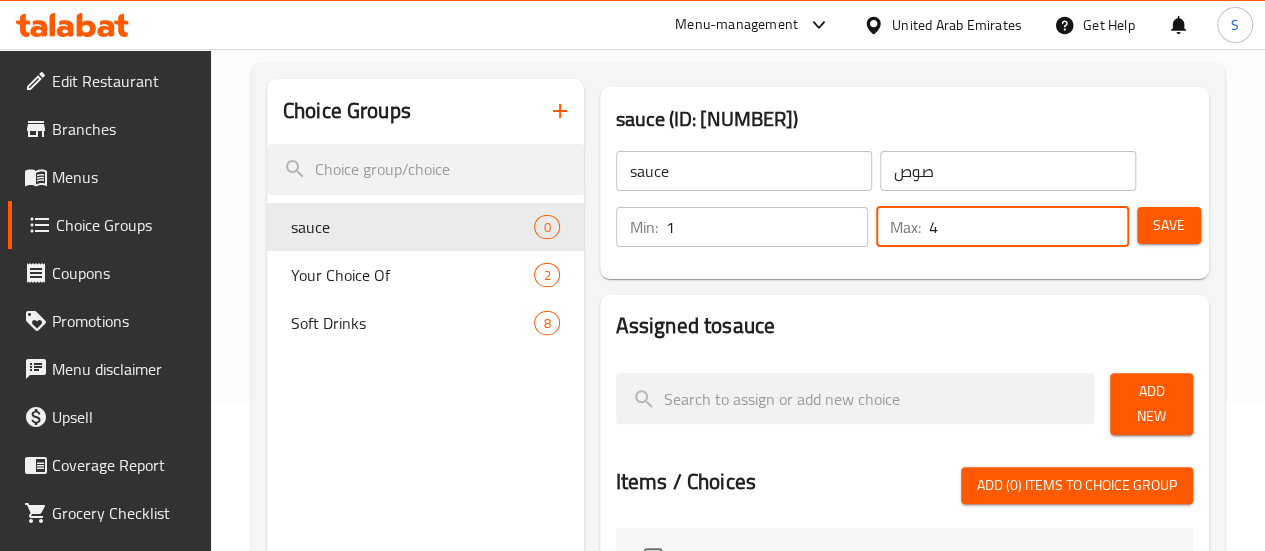 click on "4" at bounding box center [1029, 227] 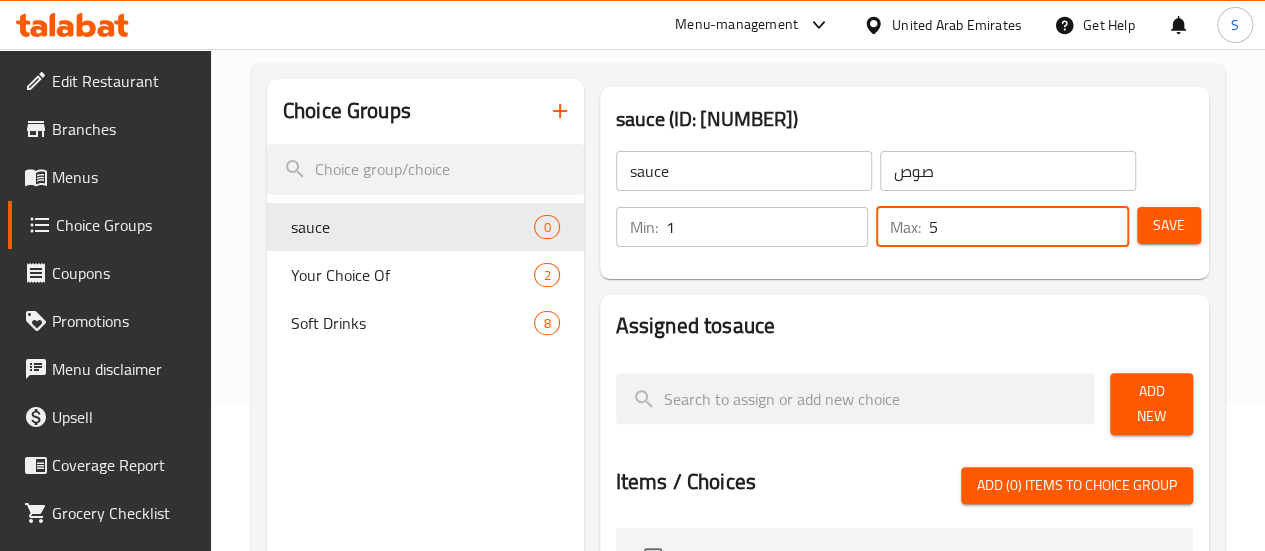 click on "5" at bounding box center [1029, 227] 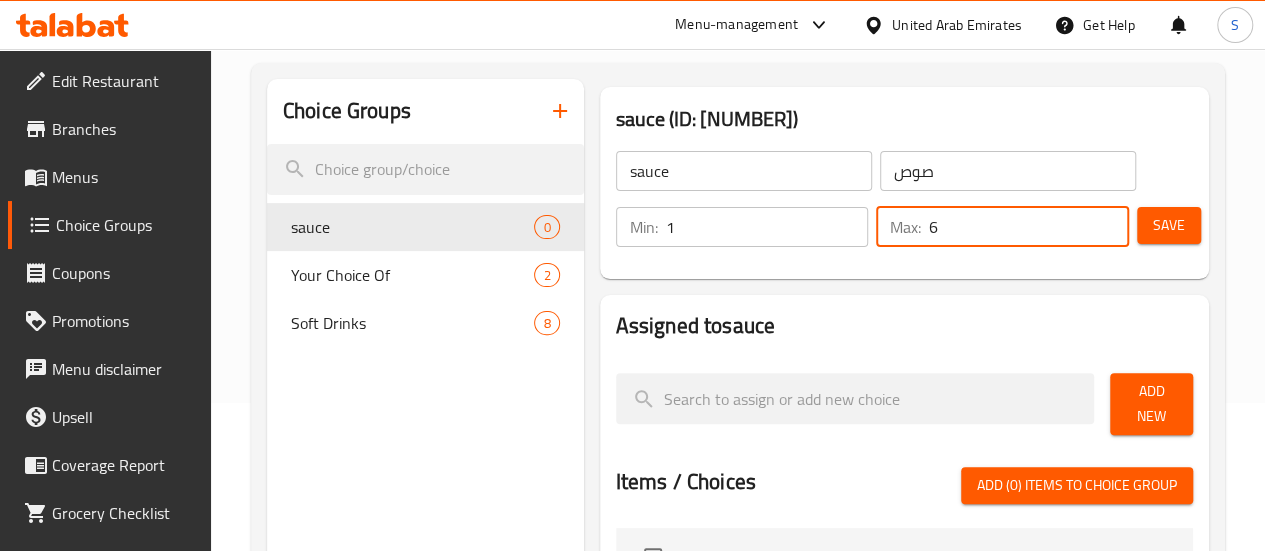 click on "6" at bounding box center (1029, 227) 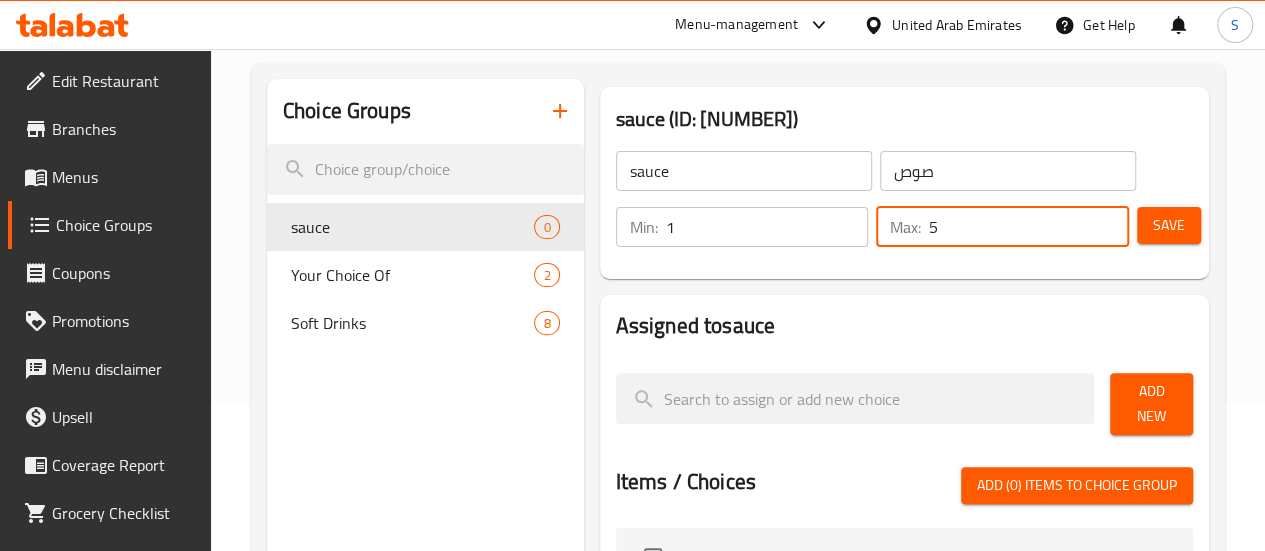 click on "5" at bounding box center [1029, 227] 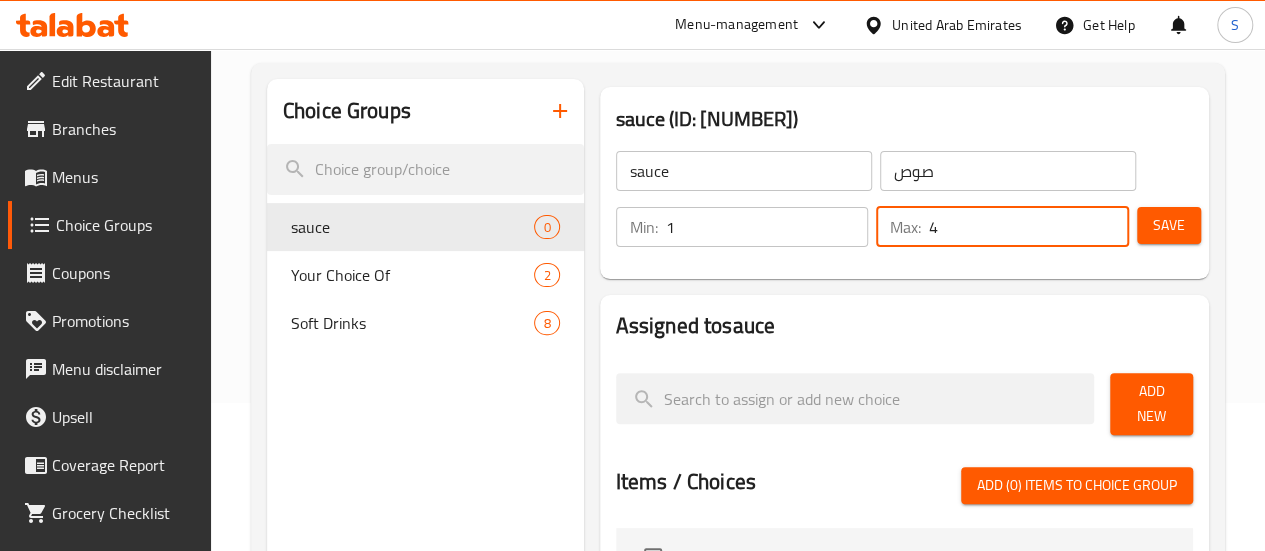 click on "4" at bounding box center [1029, 227] 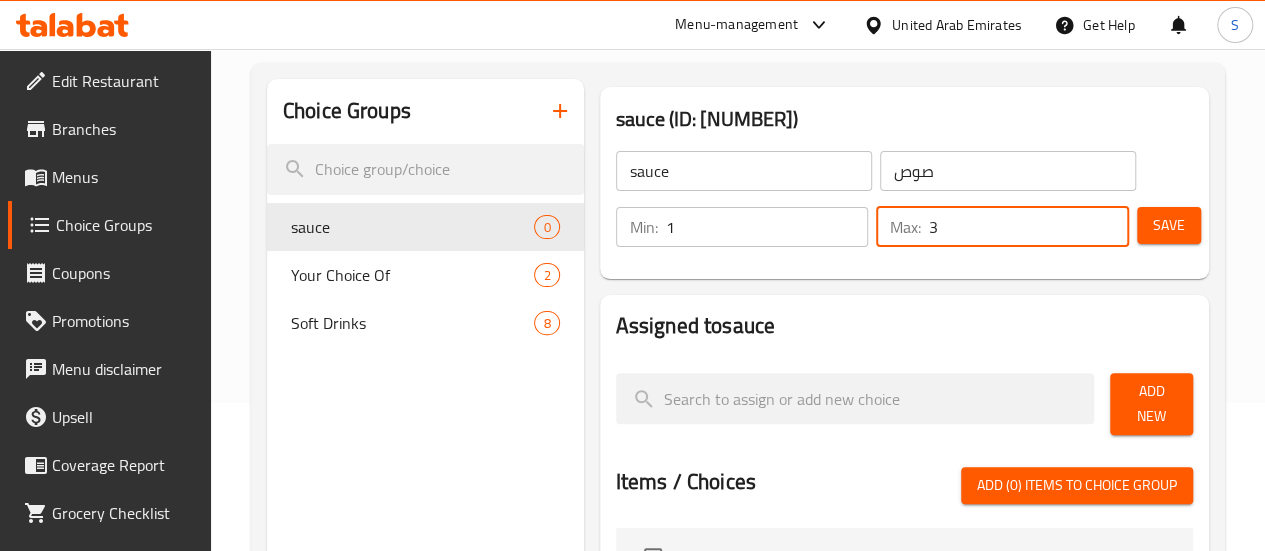 click on "3" at bounding box center [1029, 227] 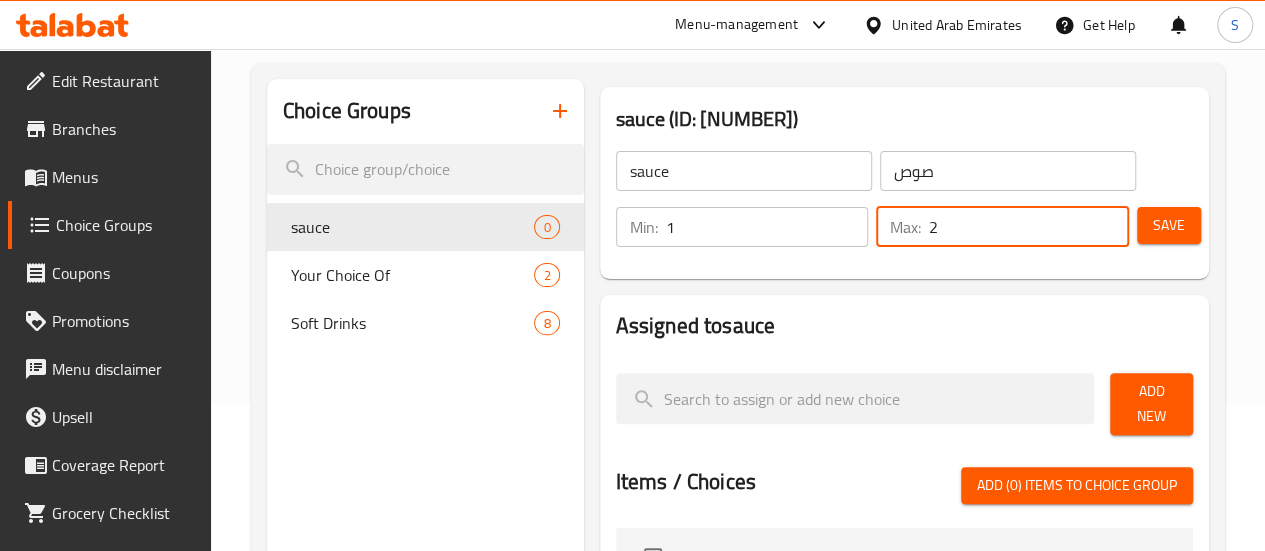 click on "2" at bounding box center [1029, 227] 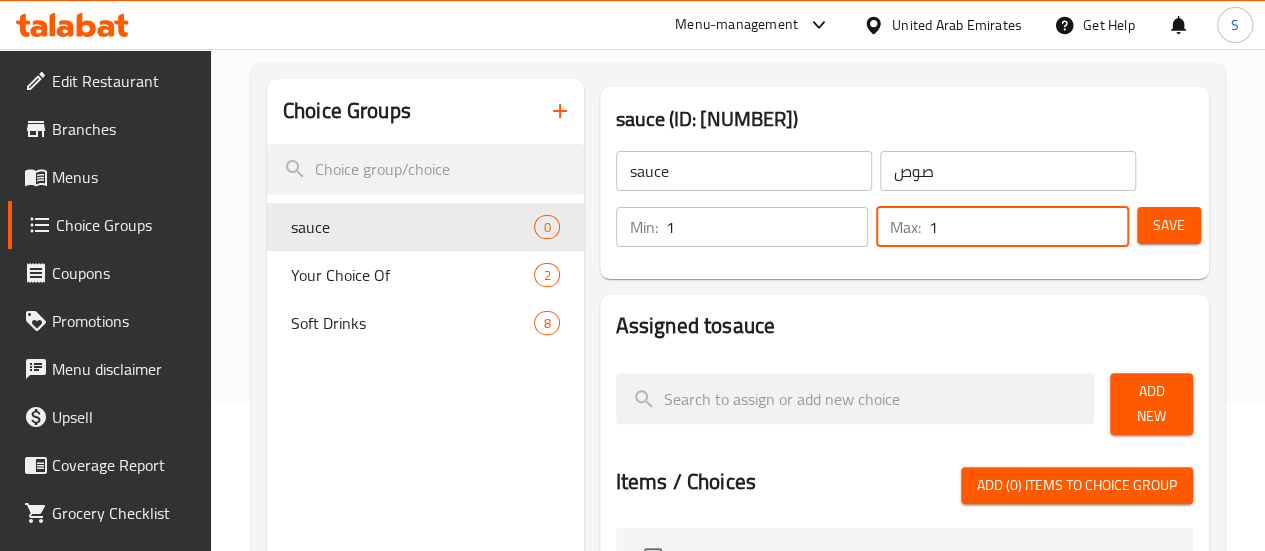 click on "1" at bounding box center (1029, 227) 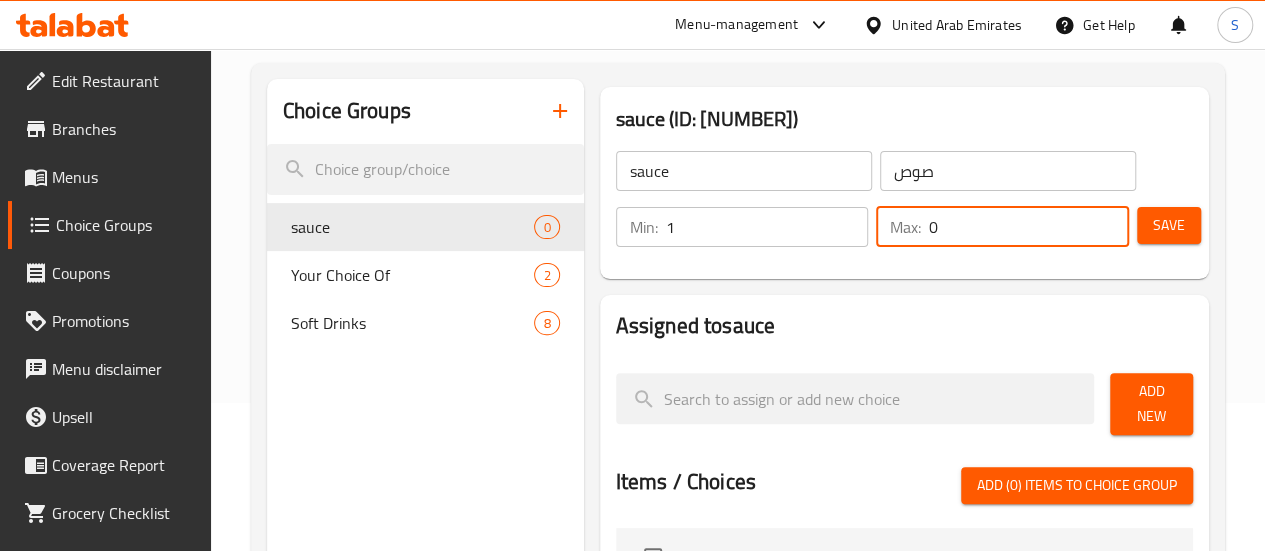 click on "0" at bounding box center [1029, 227] 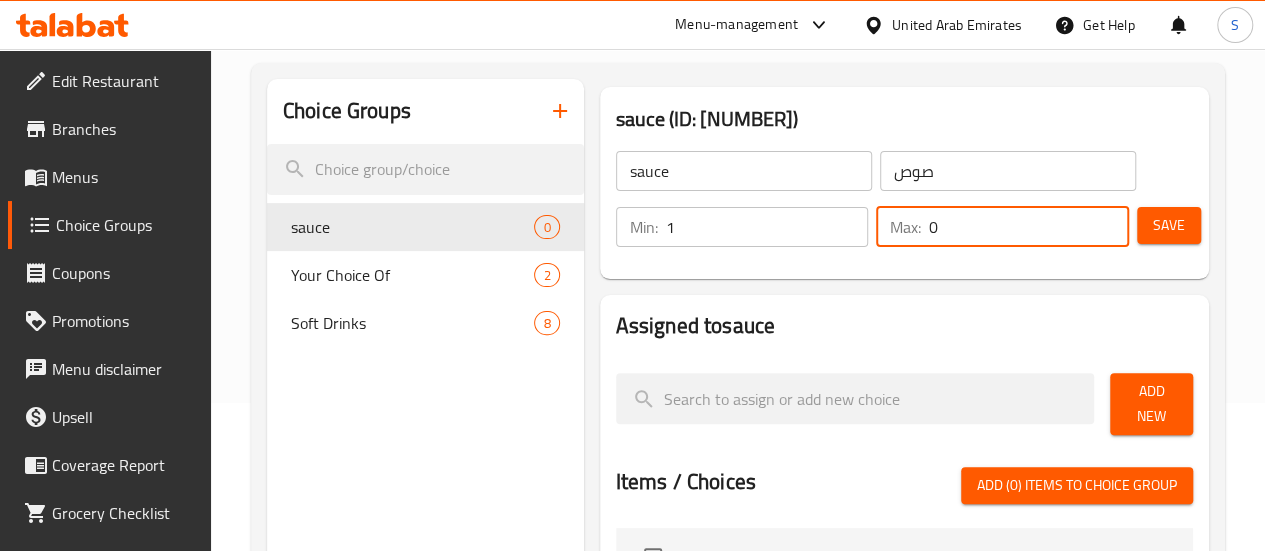 click on "0" at bounding box center (1029, 227) 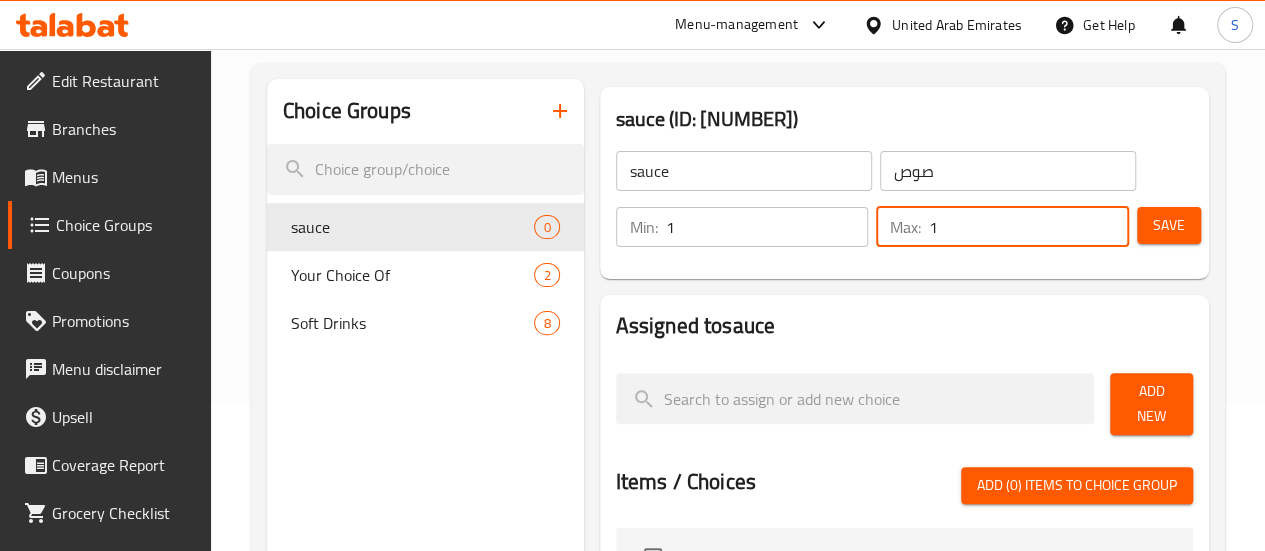 type on "1" 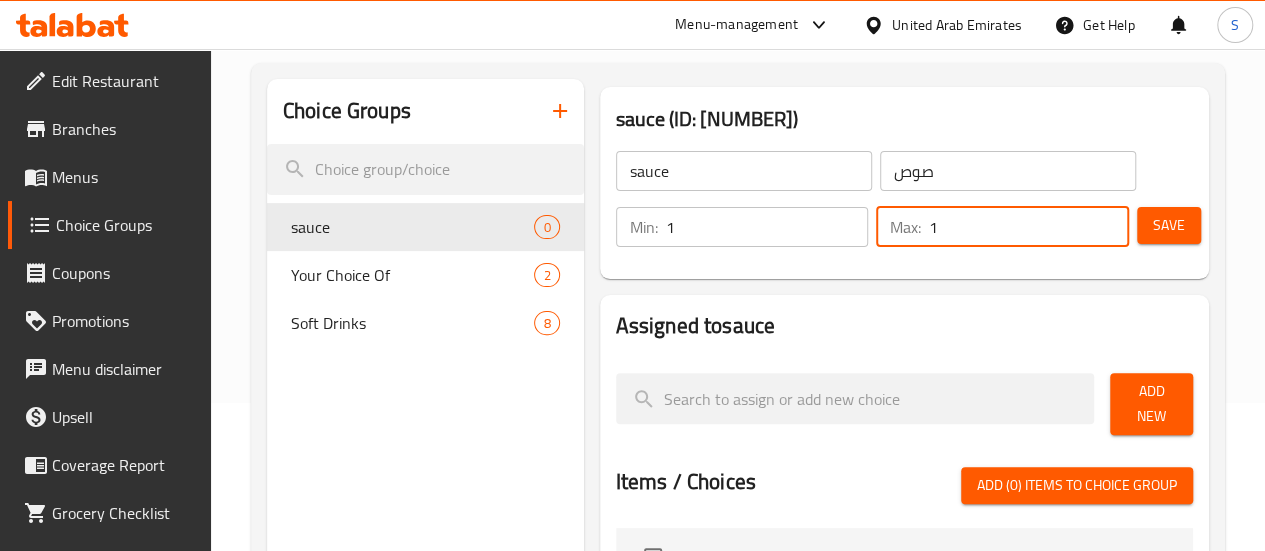 click on "1" at bounding box center [1029, 227] 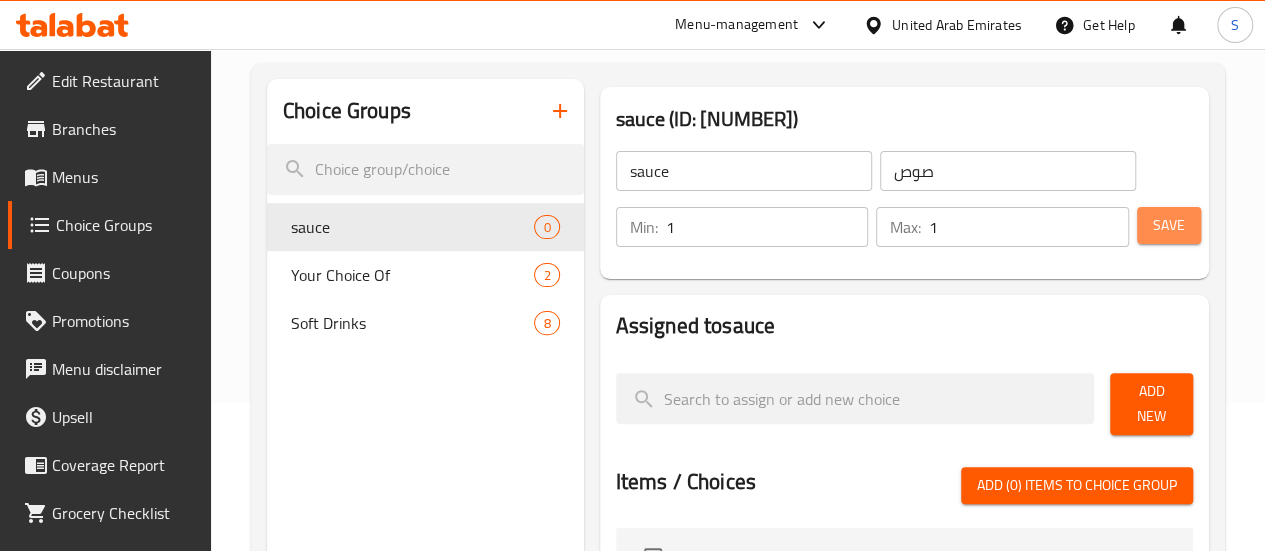 click on "Save" at bounding box center (1169, 225) 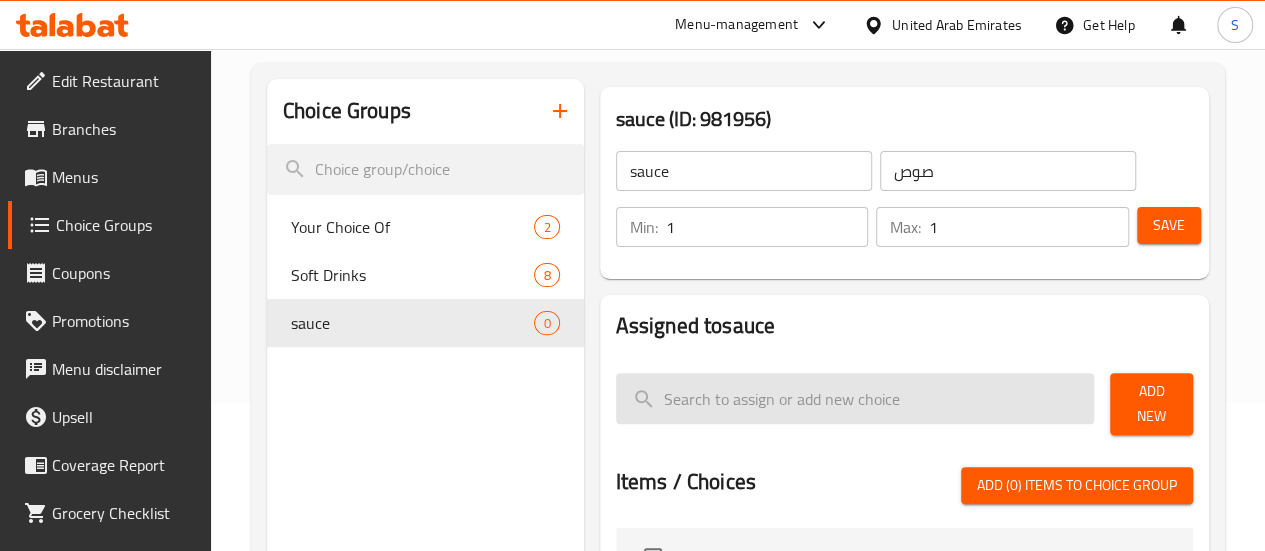 click at bounding box center [855, 398] 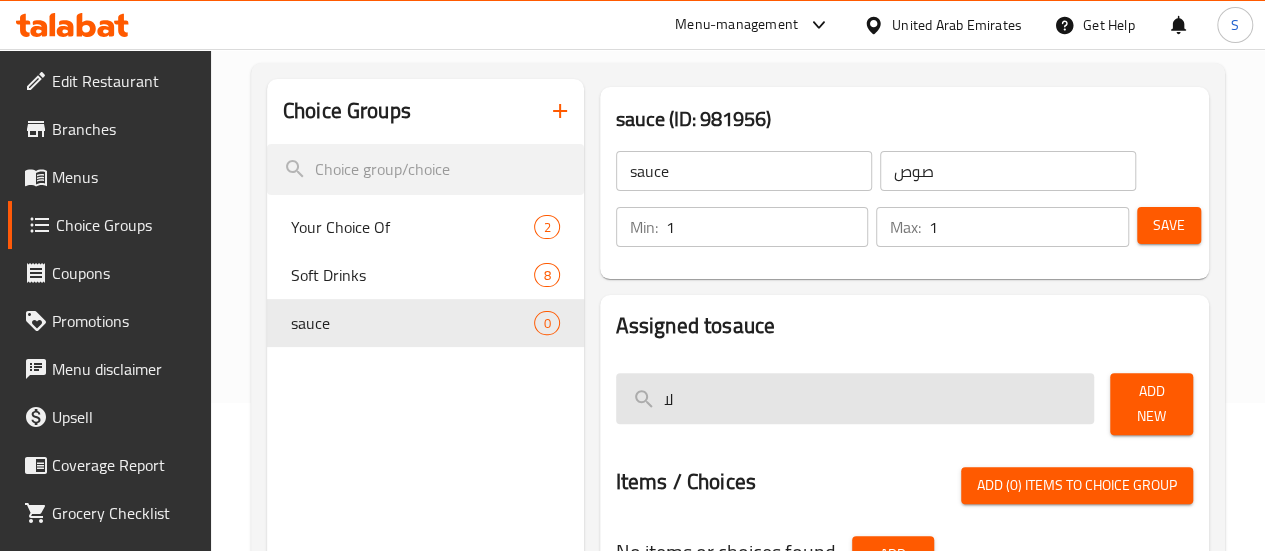 type on "ل" 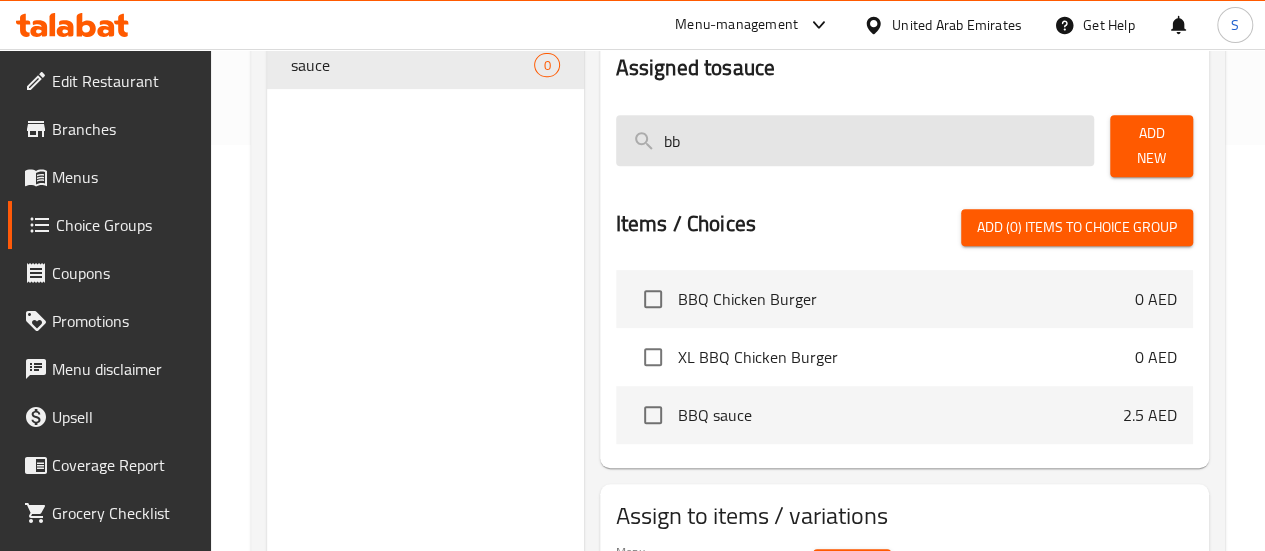 scroll, scrollTop: 415, scrollLeft: 0, axis: vertical 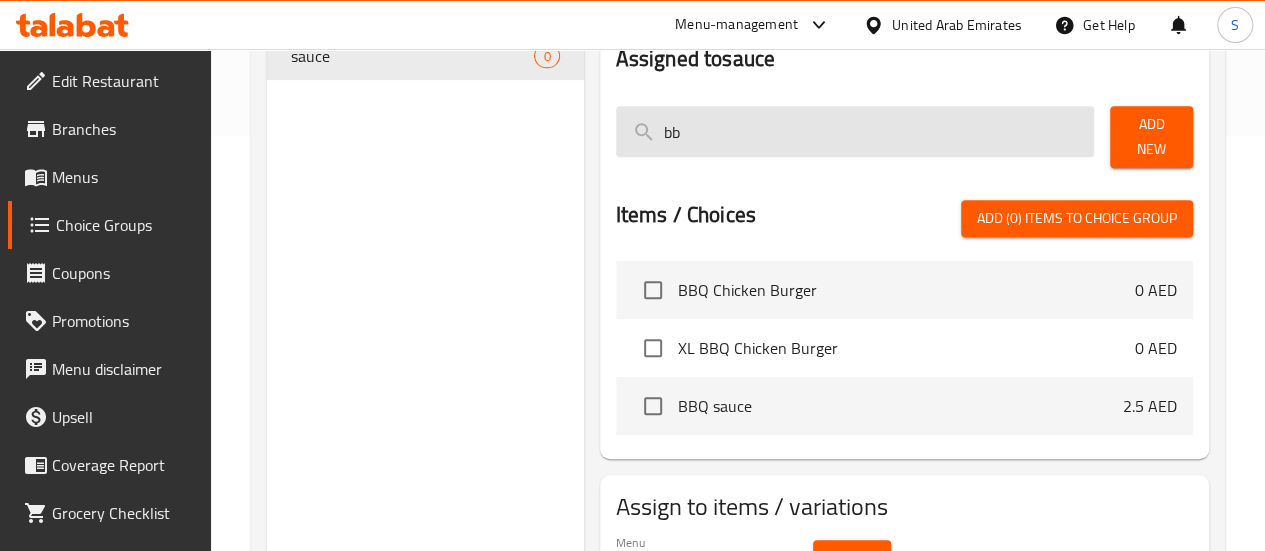 type on "bb" 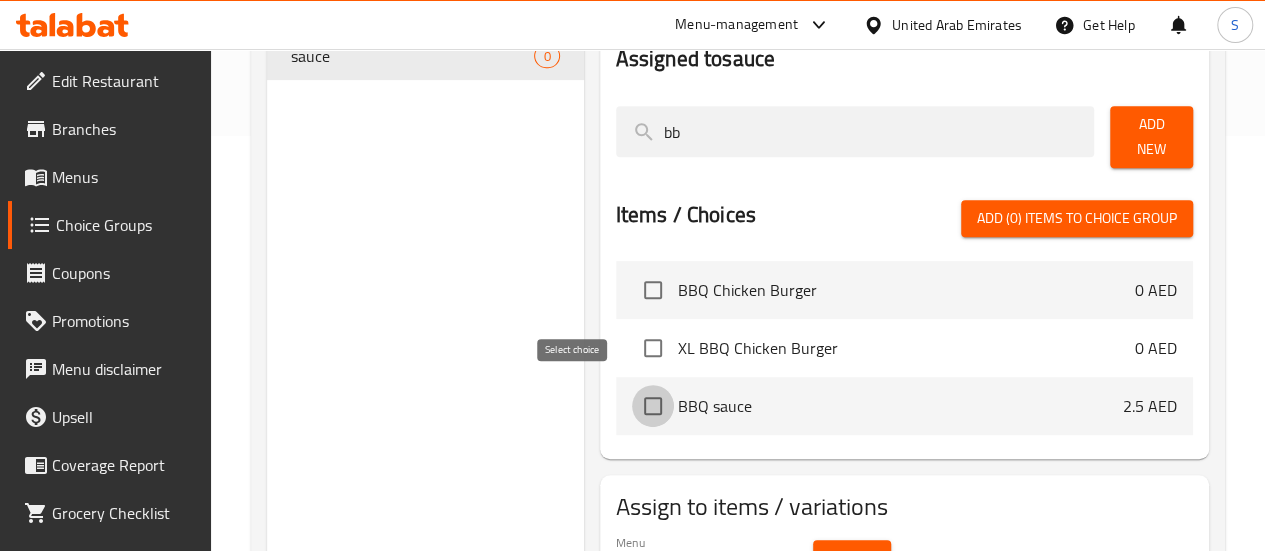 click at bounding box center (653, 406) 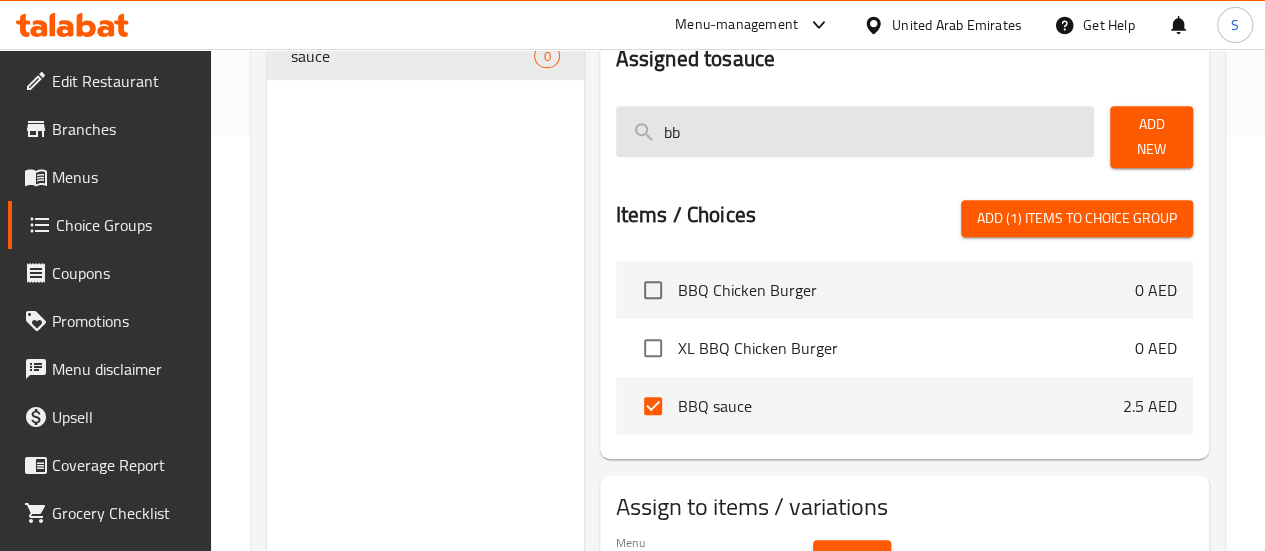 click on "bb" at bounding box center [855, 131] 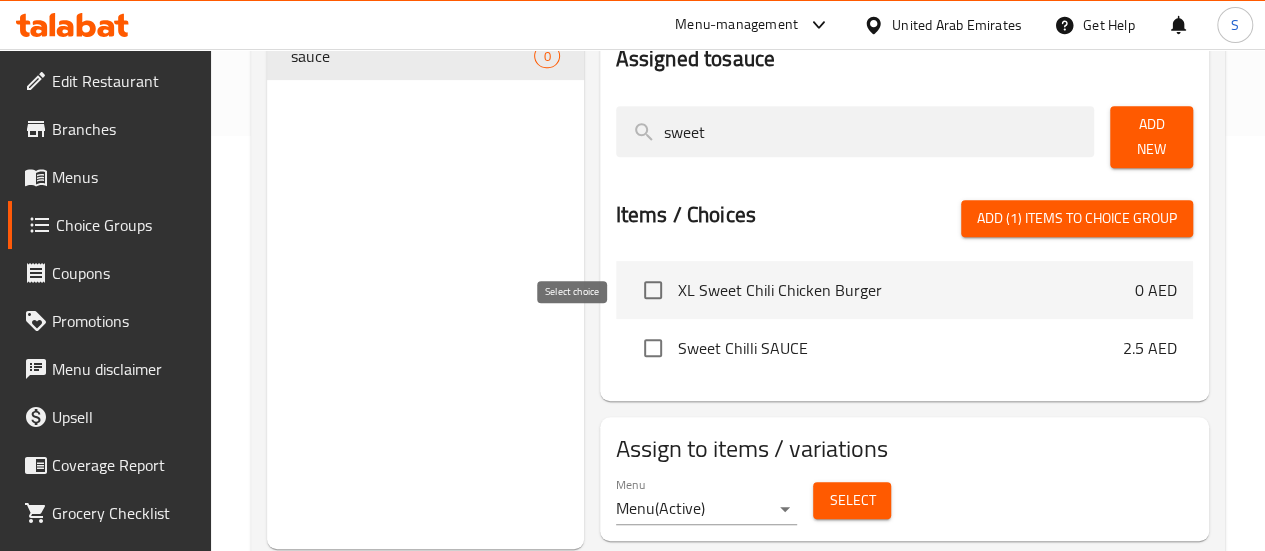 type on "sweet" 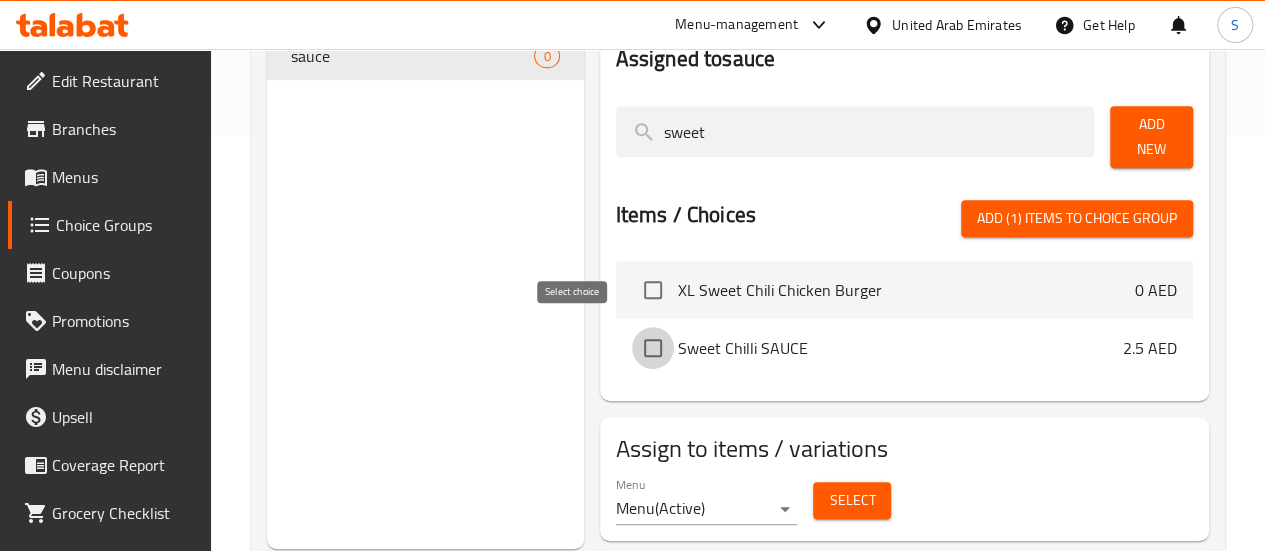 click at bounding box center [653, 348] 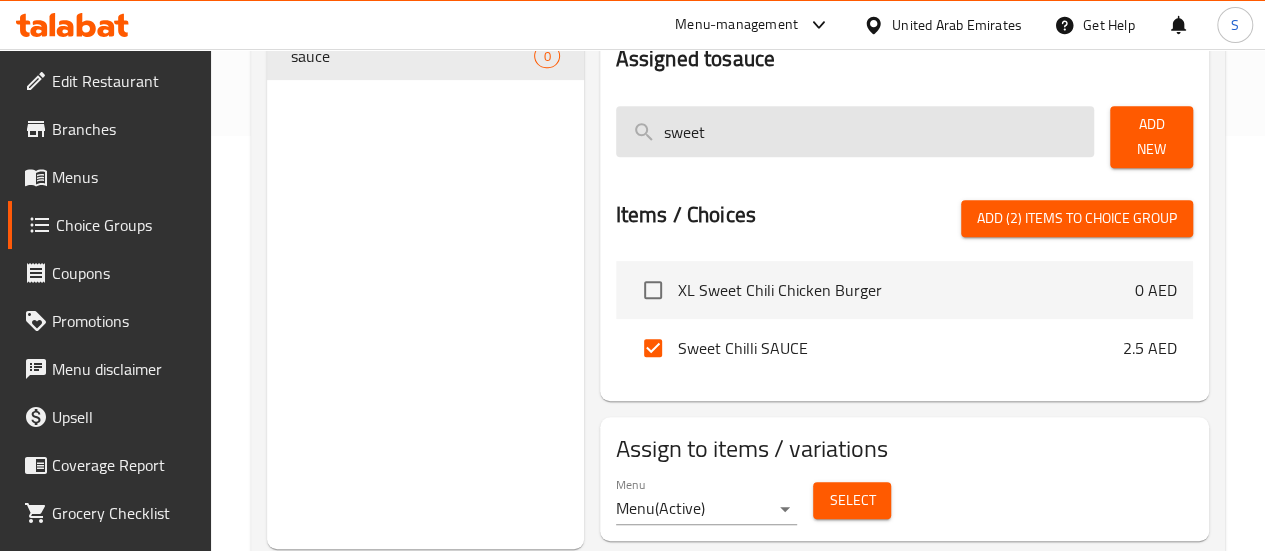 click on "sweet" at bounding box center (855, 131) 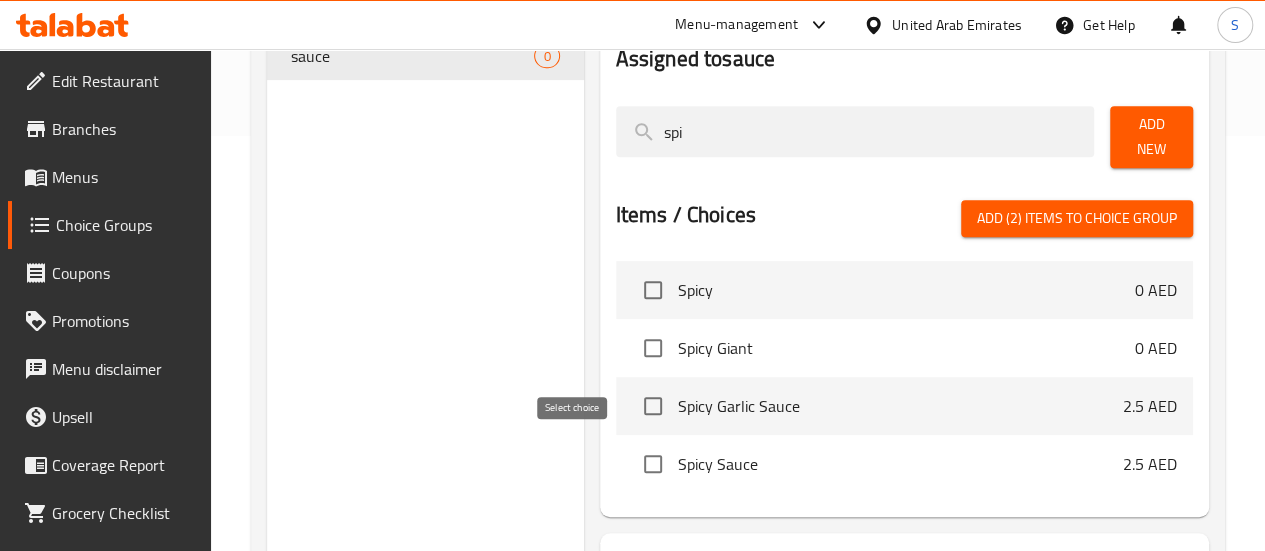 type on "spi" 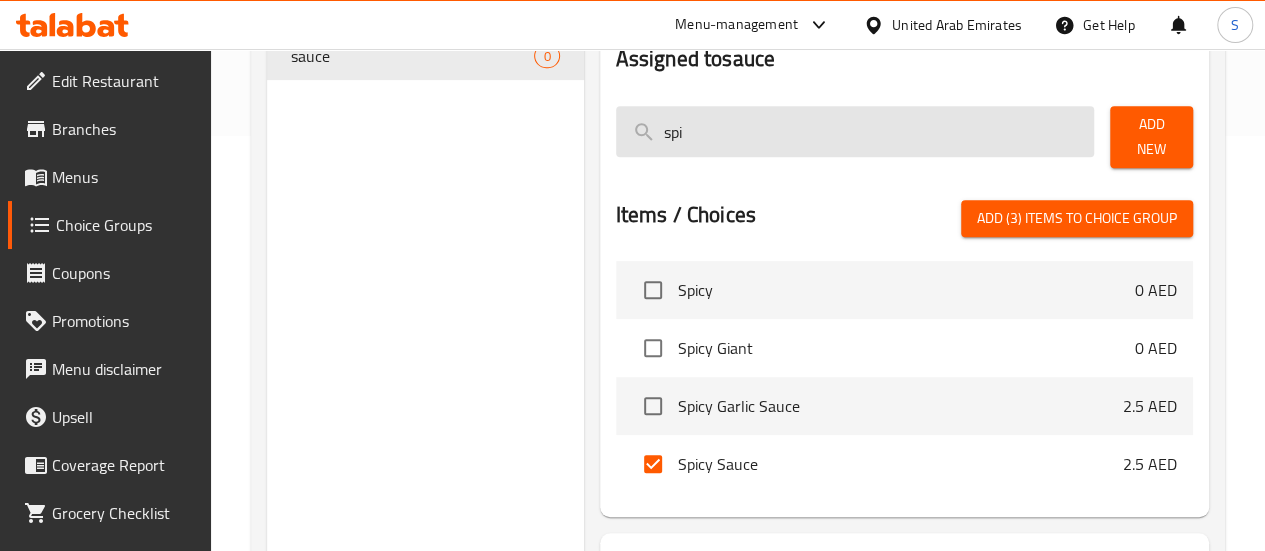 click on "spi" at bounding box center (855, 131) 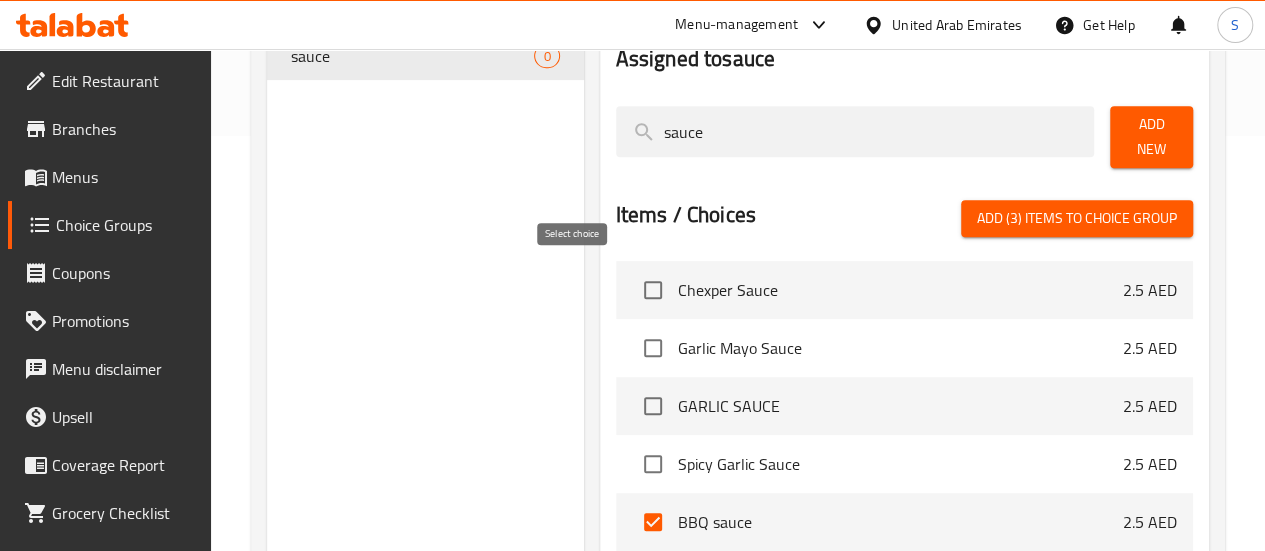 type on "sauce" 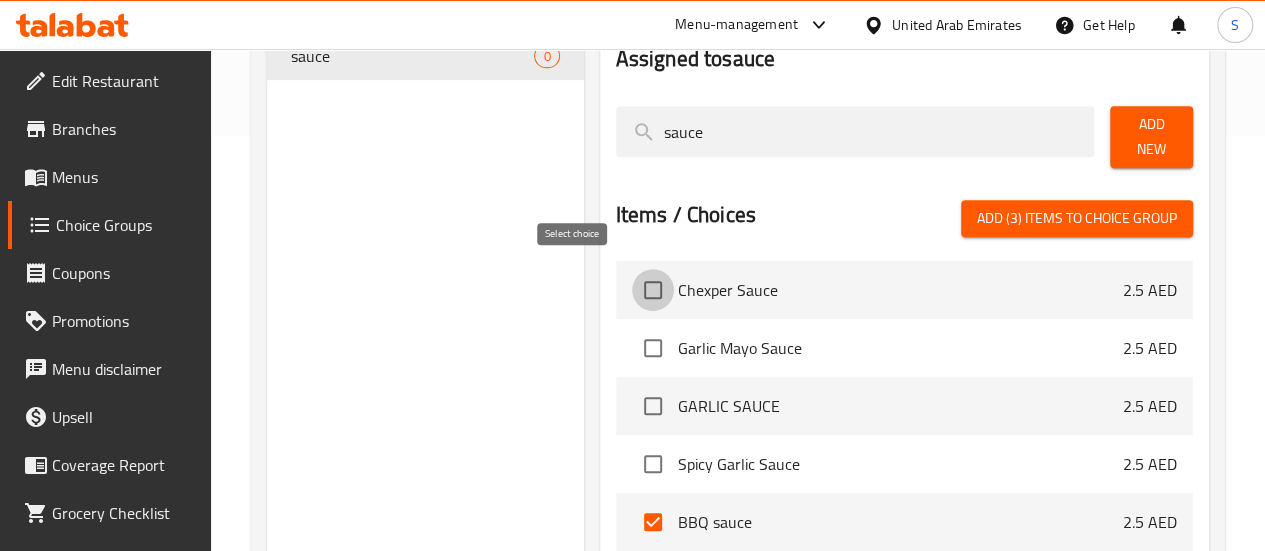 click at bounding box center [653, 290] 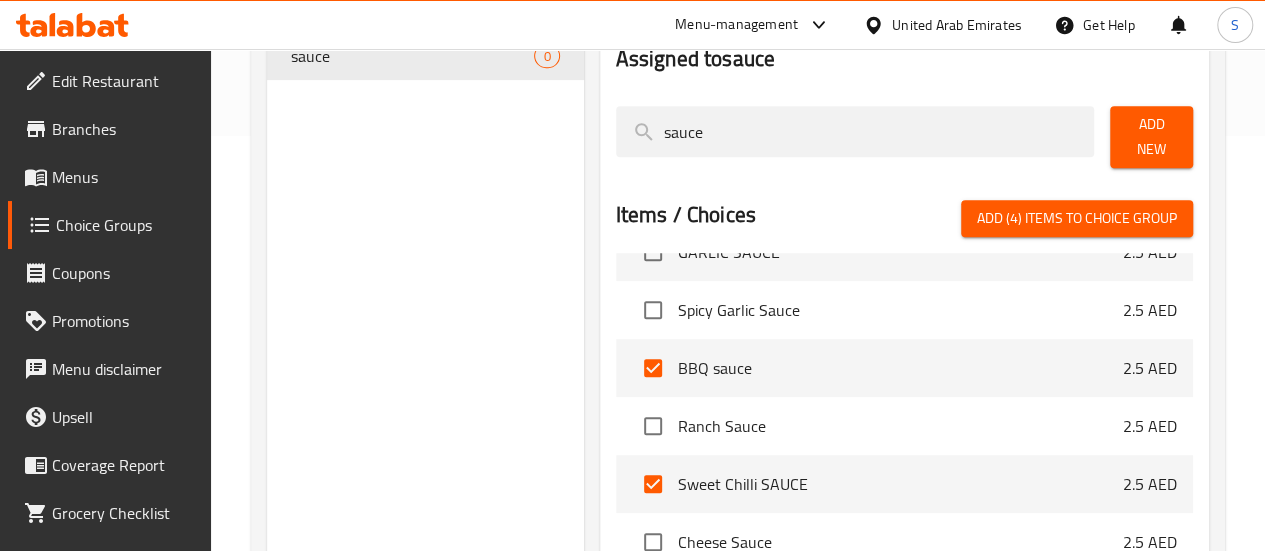 scroll, scrollTop: 207, scrollLeft: 0, axis: vertical 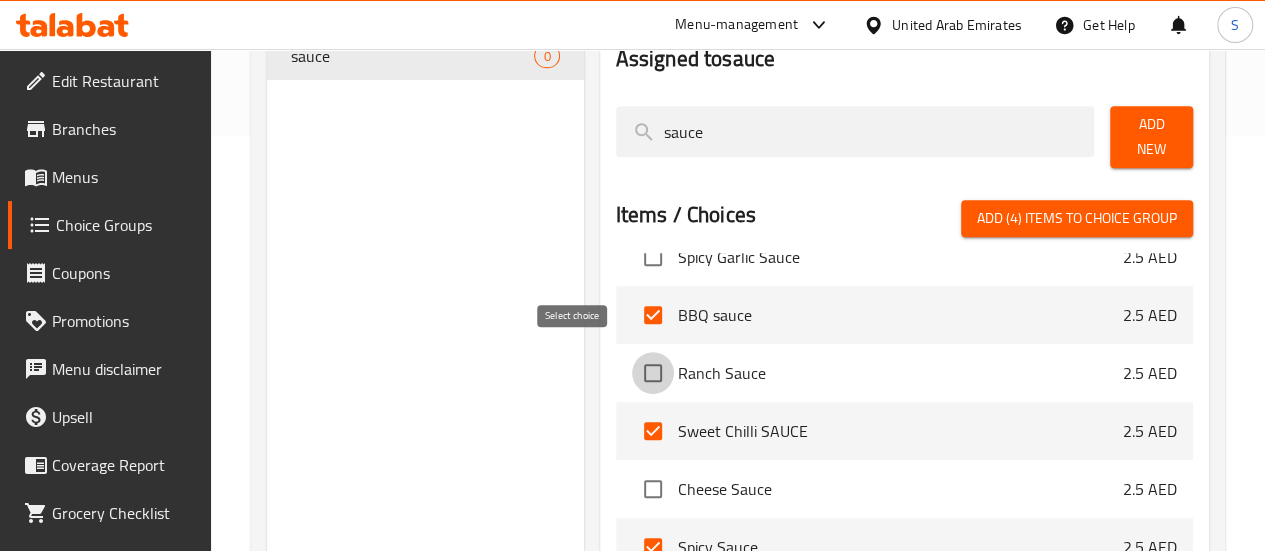 click at bounding box center (653, 373) 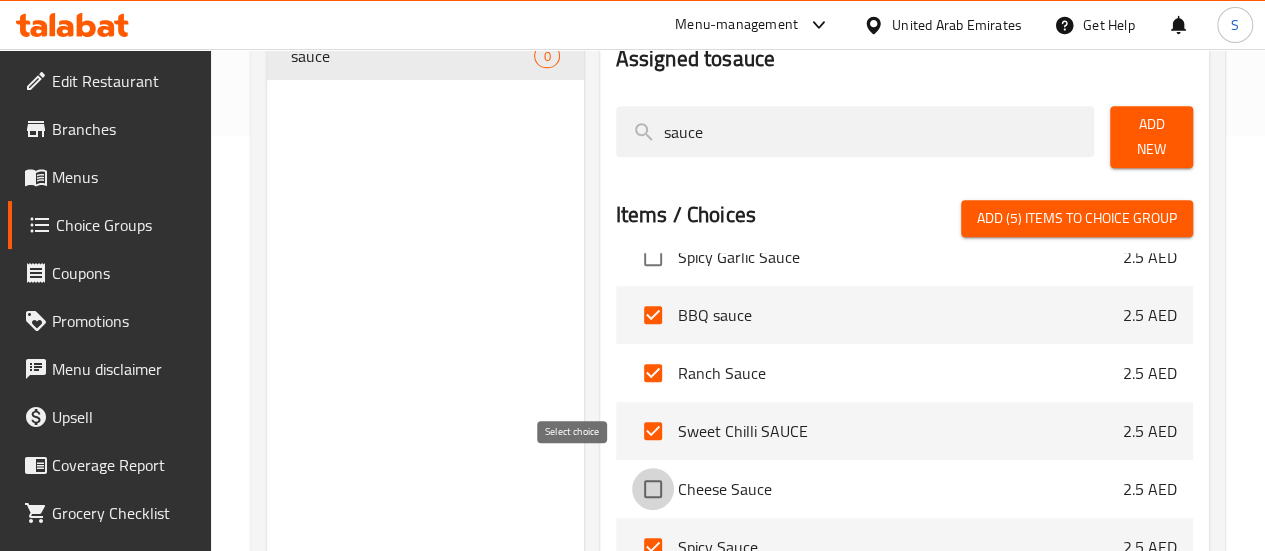 click at bounding box center (653, 489) 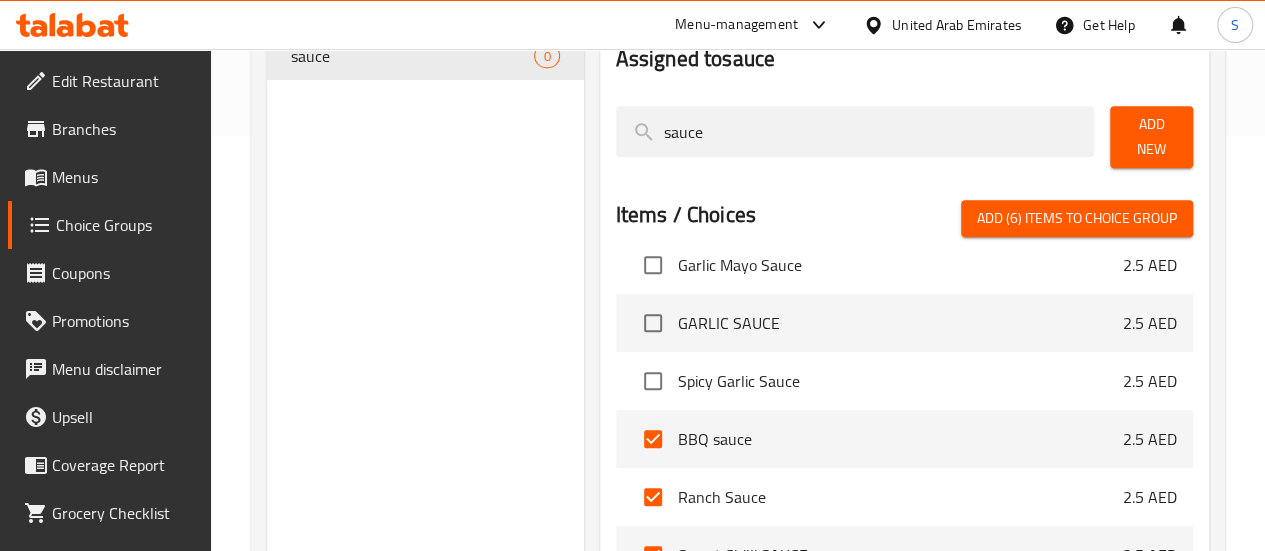 scroll, scrollTop: 79, scrollLeft: 0, axis: vertical 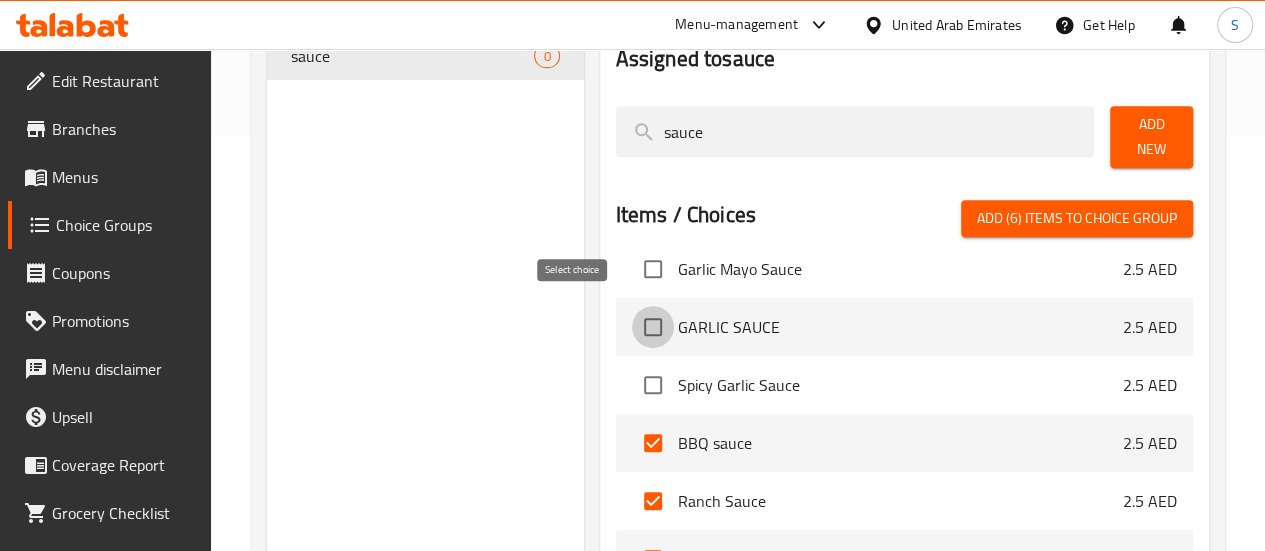 click at bounding box center (653, 327) 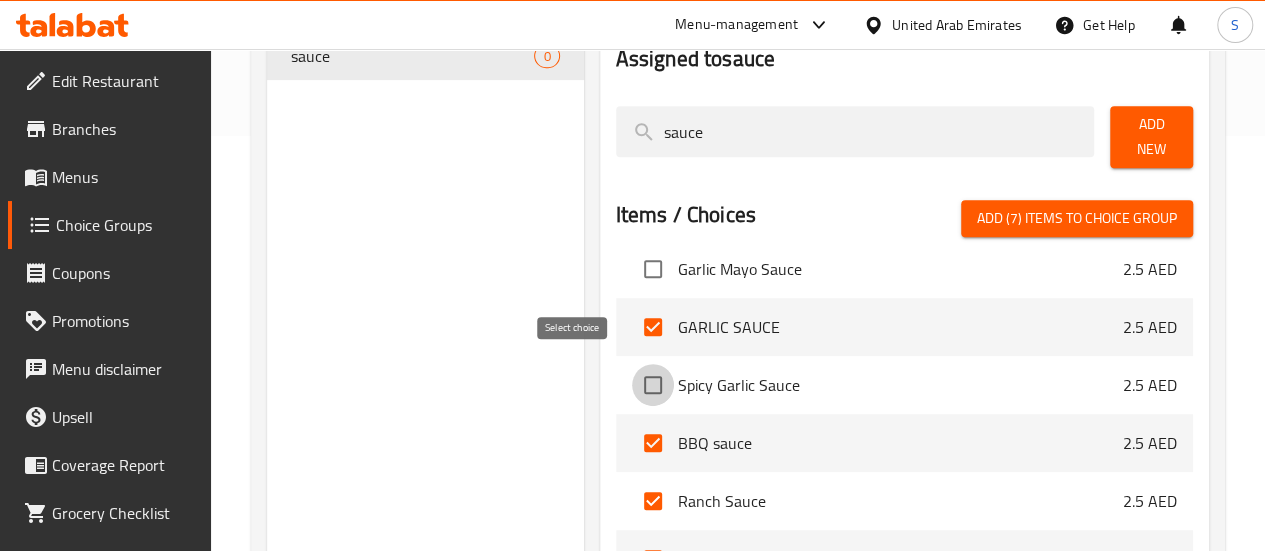 click at bounding box center (653, 385) 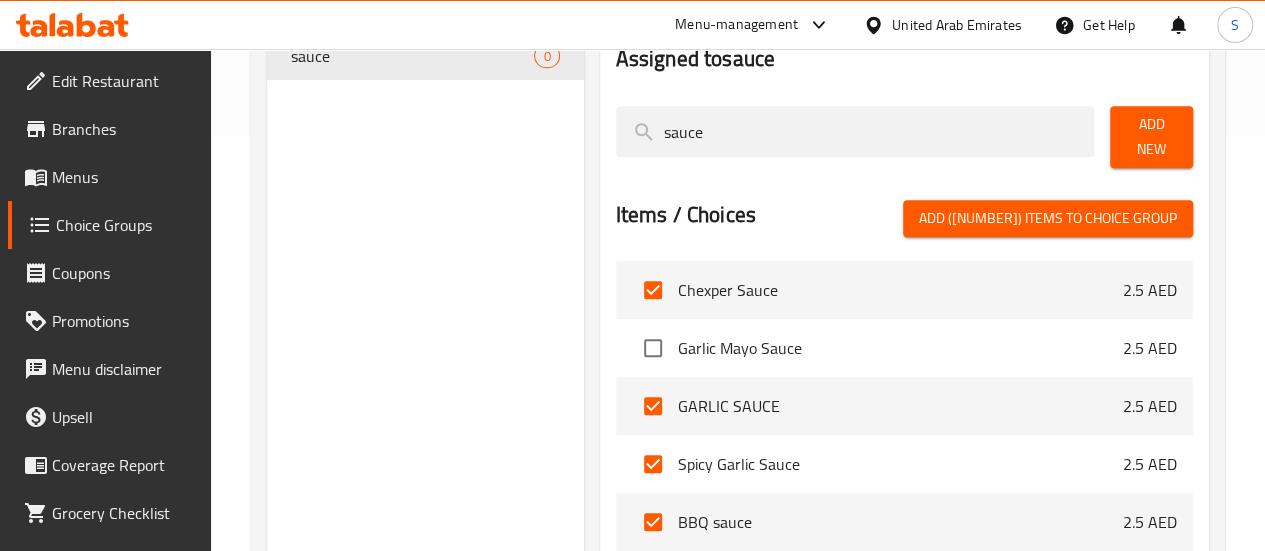 scroll, scrollTop: 0, scrollLeft: 0, axis: both 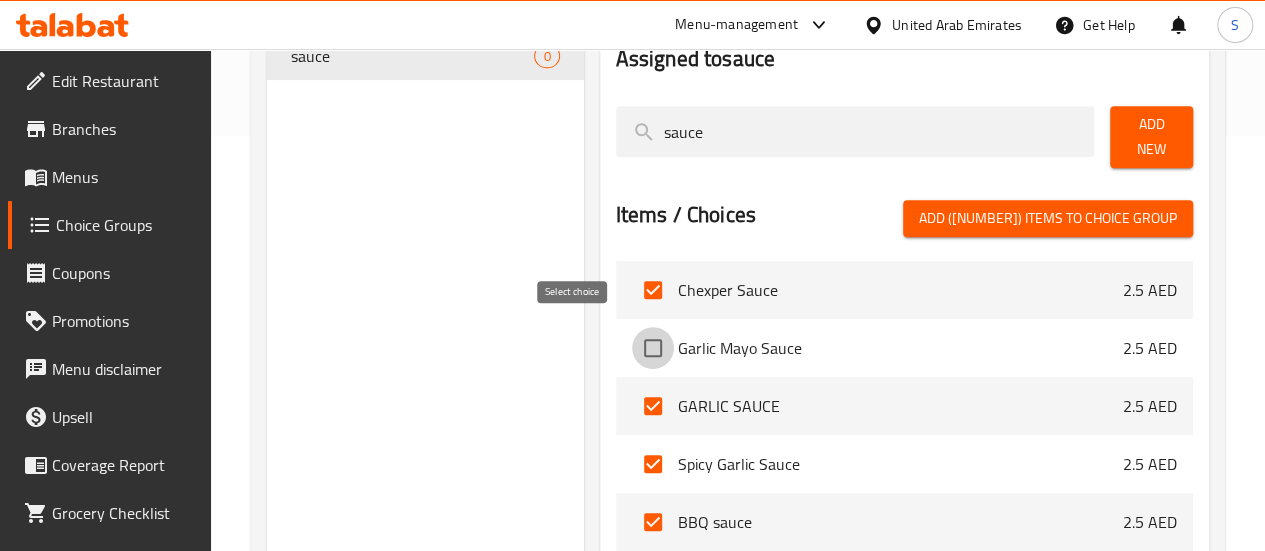 click at bounding box center [653, 348] 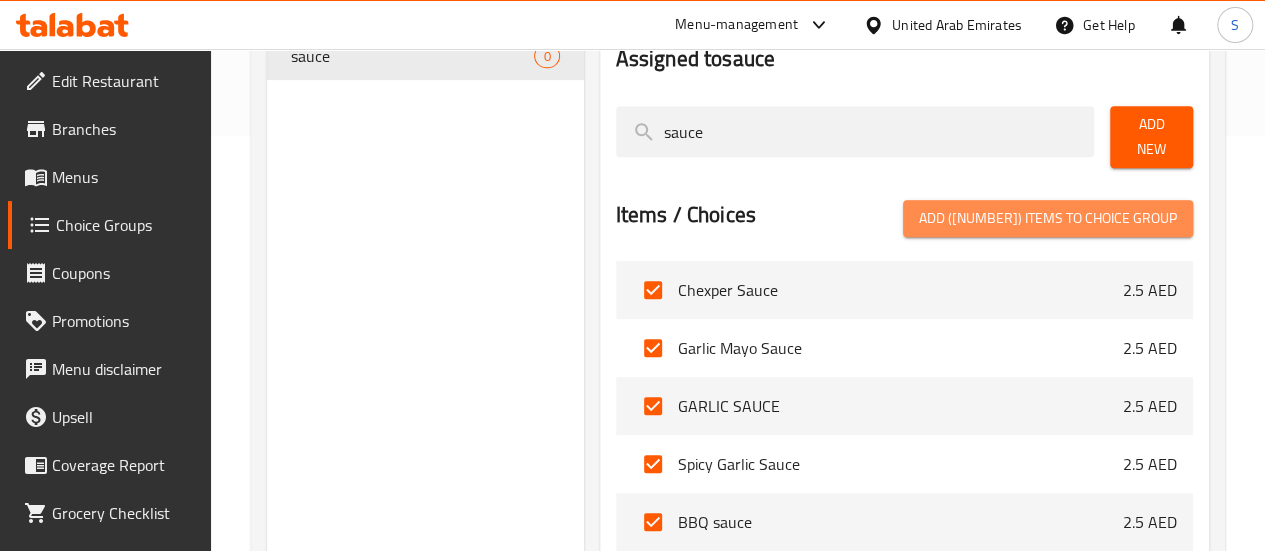 click on "Add (9) items to choice group" at bounding box center (1048, 218) 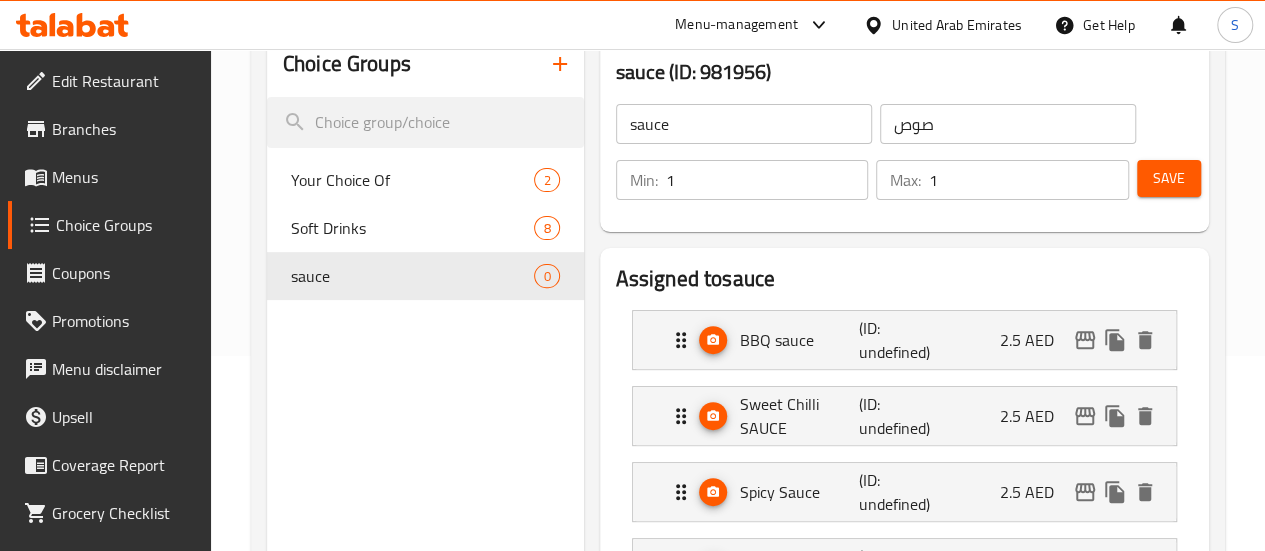 scroll, scrollTop: 186, scrollLeft: 0, axis: vertical 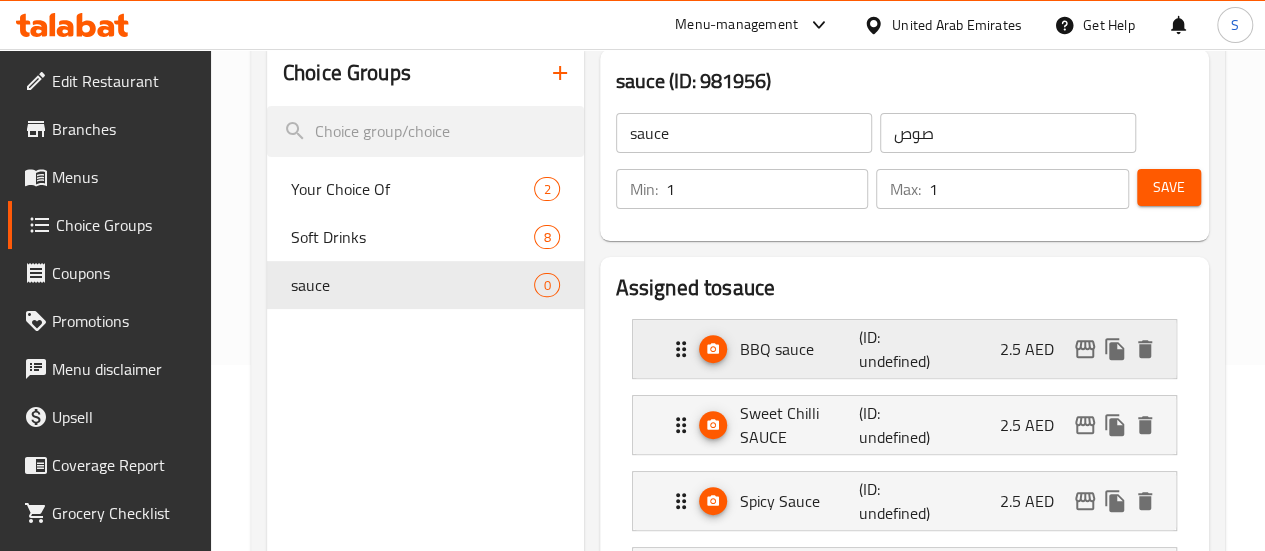 click on "2.5 AED" at bounding box center [1035, 349] 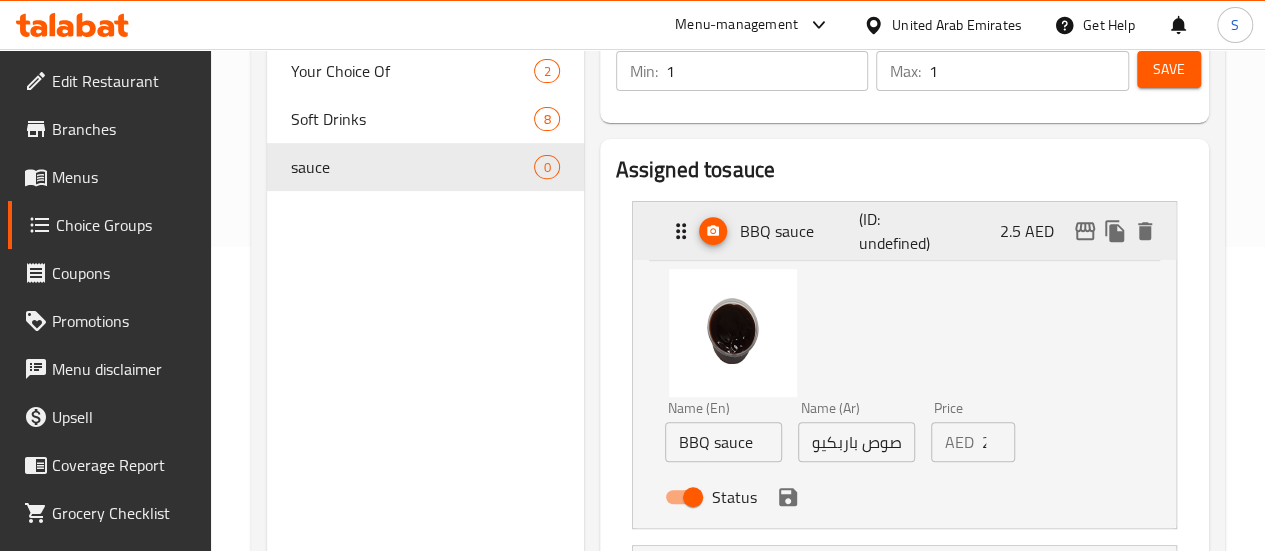 scroll, scrollTop: 305, scrollLeft: 0, axis: vertical 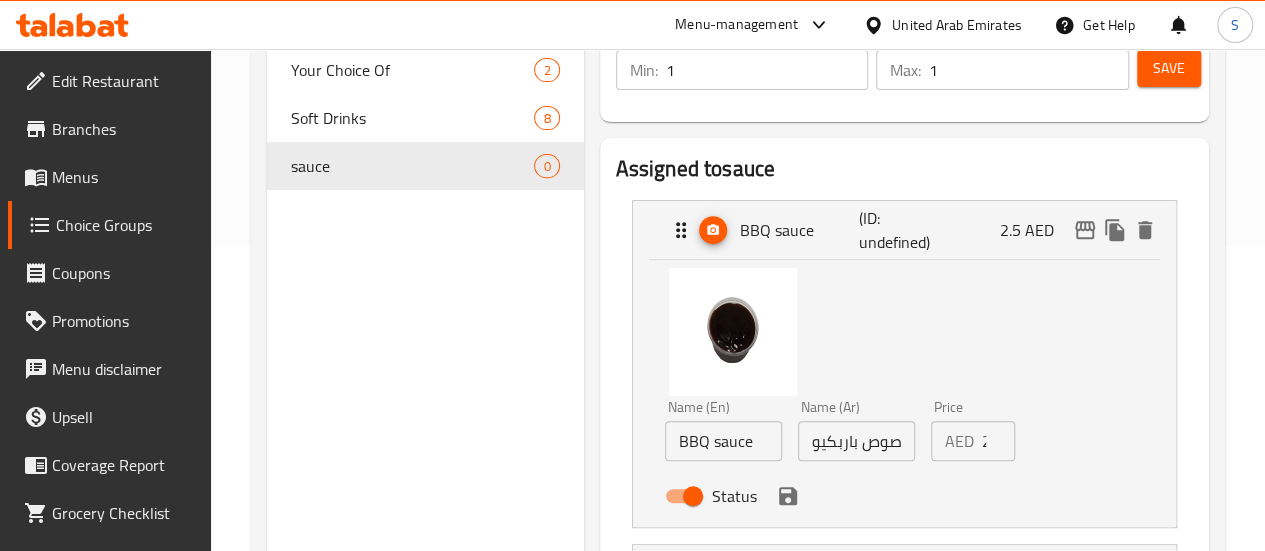 click on "2" at bounding box center [998, 441] 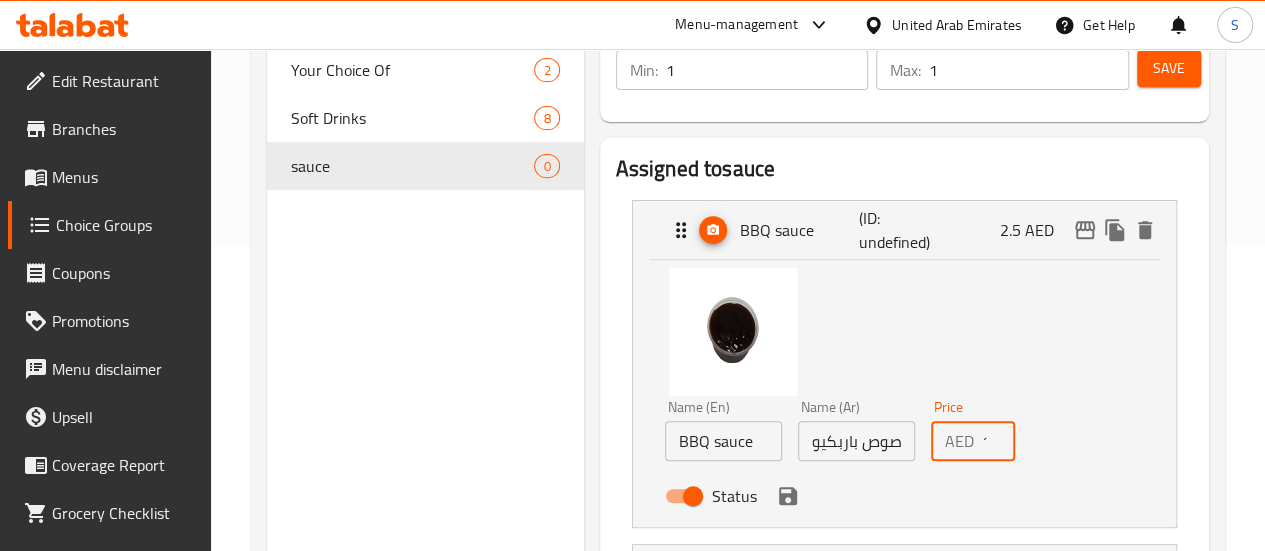 click on "1" at bounding box center (998, 441) 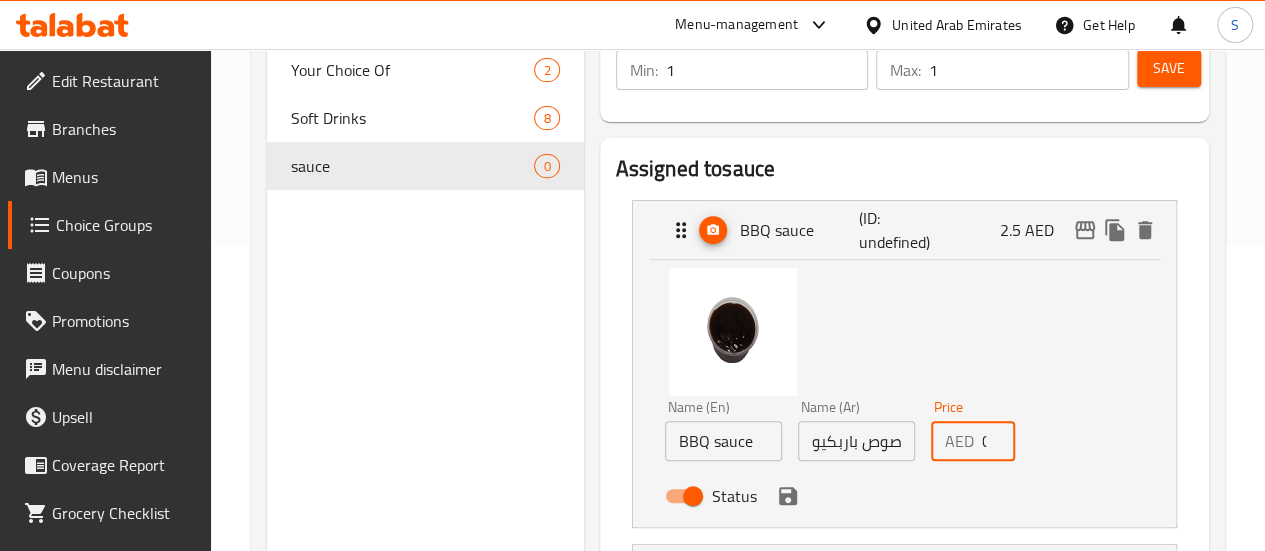 type on "0" 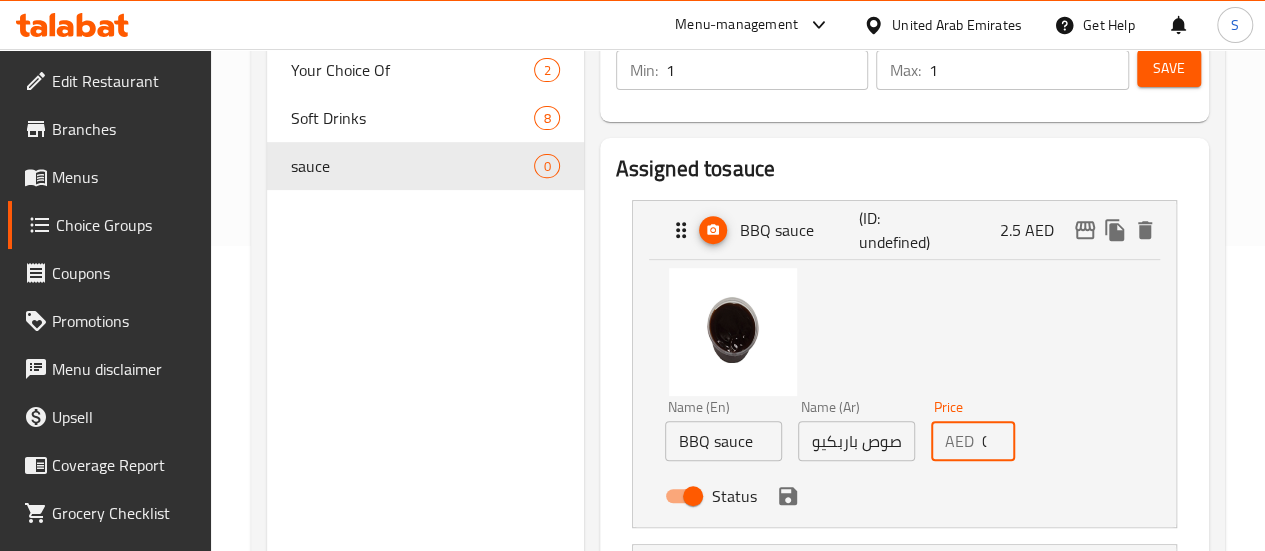 click on "Name (En) BBQ sauce Name (En) Name (Ar) صوص باربكيو Name (Ar) Price AED 0 Price Status" at bounding box center [904, 393] 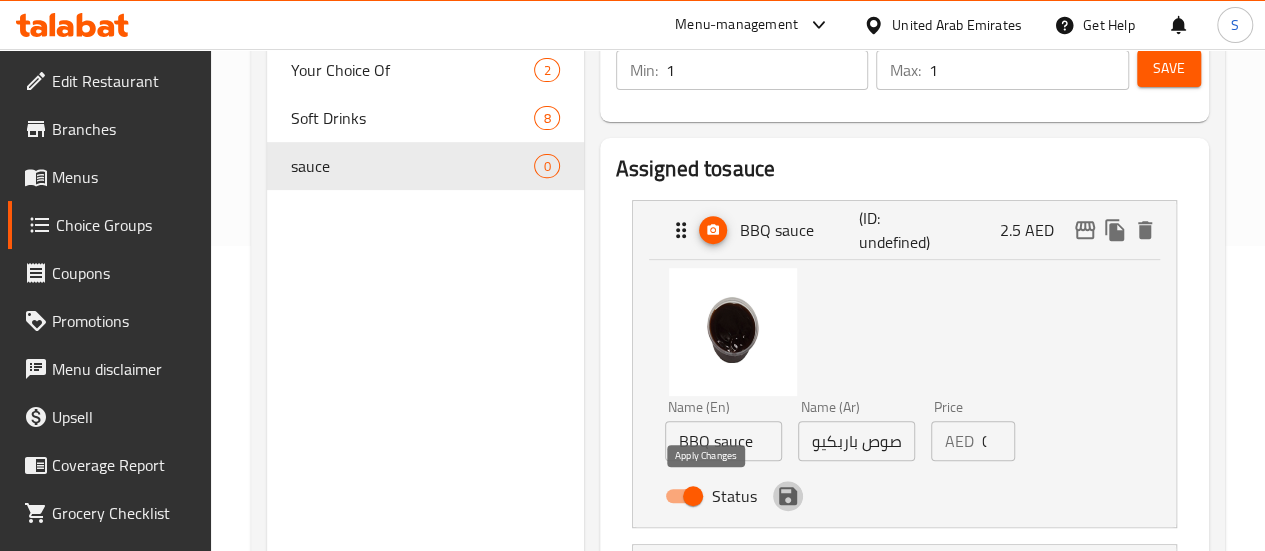click at bounding box center (788, 496) 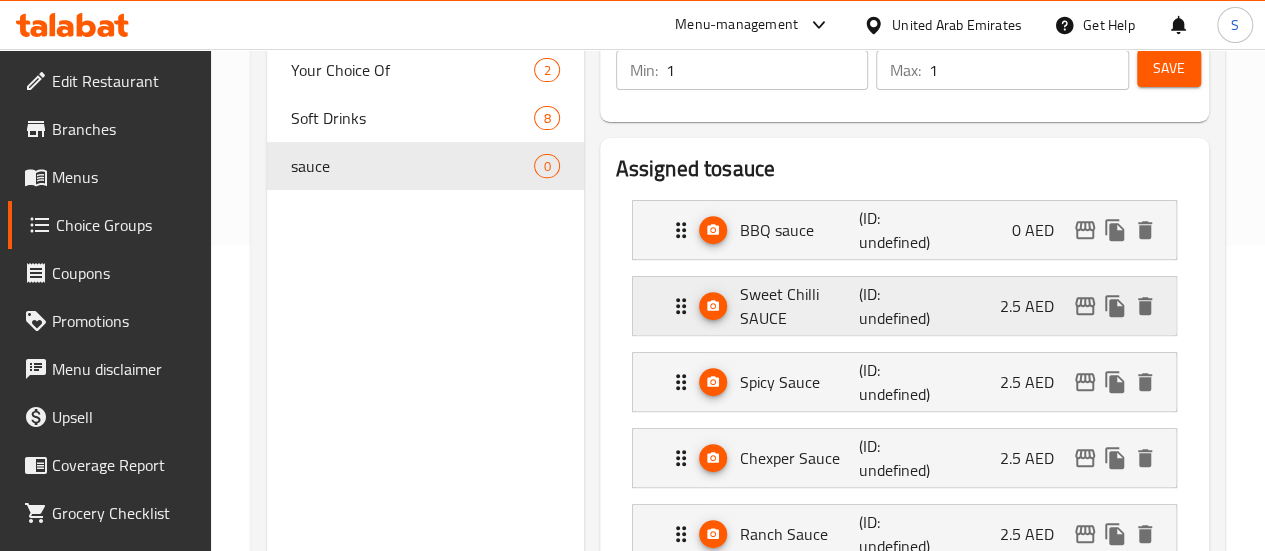 click on "Sweet Chilli SAUCE (ID: undefined) 2.5 AED" at bounding box center [910, 306] 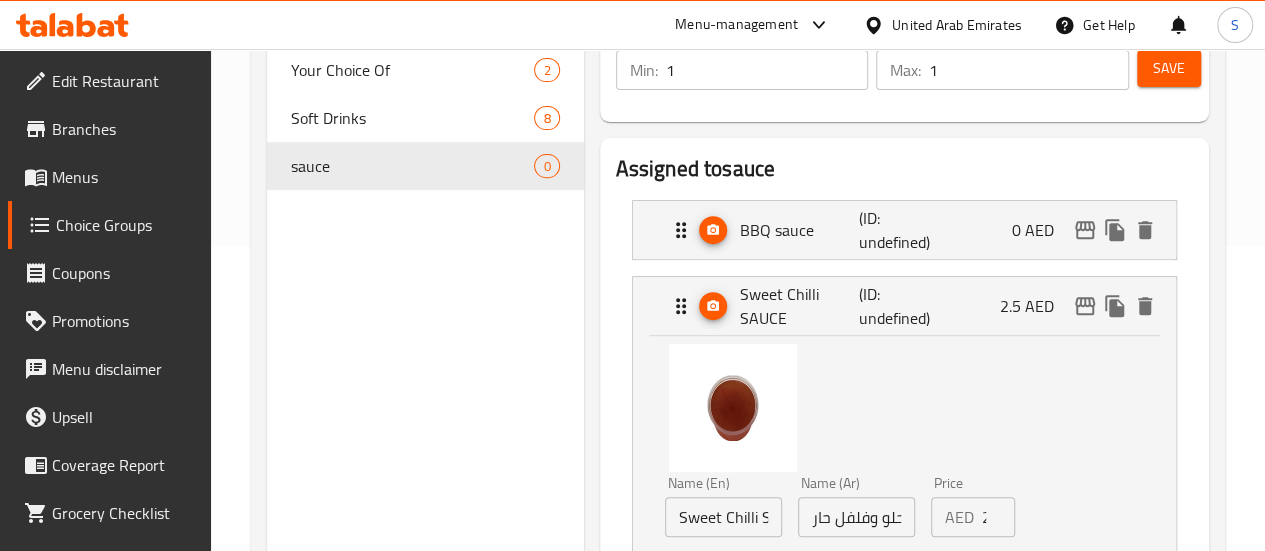 scroll, scrollTop: 439, scrollLeft: 0, axis: vertical 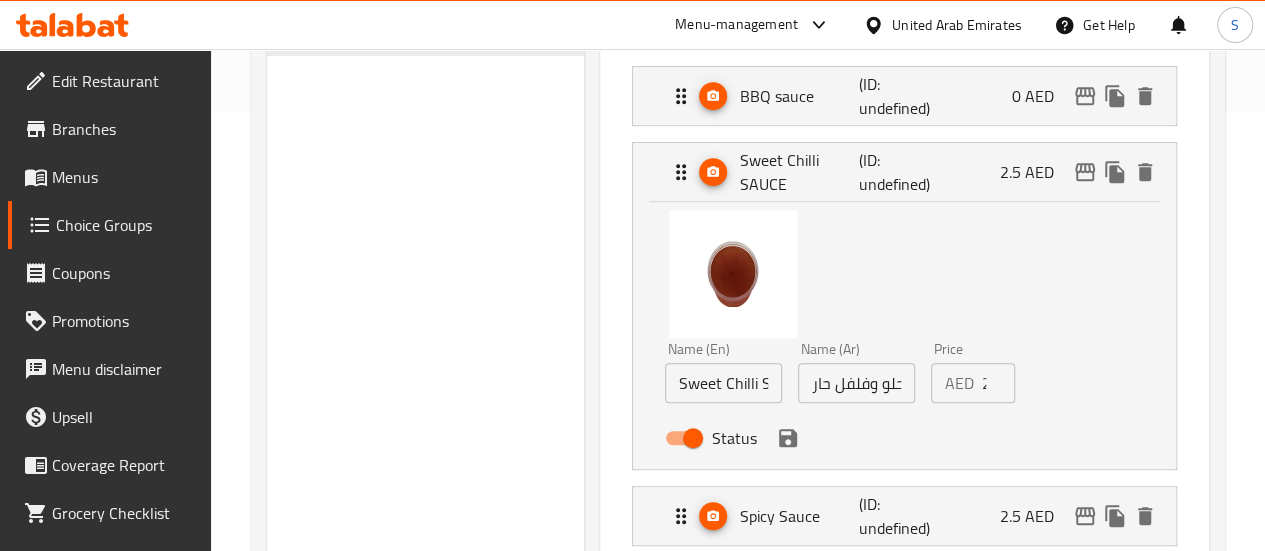 click on "AED" at bounding box center (959, 383) 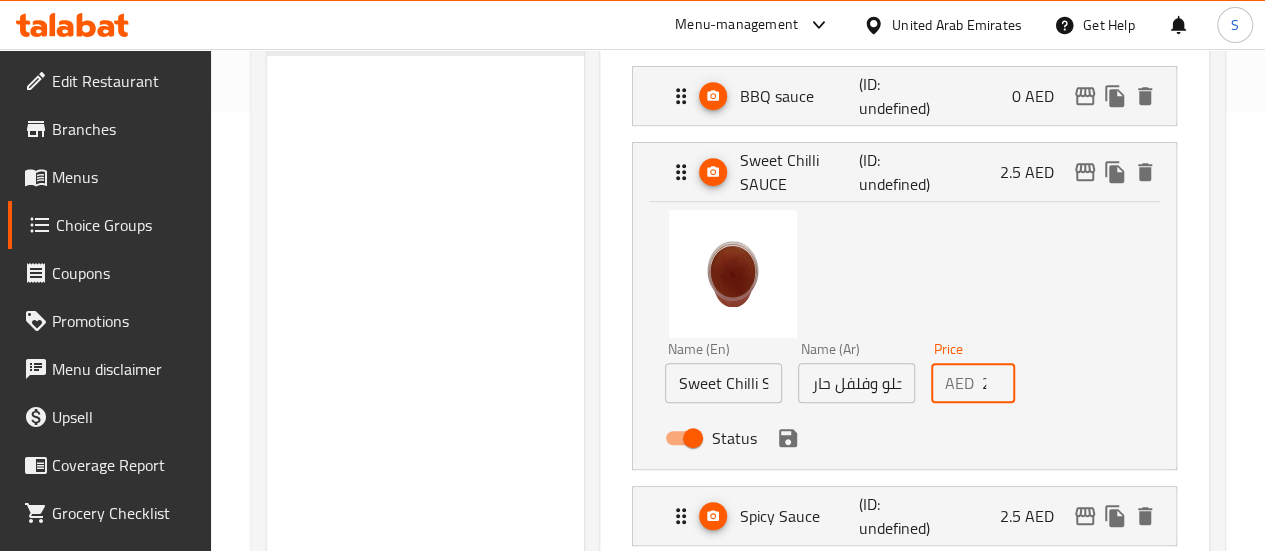 click on "2.5" at bounding box center (998, 383) 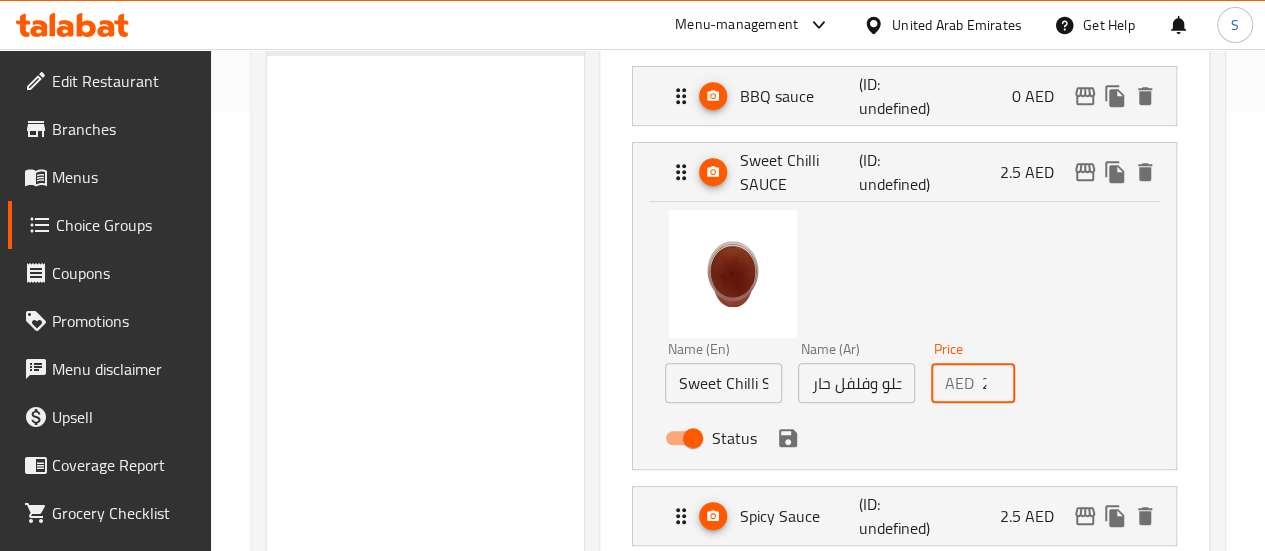 click on "2.5" at bounding box center (998, 383) 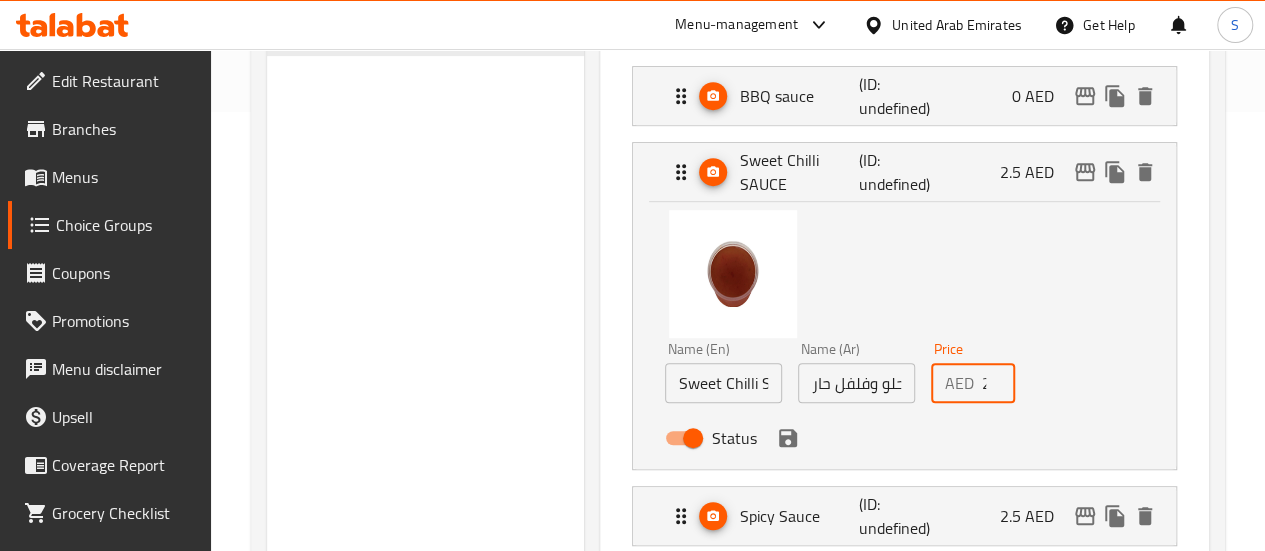 click on "2.5" at bounding box center [998, 383] 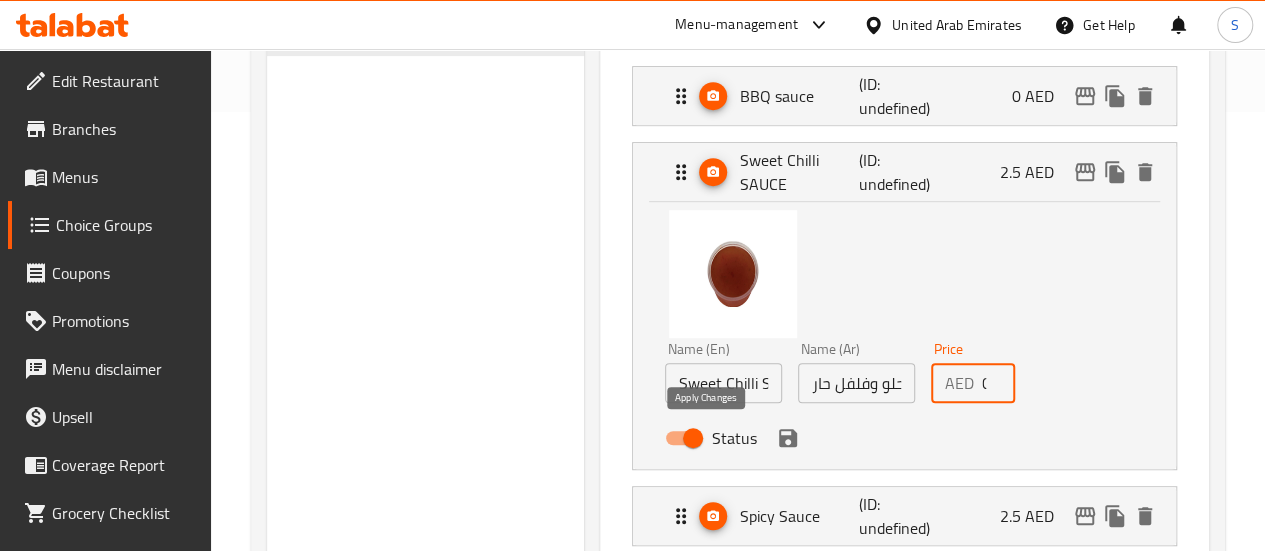 type on "0" 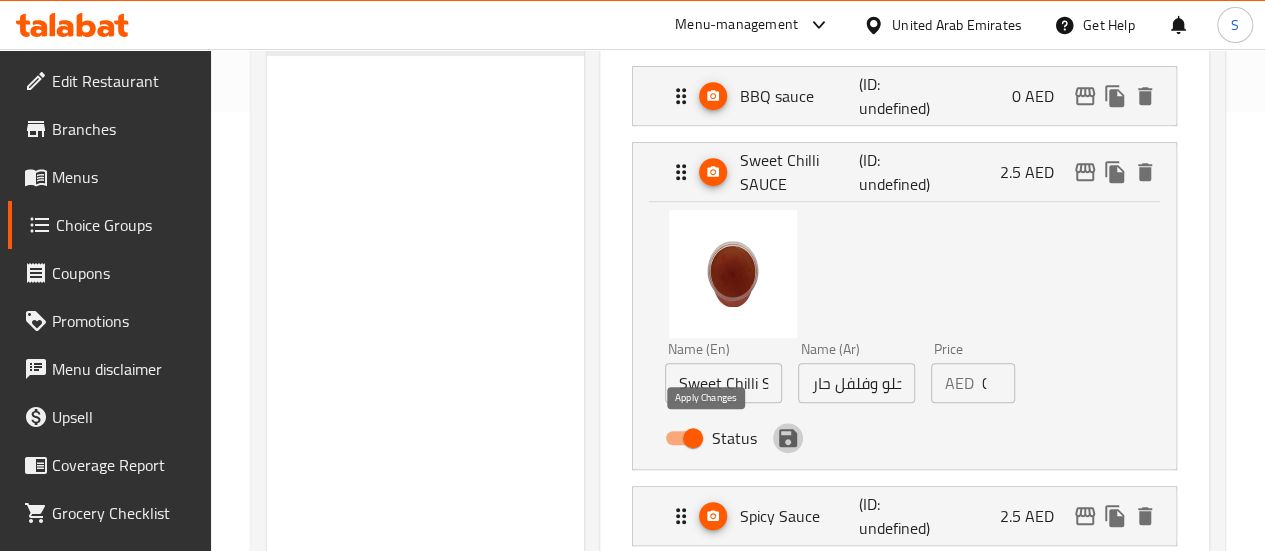 click at bounding box center [788, 438] 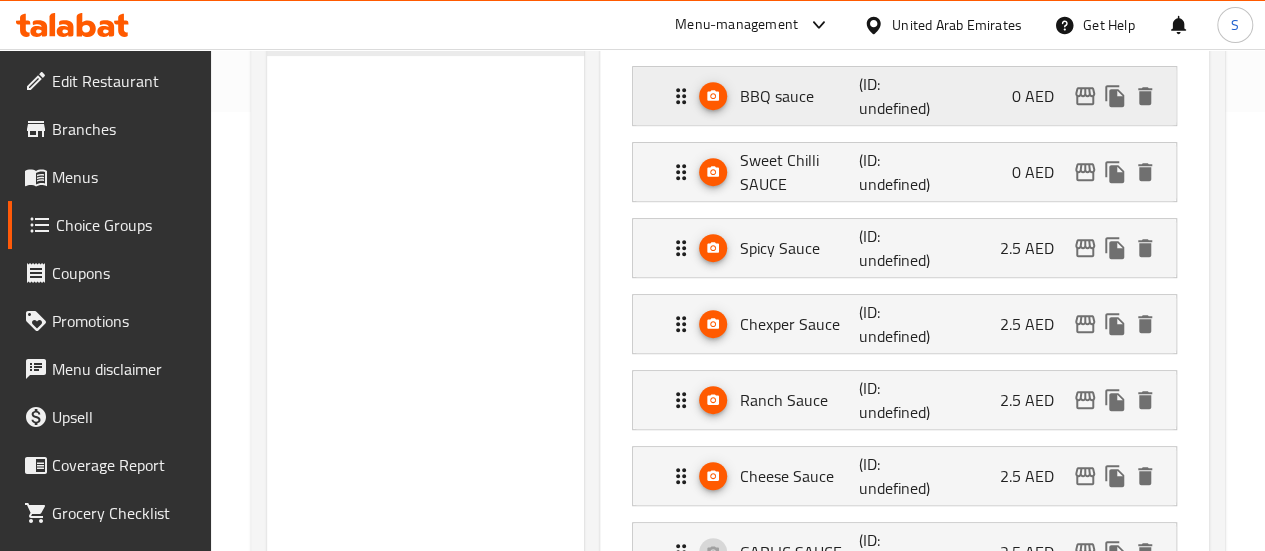 click on "BBQ sauce (ID: undefined) 0 AED" at bounding box center (910, 96) 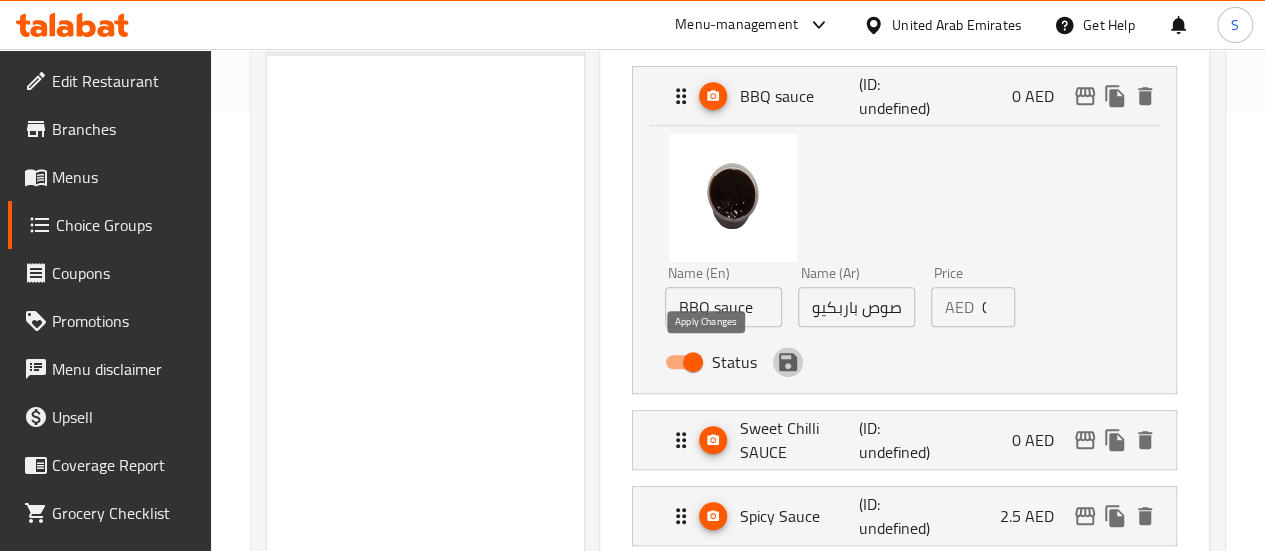 click 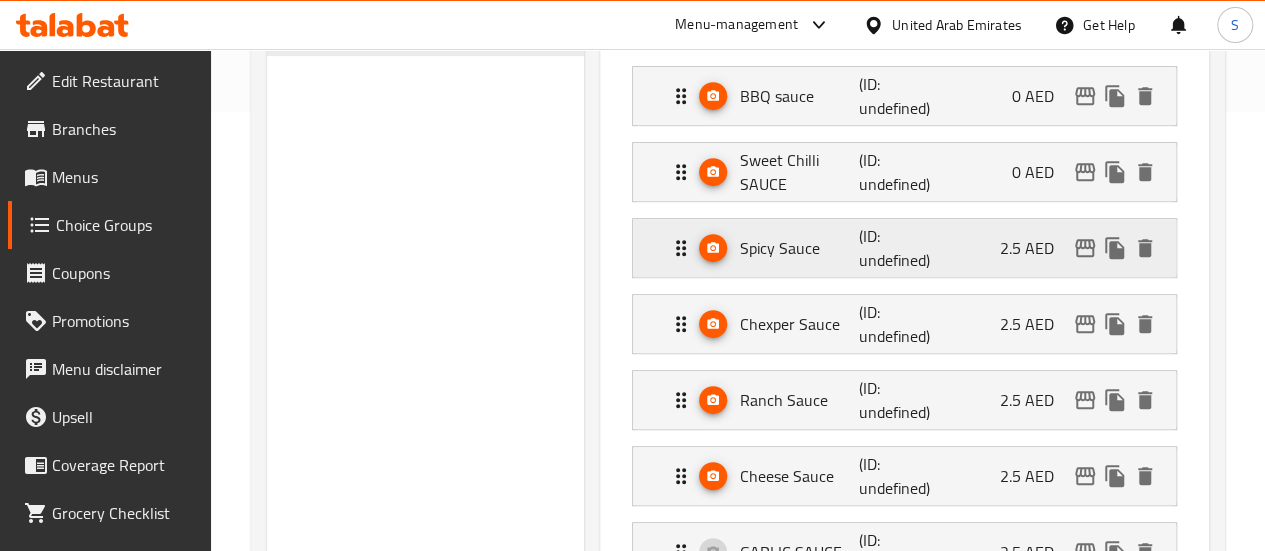 click on "Spicy Sauce" at bounding box center [800, 248] 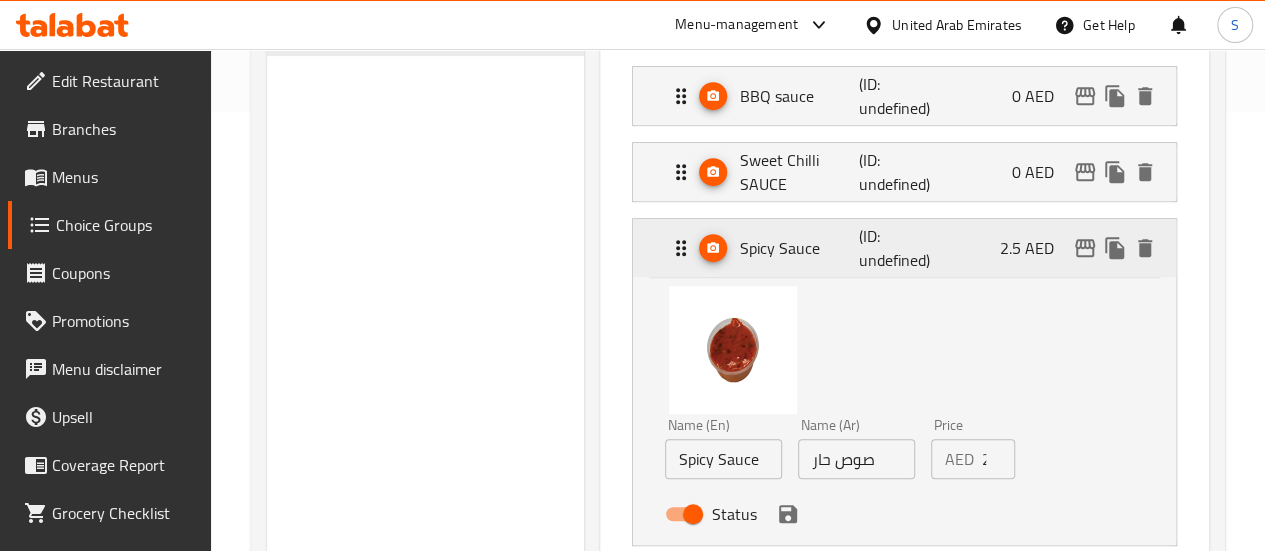click on "Spicy Sauce" at bounding box center [800, 248] 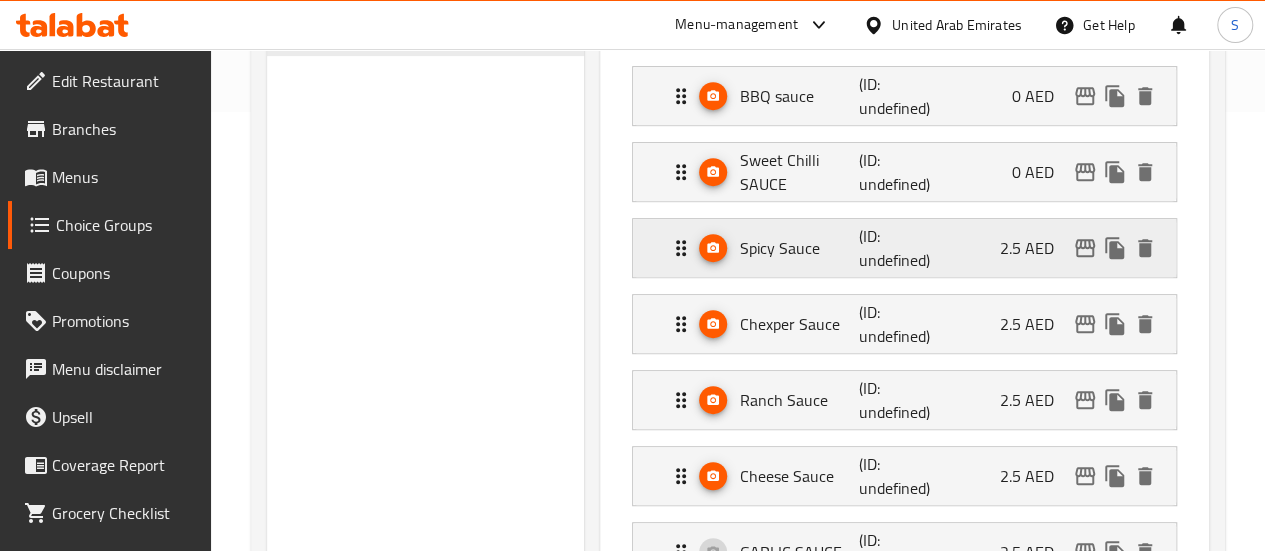 click on "Spicy Sauce" at bounding box center [800, 248] 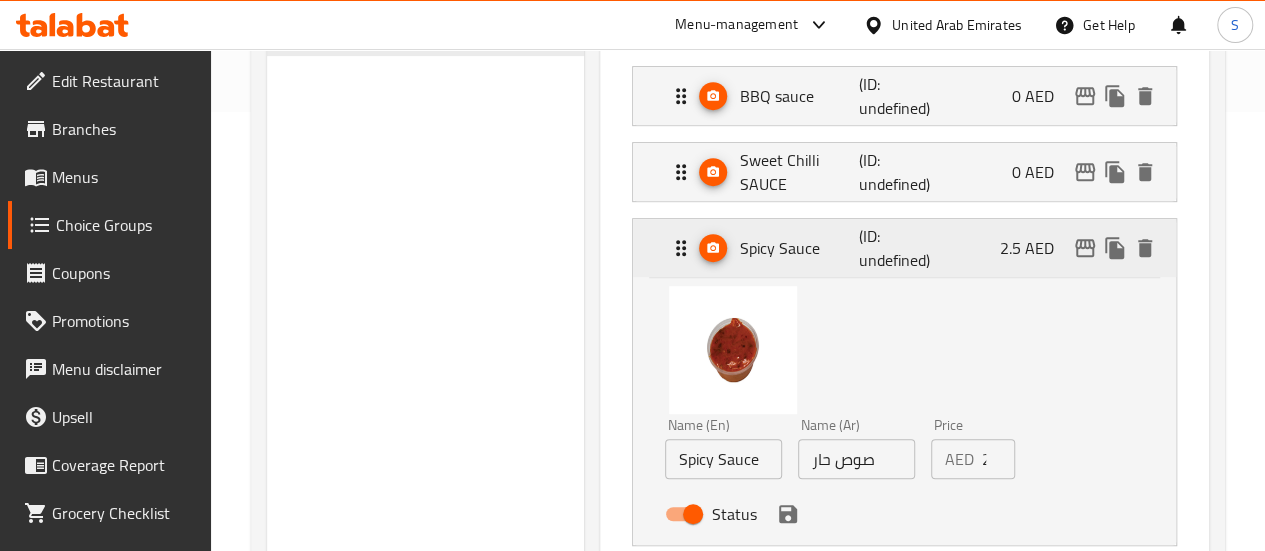 click on "Spicy Sauce" at bounding box center [800, 248] 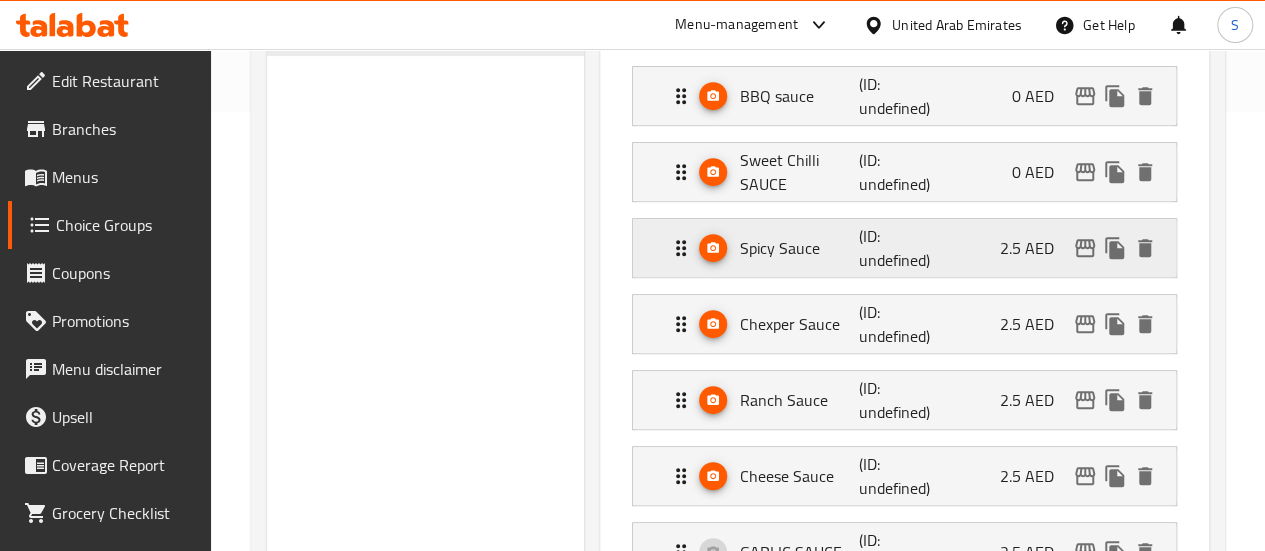click on "Spicy Sauce" at bounding box center (800, 248) 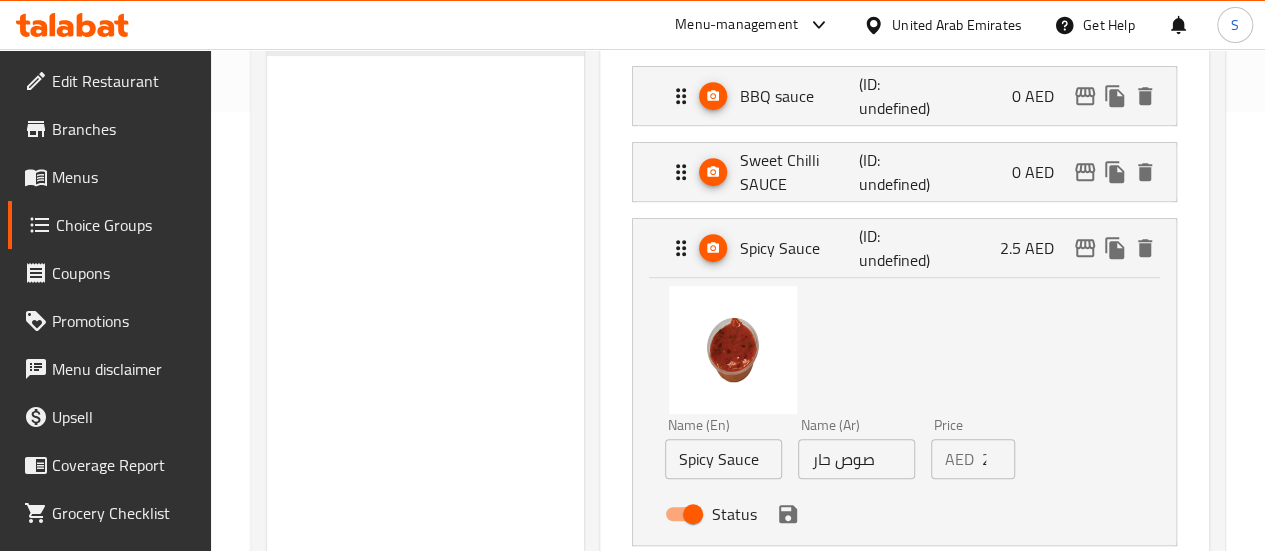 click on "2.5" at bounding box center (998, 459) 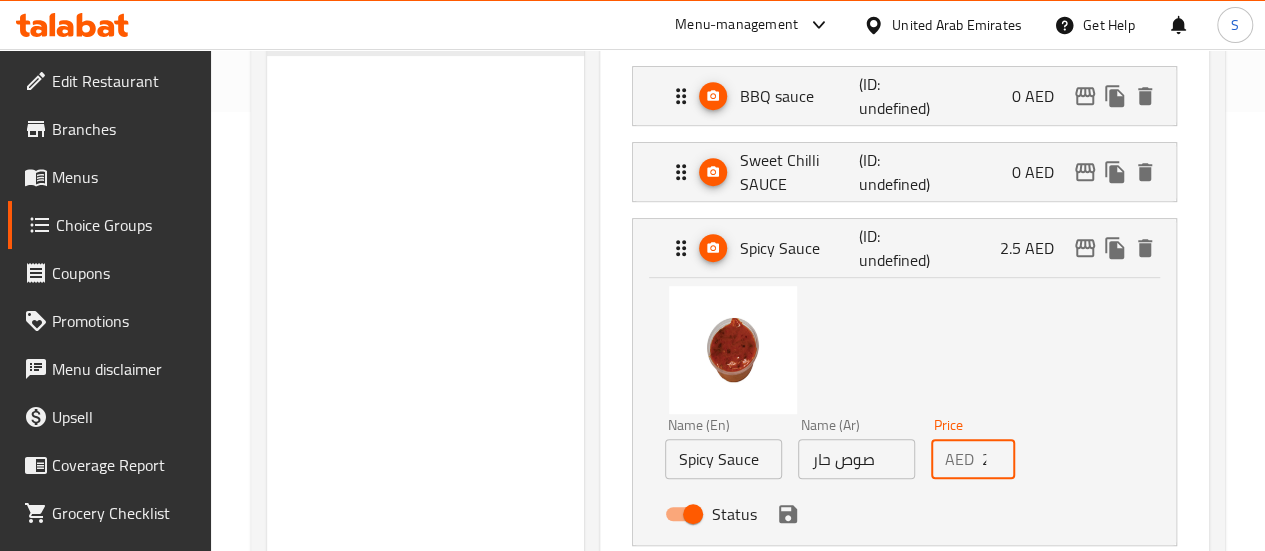 click on "2.5" at bounding box center (998, 459) 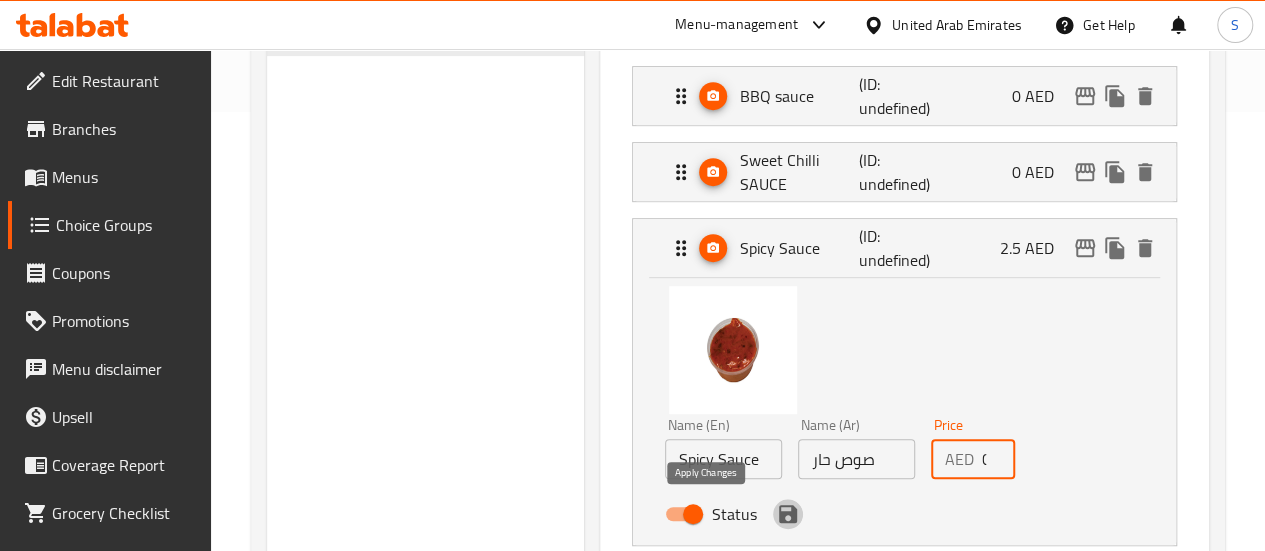 click 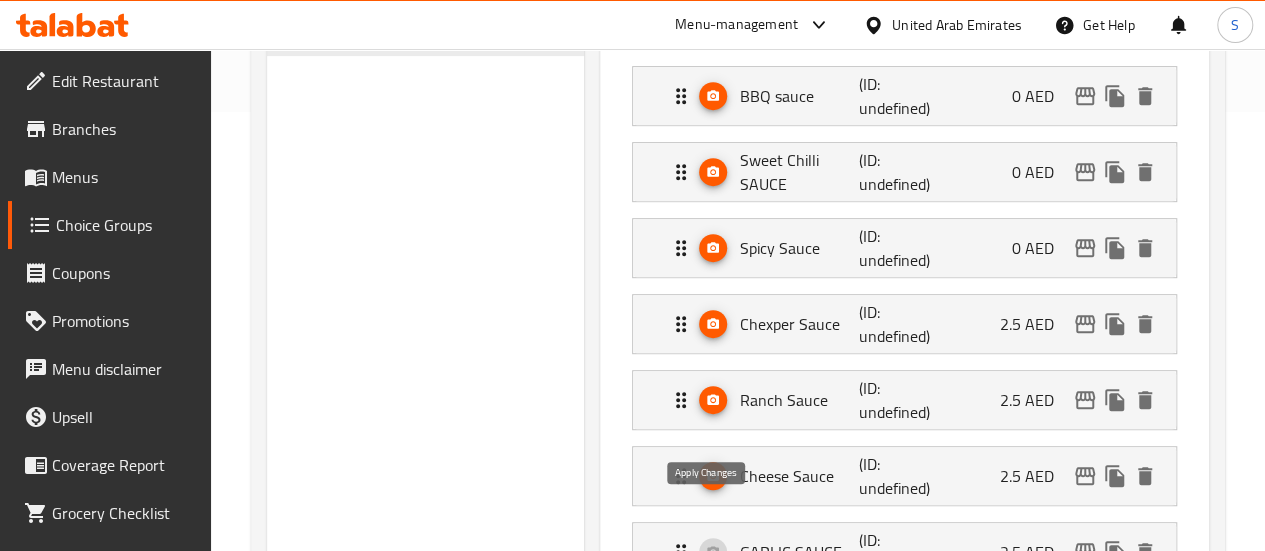 type on "0" 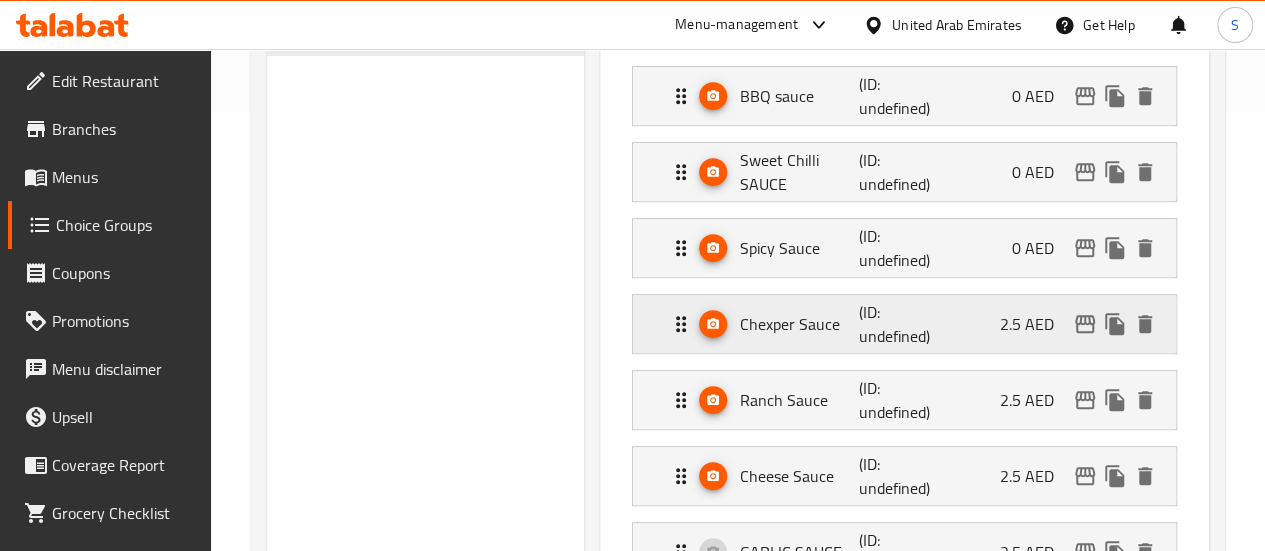 click on "Chexper Sauce (ID: undefined) 2.5 AED" at bounding box center (910, 324) 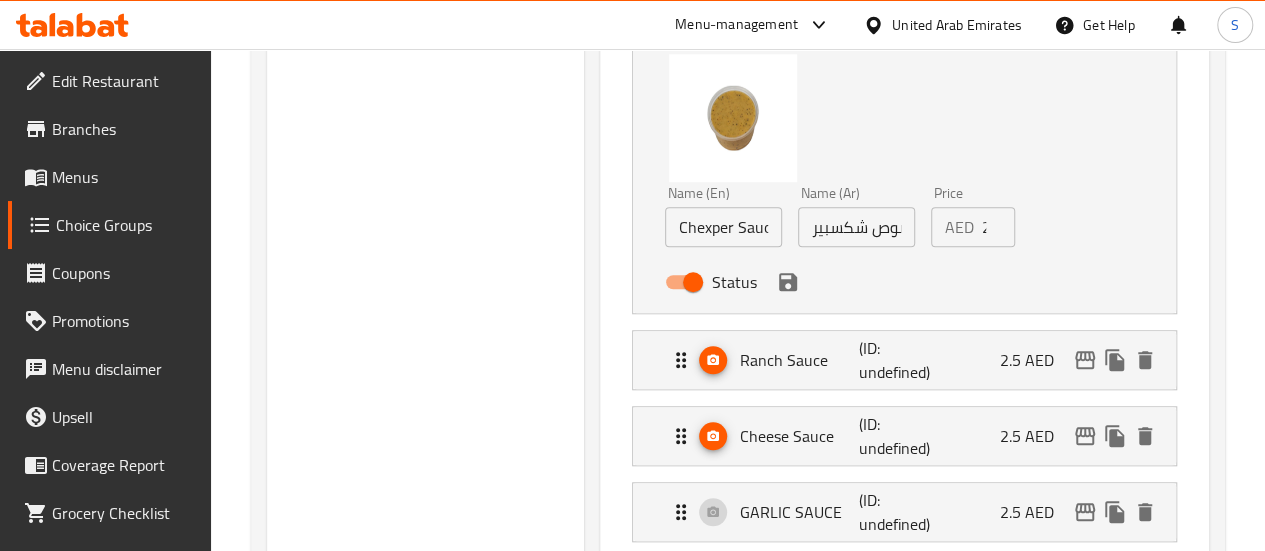 scroll, scrollTop: 755, scrollLeft: 0, axis: vertical 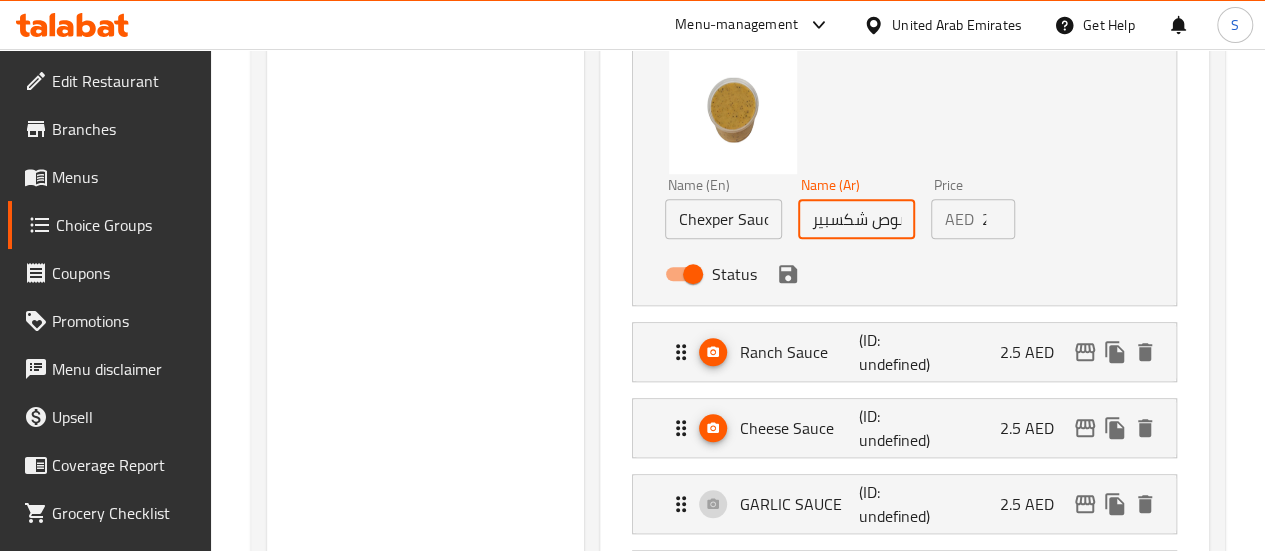 click on "صوص شكسبير" at bounding box center (856, 219) 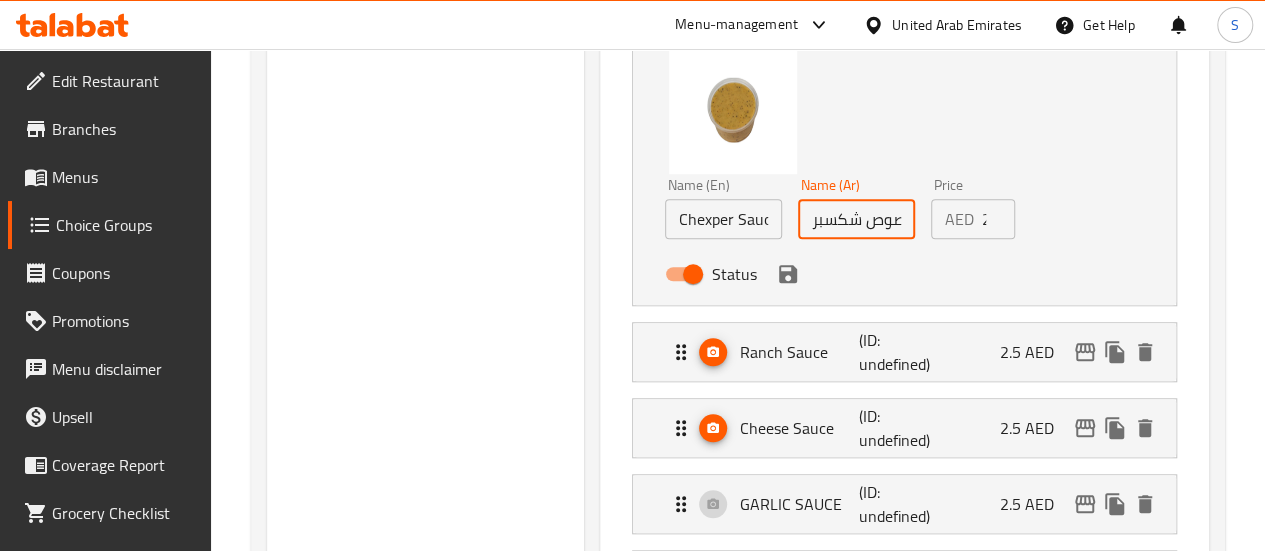 click on "Price AED 2.5 Price" at bounding box center (973, 208) 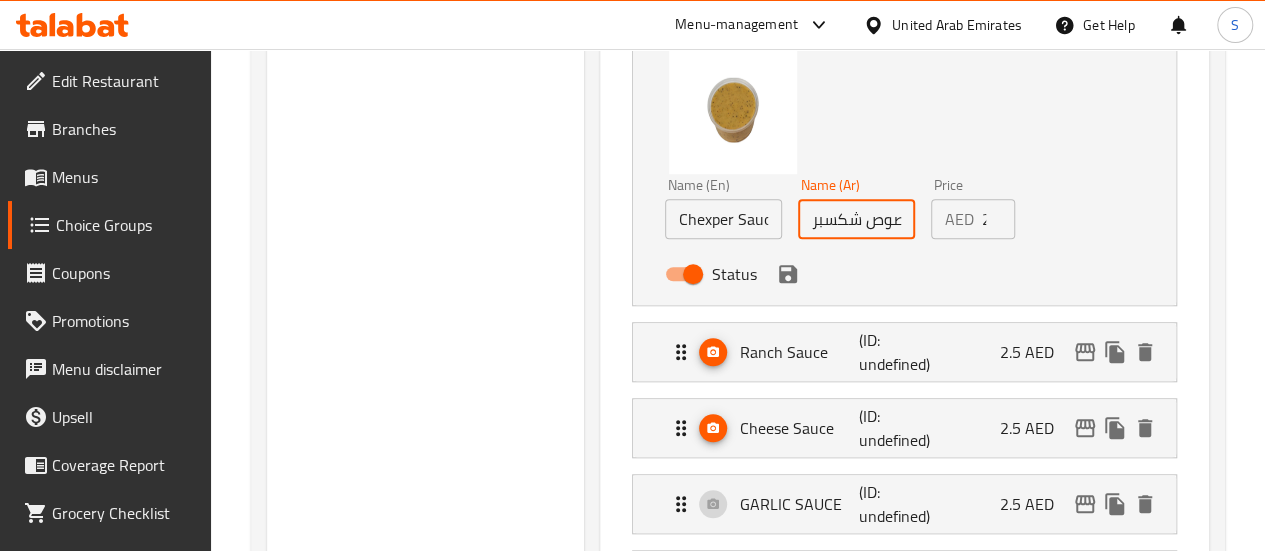 click on "Price AED 2.5 Price" at bounding box center (973, 208) 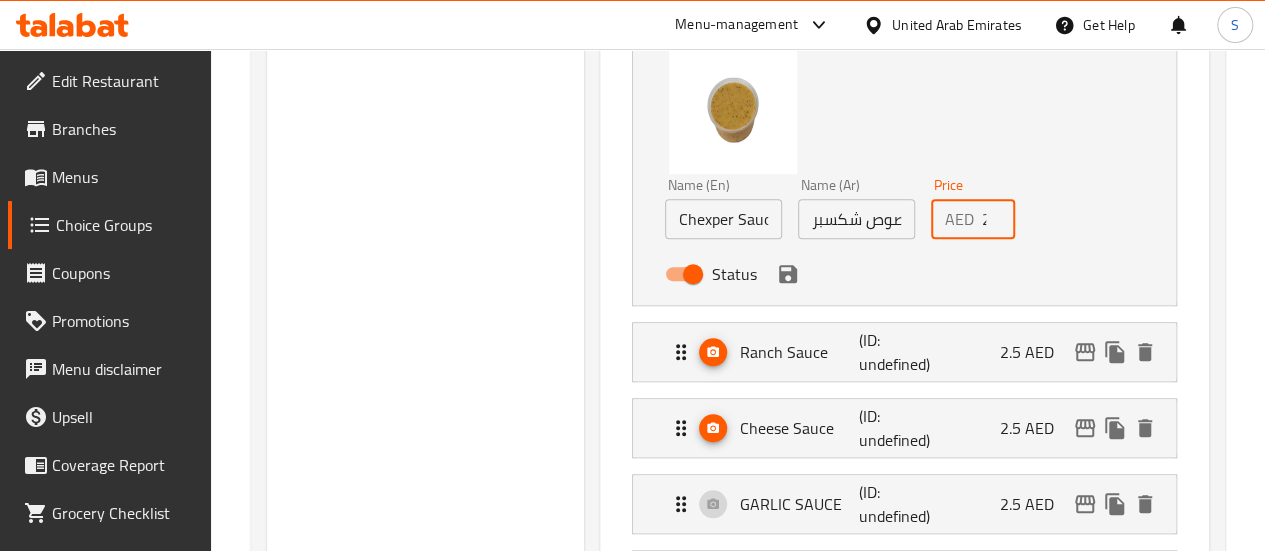 click on "2.5" at bounding box center (998, 219) 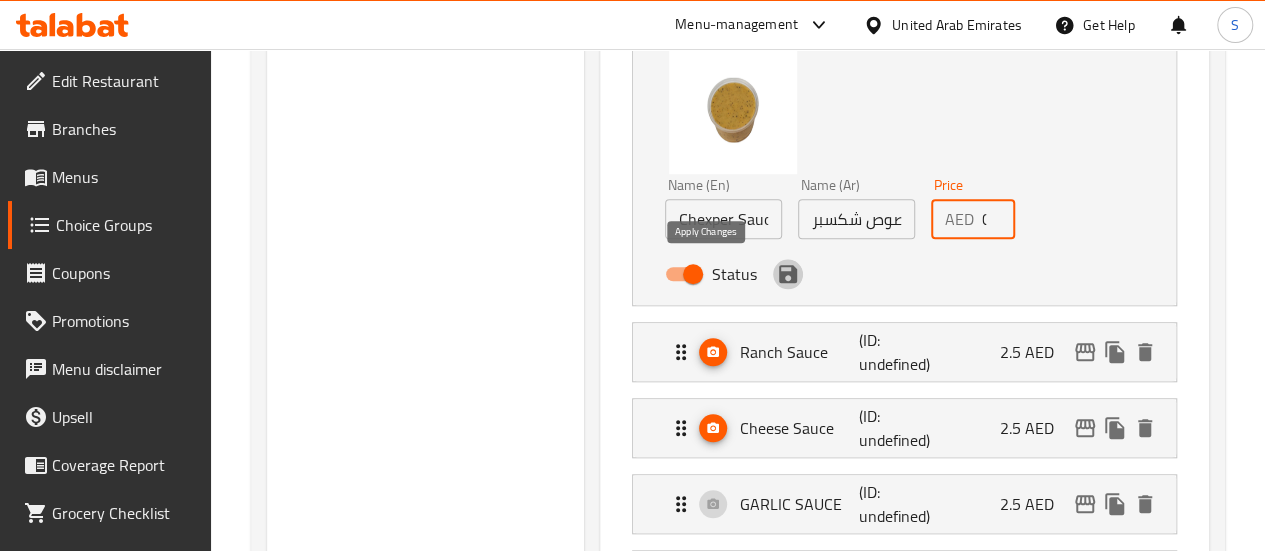 click 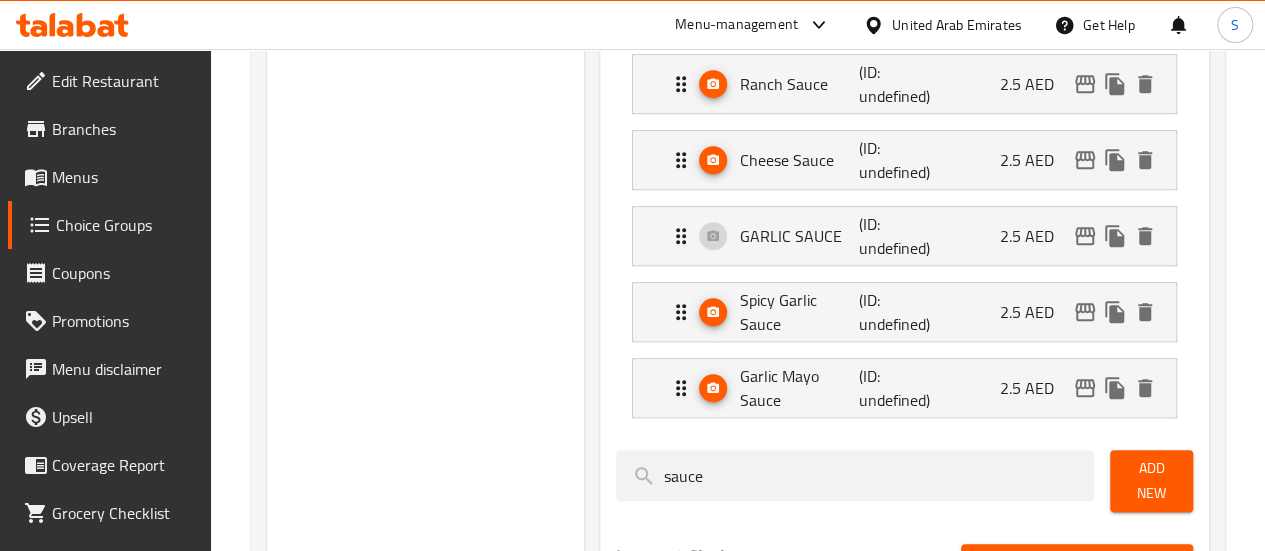 type on "0" 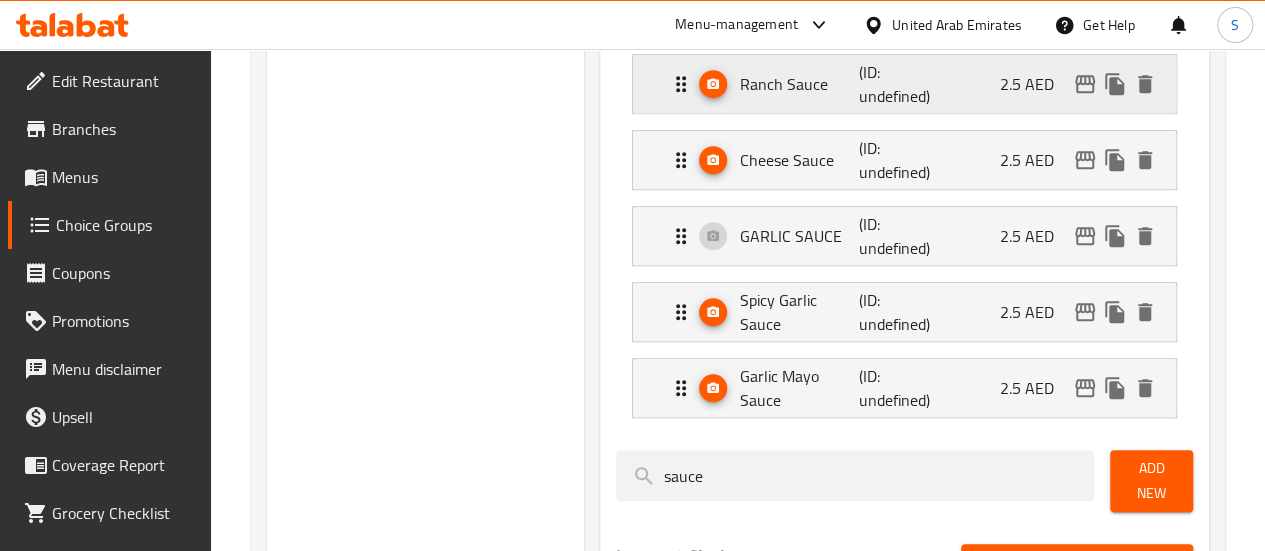 click on "(ID: undefined)" at bounding box center [899, 84] 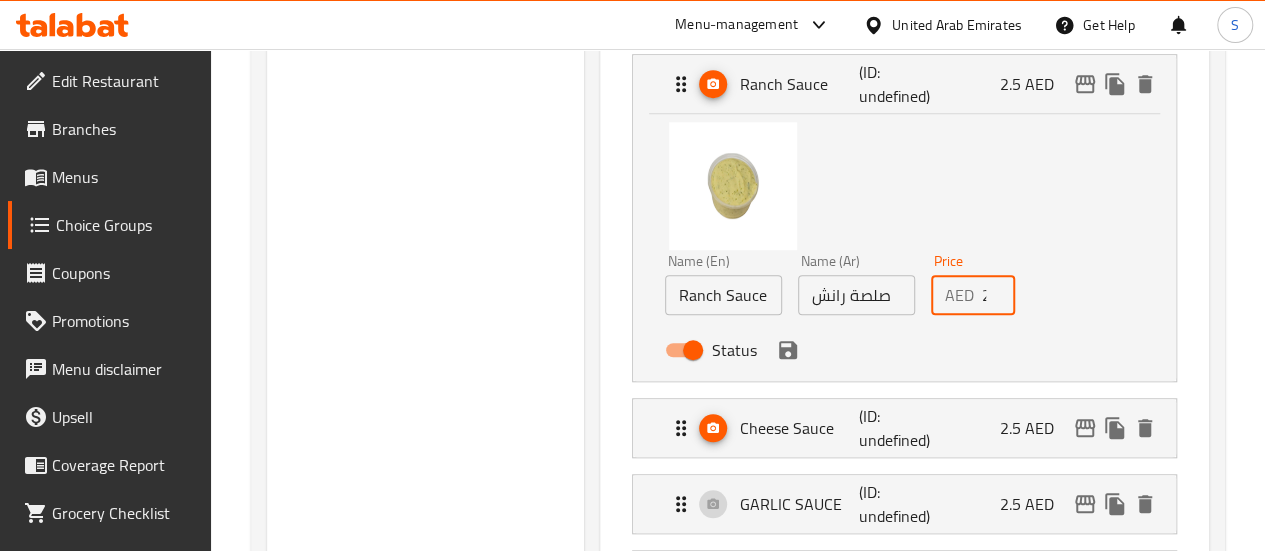 click on "2.5" at bounding box center (998, 295) 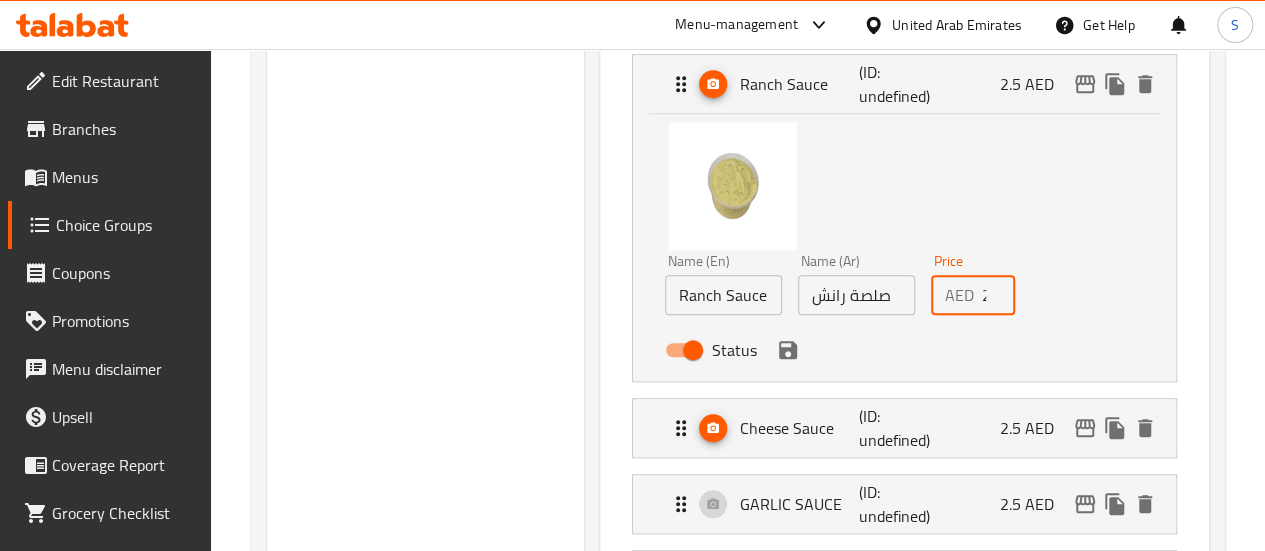 click on "2.5" at bounding box center (998, 295) 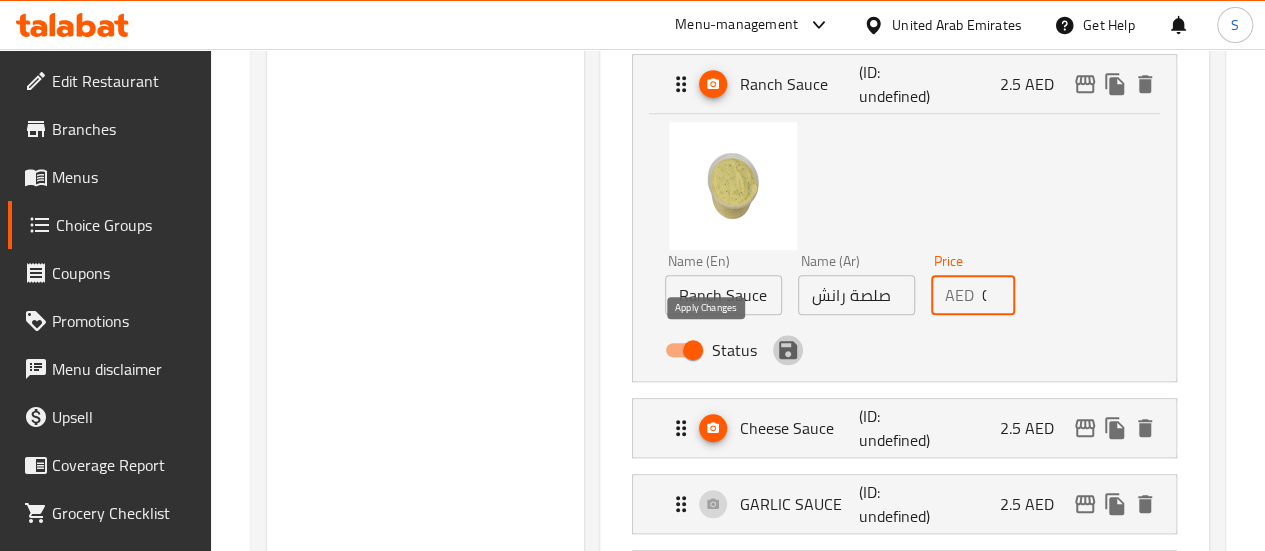 click 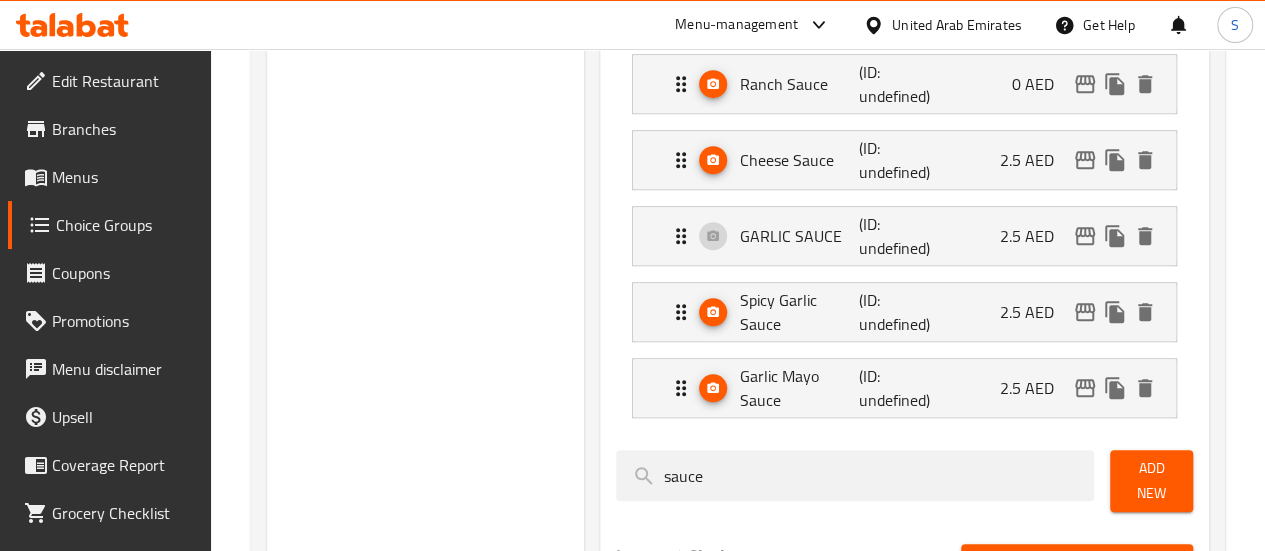 type on "0" 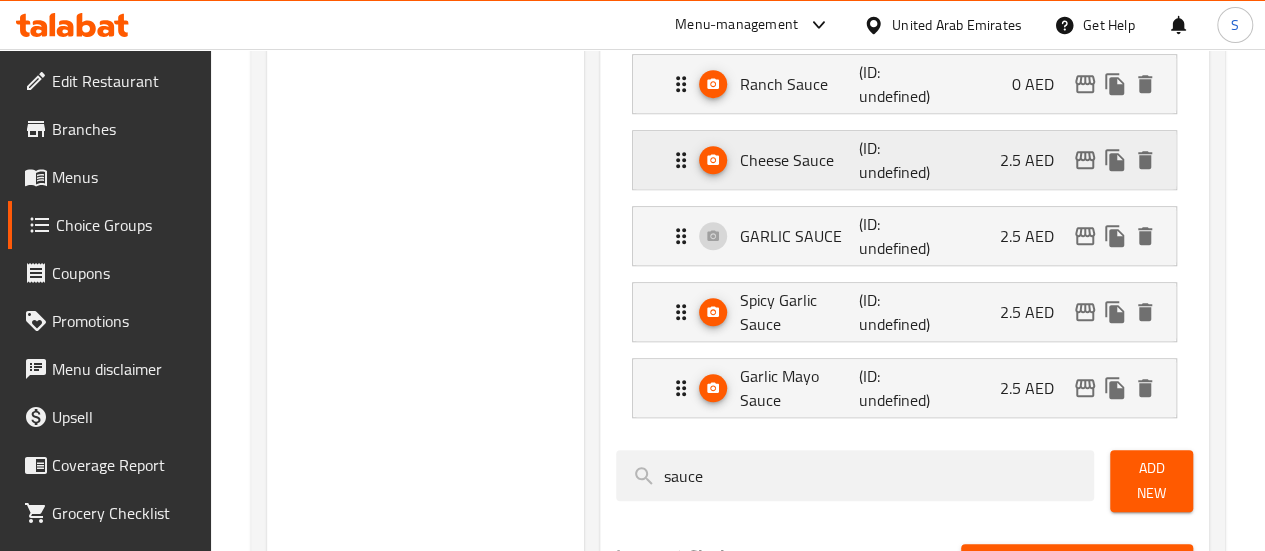 click on "Cheese Sauce (ID: undefined) 2.5 AED" at bounding box center (910, 160) 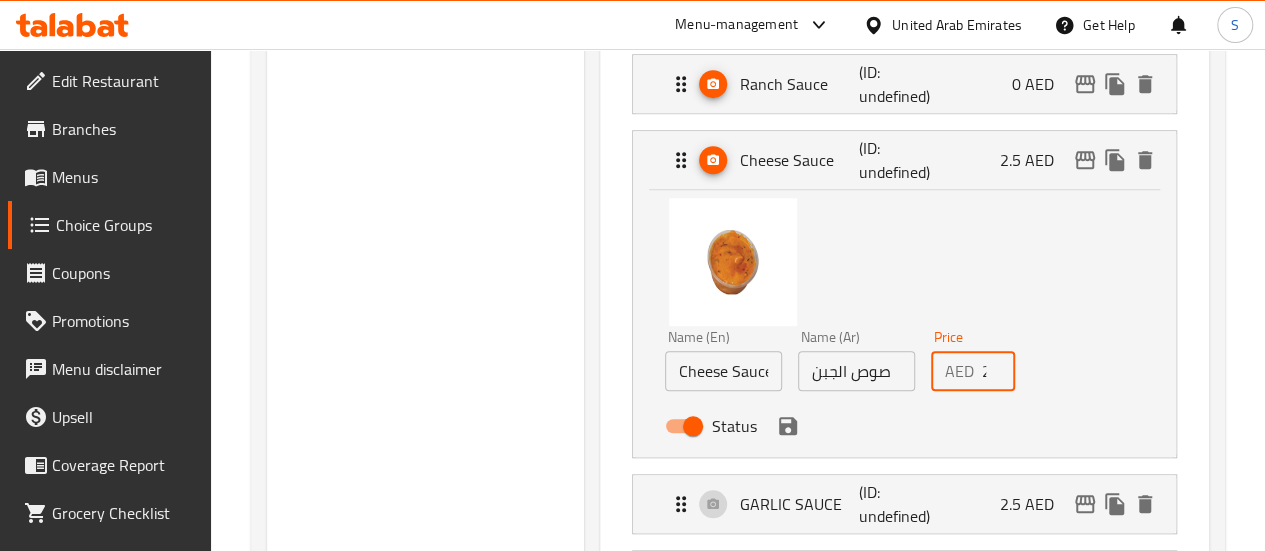 click on "2.5" at bounding box center (998, 371) 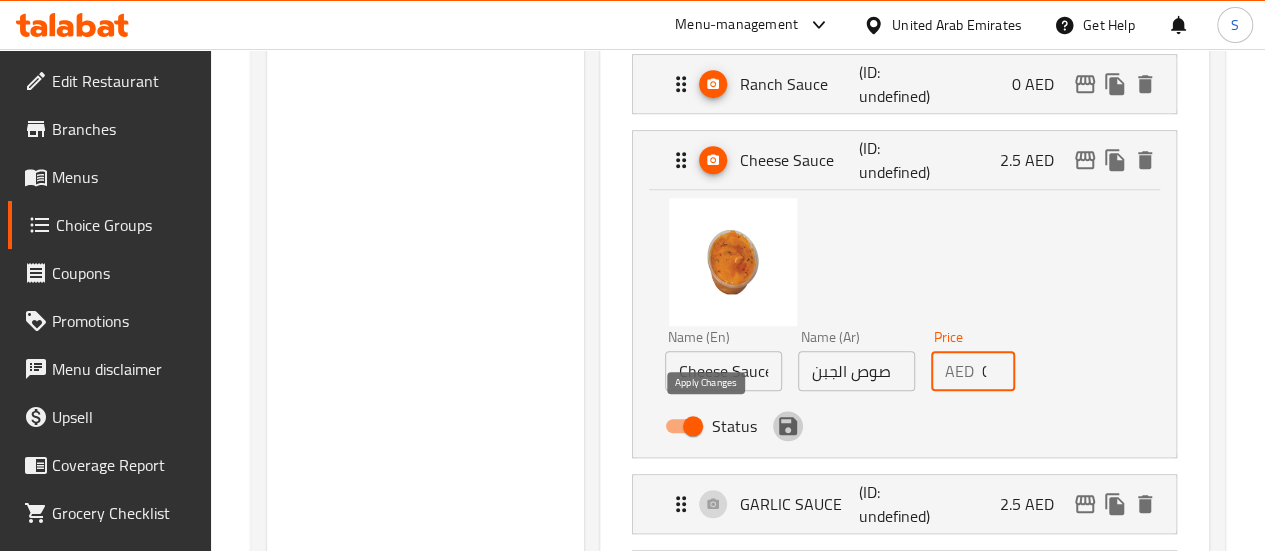 click 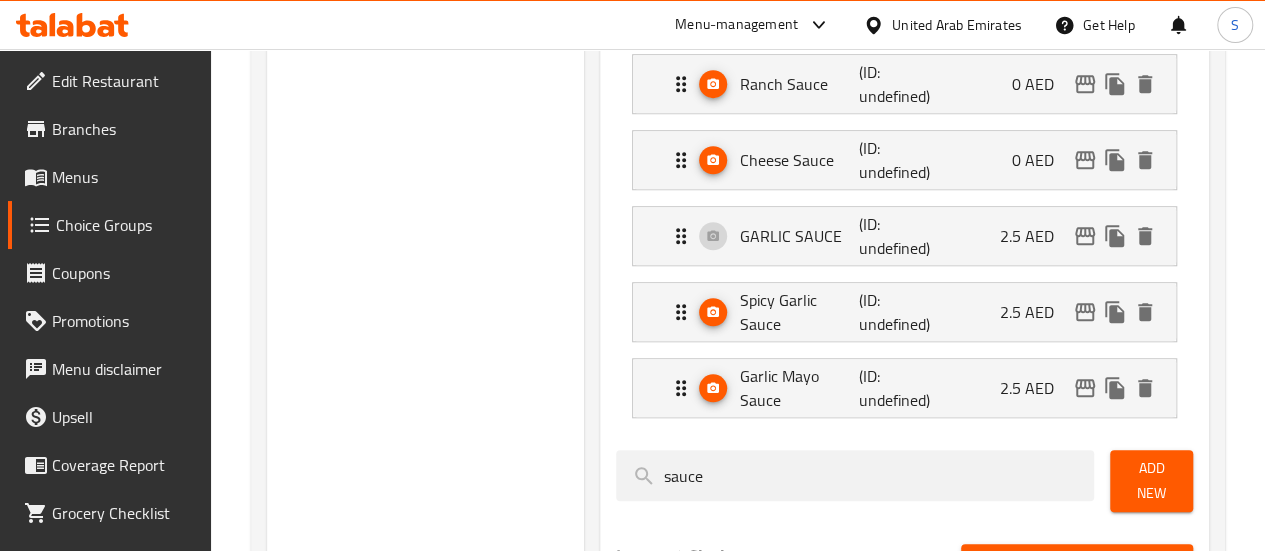type on "0" 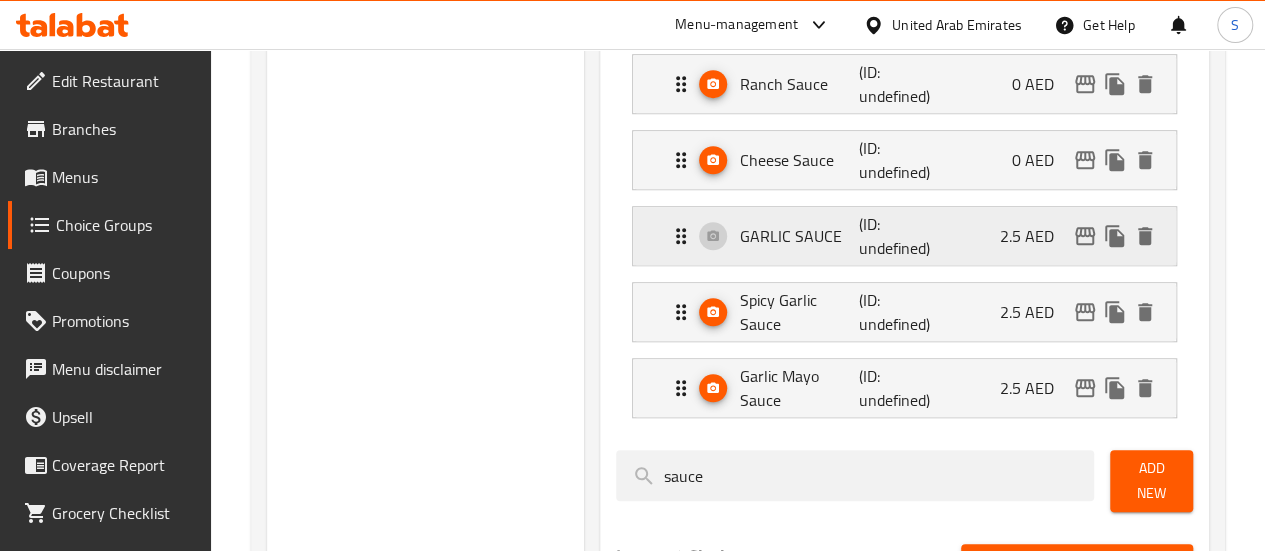 click on "GARLIC  SAUCE (ID: undefined) 2.5 AED" at bounding box center [910, 236] 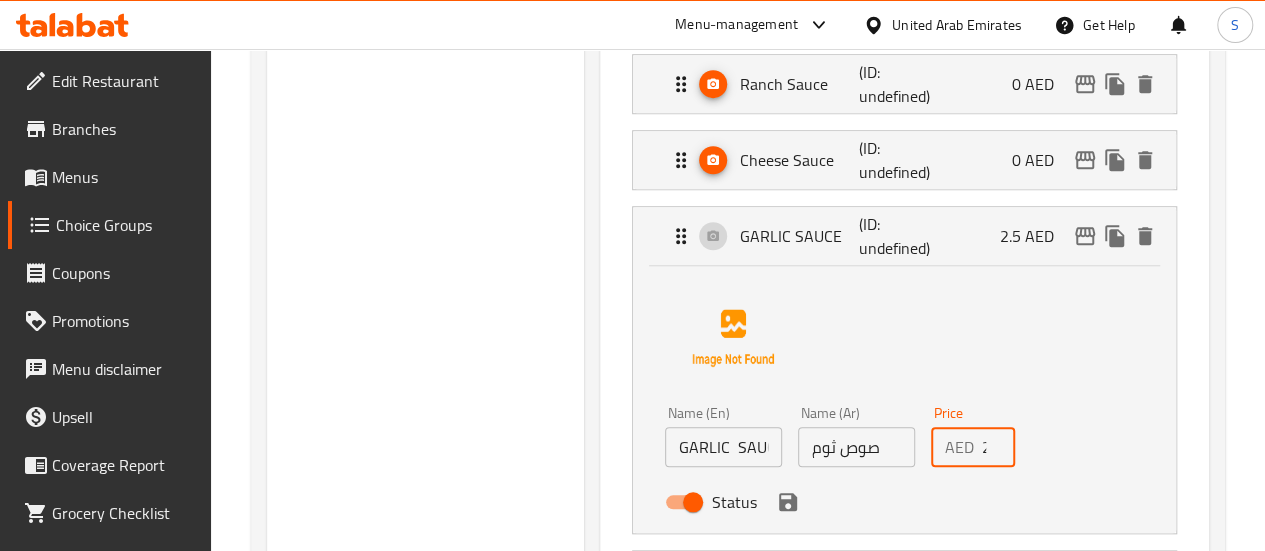 click on "2.5" at bounding box center (998, 447) 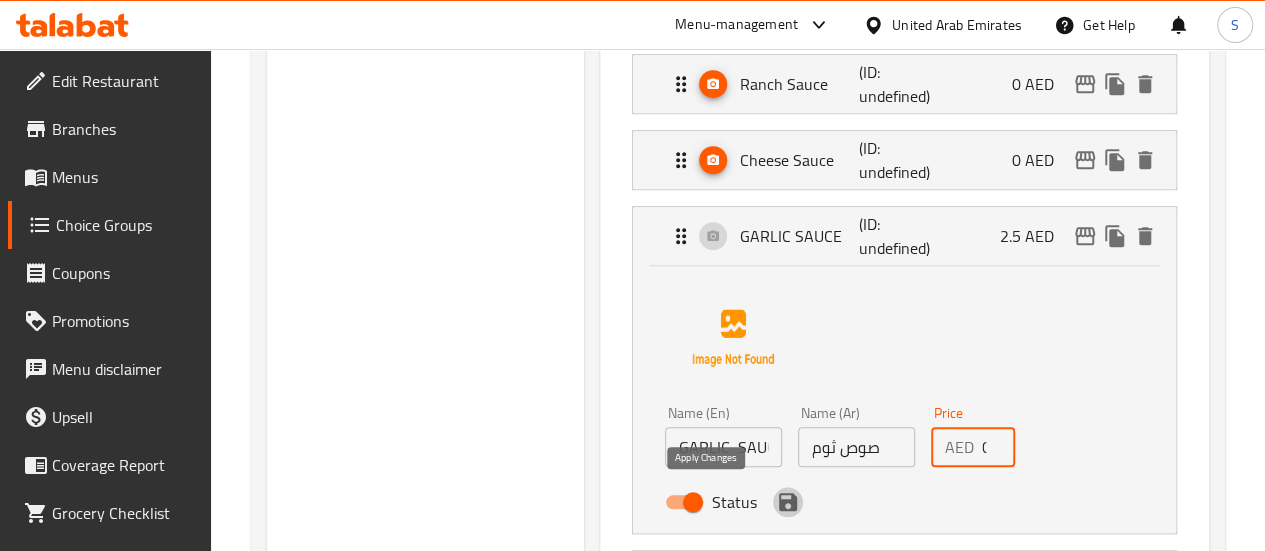 click 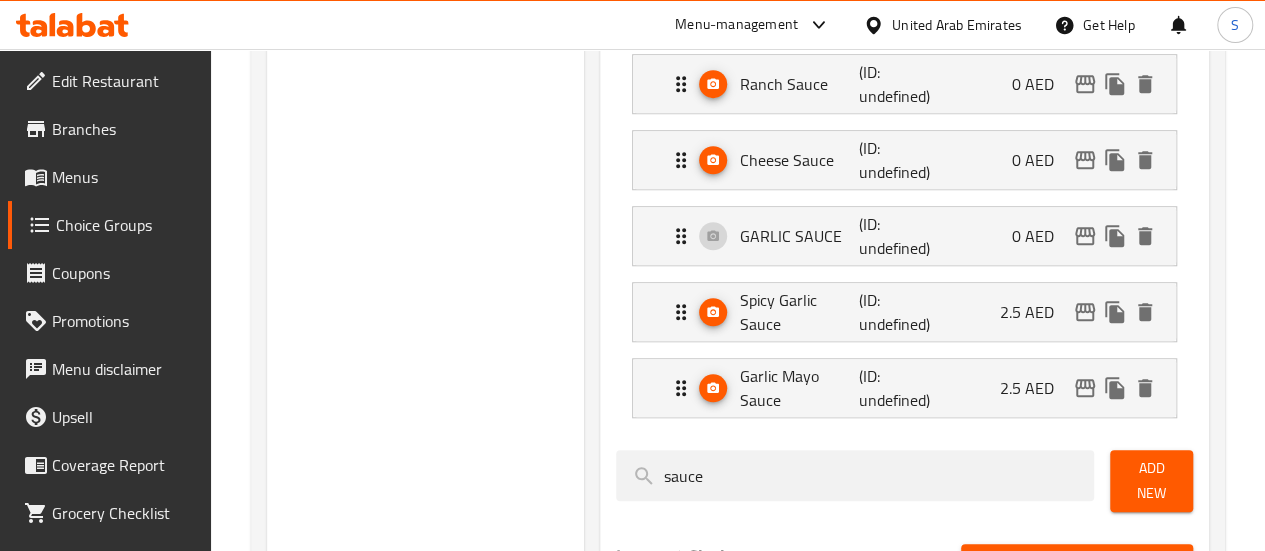 type on "0" 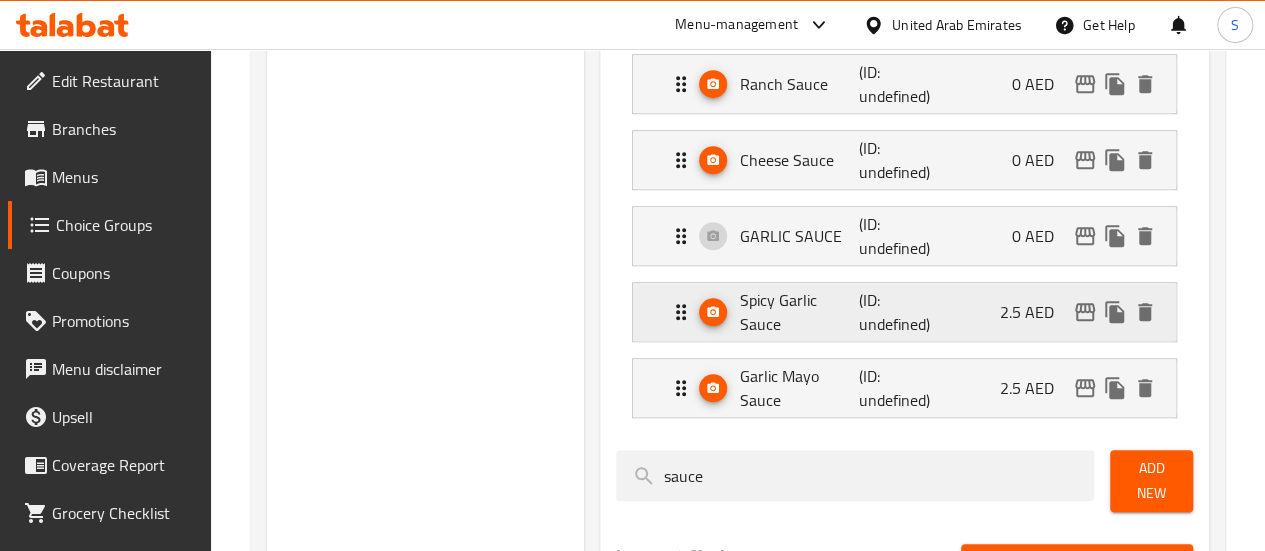 click on "Spicy Garlic Sauce (ID: undefined) 2.5 AED" at bounding box center (910, 312) 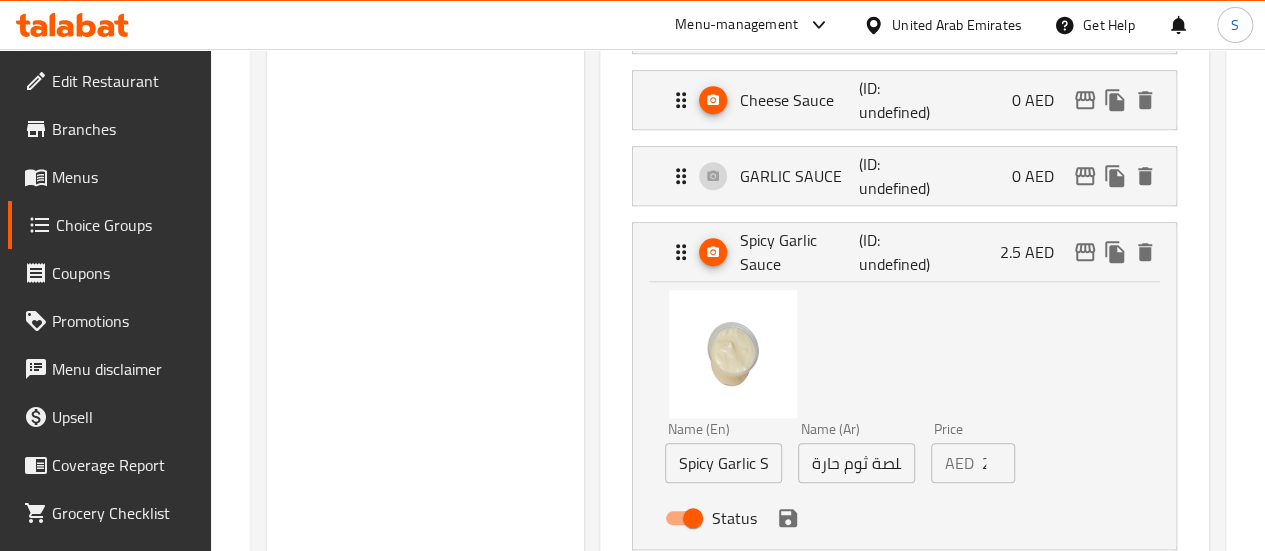 scroll, scrollTop: 914, scrollLeft: 0, axis: vertical 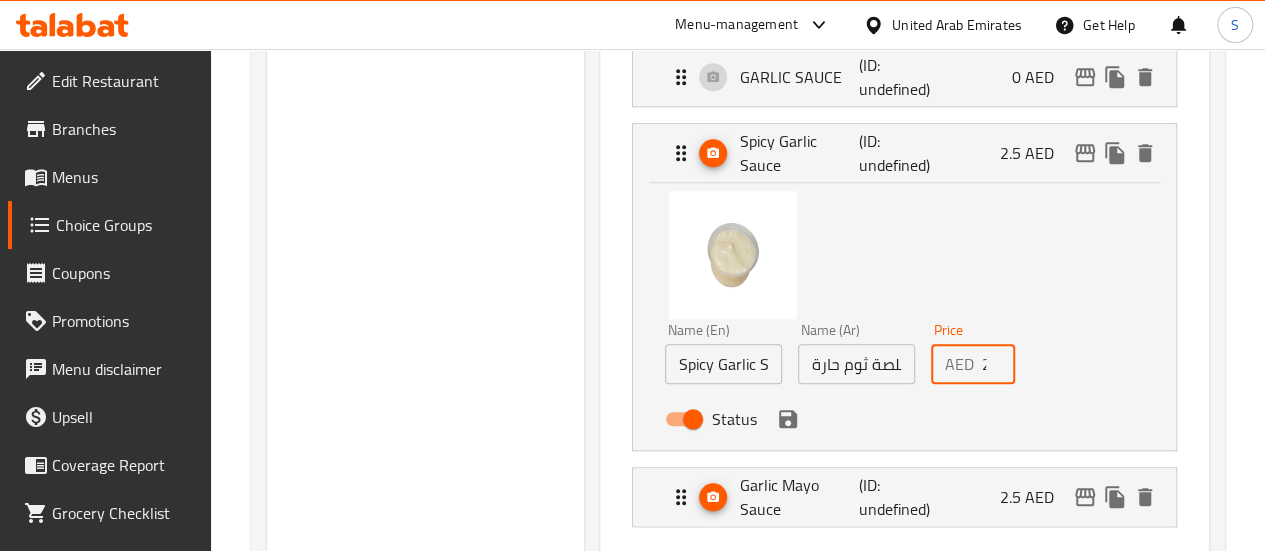 click on "2.5" at bounding box center (998, 364) 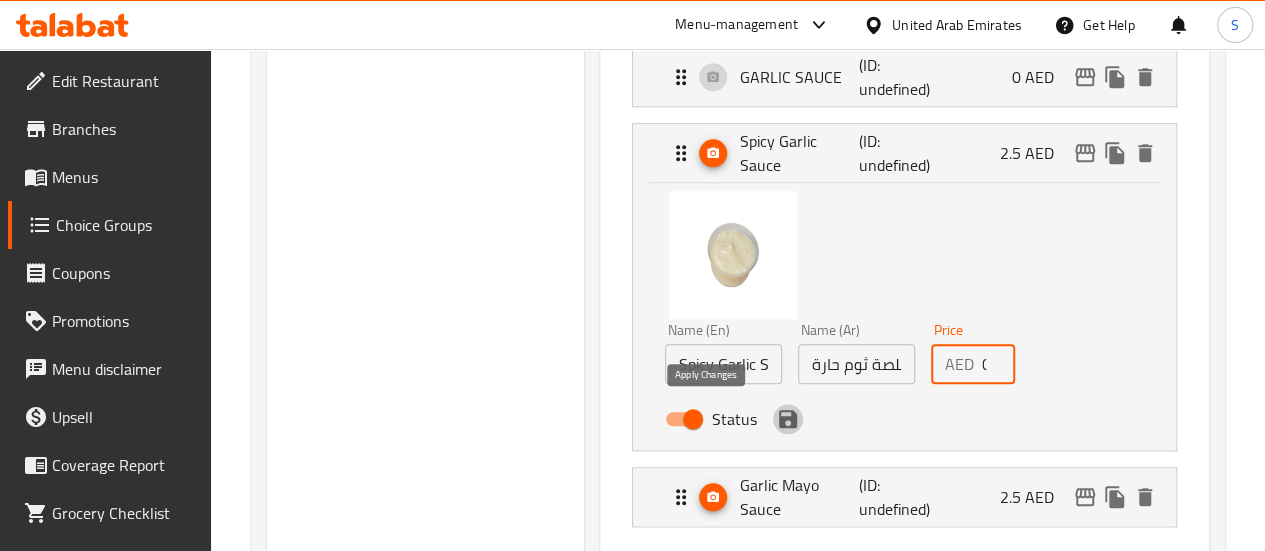 click 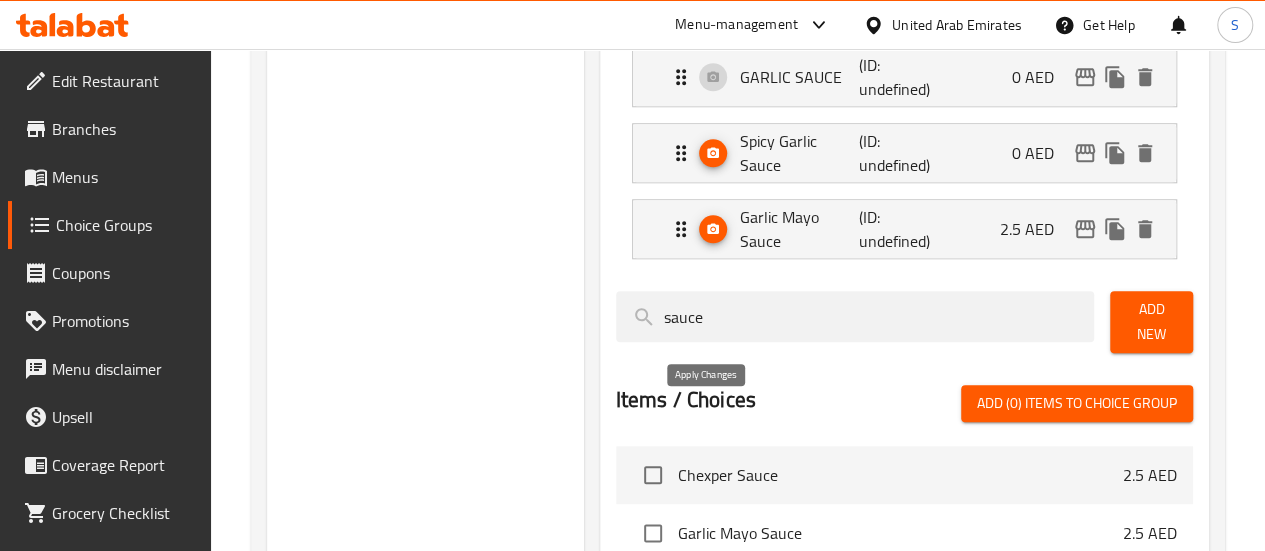 type on "0" 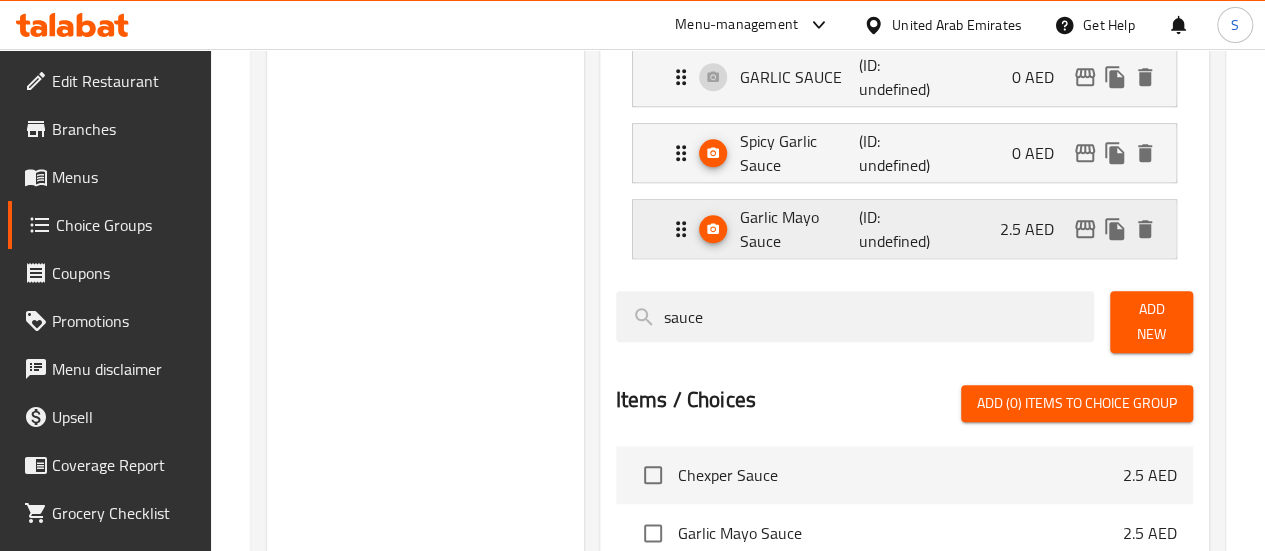 click on "Garlic Mayo Sauce" at bounding box center [800, 229] 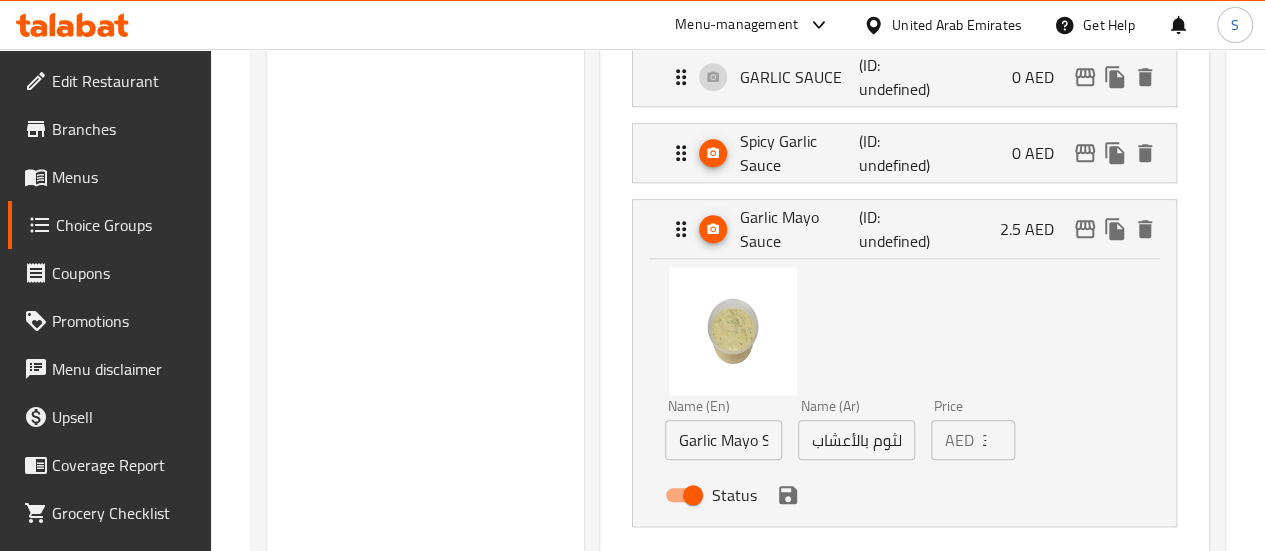 scroll, scrollTop: 0, scrollLeft: 0, axis: both 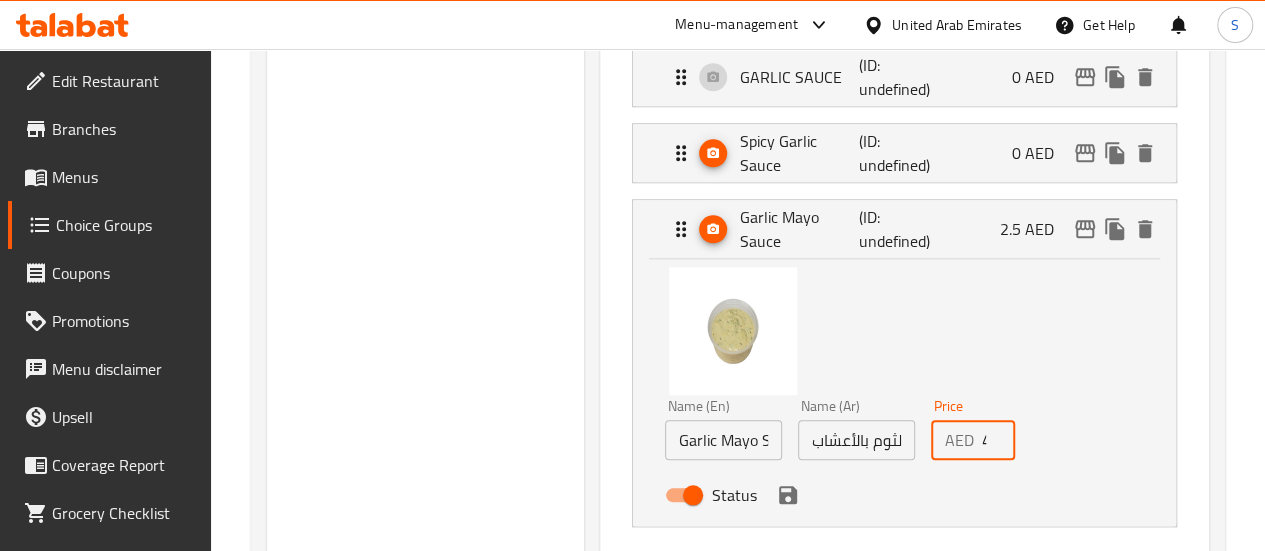 type on "4" 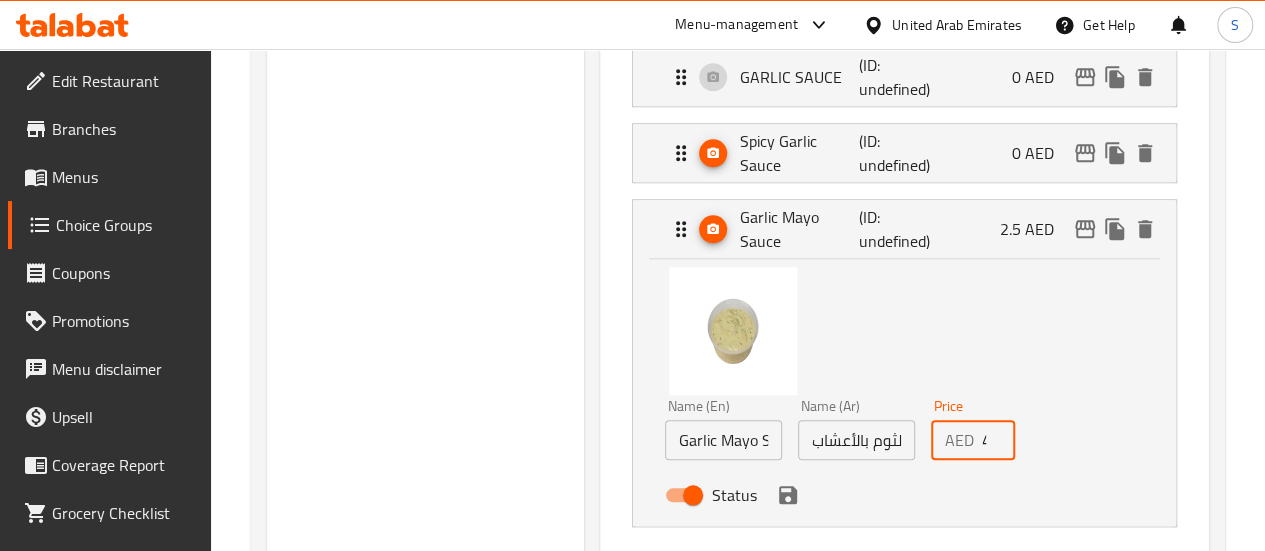 click on "4" at bounding box center (998, 440) 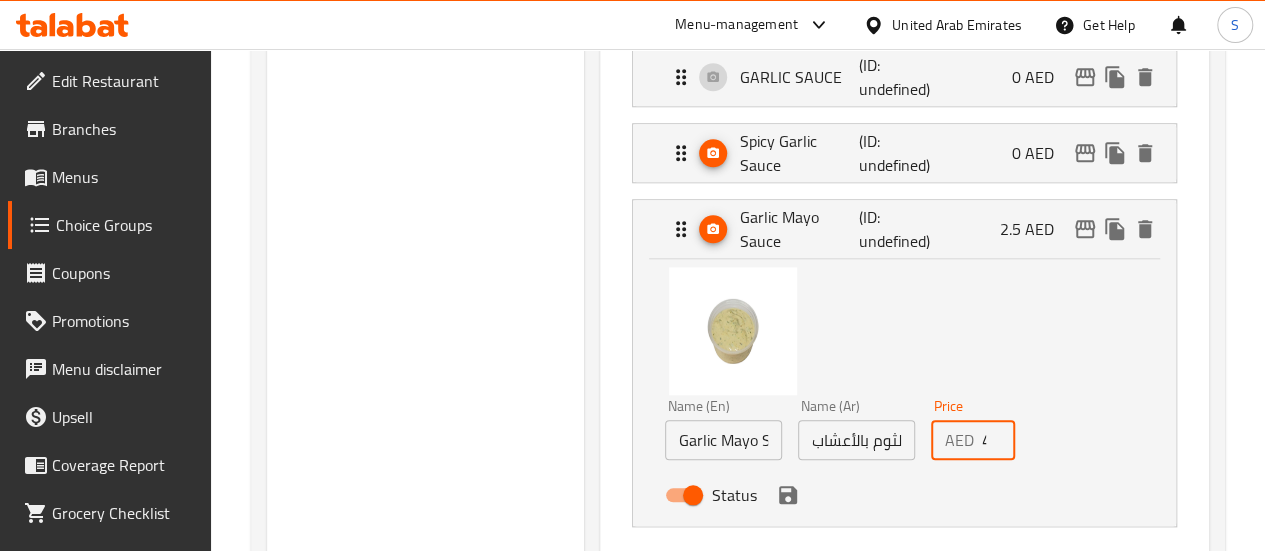 click on "4" at bounding box center (998, 440) 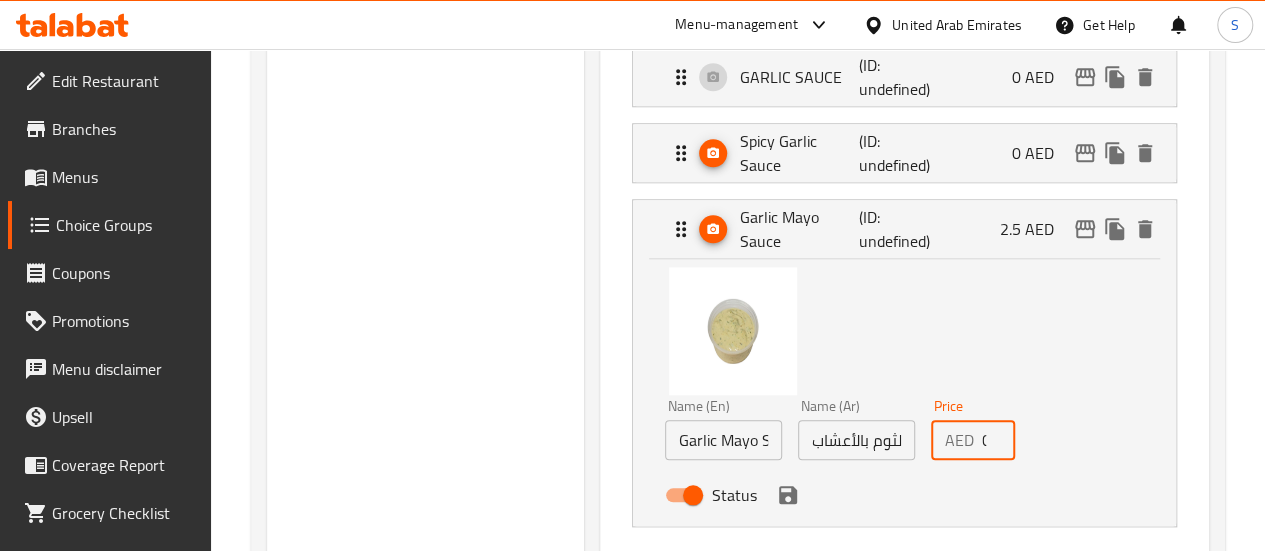 type on "0" 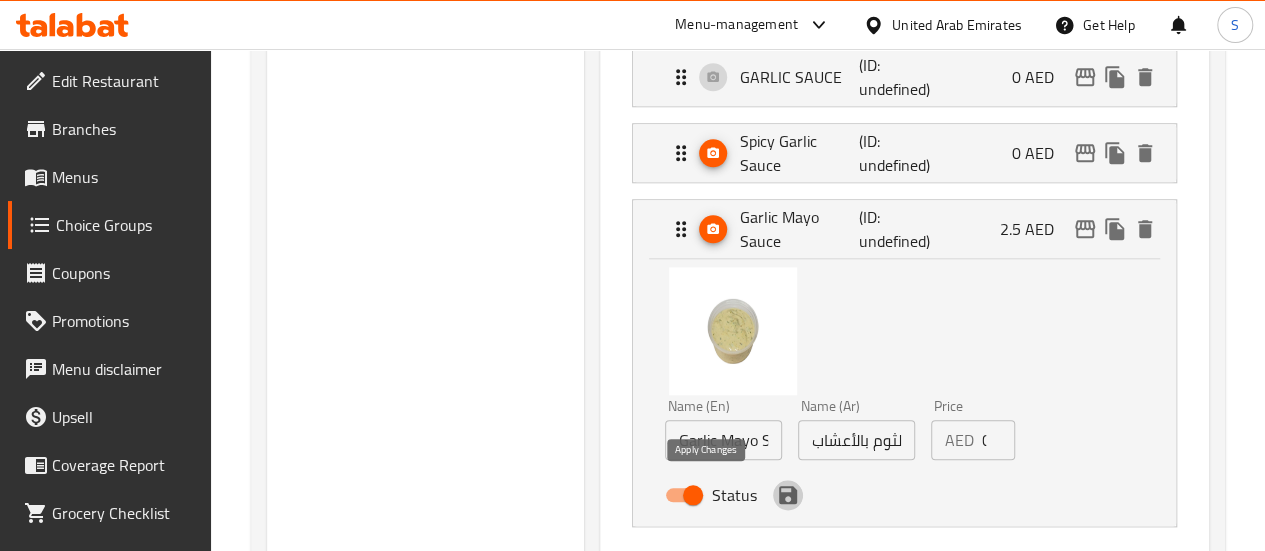 click at bounding box center (788, 495) 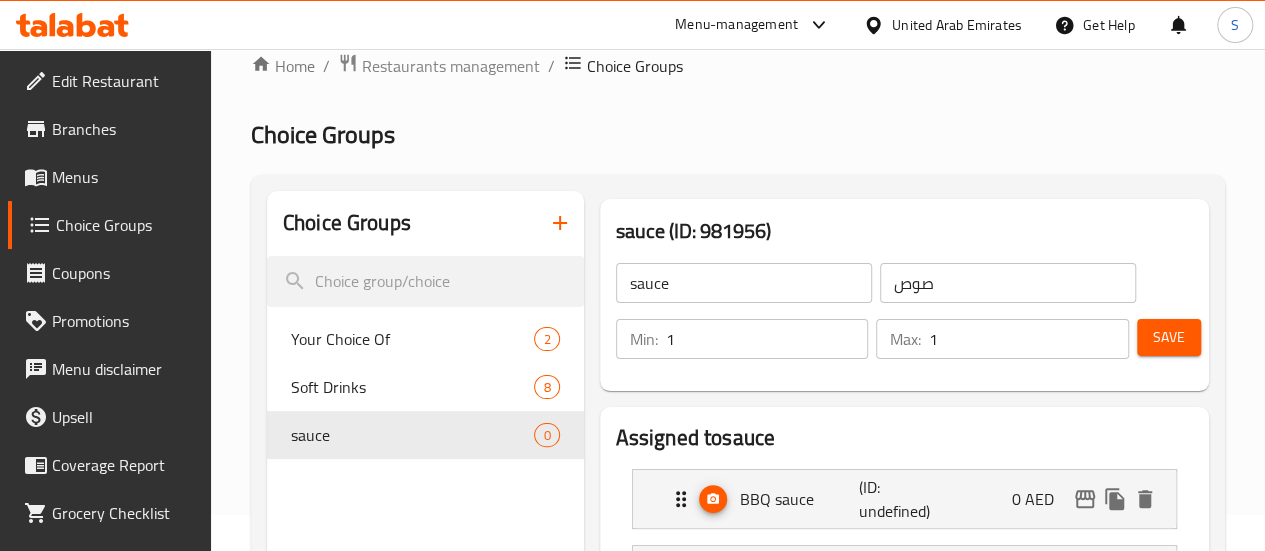 scroll, scrollTop: 0, scrollLeft: 0, axis: both 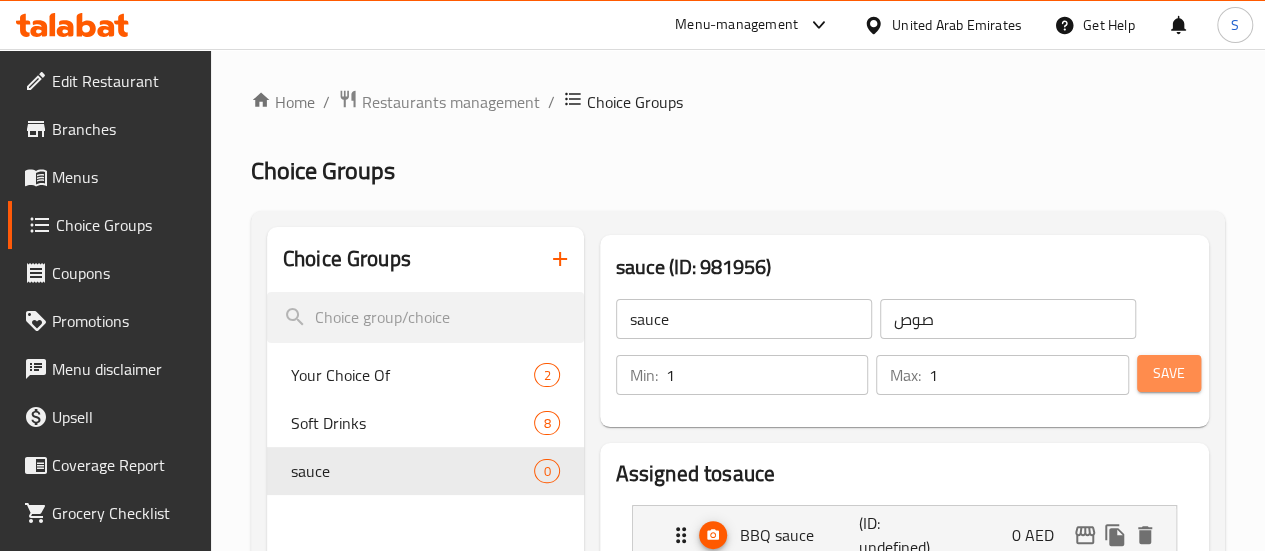 click on "Save" at bounding box center (1169, 373) 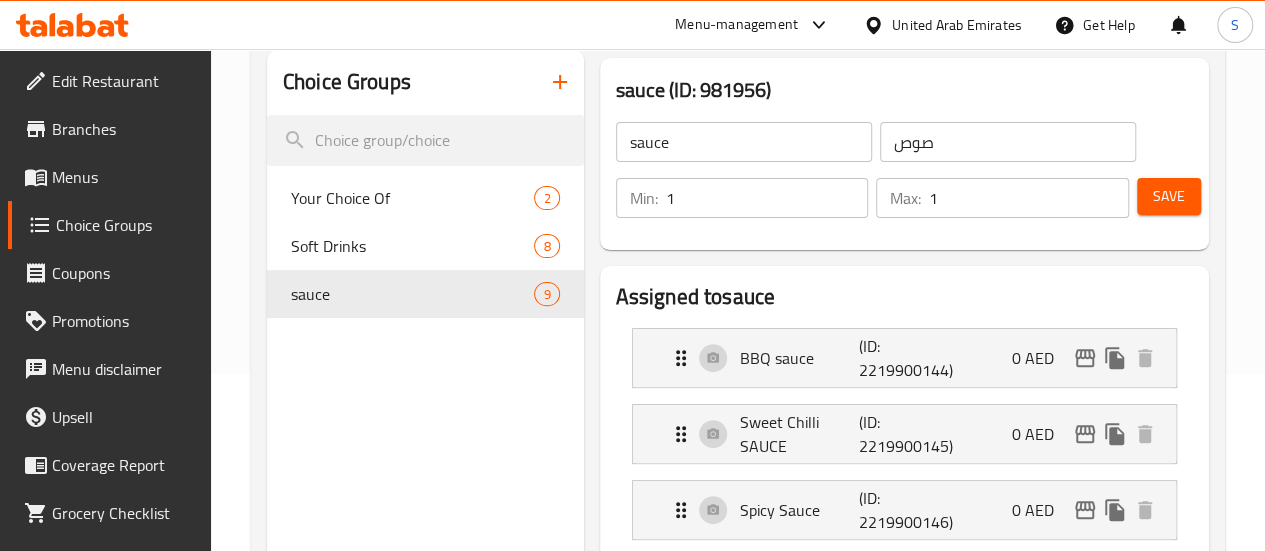 scroll, scrollTop: 180, scrollLeft: 0, axis: vertical 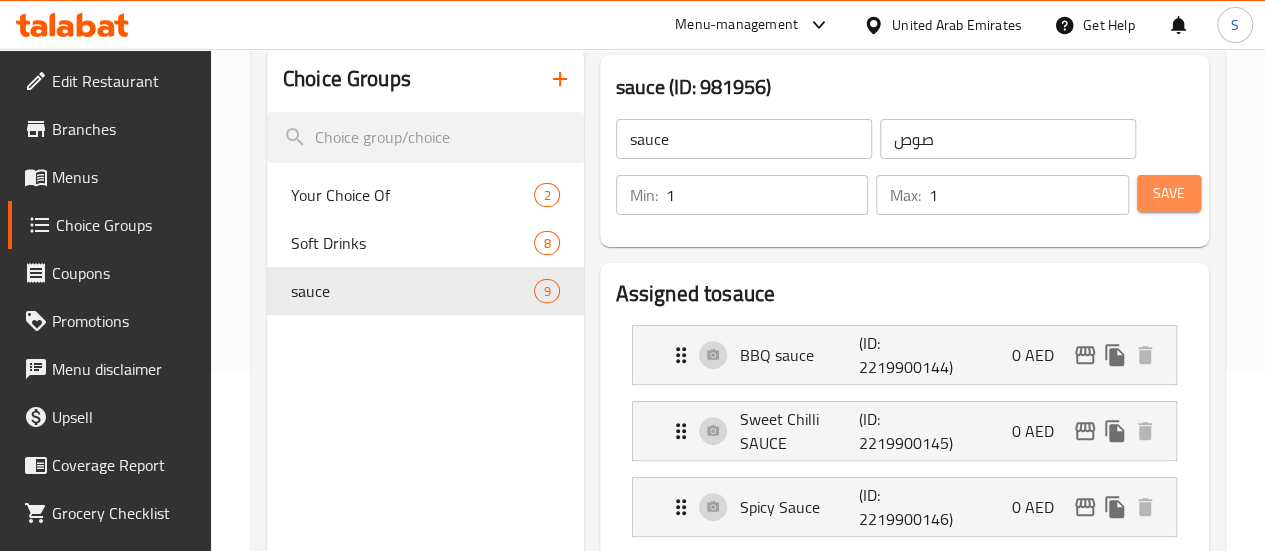 click on "Save" at bounding box center (1169, 193) 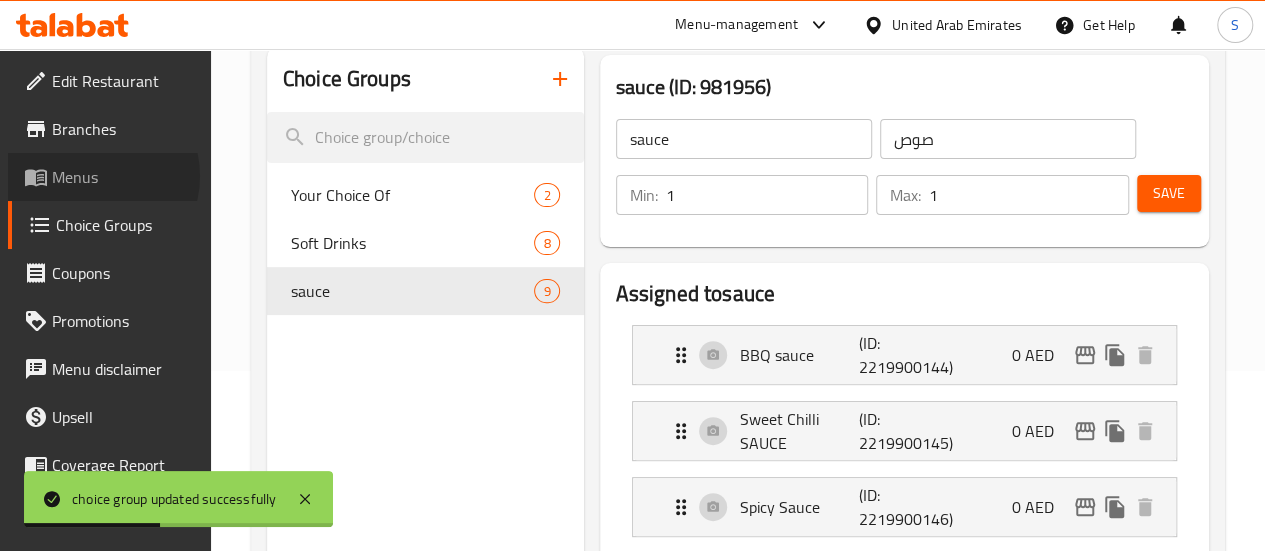click on "Menus" at bounding box center [123, 177] 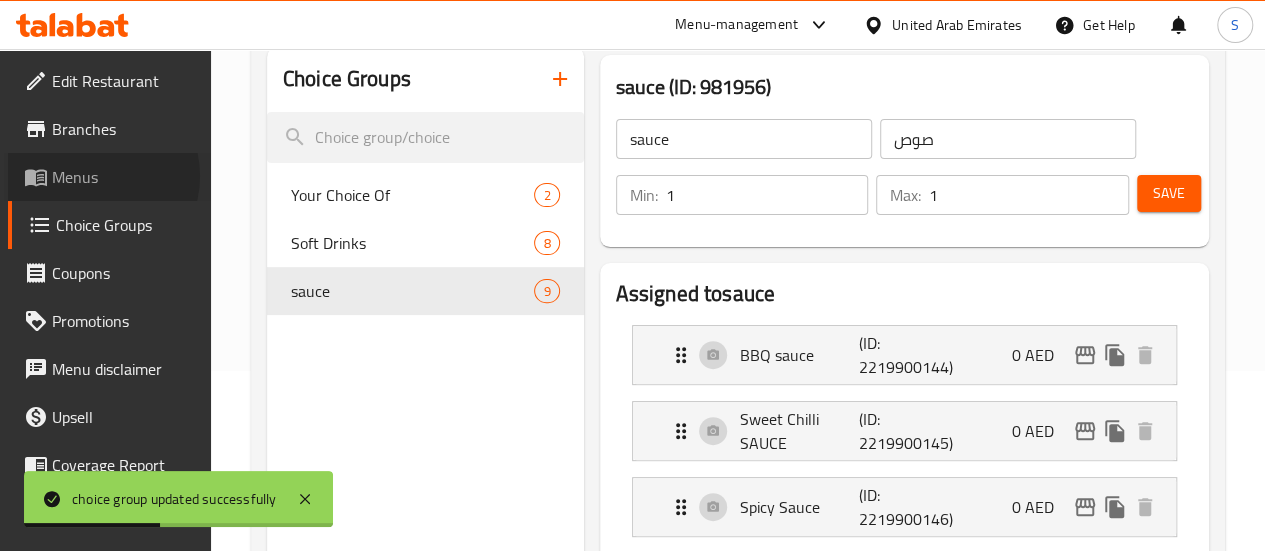 scroll, scrollTop: 0, scrollLeft: 0, axis: both 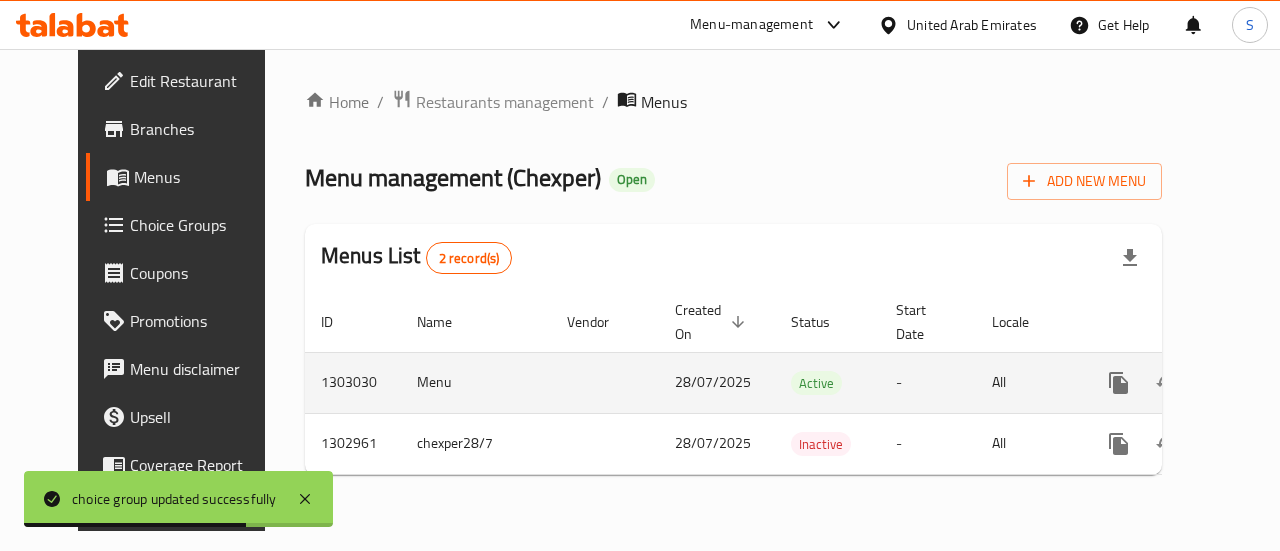 click on "Active" at bounding box center [827, 382] 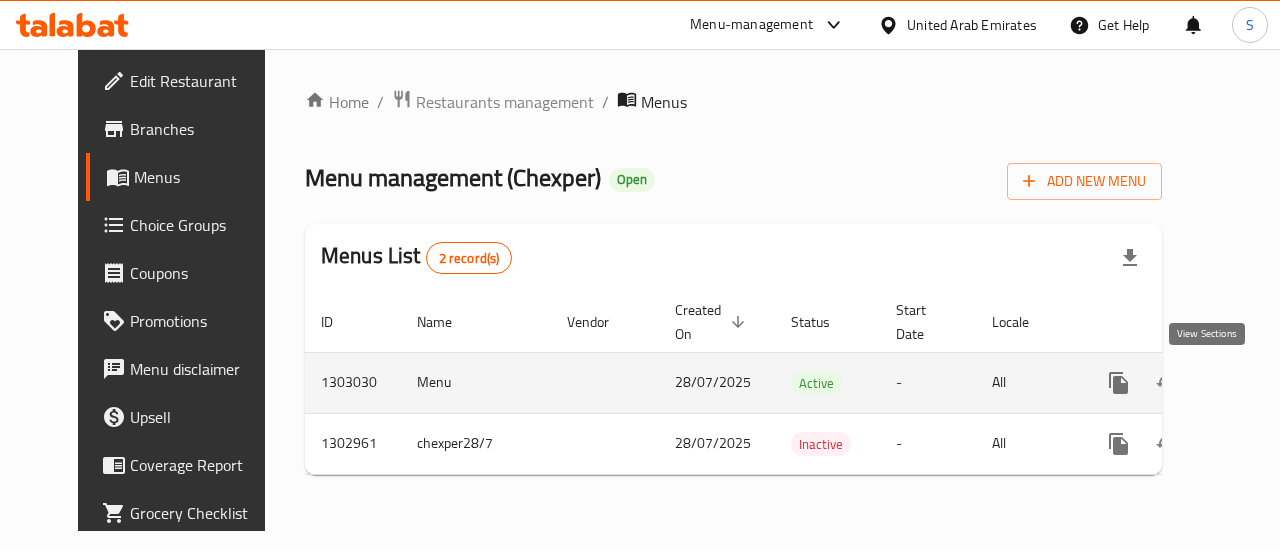 click 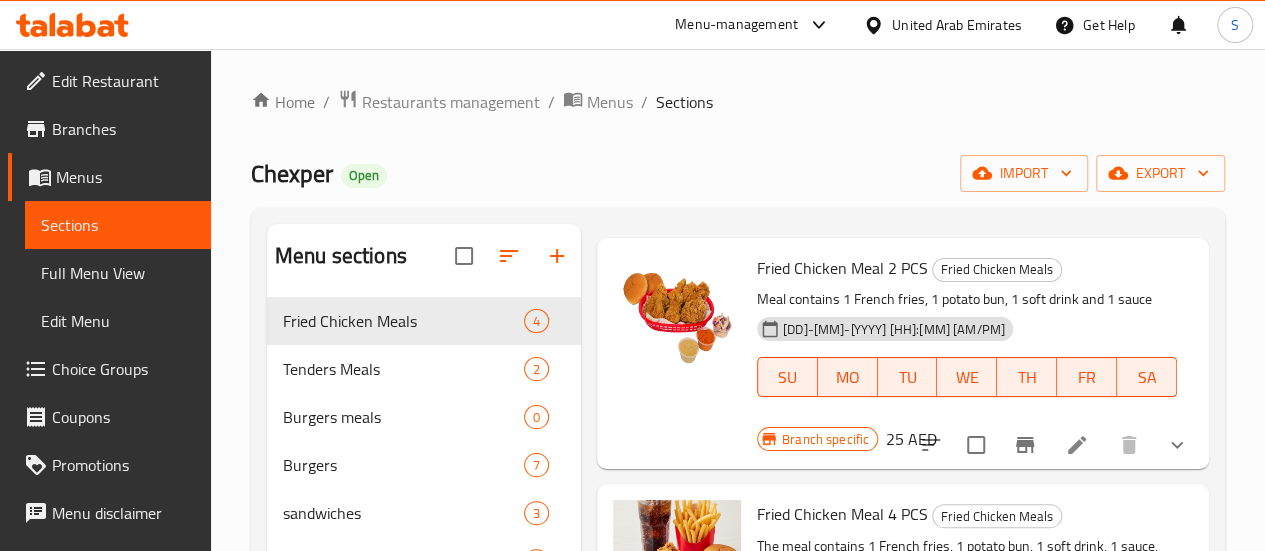 scroll, scrollTop: 76, scrollLeft: 0, axis: vertical 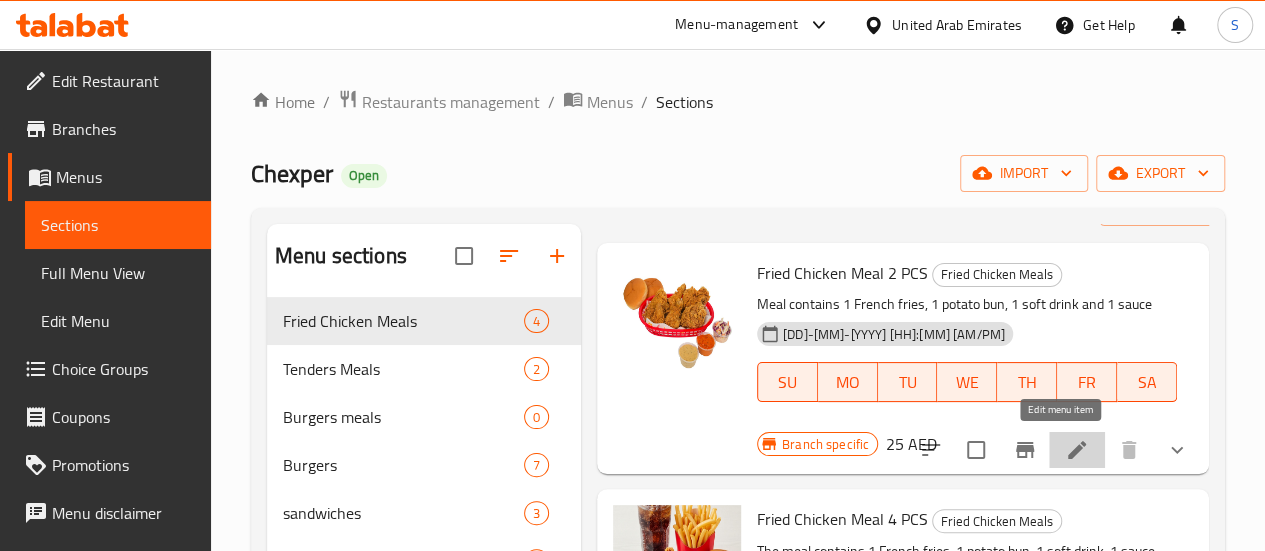 click 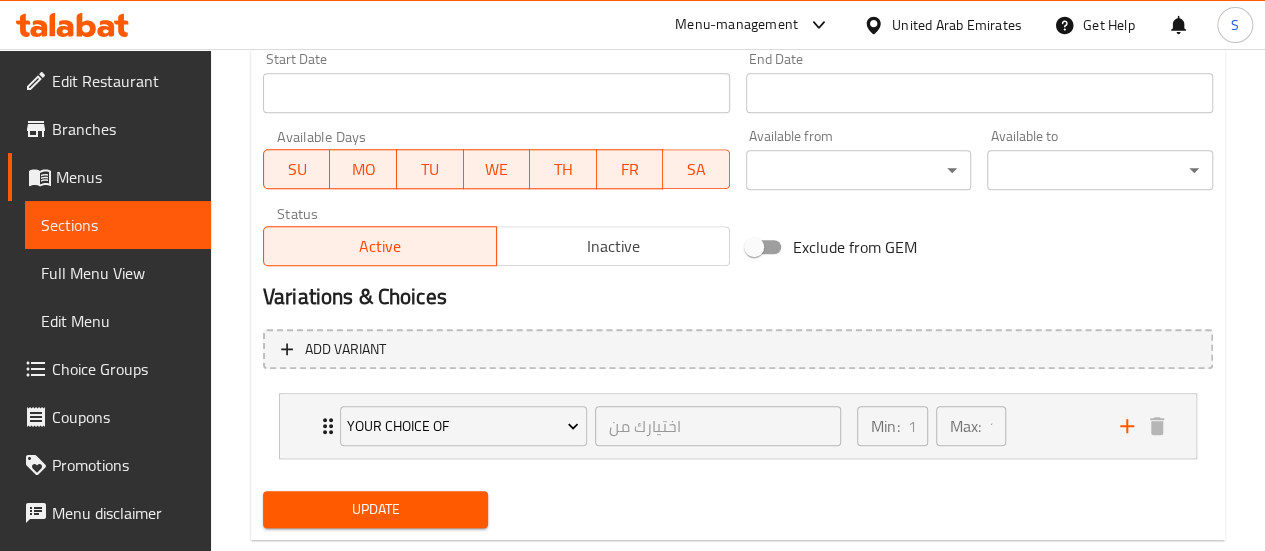 scroll, scrollTop: 923, scrollLeft: 0, axis: vertical 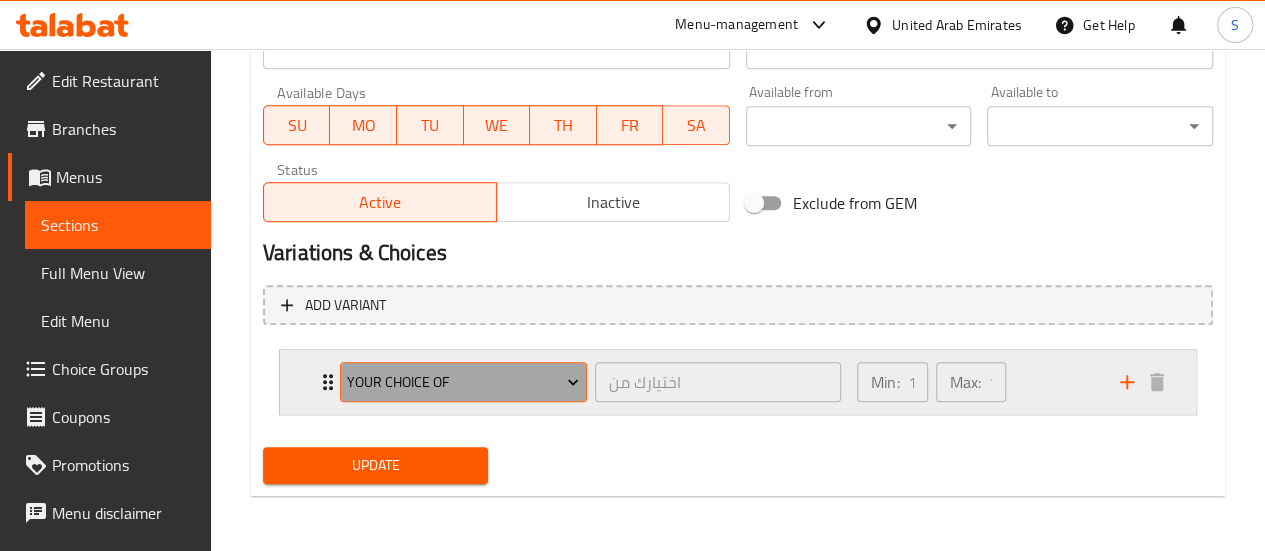 click 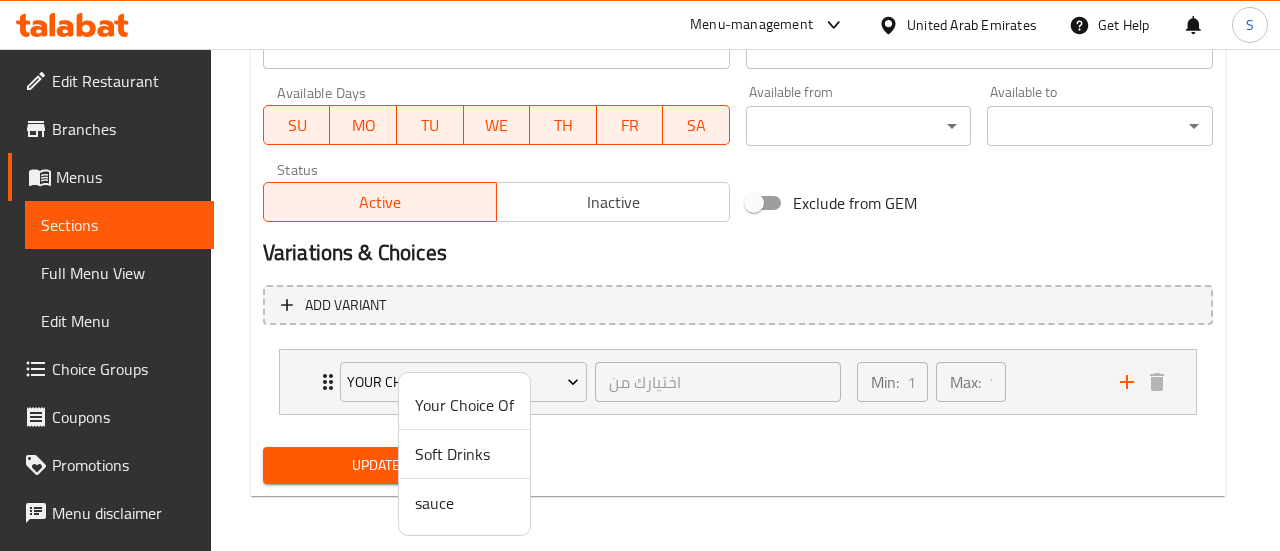 click on "Soft Drinks" at bounding box center [464, 454] 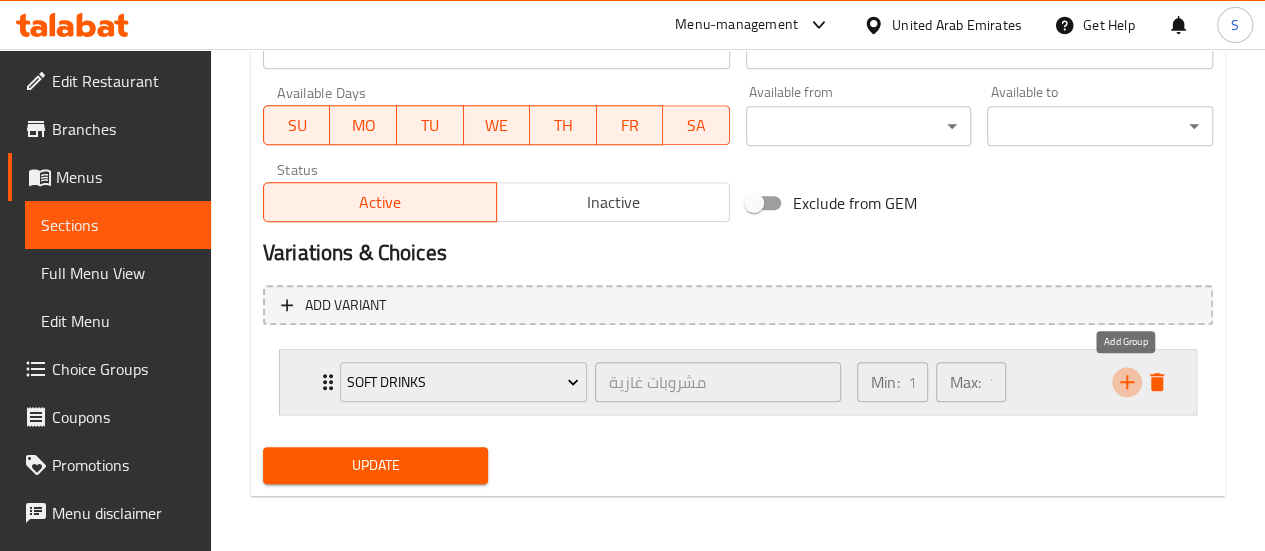 click 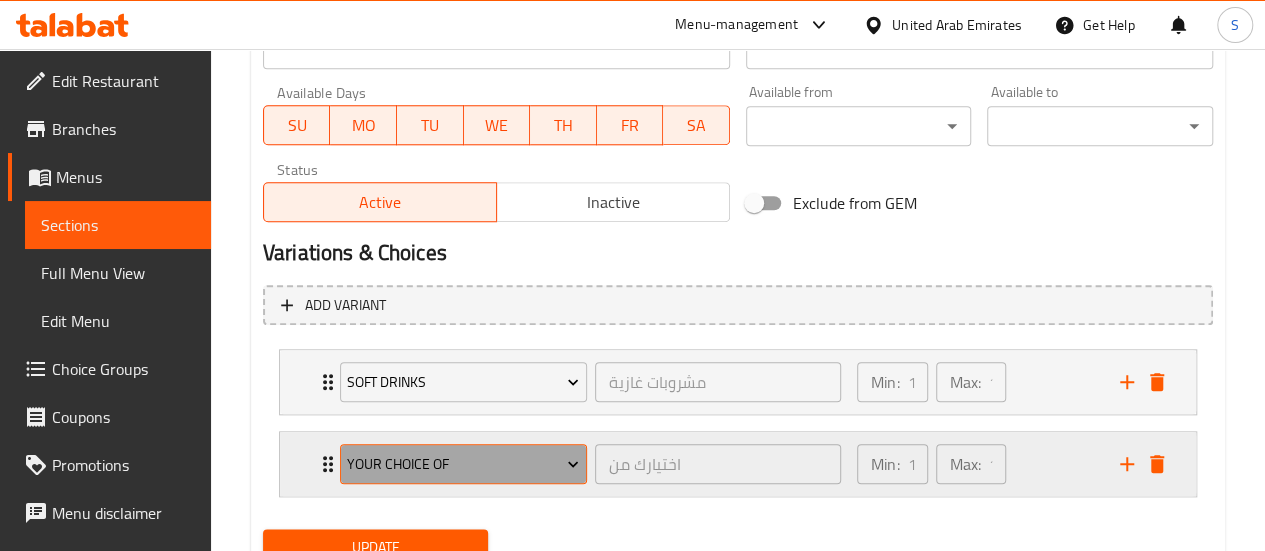 click on "Your Choice Of" at bounding box center (463, 464) 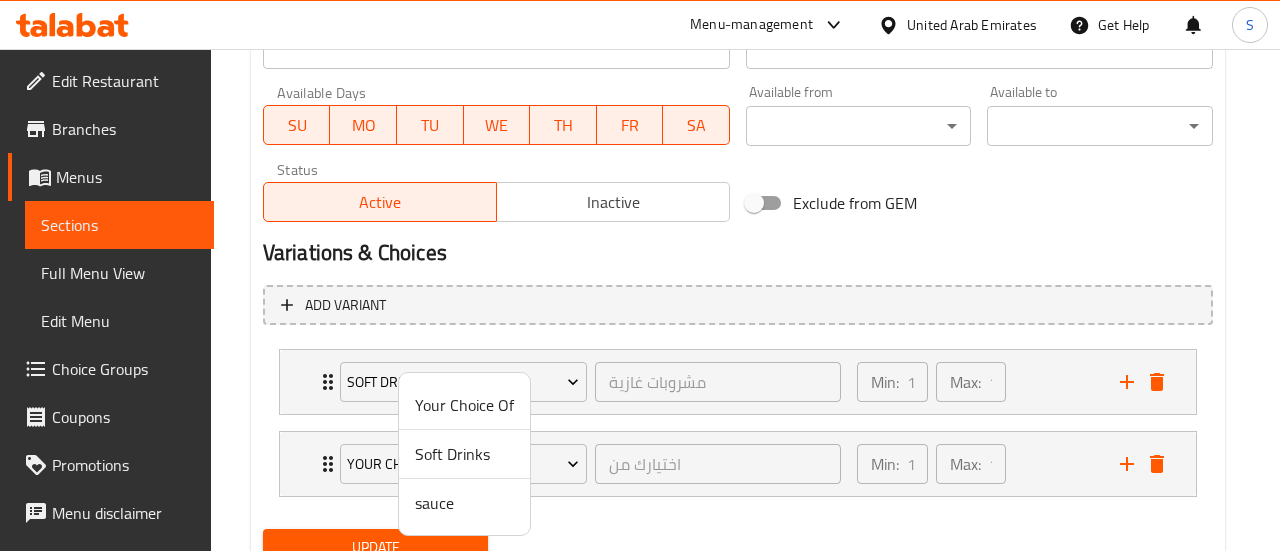 click on "sauce" at bounding box center [464, 503] 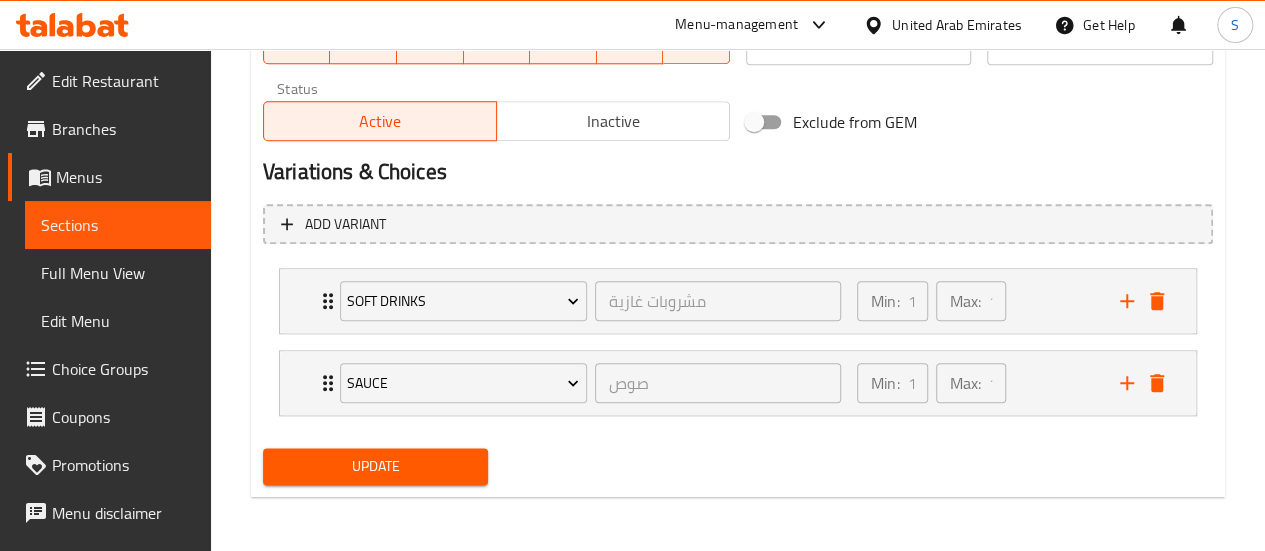 scroll, scrollTop: 1004, scrollLeft: 0, axis: vertical 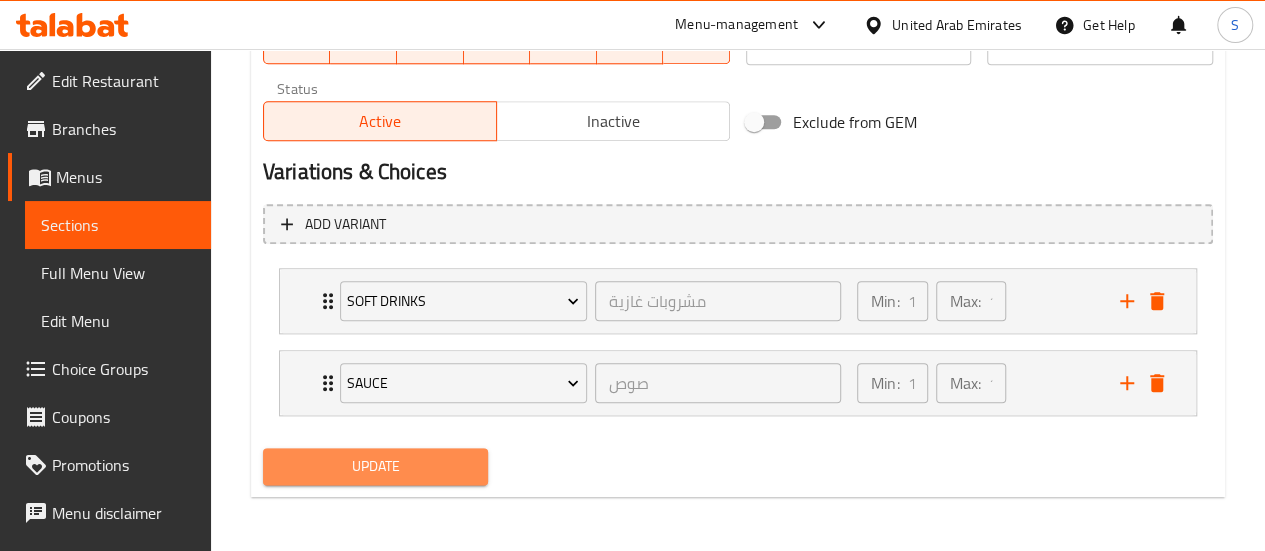 click on "Update" at bounding box center [376, 466] 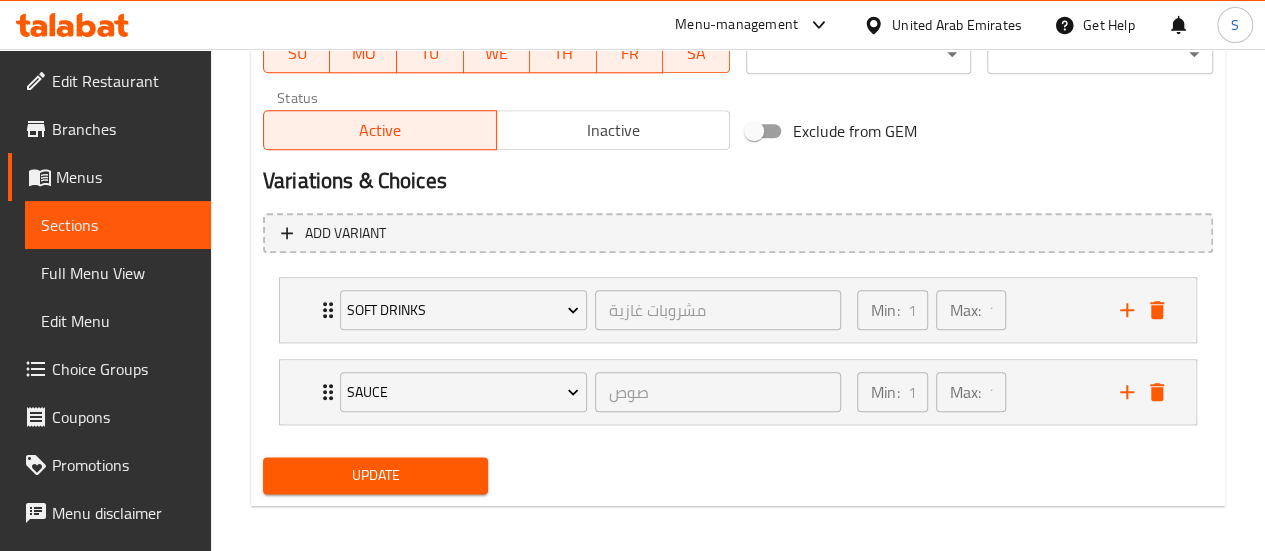 scroll, scrollTop: 1004, scrollLeft: 0, axis: vertical 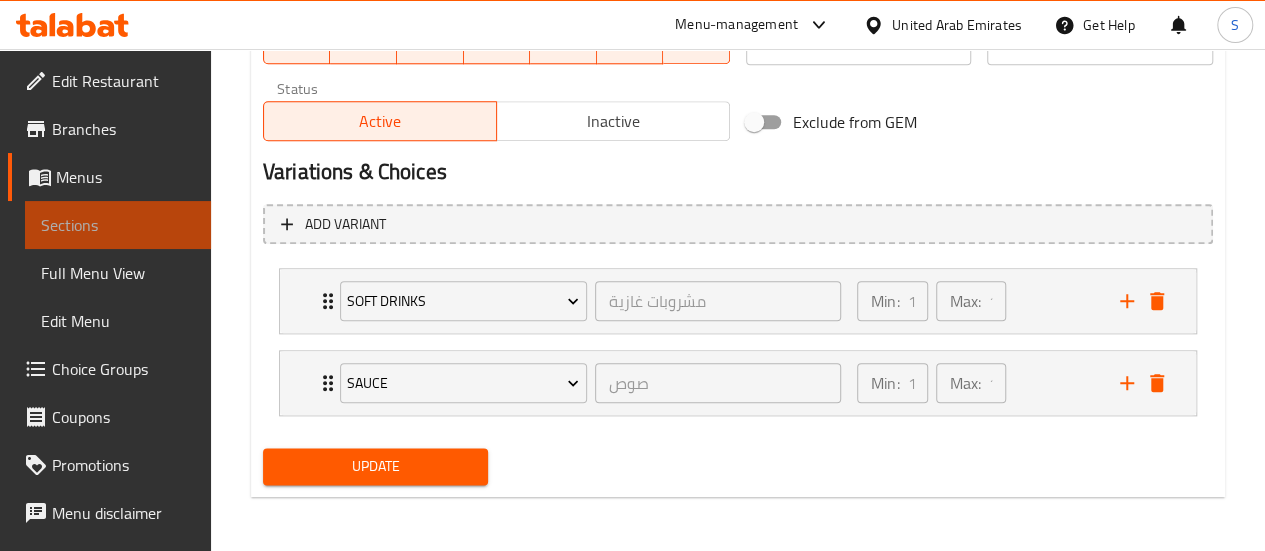 click on "Sections" at bounding box center [118, 225] 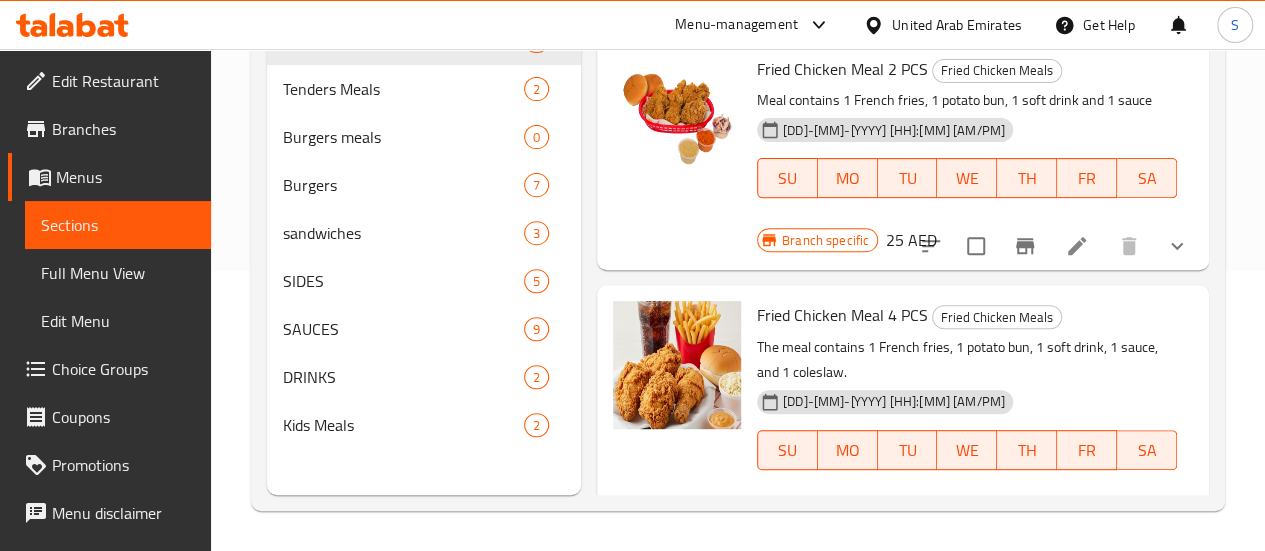 scroll, scrollTop: 280, scrollLeft: 0, axis: vertical 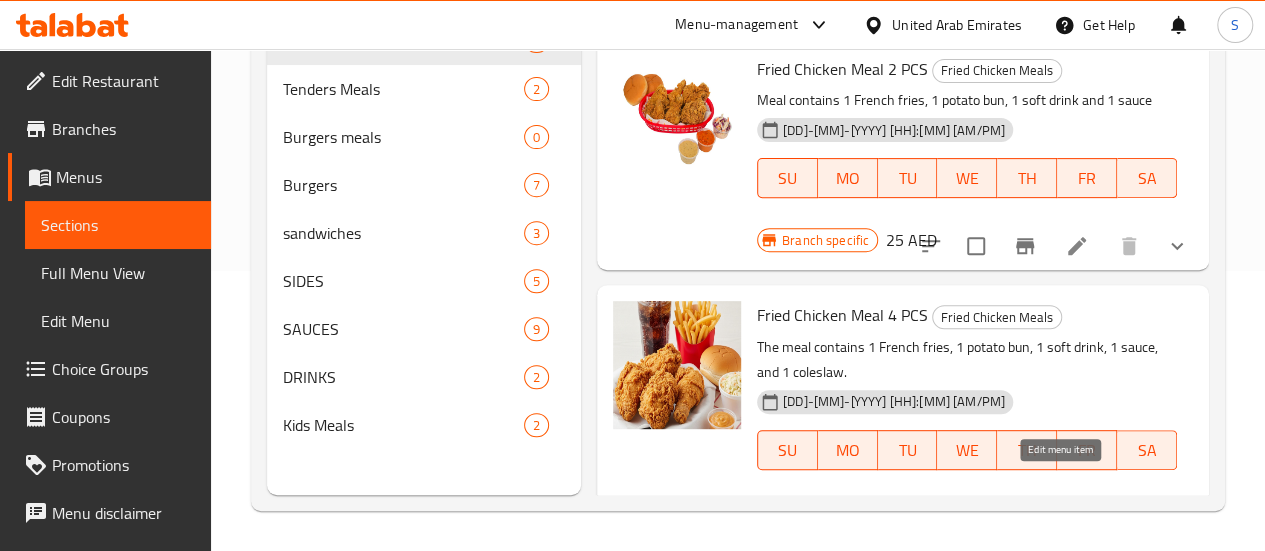 click 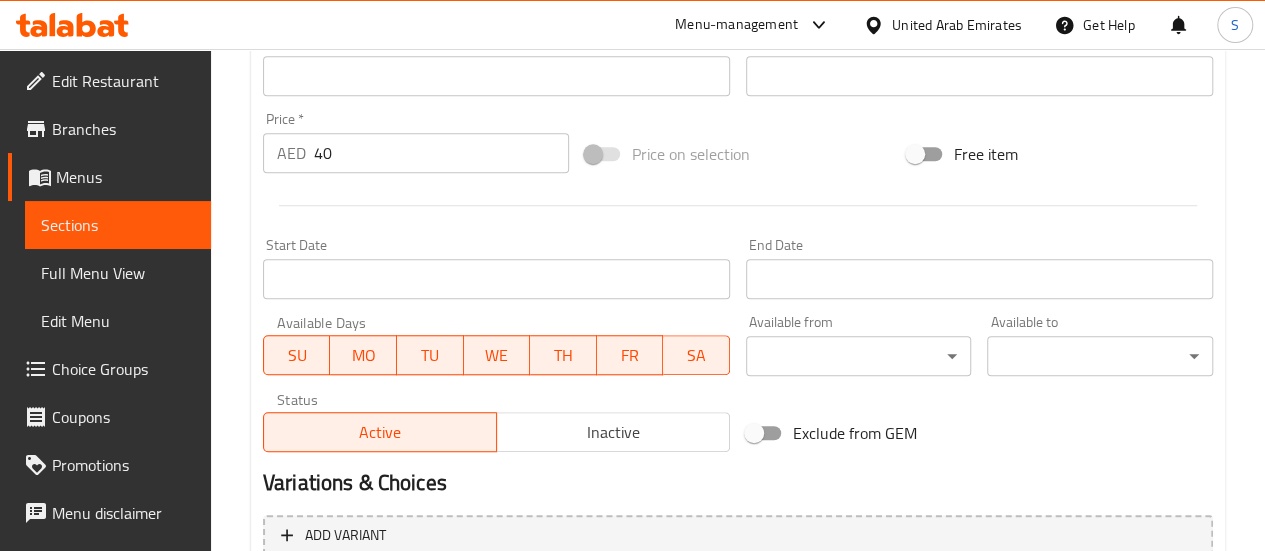 scroll, scrollTop: 923, scrollLeft: 0, axis: vertical 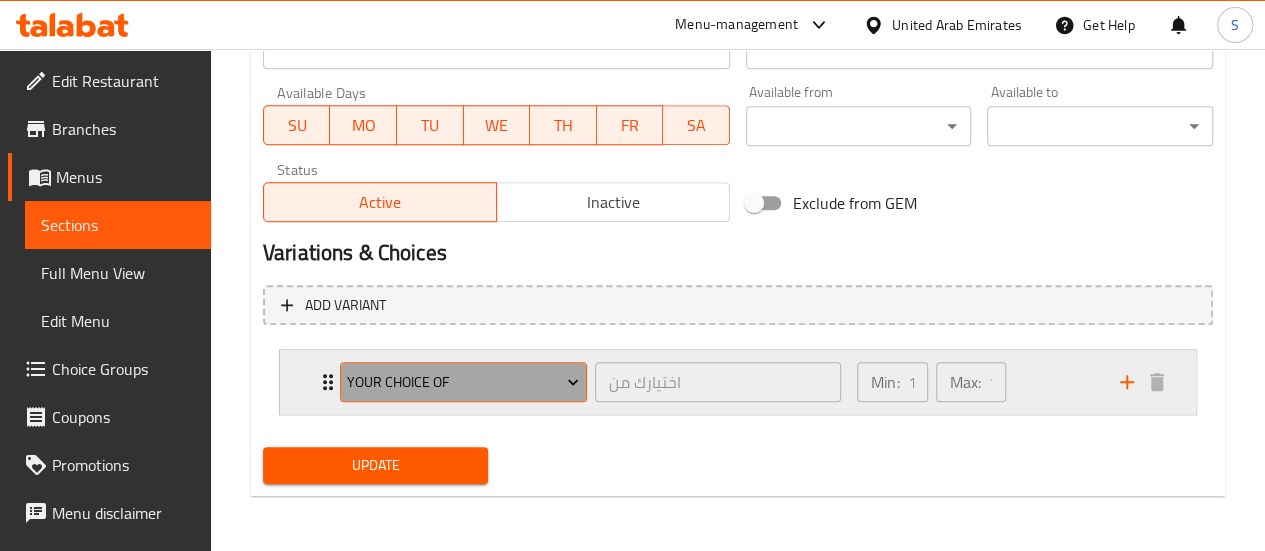 click on "Your Choice Of" at bounding box center (463, 382) 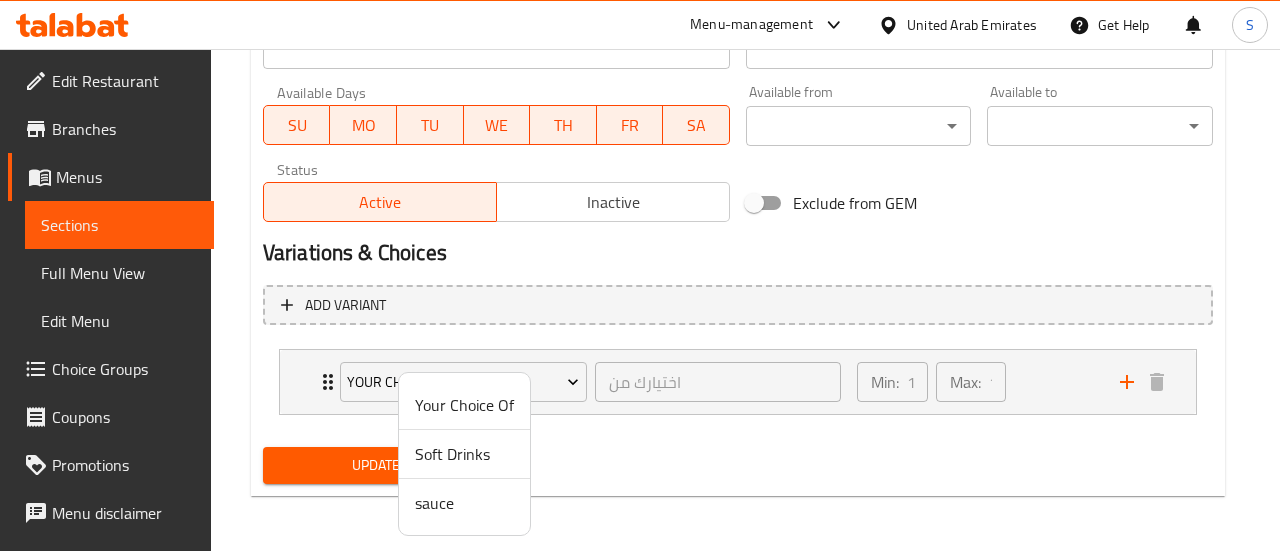 click on "Soft Drinks" at bounding box center [464, 454] 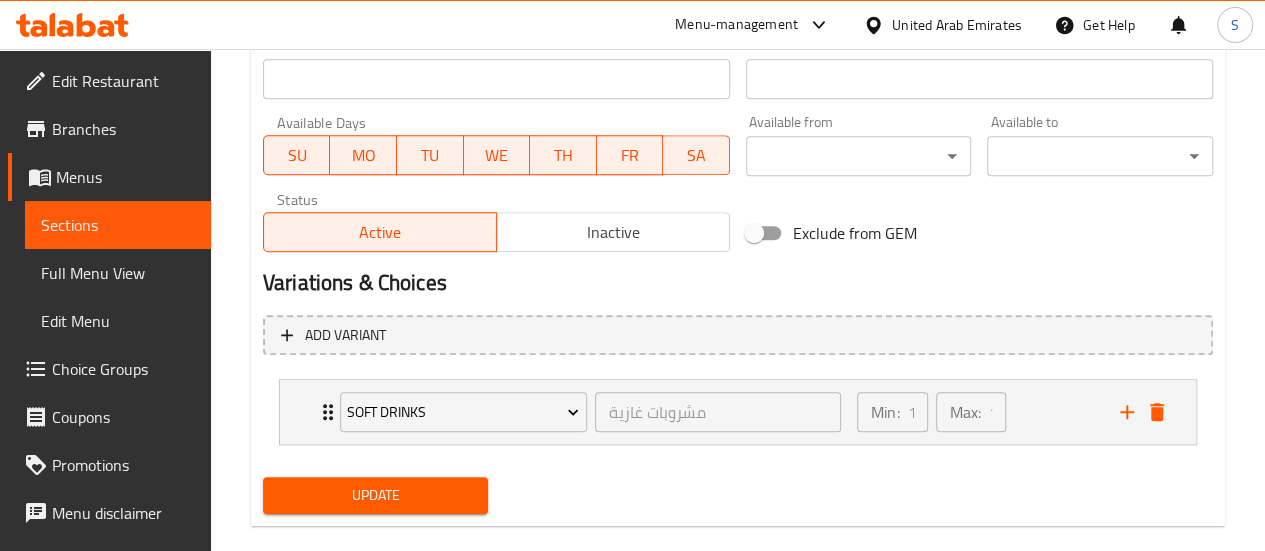 scroll, scrollTop: 923, scrollLeft: 0, axis: vertical 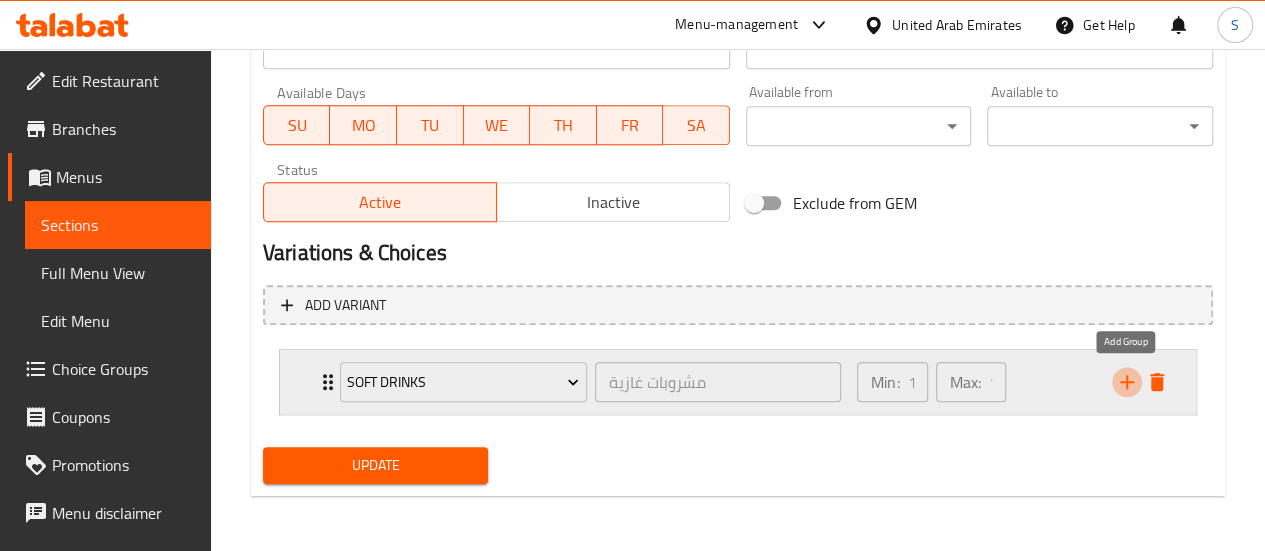 click 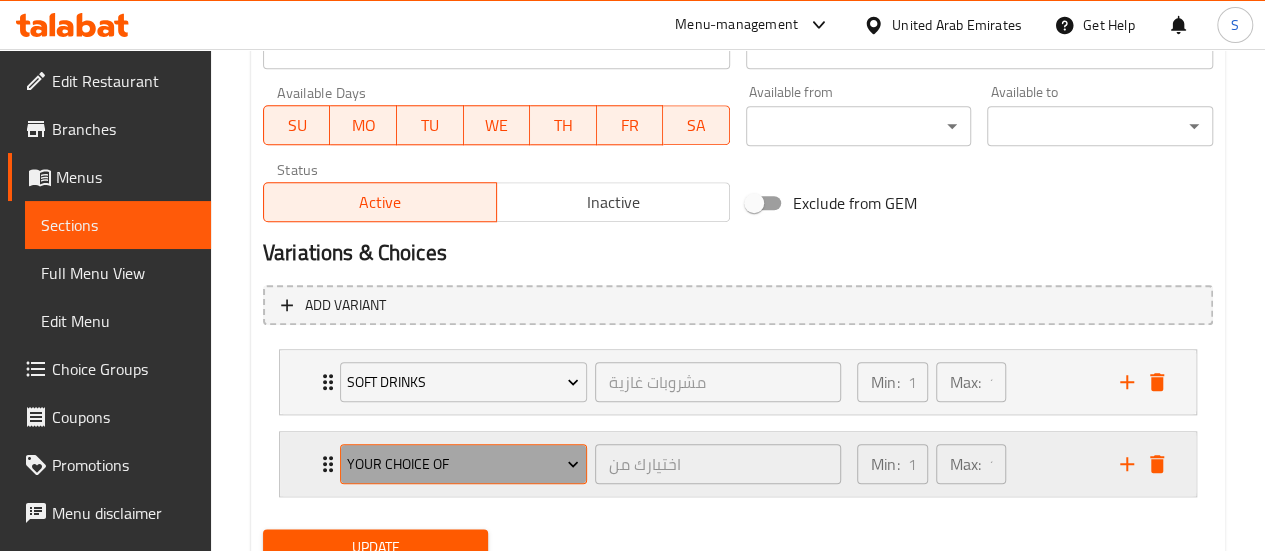 click on "Your Choice Of" at bounding box center (463, 464) 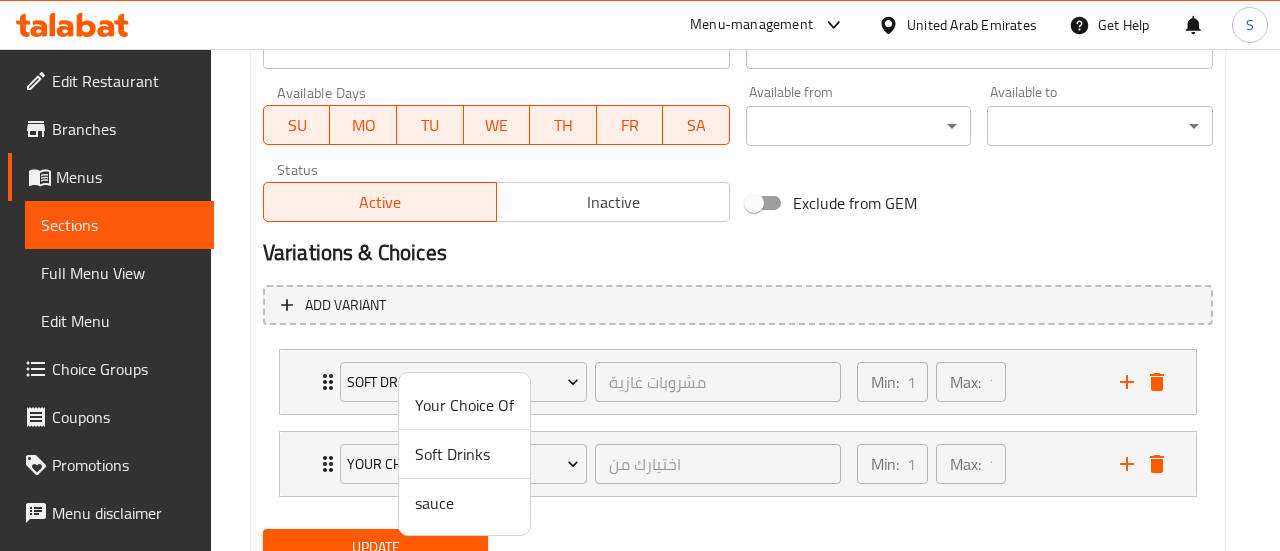 click on "sauce" at bounding box center [464, 503] 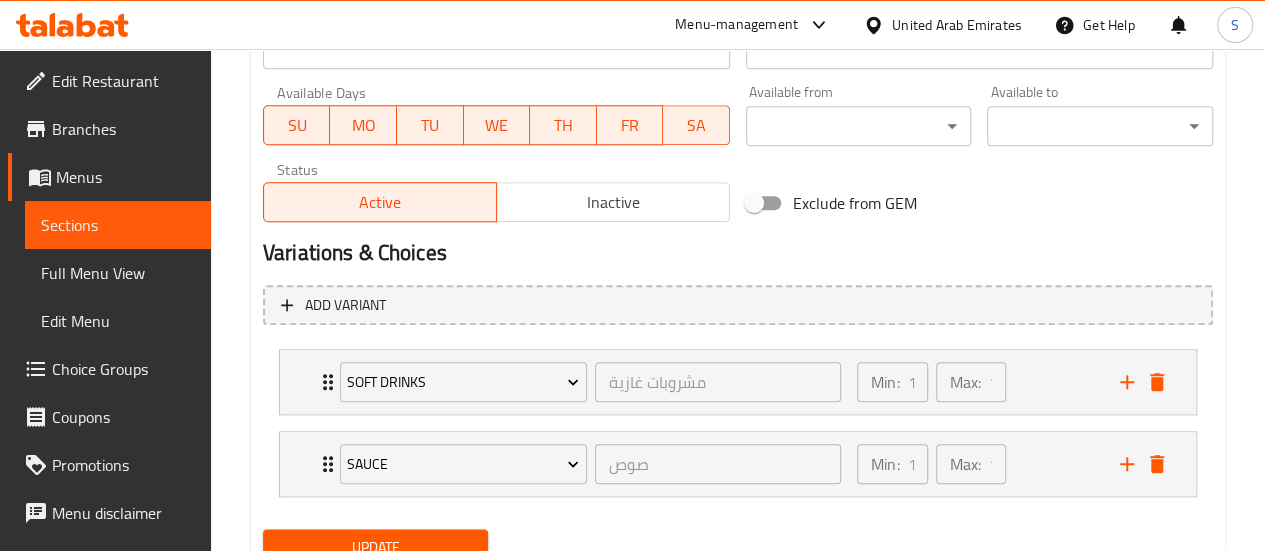 scroll, scrollTop: 1004, scrollLeft: 0, axis: vertical 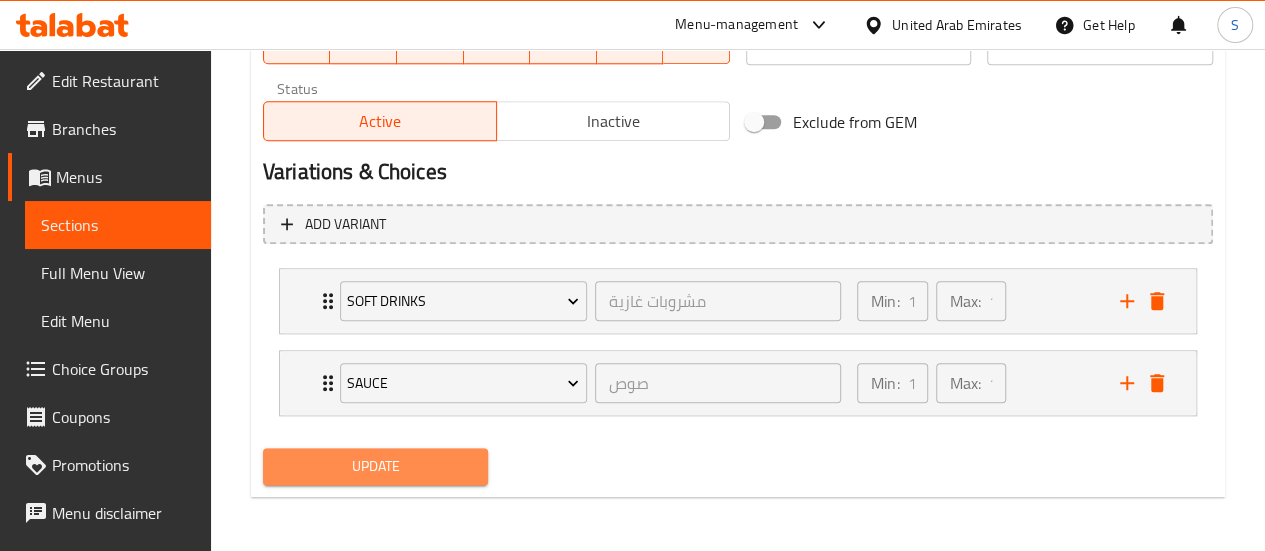 click on "Update" at bounding box center (376, 466) 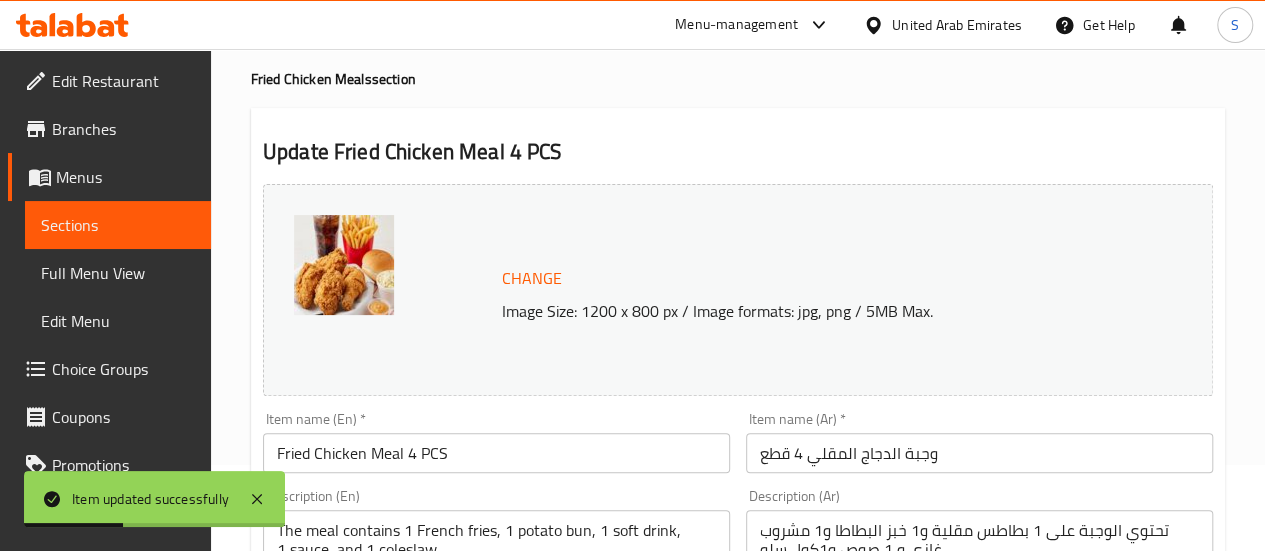 scroll, scrollTop: 74, scrollLeft: 0, axis: vertical 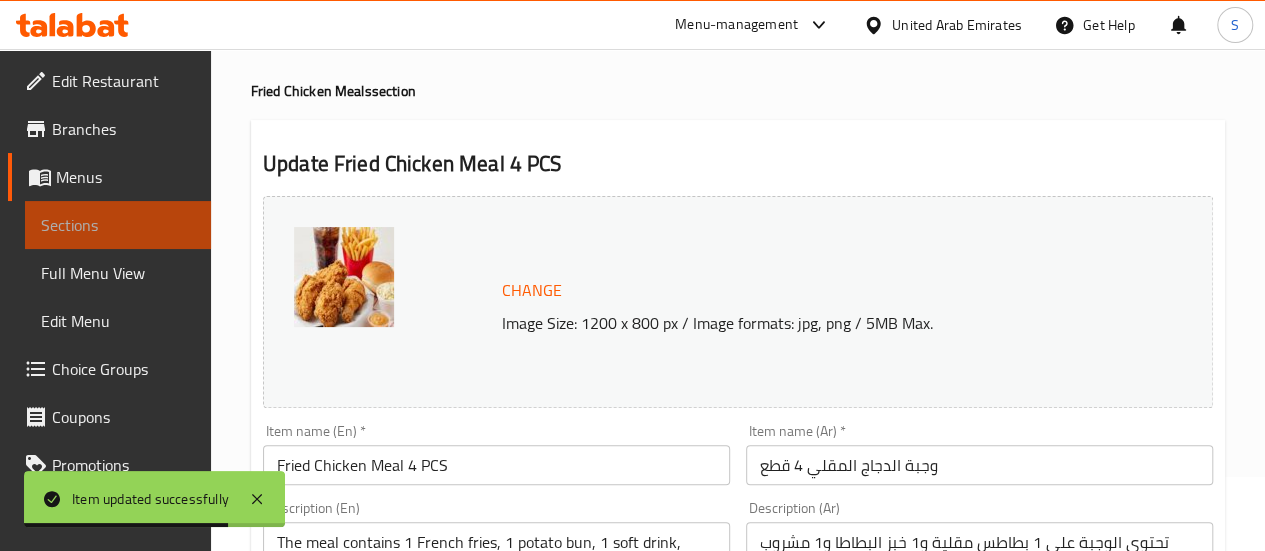 click on "Sections" at bounding box center (118, 225) 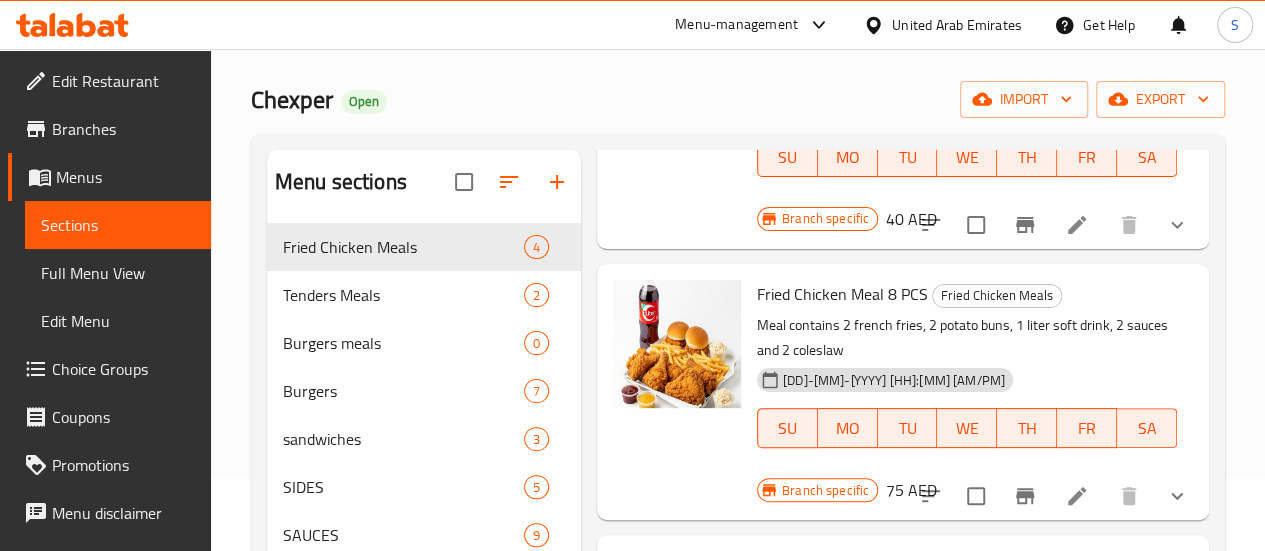 scroll, scrollTop: 502, scrollLeft: 0, axis: vertical 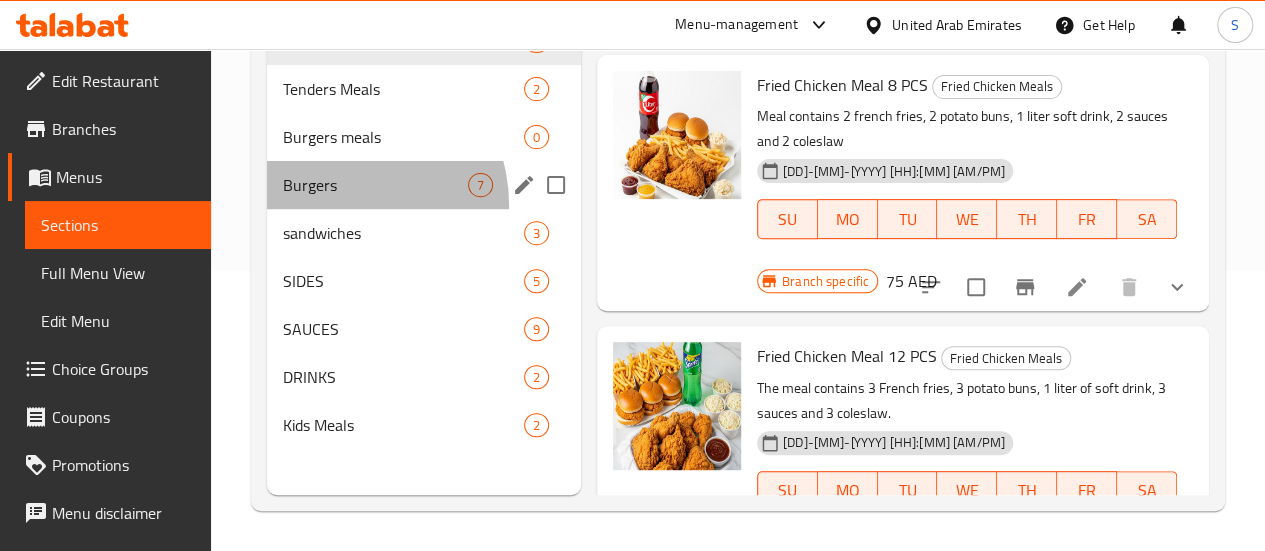 click on "Burgers 7" at bounding box center (424, 185) 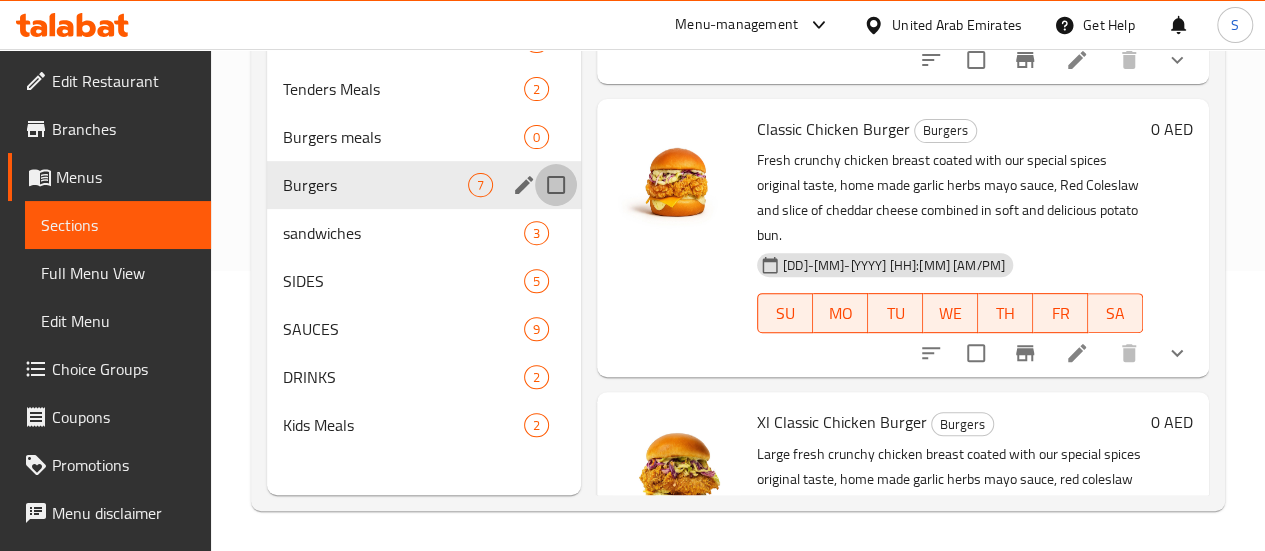 click at bounding box center [556, 185] 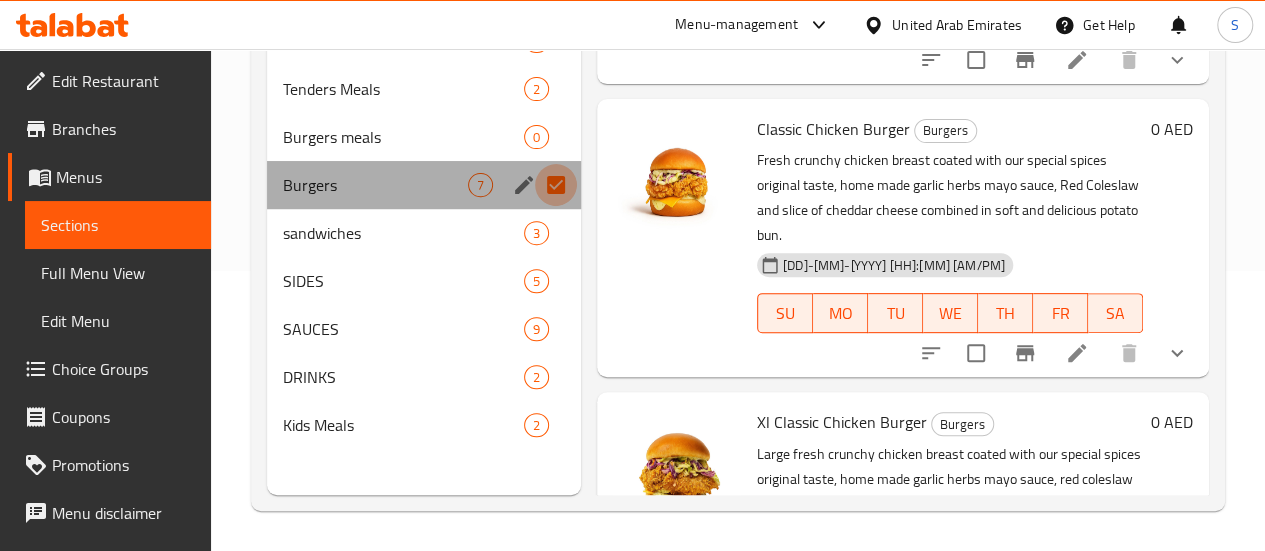 click at bounding box center [556, 185] 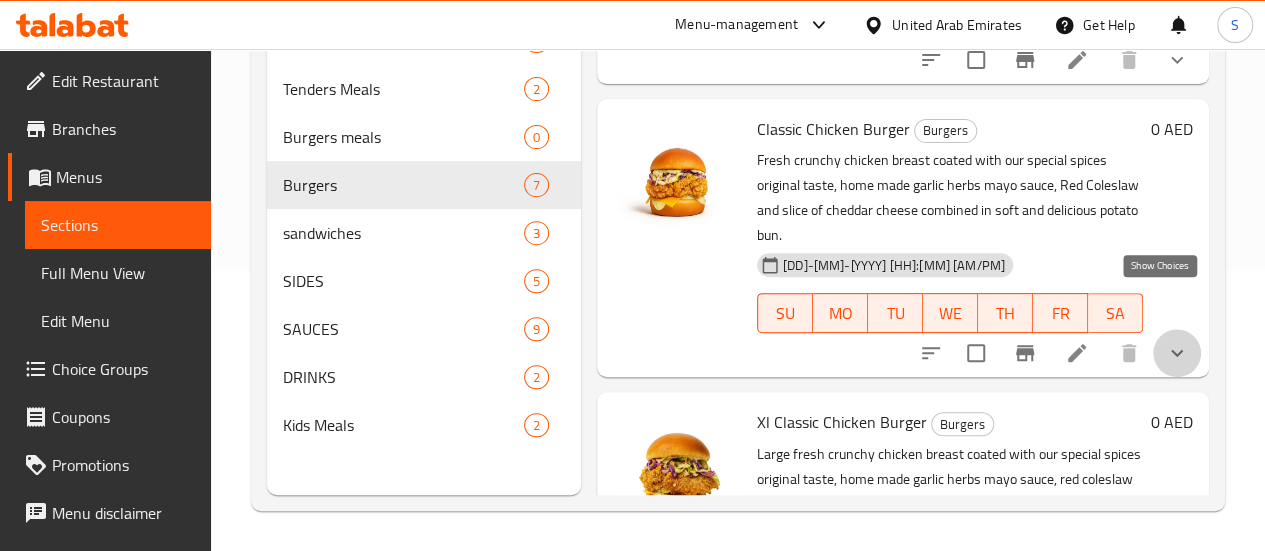 click 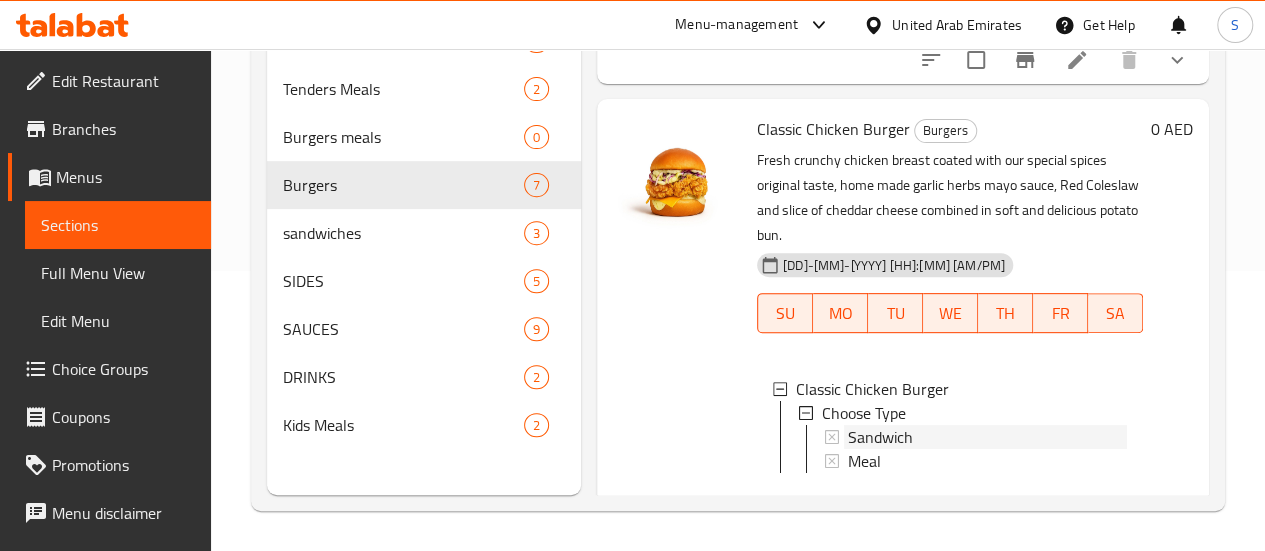 click on "Sandwich" at bounding box center (987, 437) 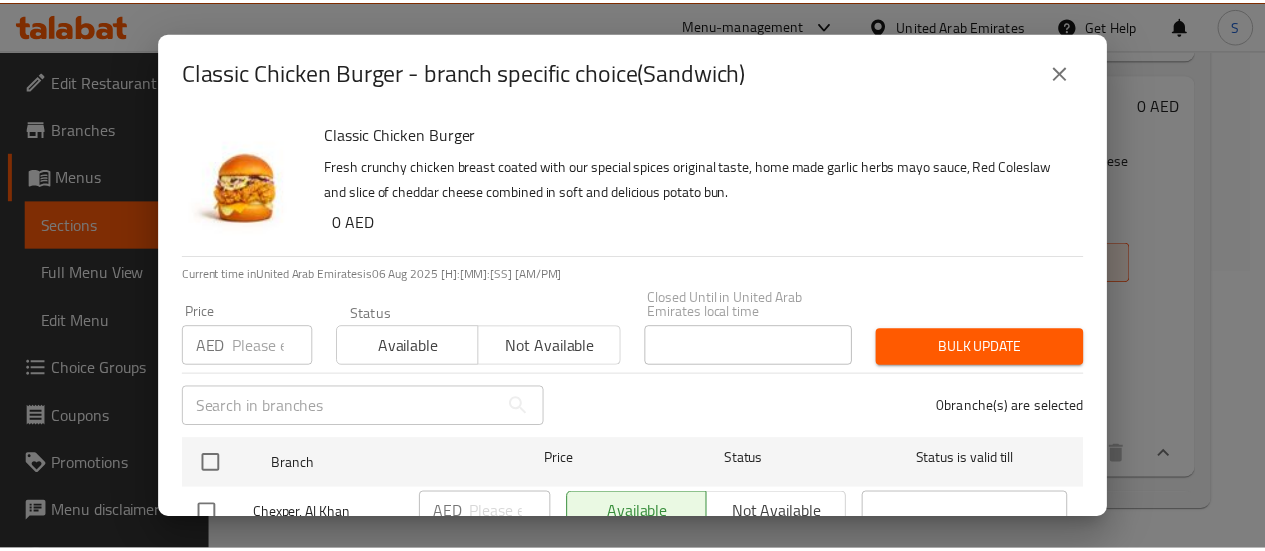 scroll, scrollTop: 72, scrollLeft: 0, axis: vertical 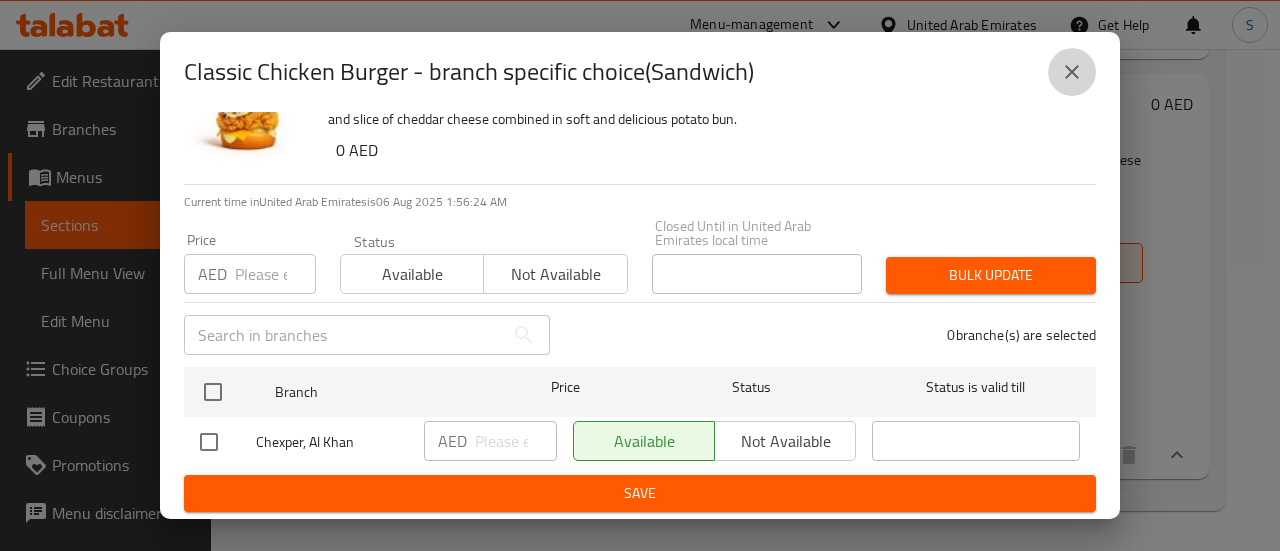 click 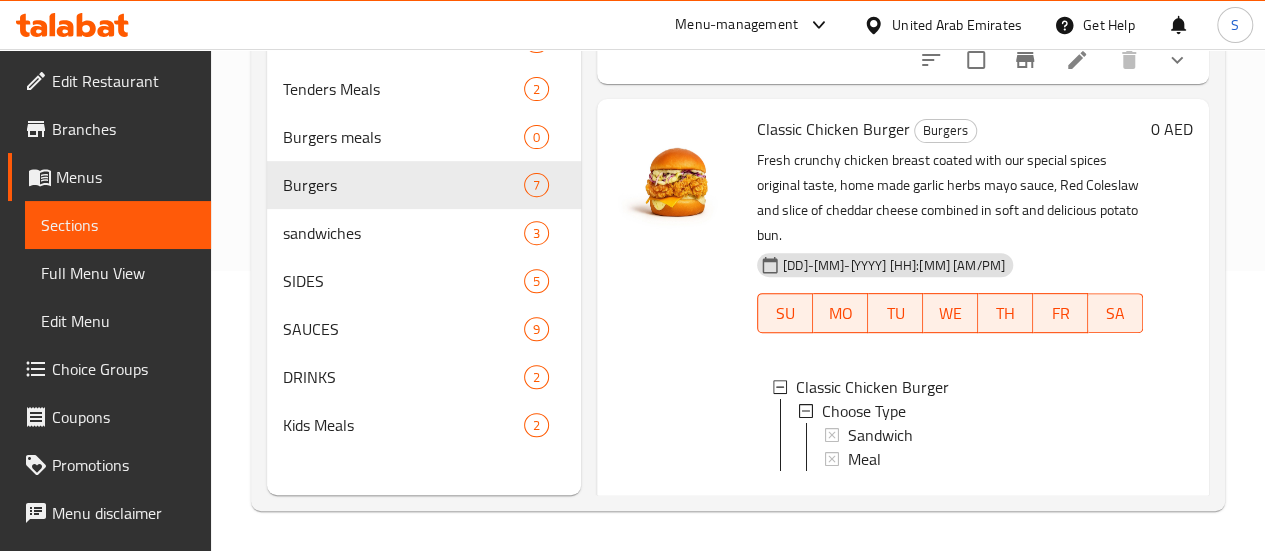 scroll, scrollTop: 0, scrollLeft: 0, axis: both 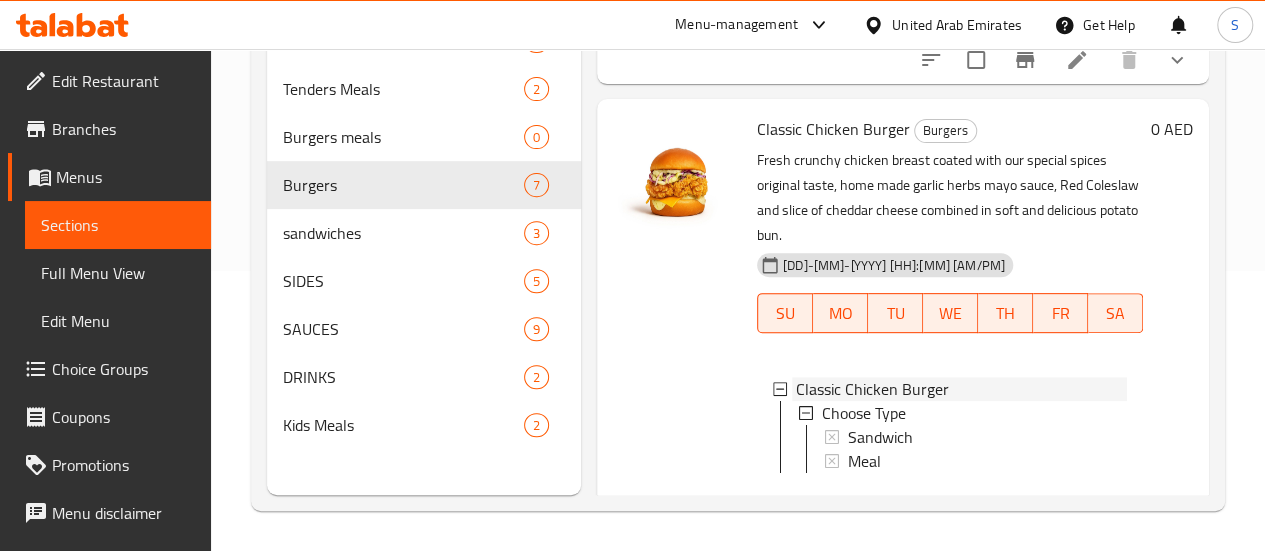 click 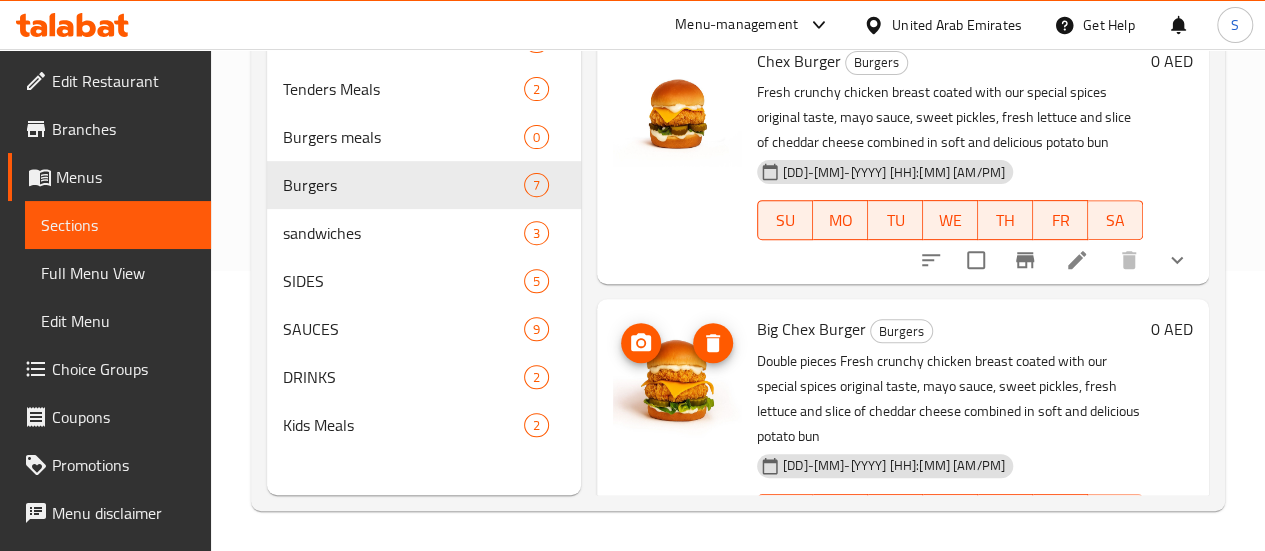 scroll, scrollTop: 0, scrollLeft: 0, axis: both 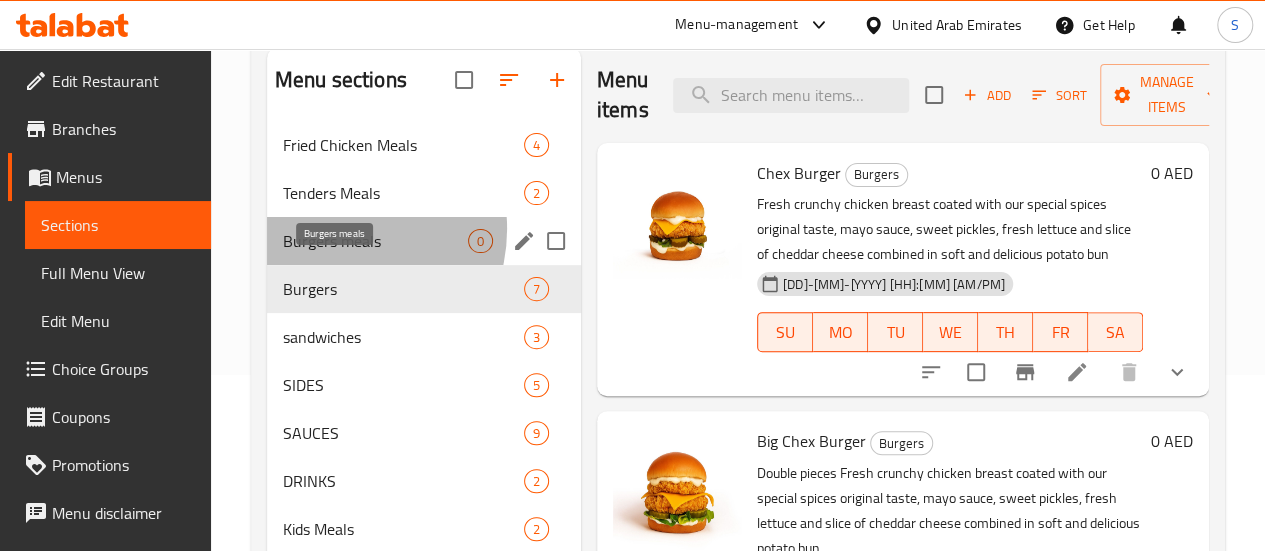 click on "Burgers meals" at bounding box center [375, 241] 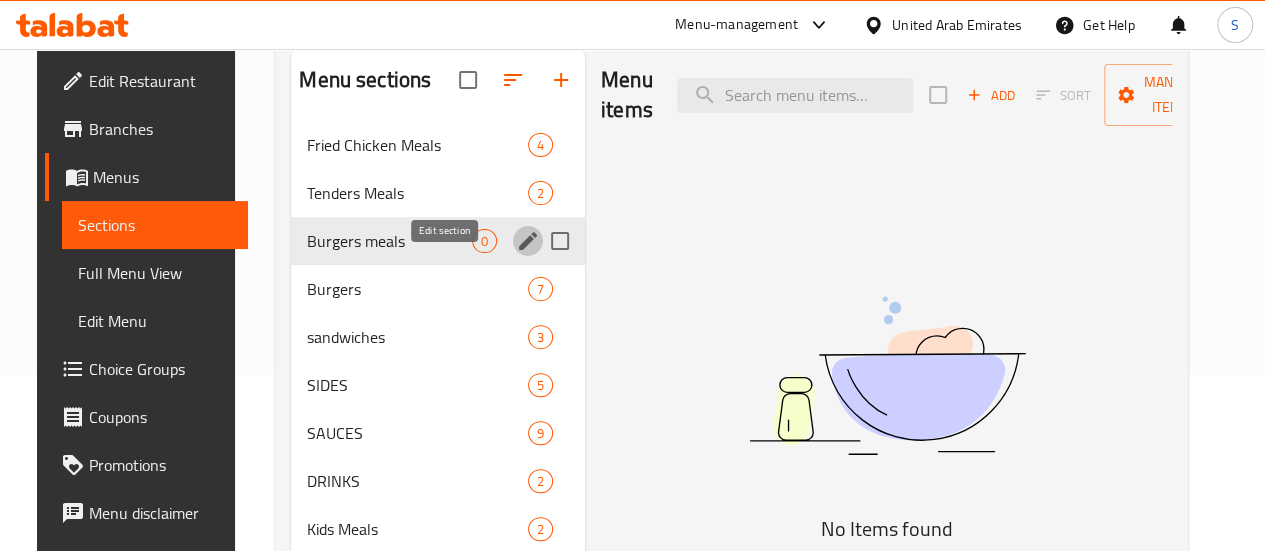 click 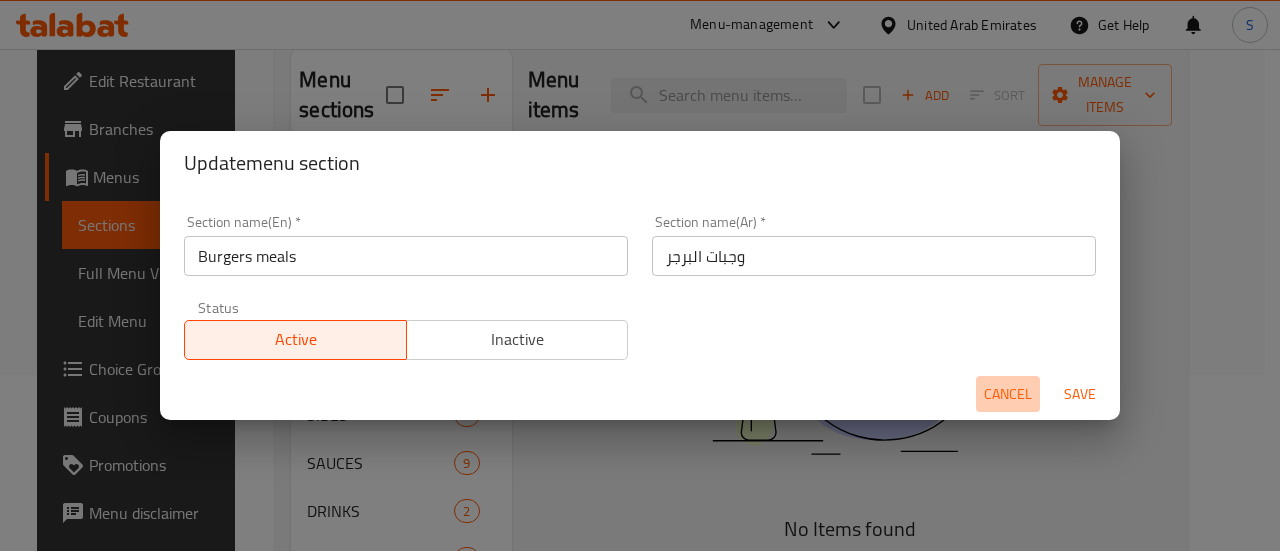 click on "Cancel" at bounding box center (1008, 394) 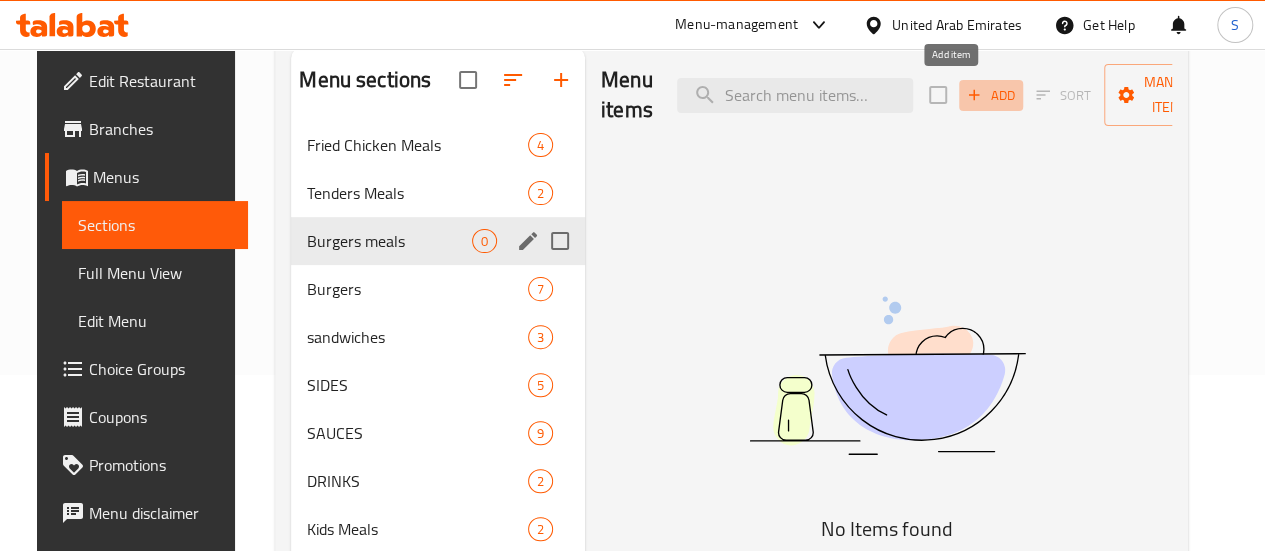 click on "Add" at bounding box center (991, 95) 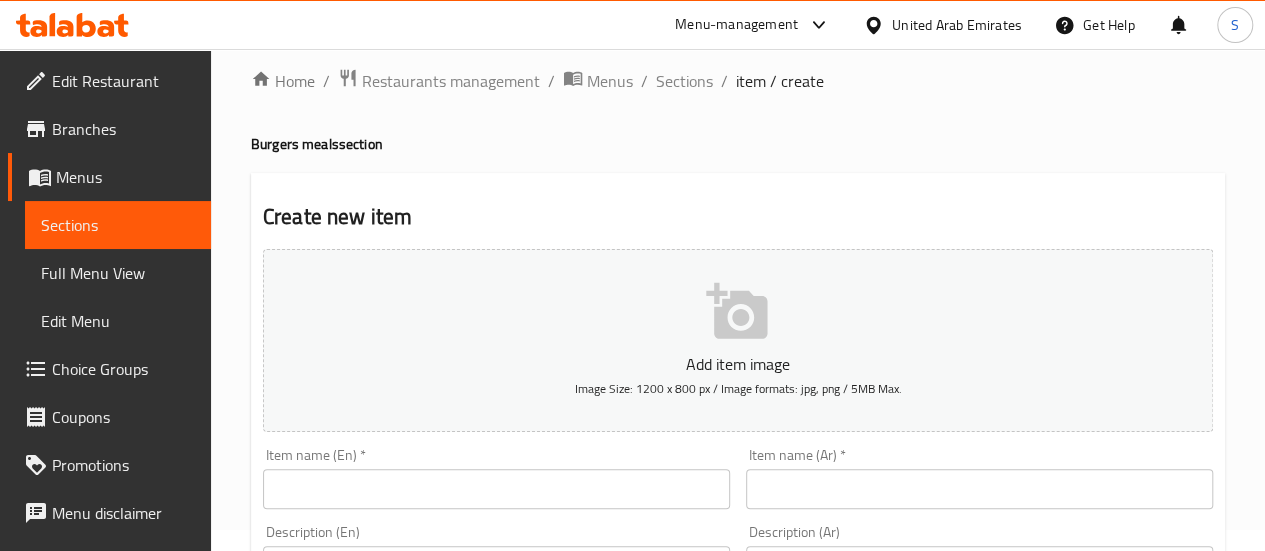 scroll, scrollTop: 0, scrollLeft: 0, axis: both 